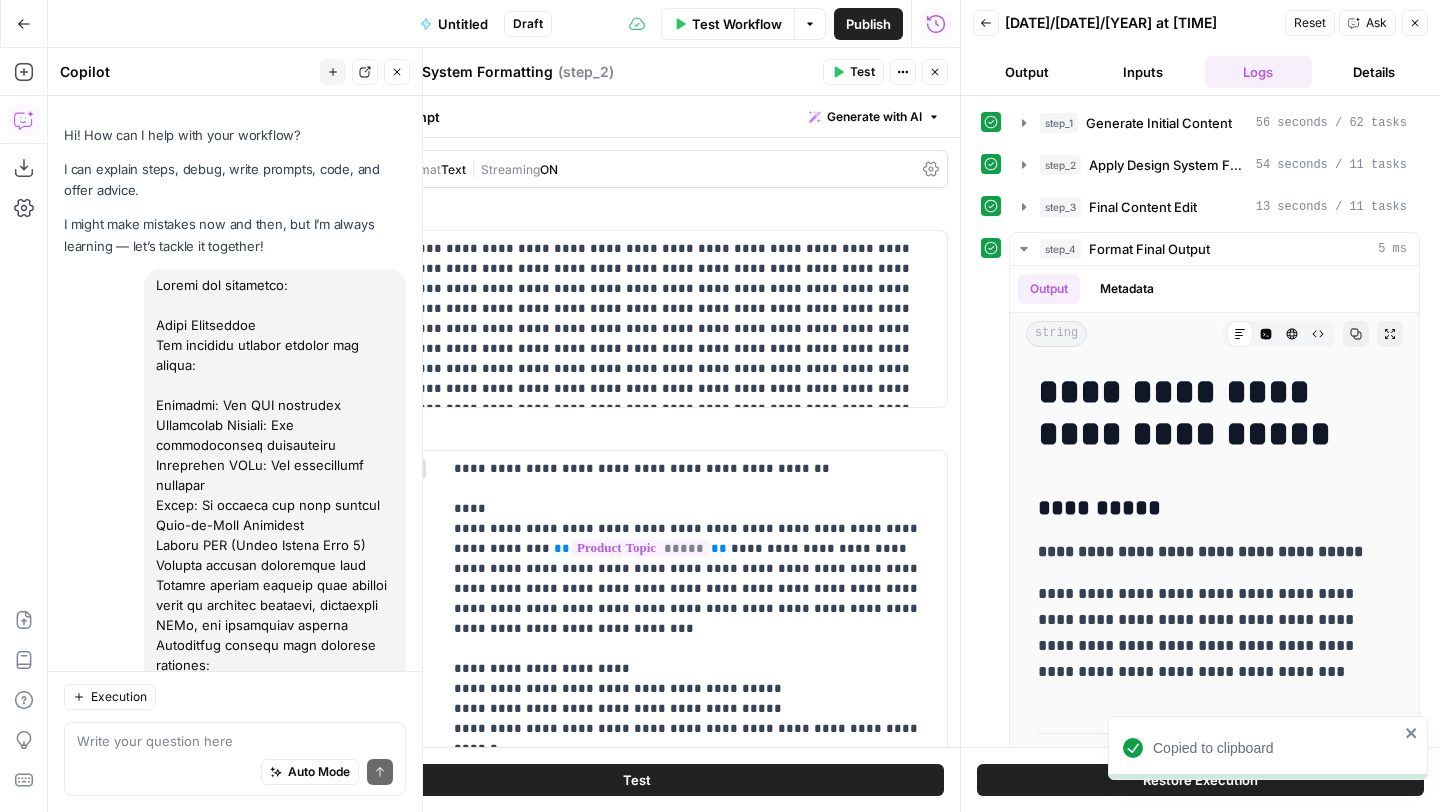 scroll, scrollTop: 0, scrollLeft: 0, axis: both 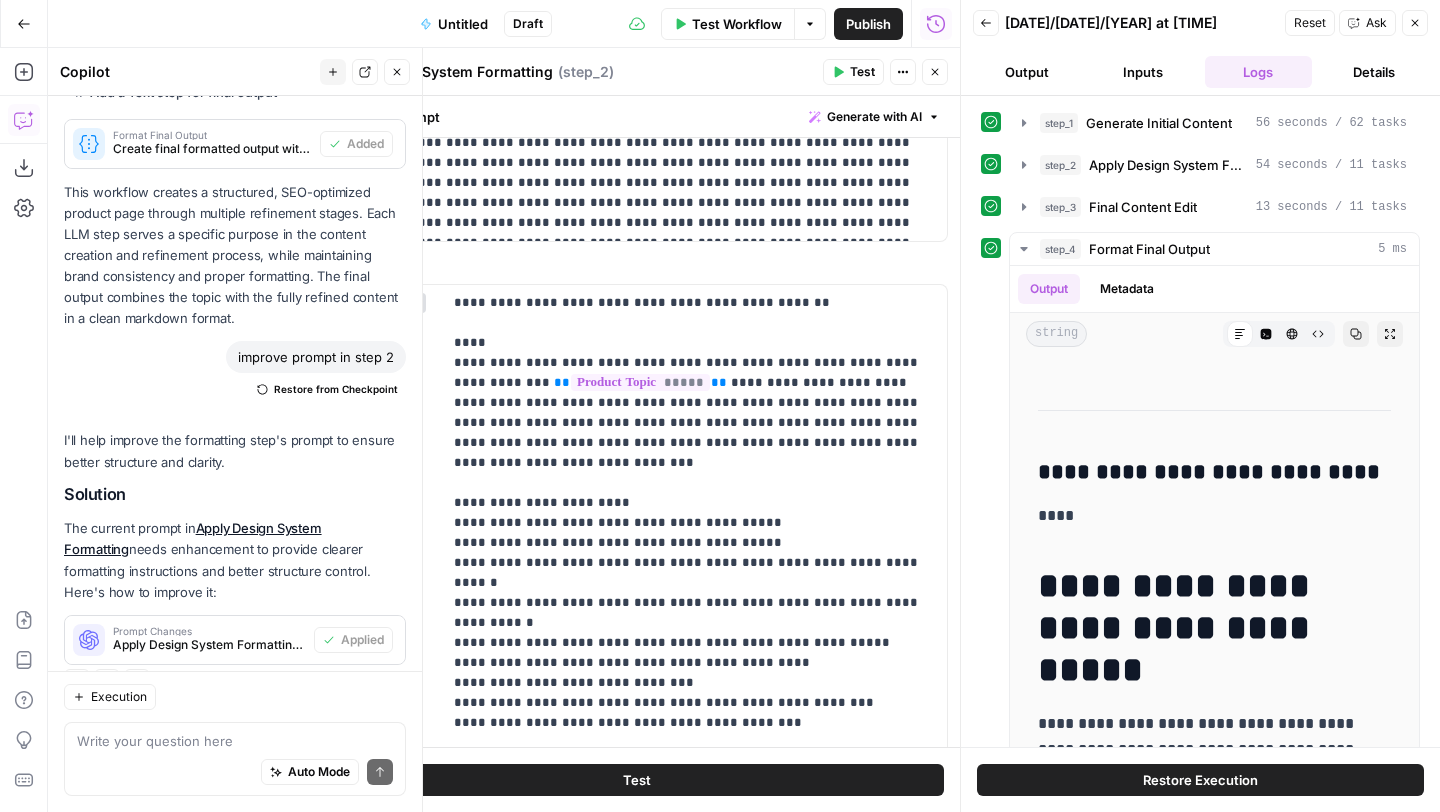 click on "Test Workflow" at bounding box center [737, 24] 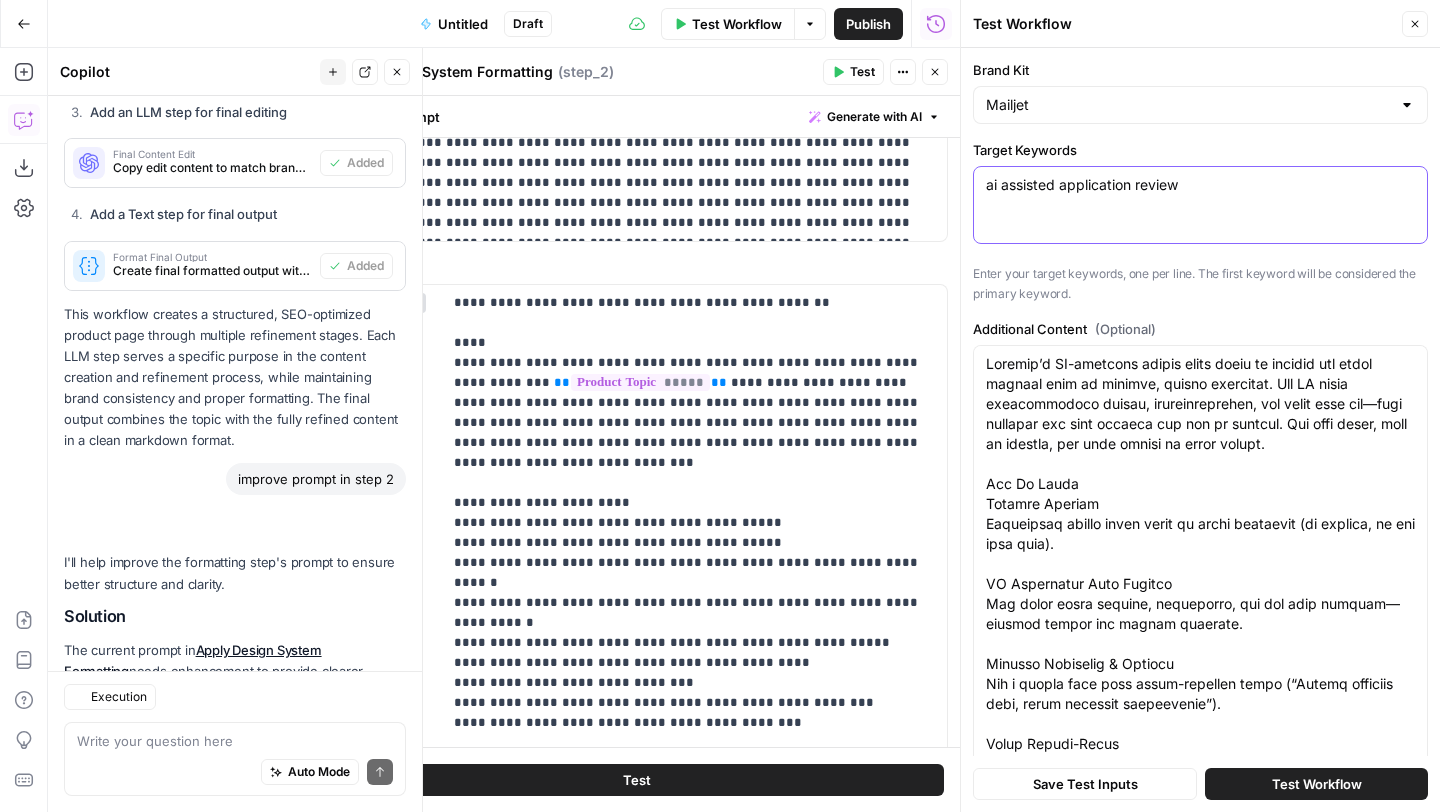 scroll, scrollTop: 2811, scrollLeft: 0, axis: vertical 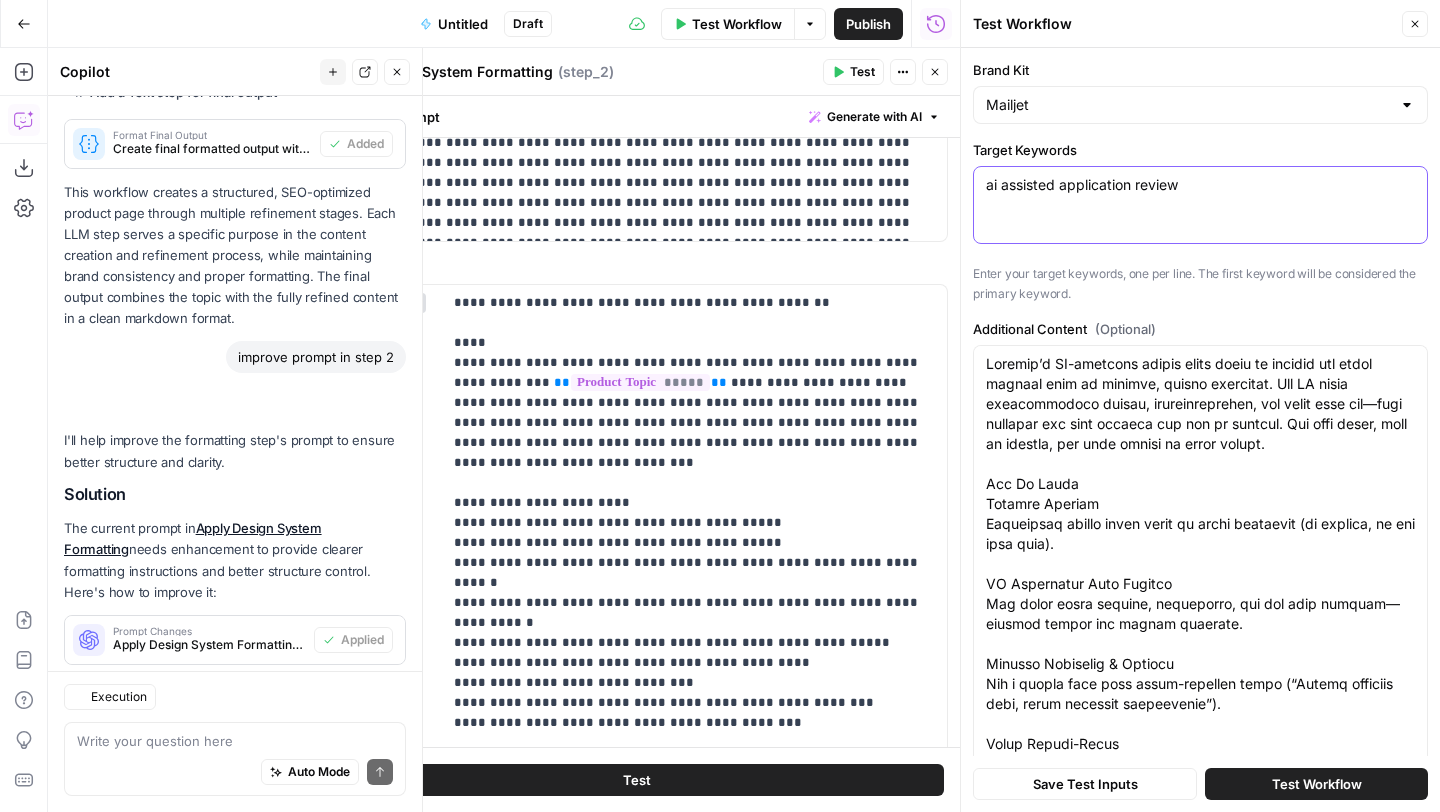 click on "ai assisted application review" at bounding box center [1200, 185] 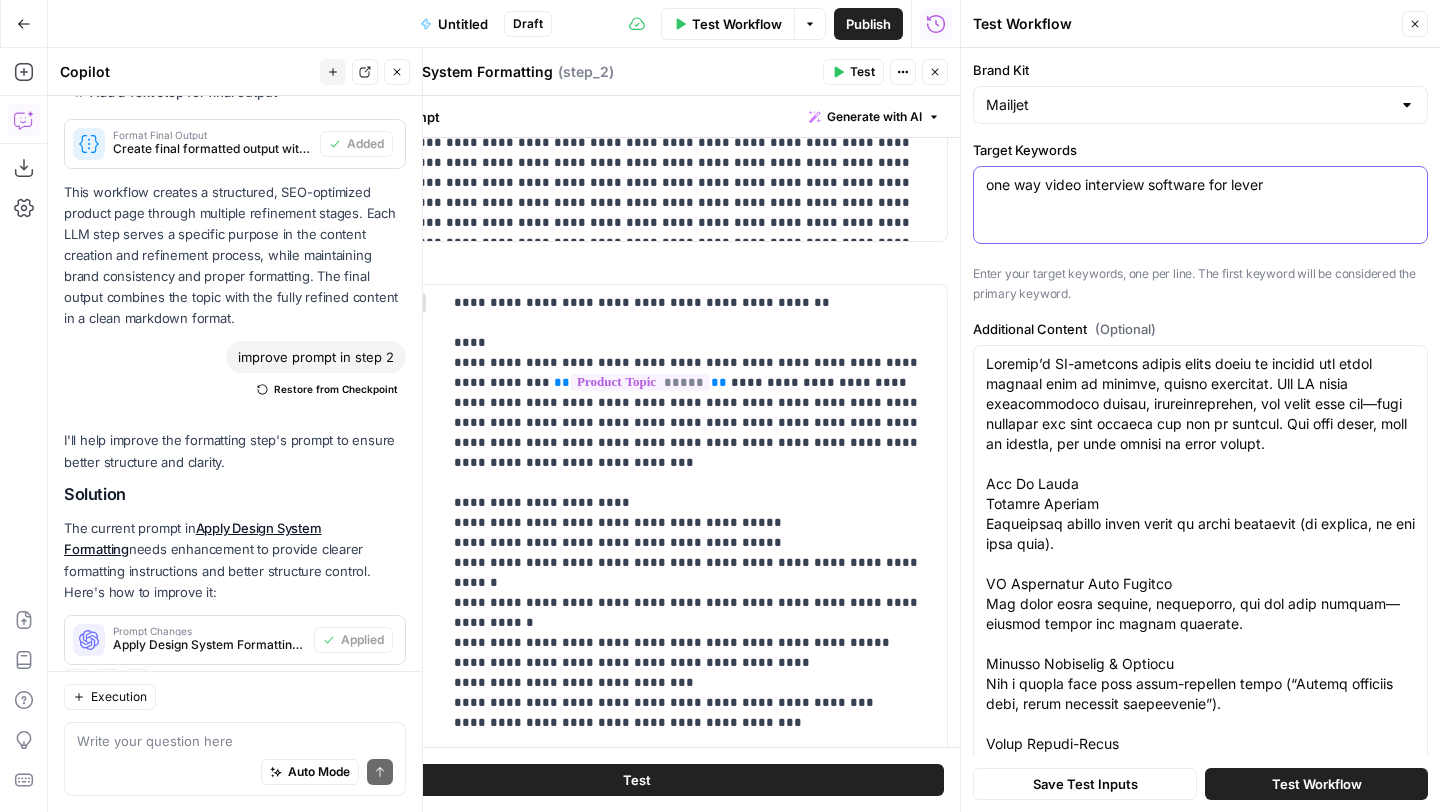 type on "one way video interview software for lever" 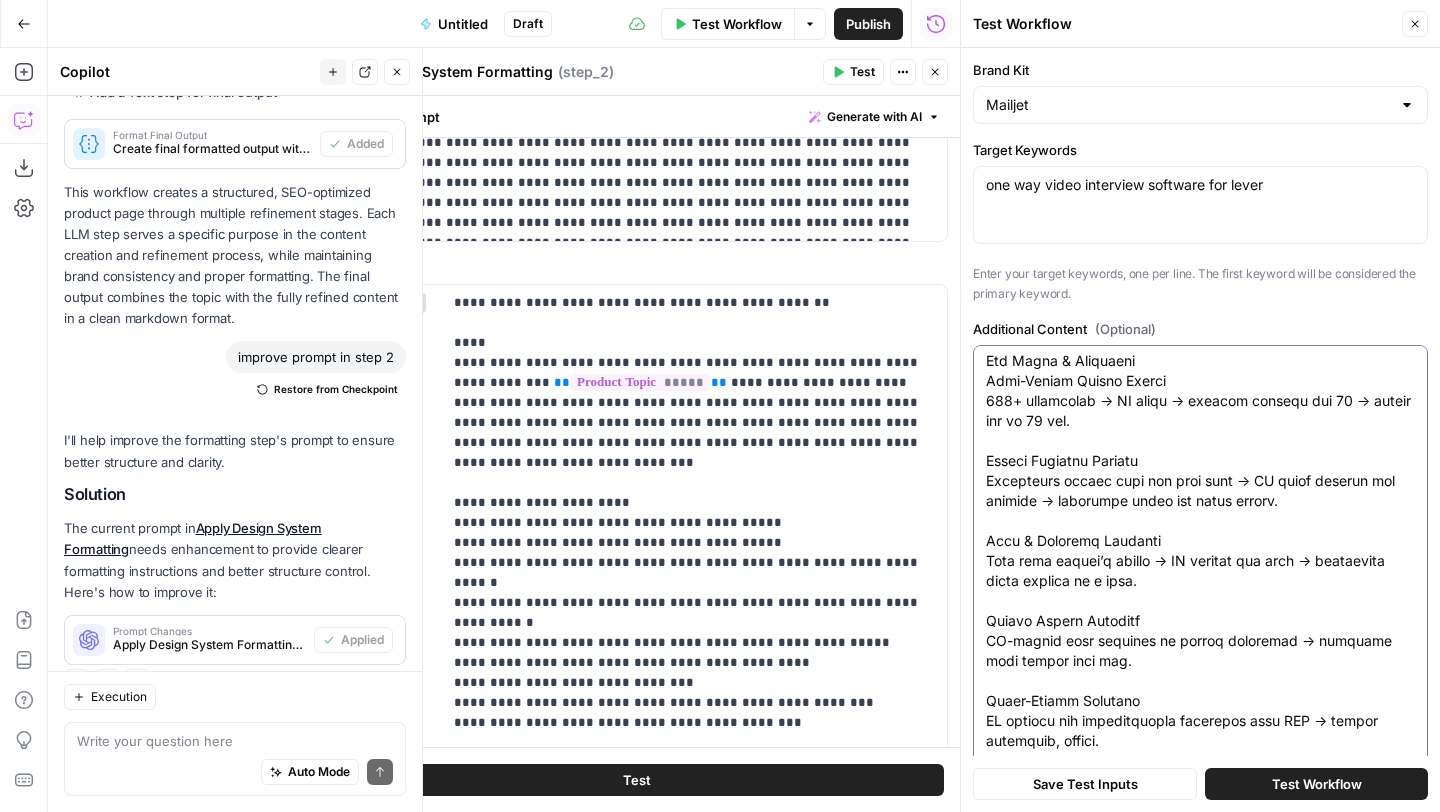 scroll, scrollTop: 2220, scrollLeft: 0, axis: vertical 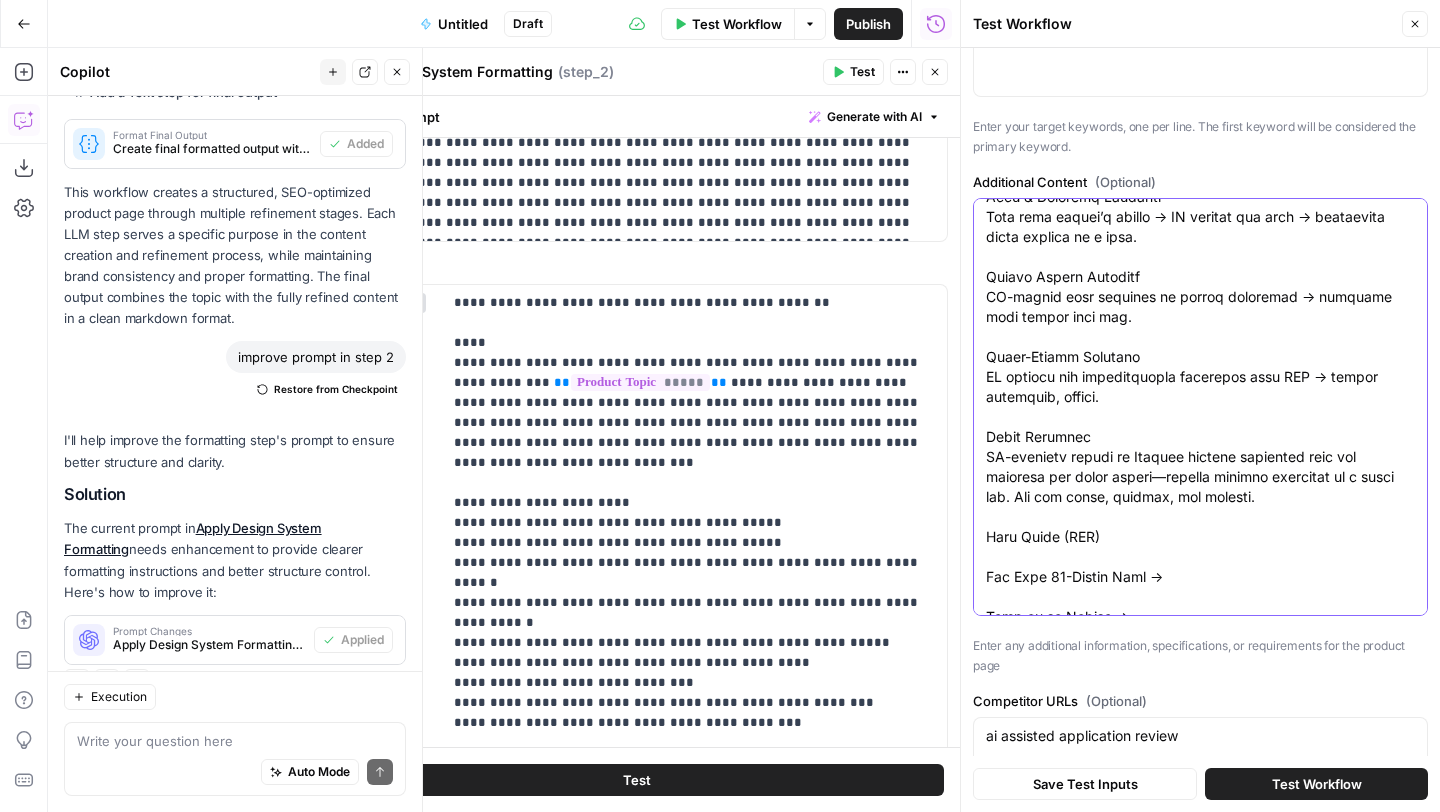 drag, startPoint x: 988, startPoint y: 362, endPoint x: 1183, endPoint y: 811, distance: 489.51608 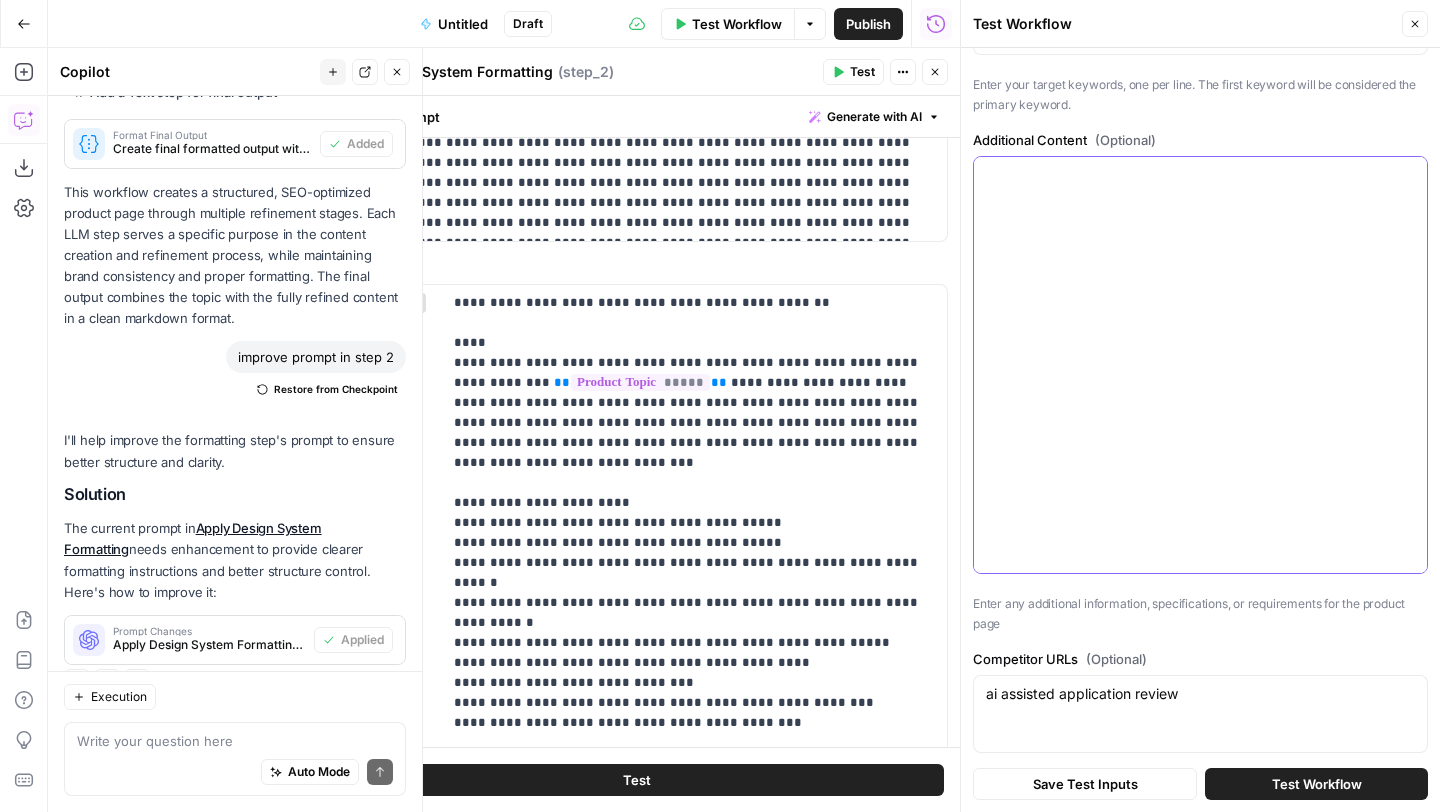 scroll, scrollTop: 0, scrollLeft: 0, axis: both 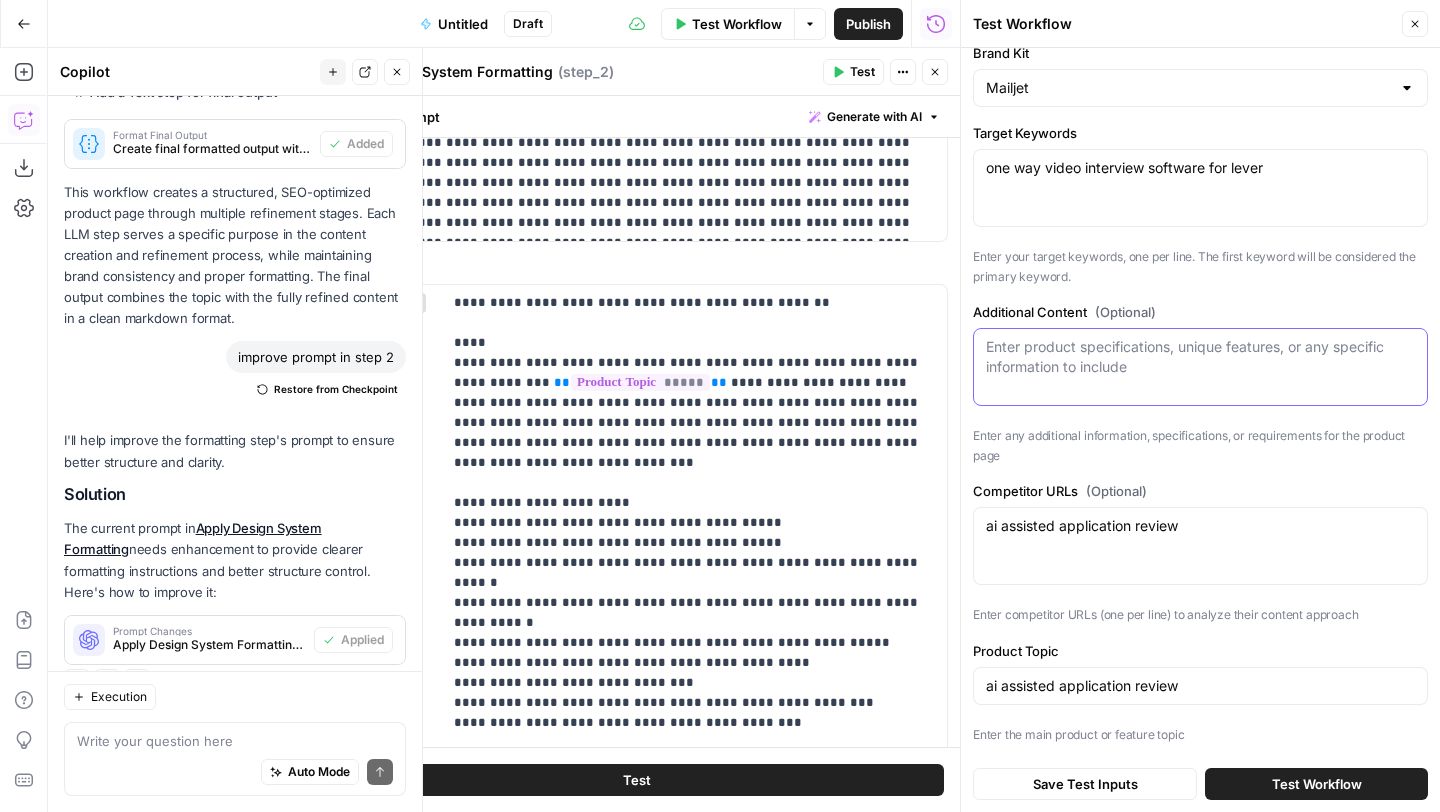 paste on "What Is a “One-Way Interview for Lever”?
Truffle’s one-way interview add-on plugs straight into Lever so you can swap phone screens for quick video or audio answers. Invite every applicant with one click, candidates reply when it suits them, and Truffle pushes a ranked shortlist back into your Lever pipeline. No calendar ping-pong, no extra logins.
How It Works
Send One Link
Push applicants from Lever into Truffle and auto-email the invite.
Candidates Record on Their Time
90-second video or audio answers—mobile-friendly, no passwords.
Instant Ranking & Review
Truffle highlights top matches (you still decide). Notes and ratings sync to Lever.
Shortlist Back to Lever
Move chosen candidates to the next stage with one click—no copy-paste.
Reuse in Seconds
Close the screen, reuse the template on your next role—zero setup next time.
Security & Compliance Highlights
Candidate data stays inside your Lever workspace
GDPR-aligned storage with audit logs and easy delete/export
Session-level access controls
N..." 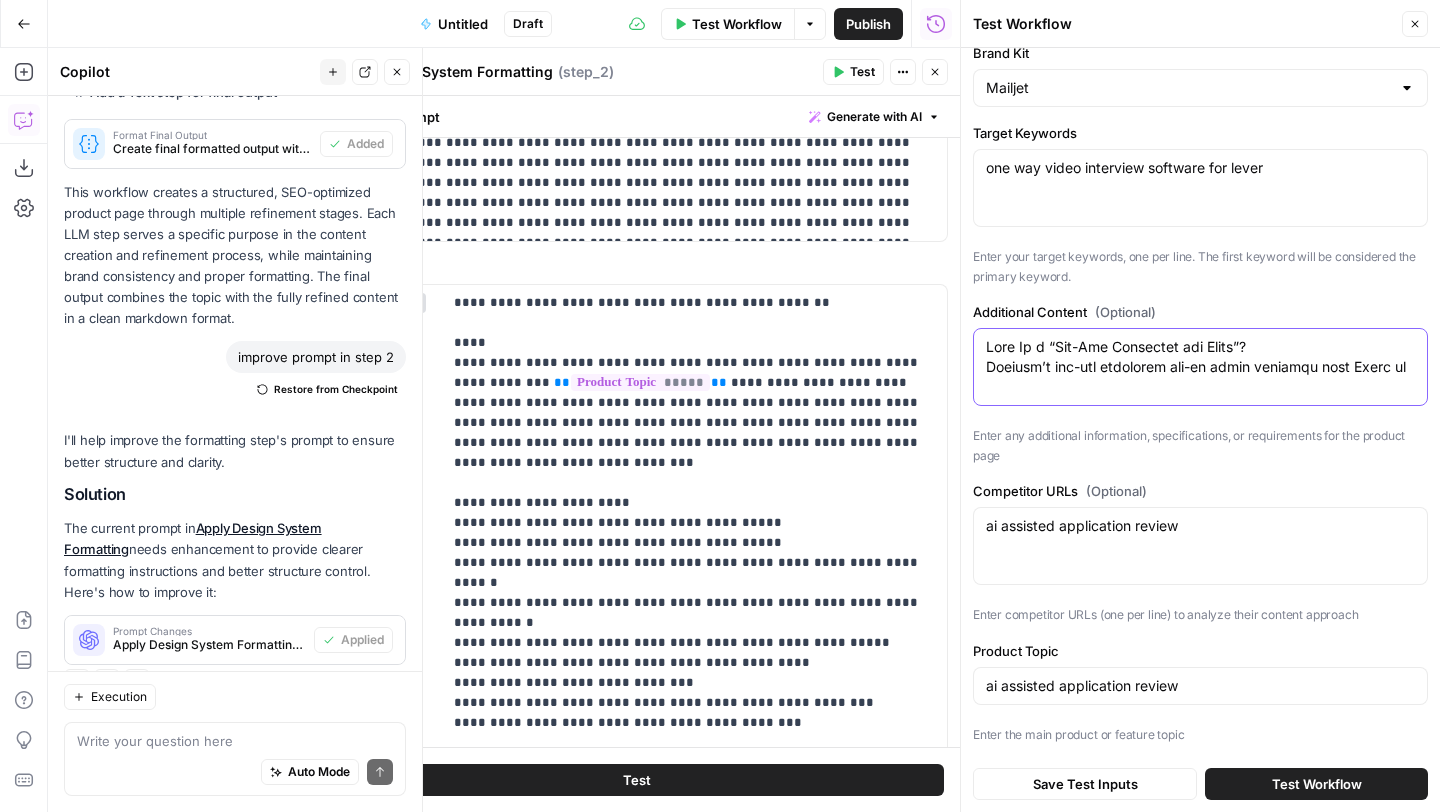scroll, scrollTop: 2032, scrollLeft: 0, axis: vertical 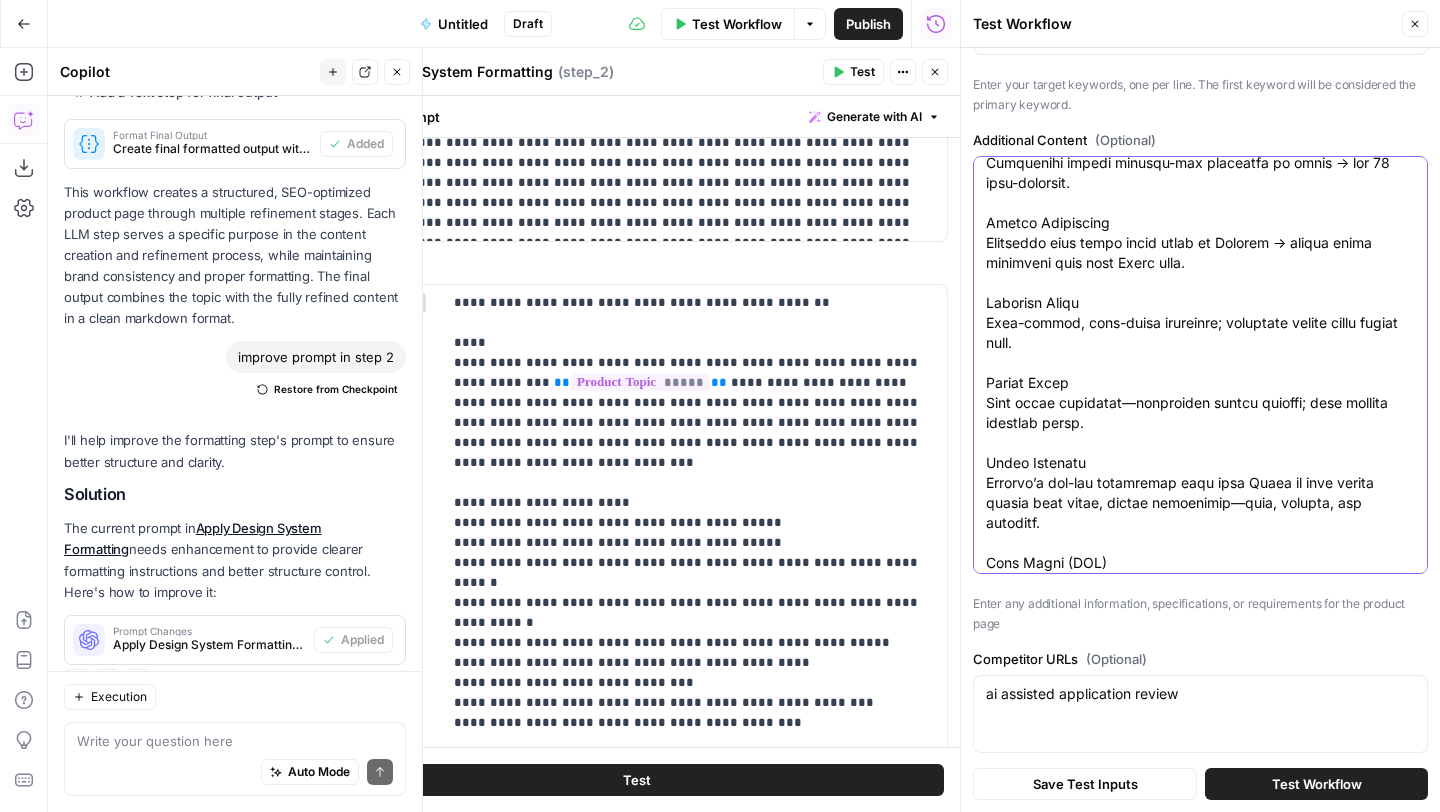 type on "What Is a “One-Way Interview for Lever”?
Truffle’s one-way interview add-on plugs straight into Lever so you can swap phone screens for quick video or audio answers. Invite every applicant with one click, candidates reply when it suits them, and Truffle pushes a ranked shortlist back into your Lever pipeline. No calendar ping-pong, no extra logins.
How It Works
Send One Link
Push applicants from Lever into Truffle and auto-email the invite.
Candidates Record on Their Time
90-second video or audio answers—mobile-friendly, no passwords.
Instant Ranking & Review
Truffle highlights top matches (you still decide). Notes and ratings sync to Lever.
Shortlist Back to Lever
Move chosen candidates to the next stage with one click—no copy-paste.
Reuse in Seconds
Close the screen, reuse the template on your next role—zero setup next time.
Security & Compliance Highlights
Candidate data stays inside your Lever workspace
GDPR-aligned storage with audit logs and easy delete/export
Session-level access controls
N..." 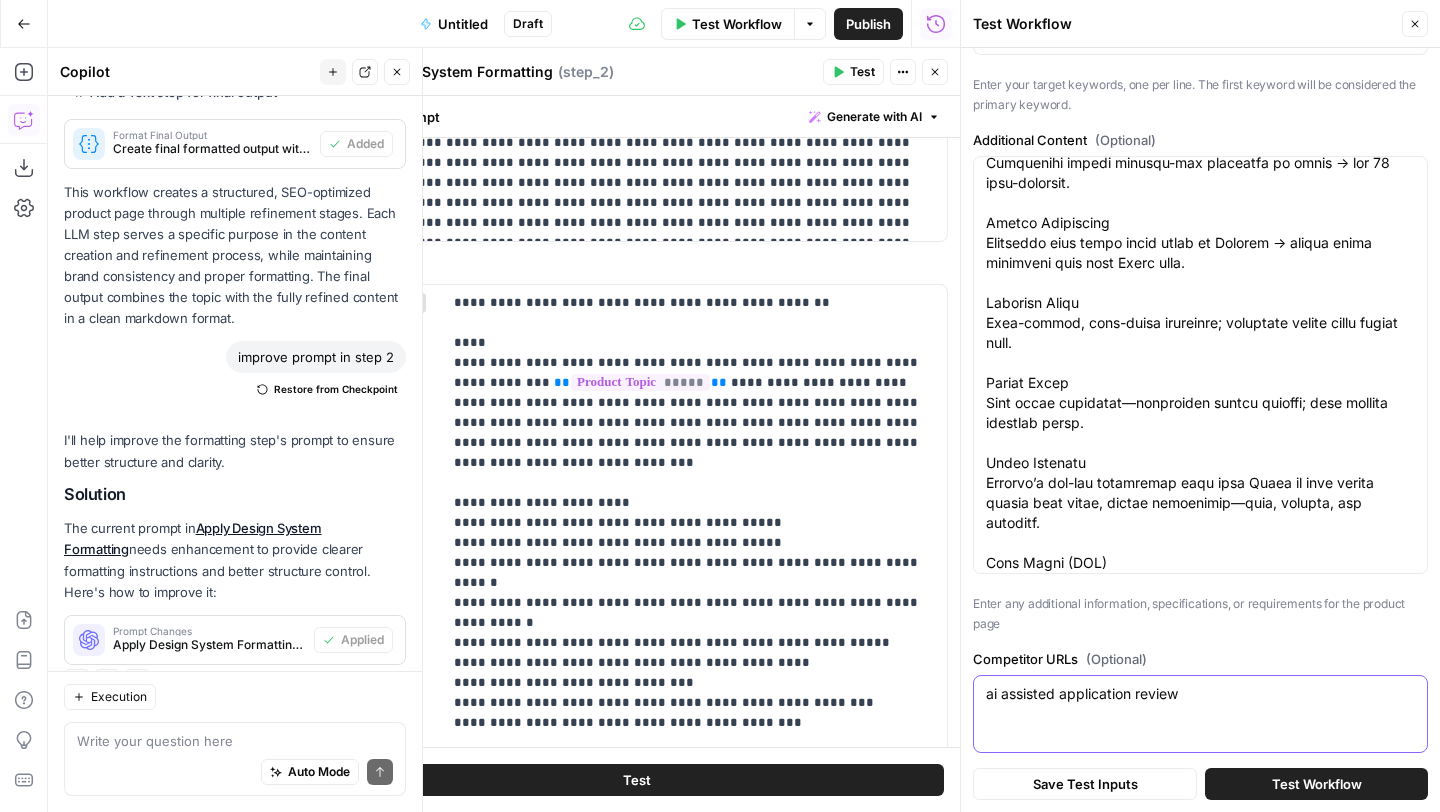 scroll, scrollTop: 0, scrollLeft: 0, axis: both 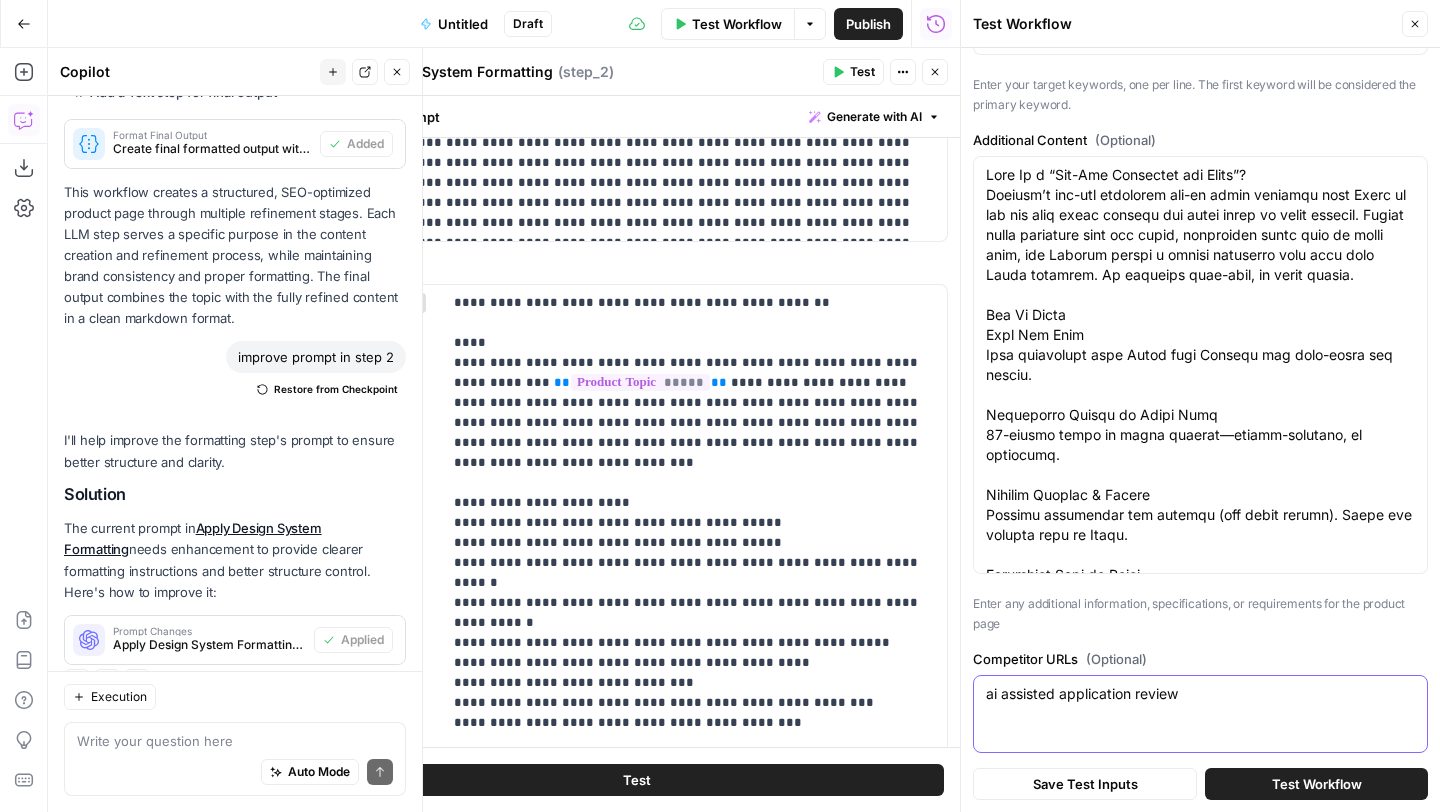 click on "ai assisted application review" at bounding box center (1200, 694) 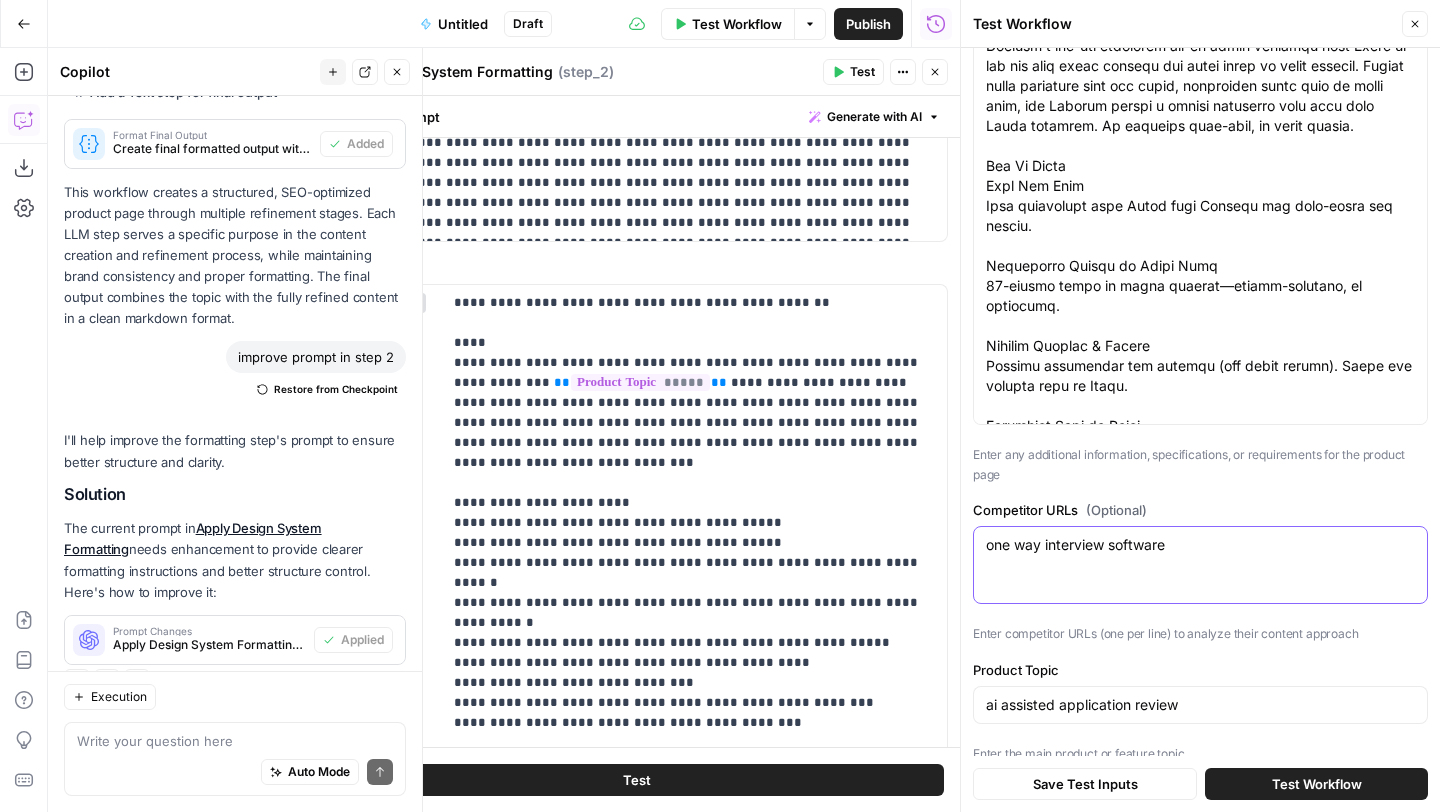 scroll, scrollTop: 357, scrollLeft: 0, axis: vertical 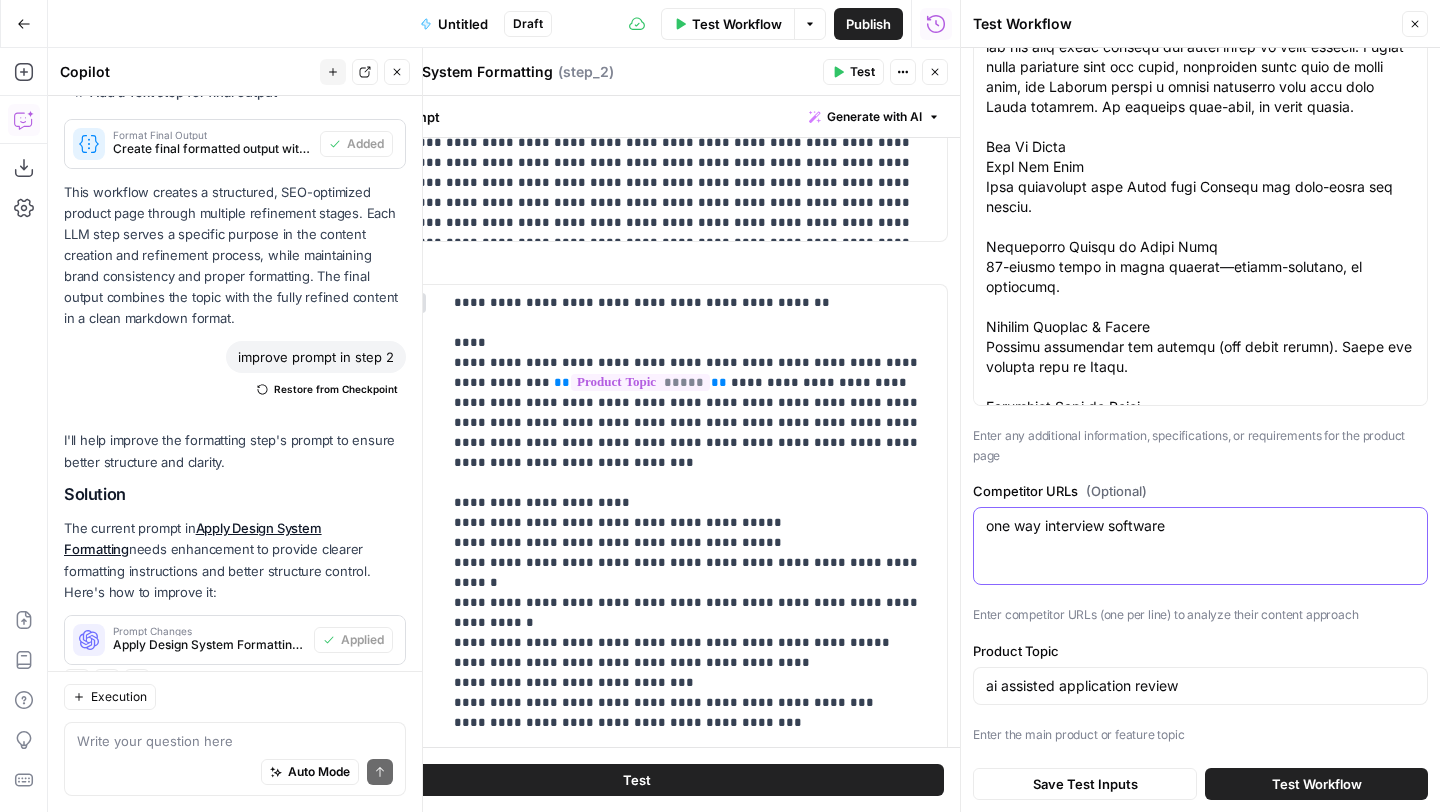 type on "one way interview software" 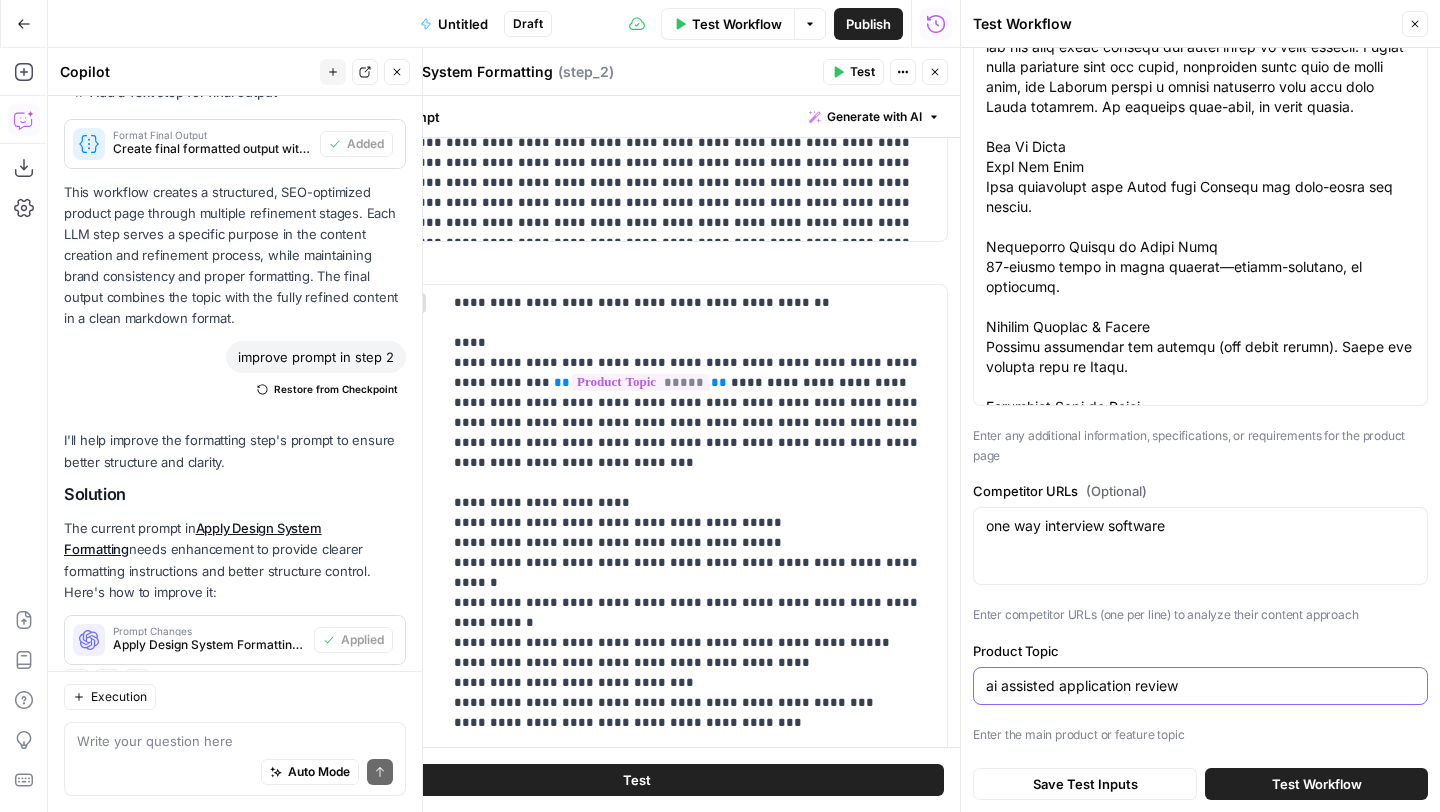 click on "ai assisted application review" at bounding box center [1200, 686] 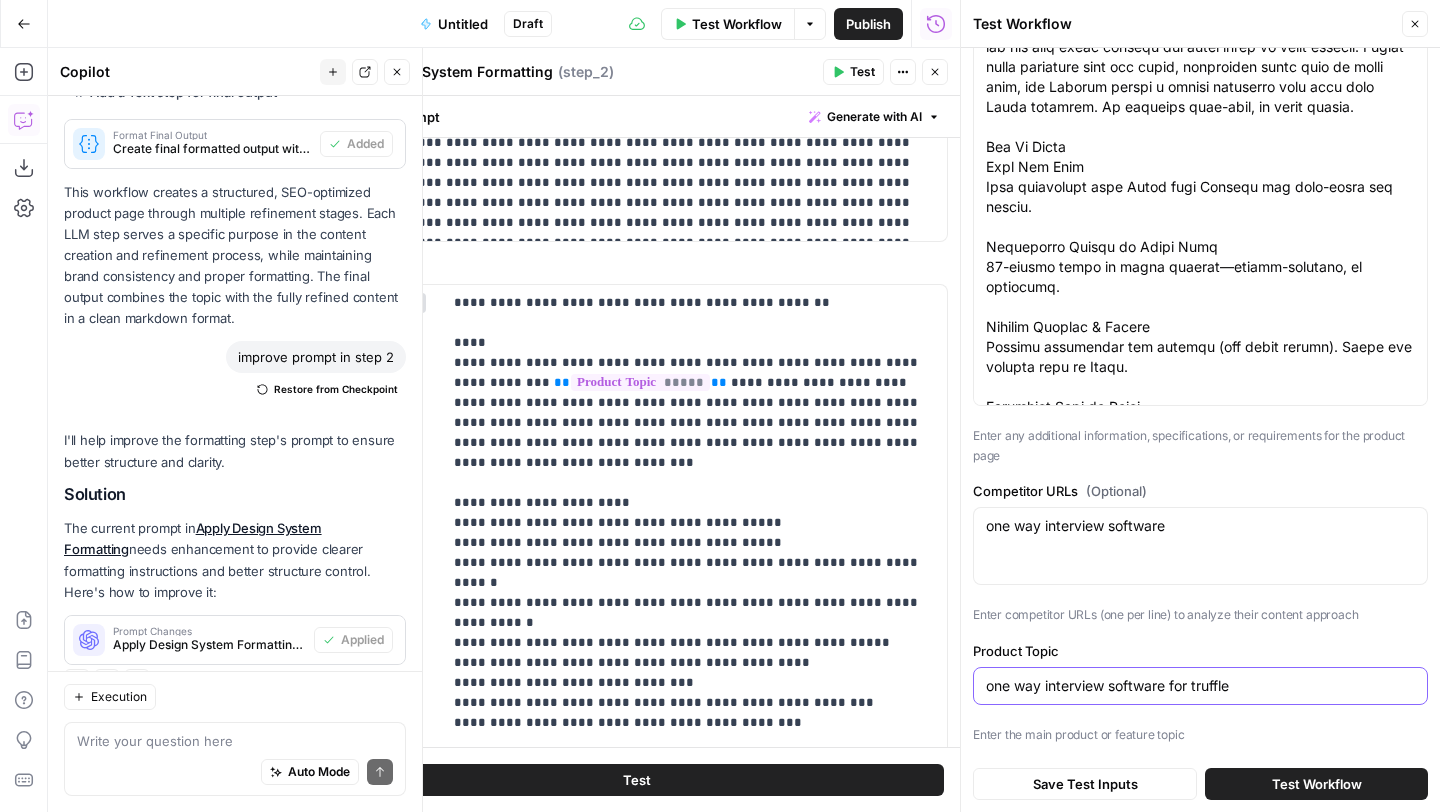 type on "one way interview software for truffle" 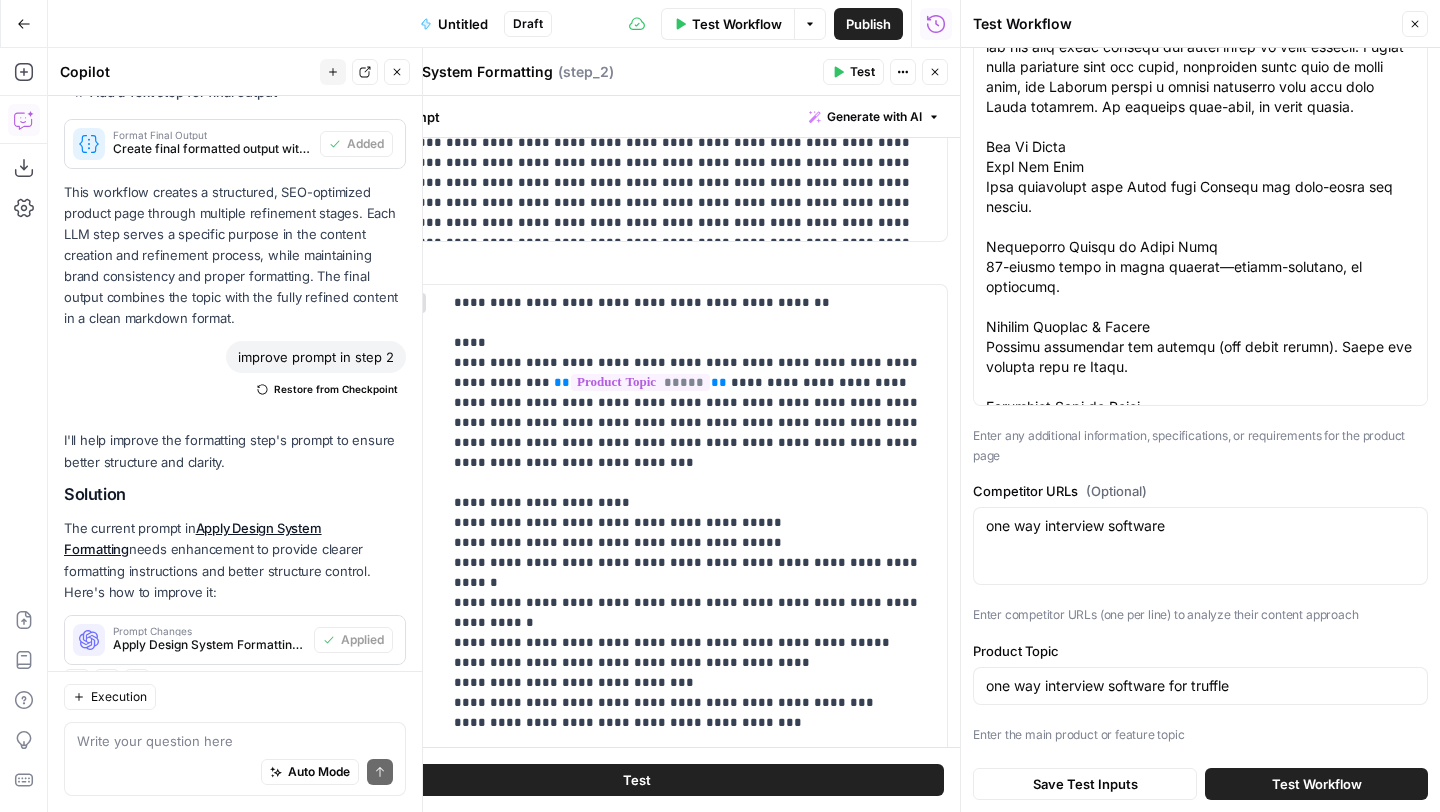 click on "Test Workflow" at bounding box center (1316, 784) 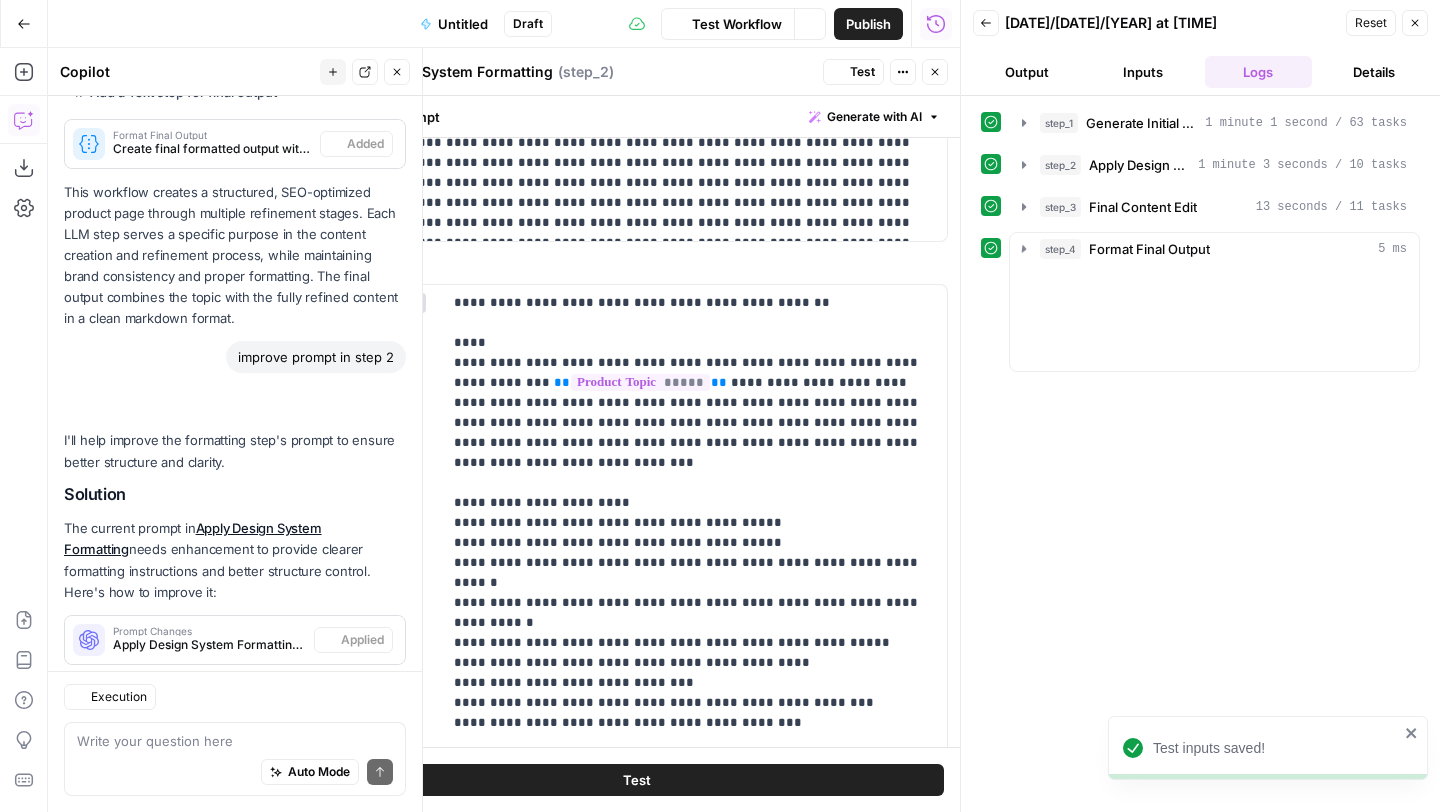 scroll, scrollTop: 2811, scrollLeft: 0, axis: vertical 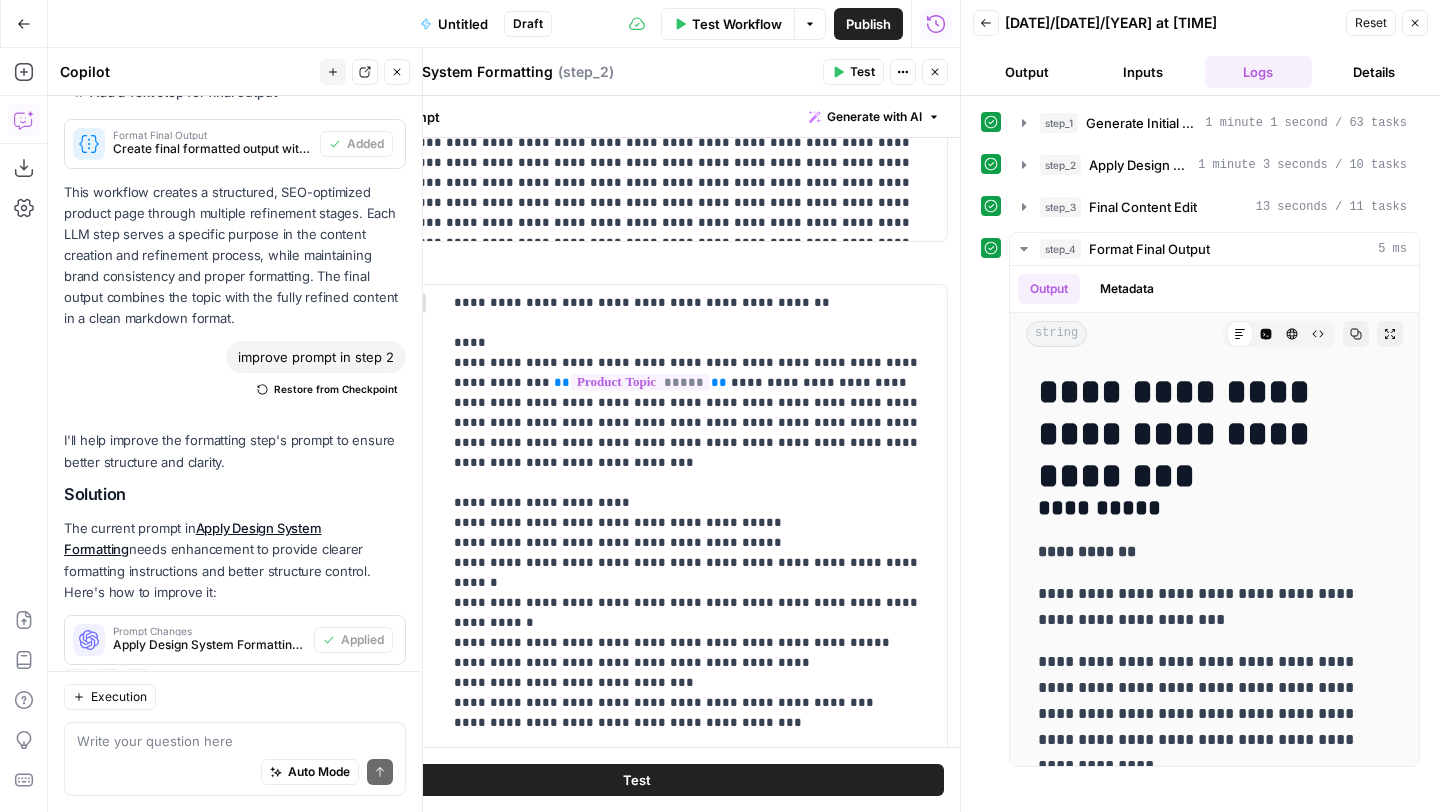 click on "Test Workflow" at bounding box center [737, 24] 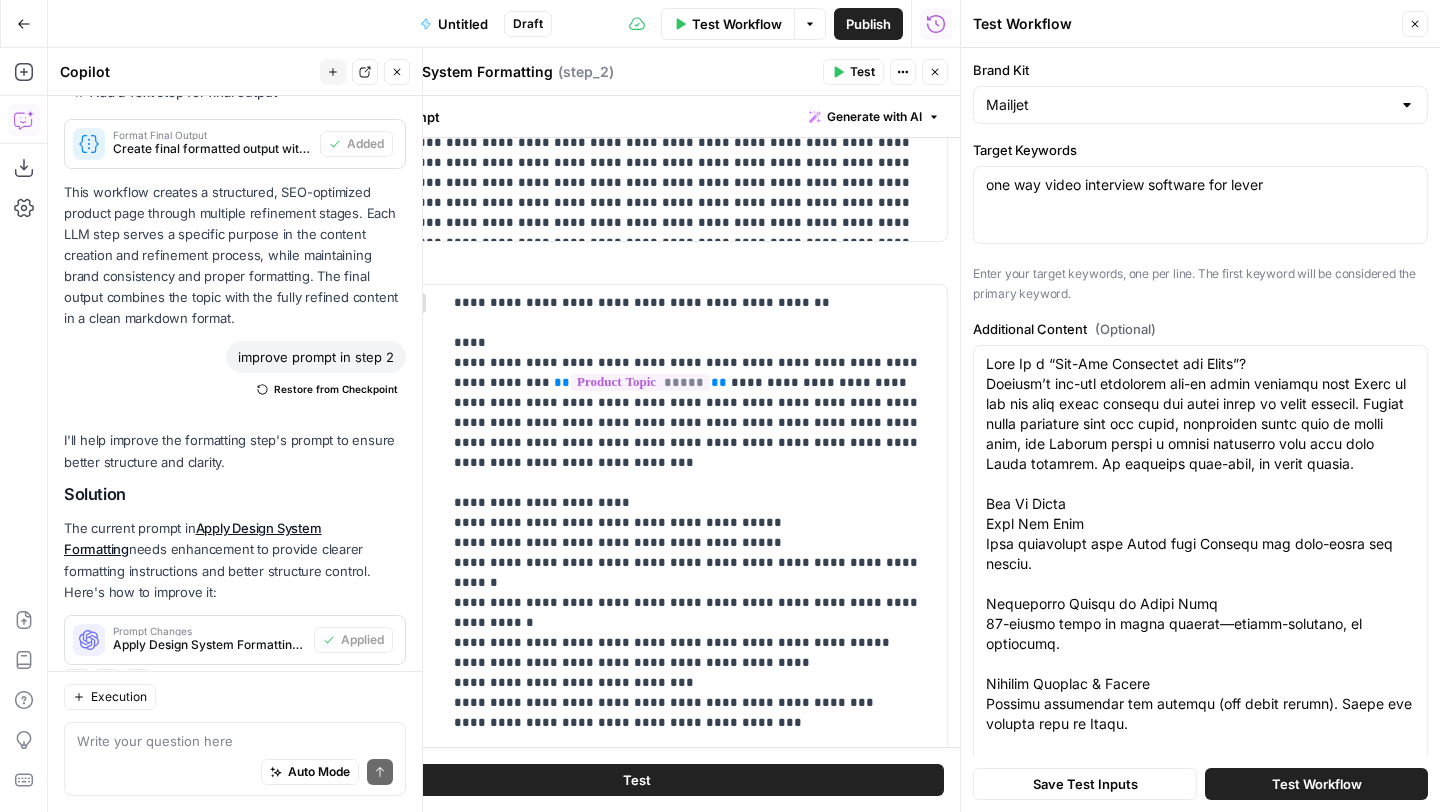 scroll, scrollTop: 357, scrollLeft: 0, axis: vertical 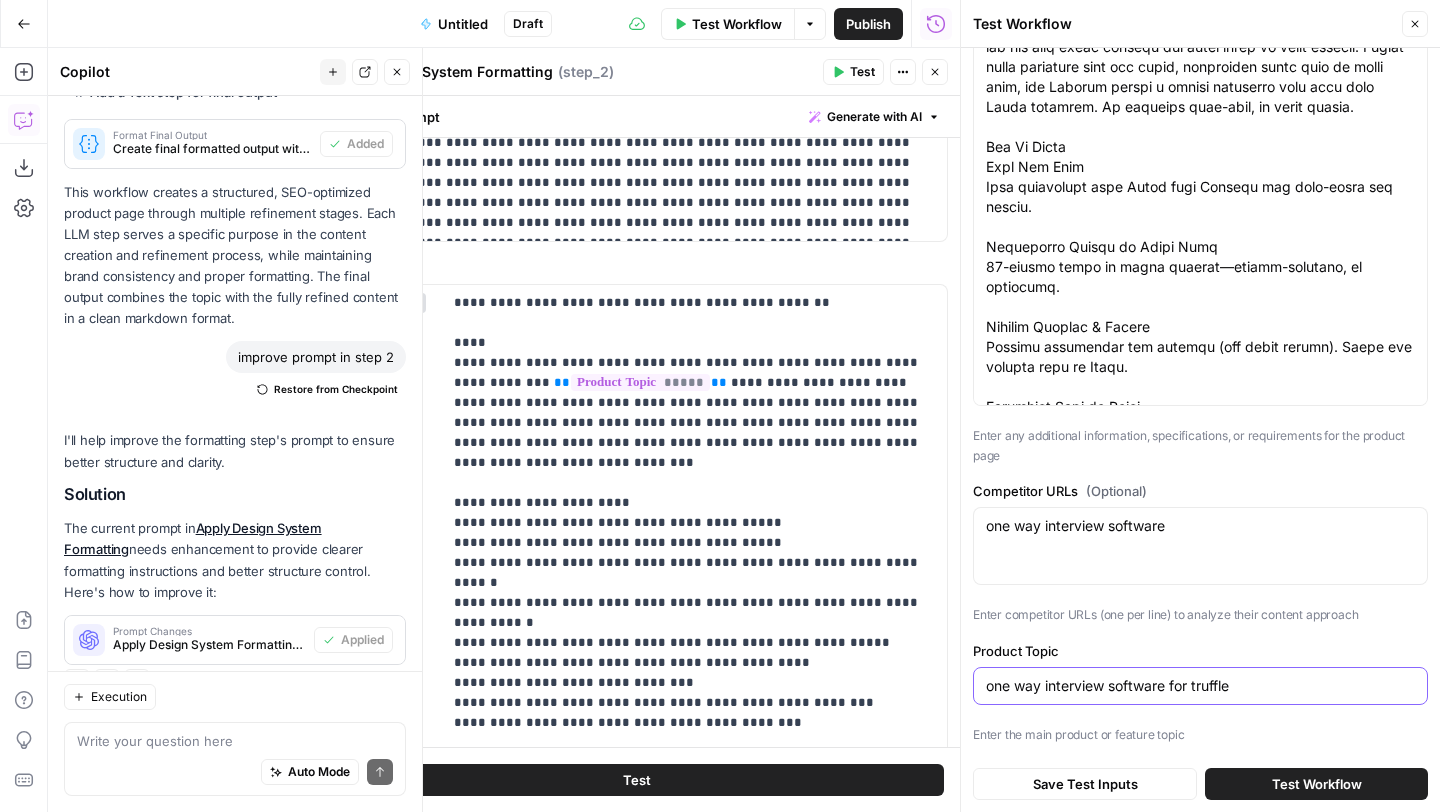 click on "one way interview software for truffle" at bounding box center (1200, 686) 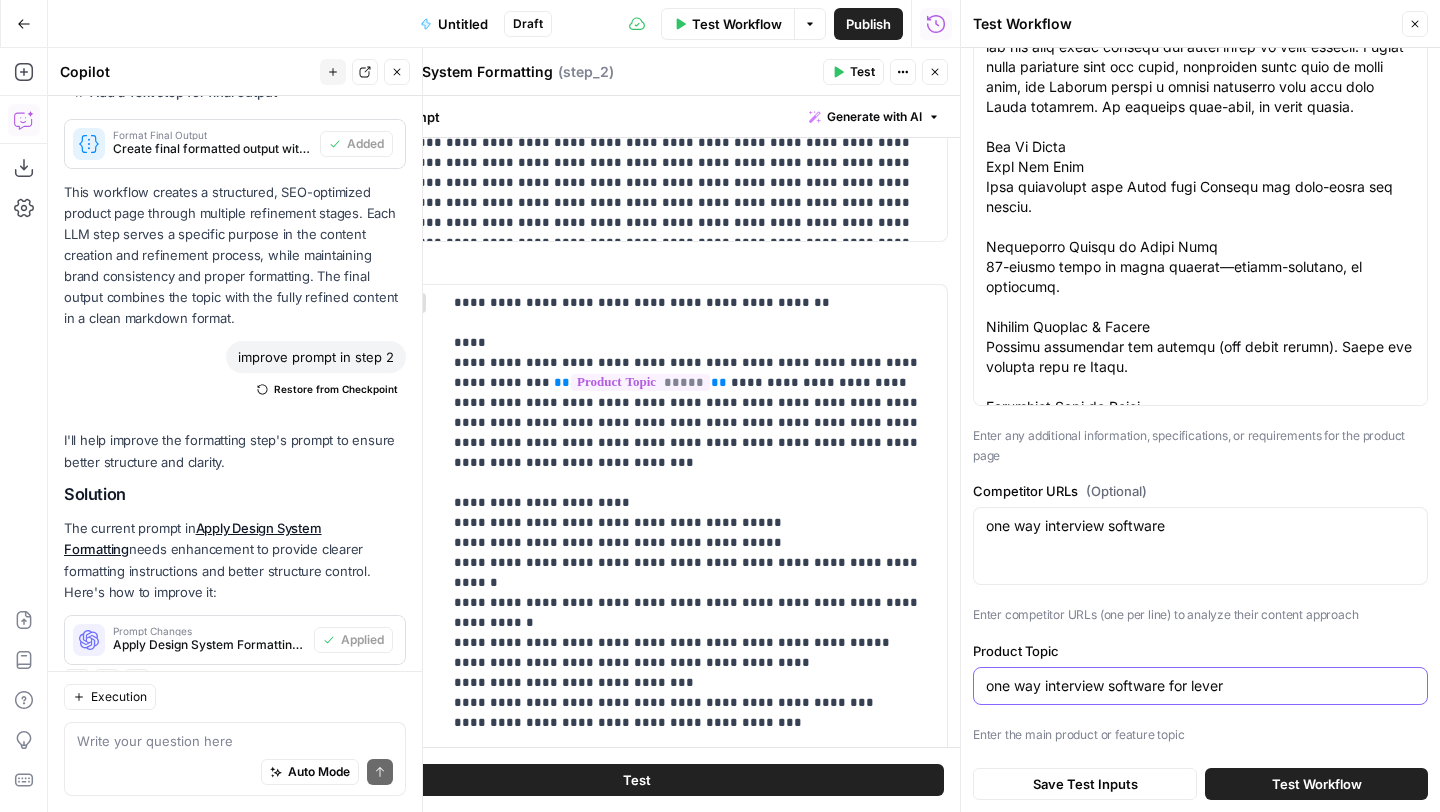 type on "one way interview software for lever" 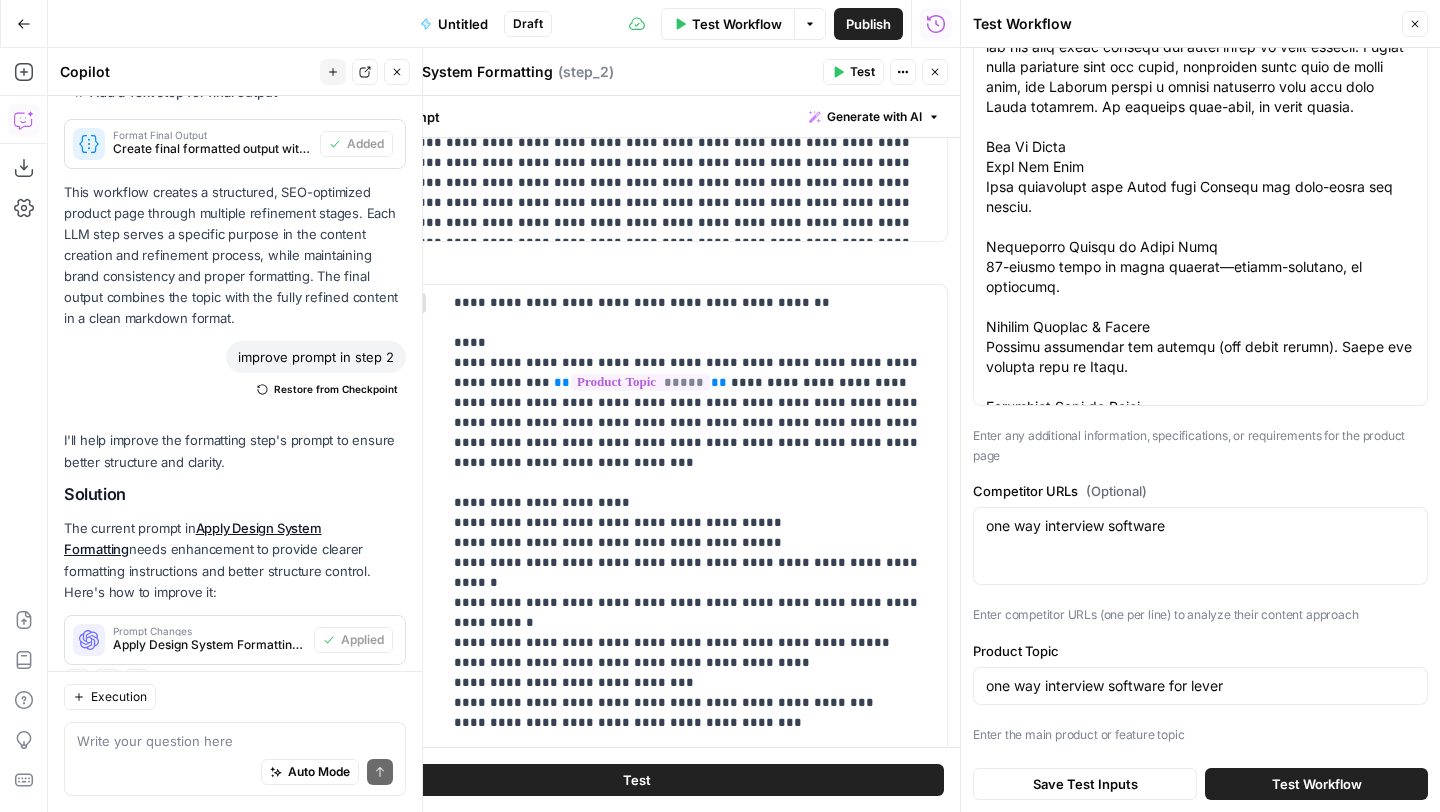 click on "Test Workflow" at bounding box center [1317, 784] 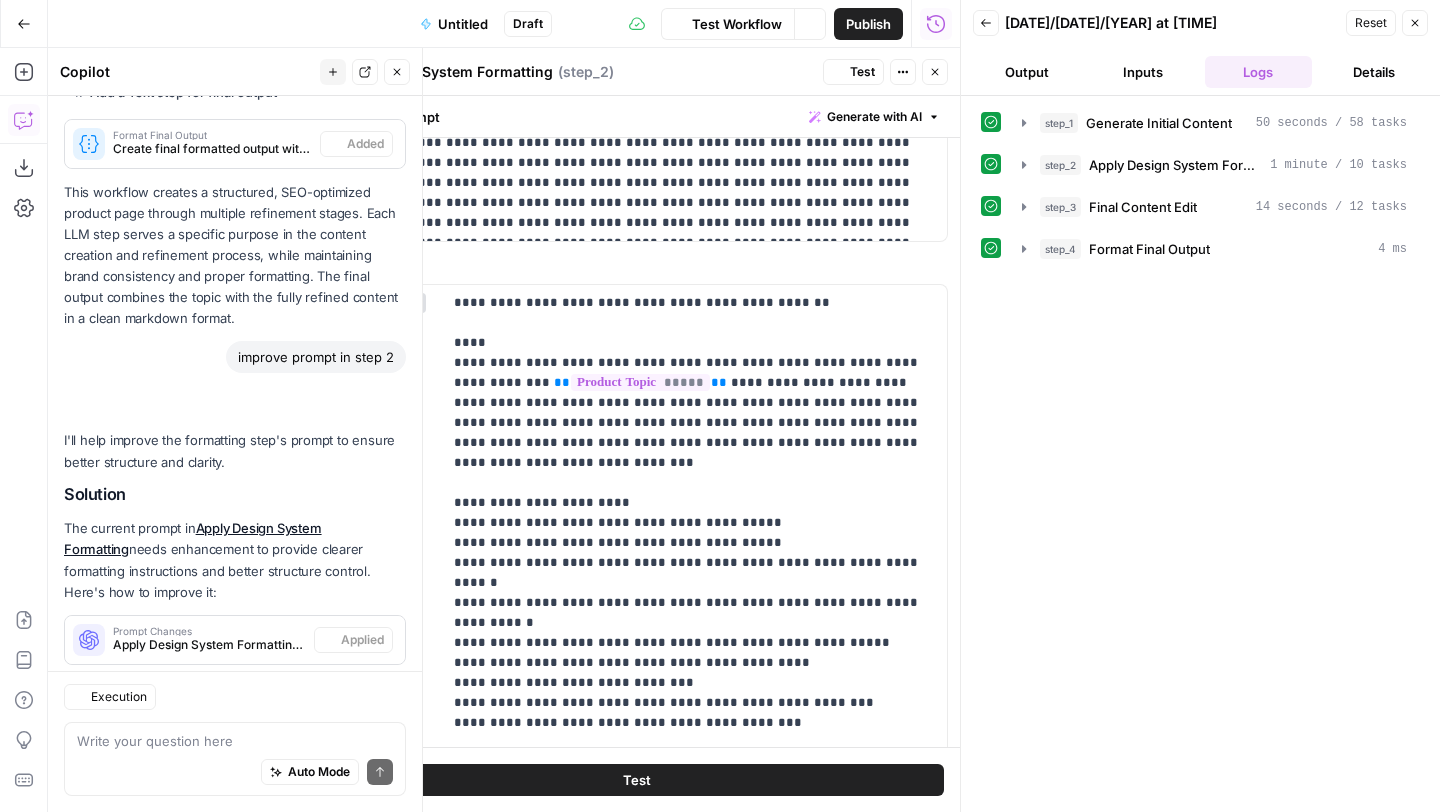 scroll, scrollTop: 2811, scrollLeft: 0, axis: vertical 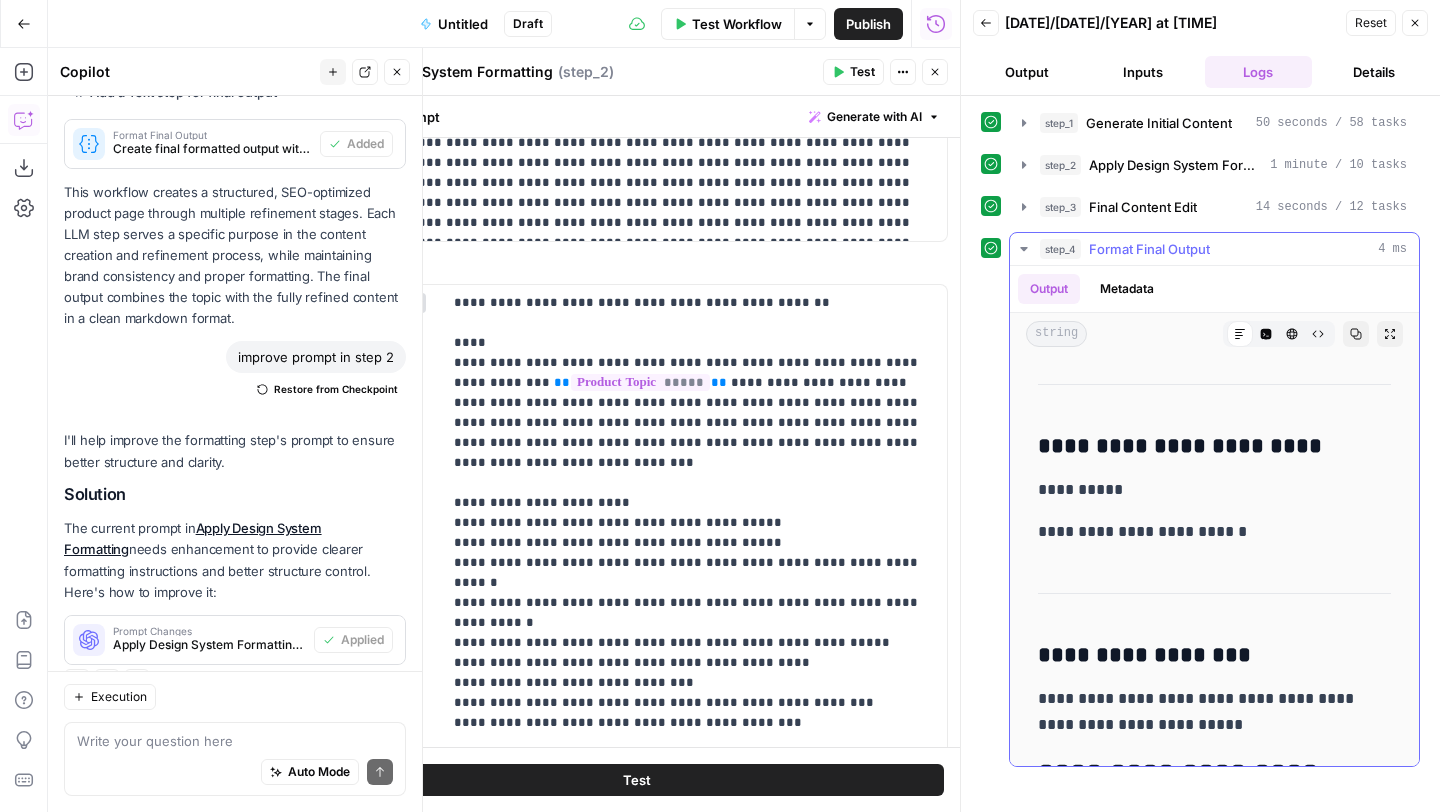 click on "Copy" at bounding box center (1356, 334) 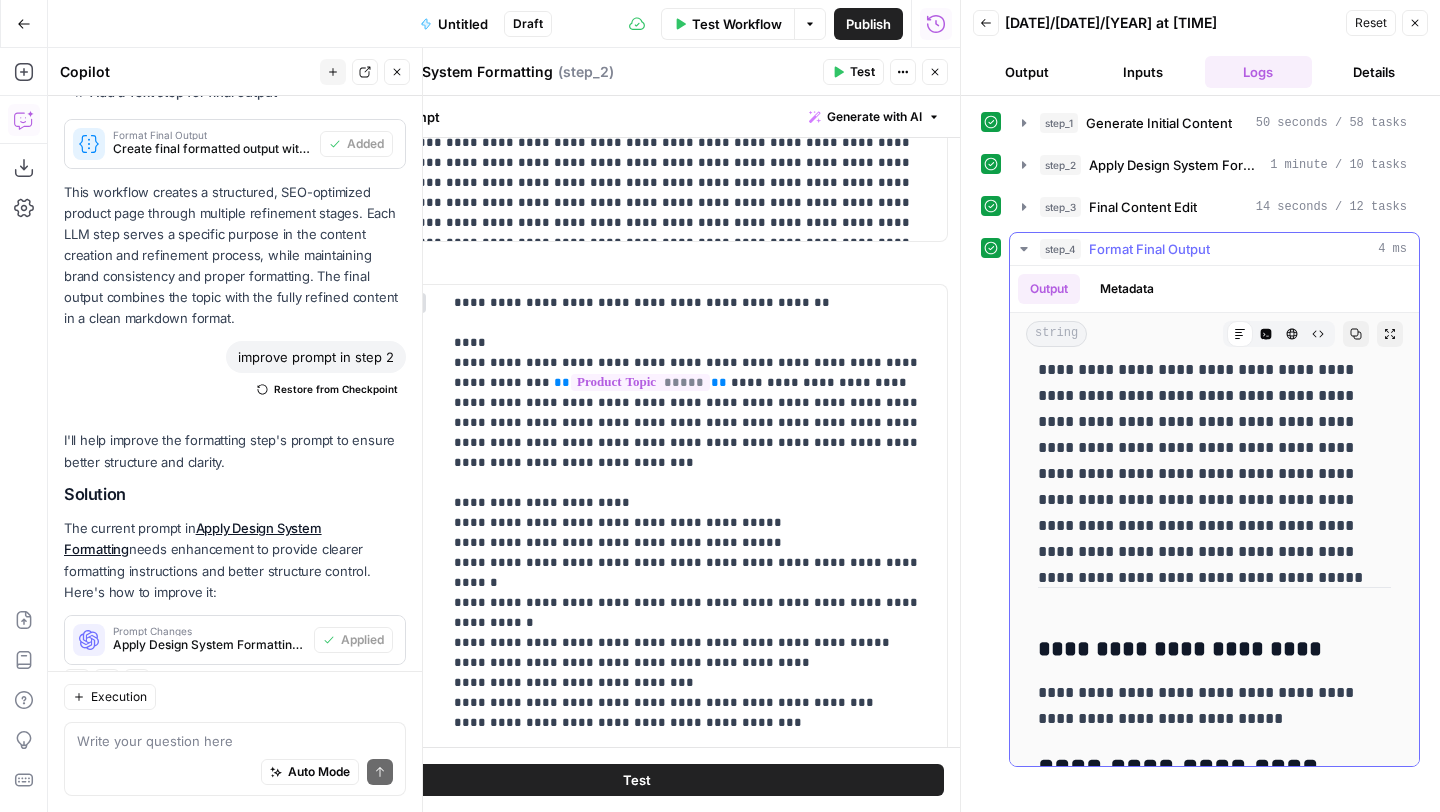 scroll, scrollTop: 1695, scrollLeft: 0, axis: vertical 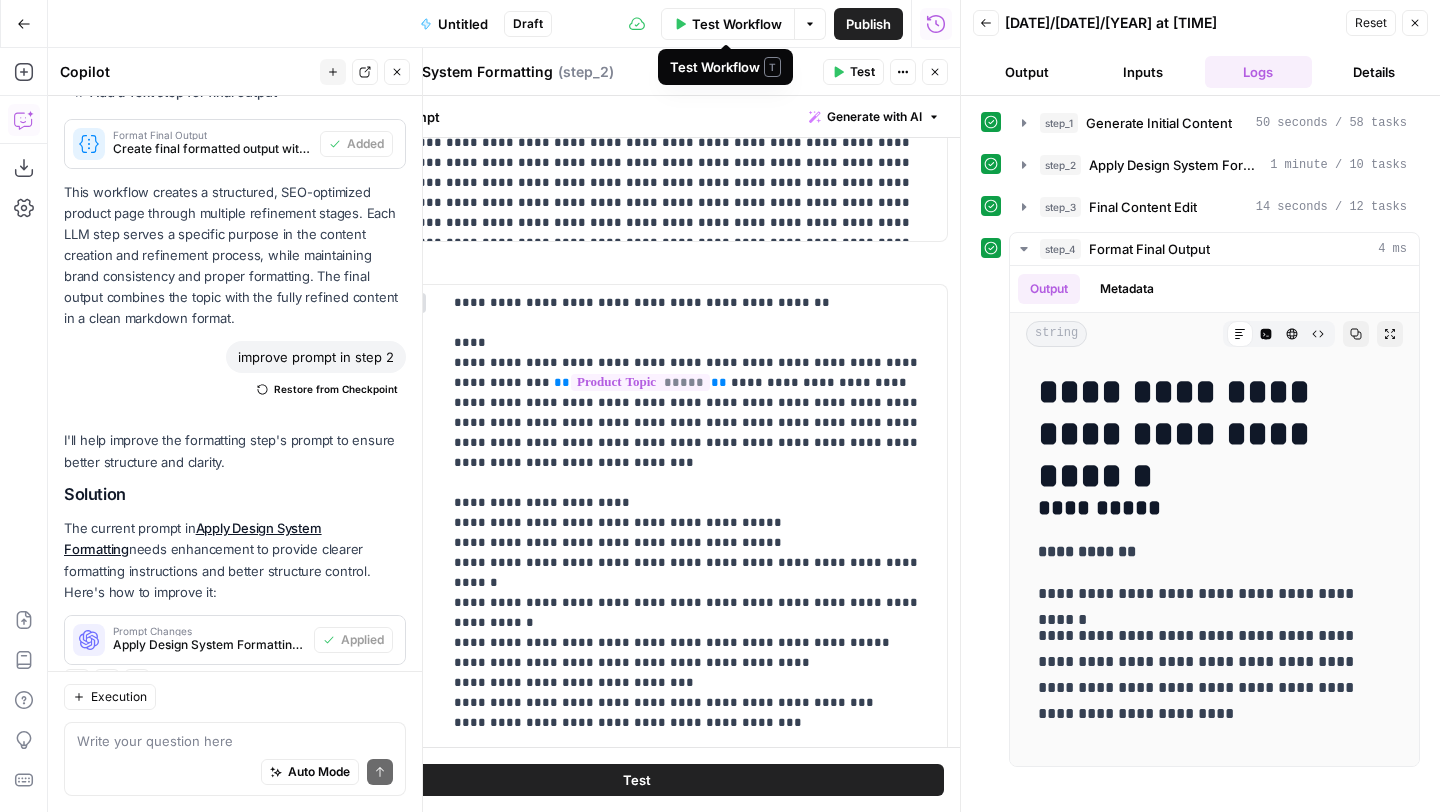 click on "Test Workflow" at bounding box center [737, 24] 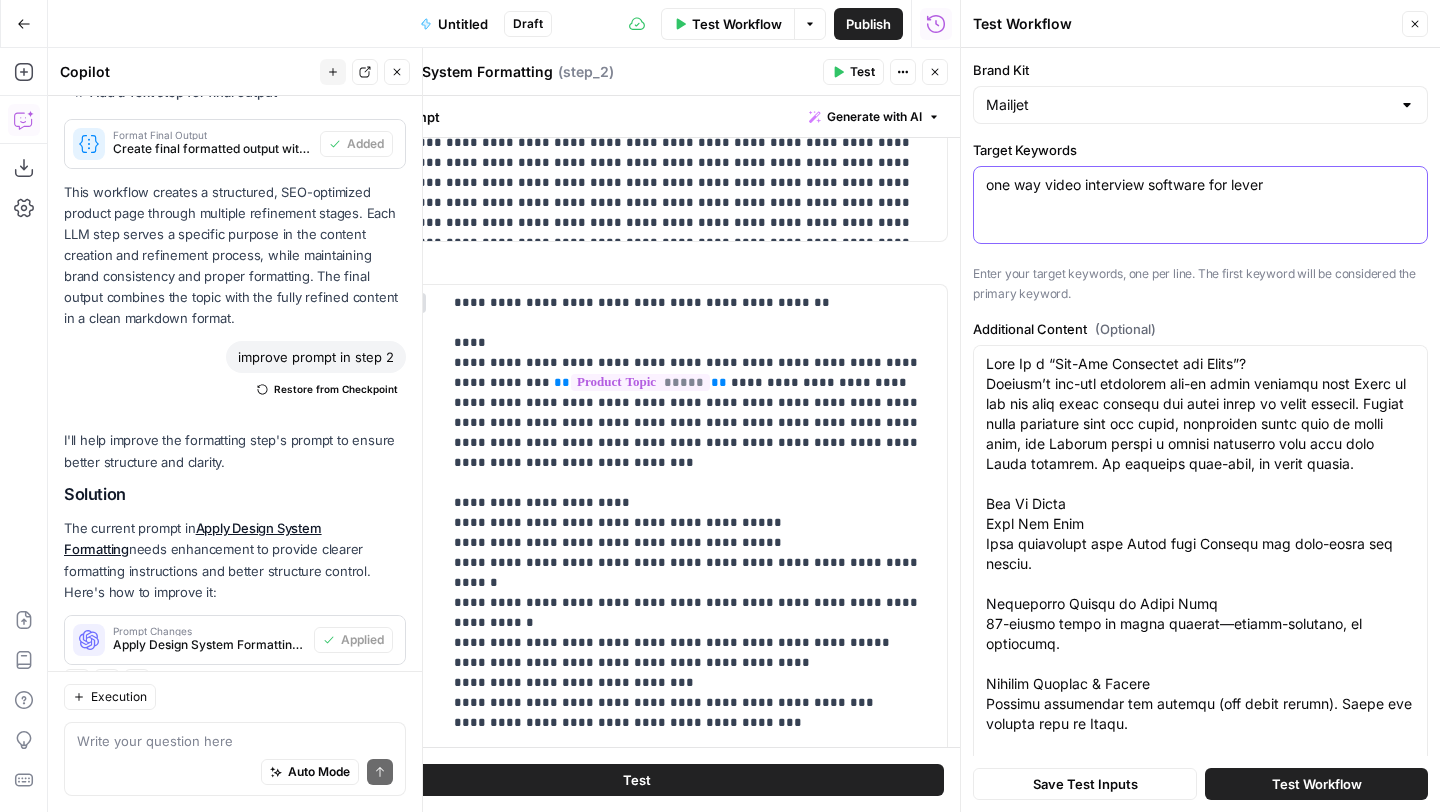 click on "one way video interview software for lever" at bounding box center [1200, 185] 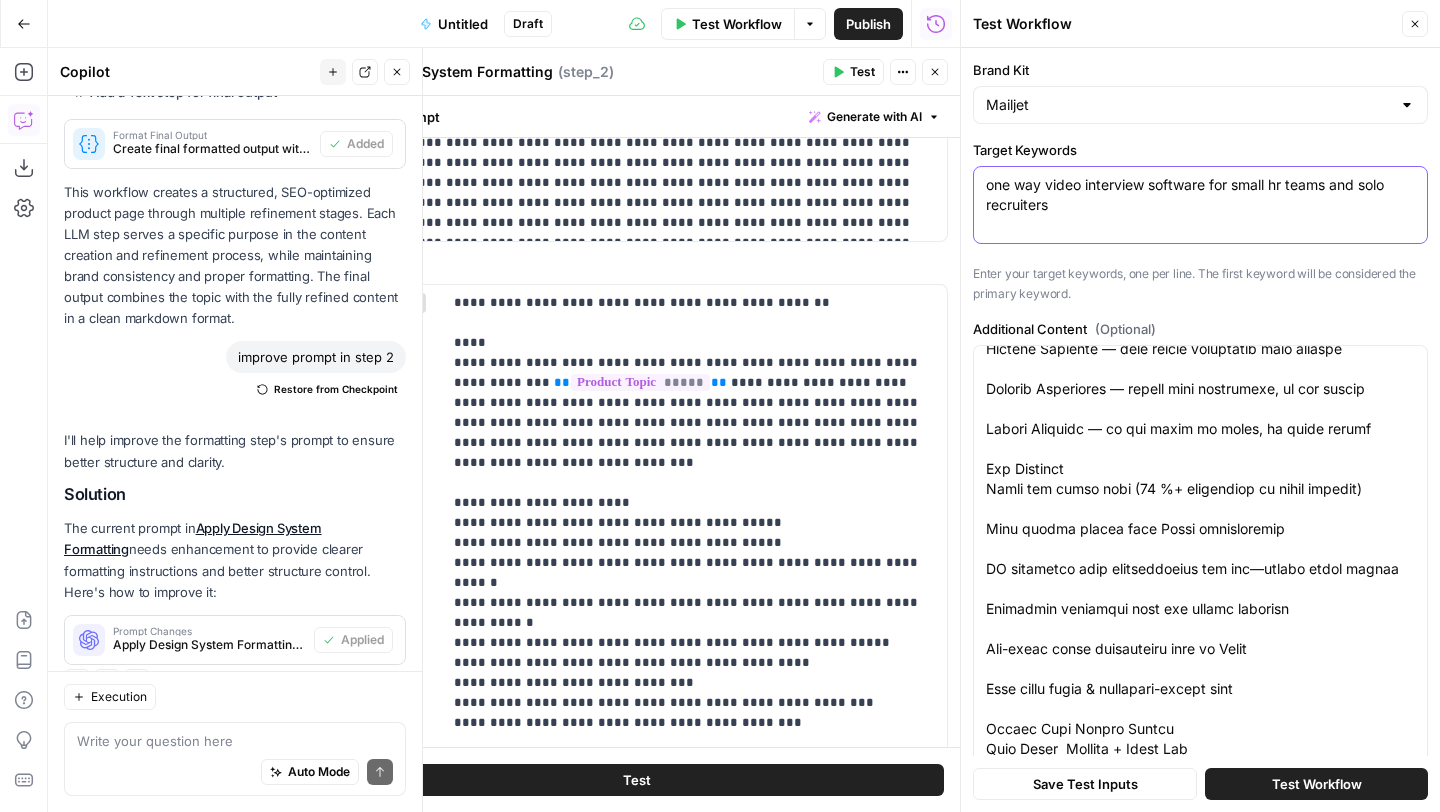 scroll, scrollTop: 2040, scrollLeft: 0, axis: vertical 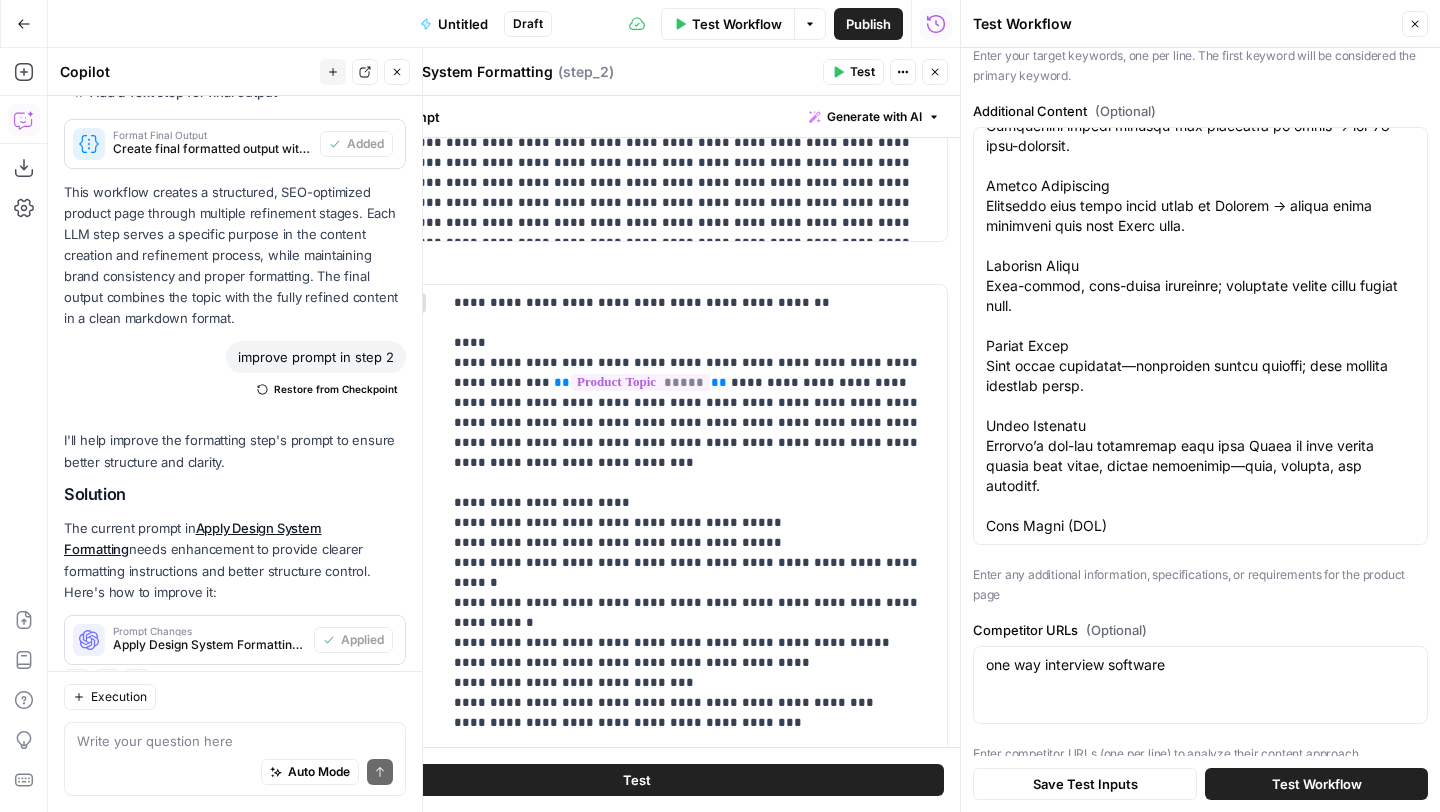 type on "one way video interview software for small hr teams and solo recruiters" 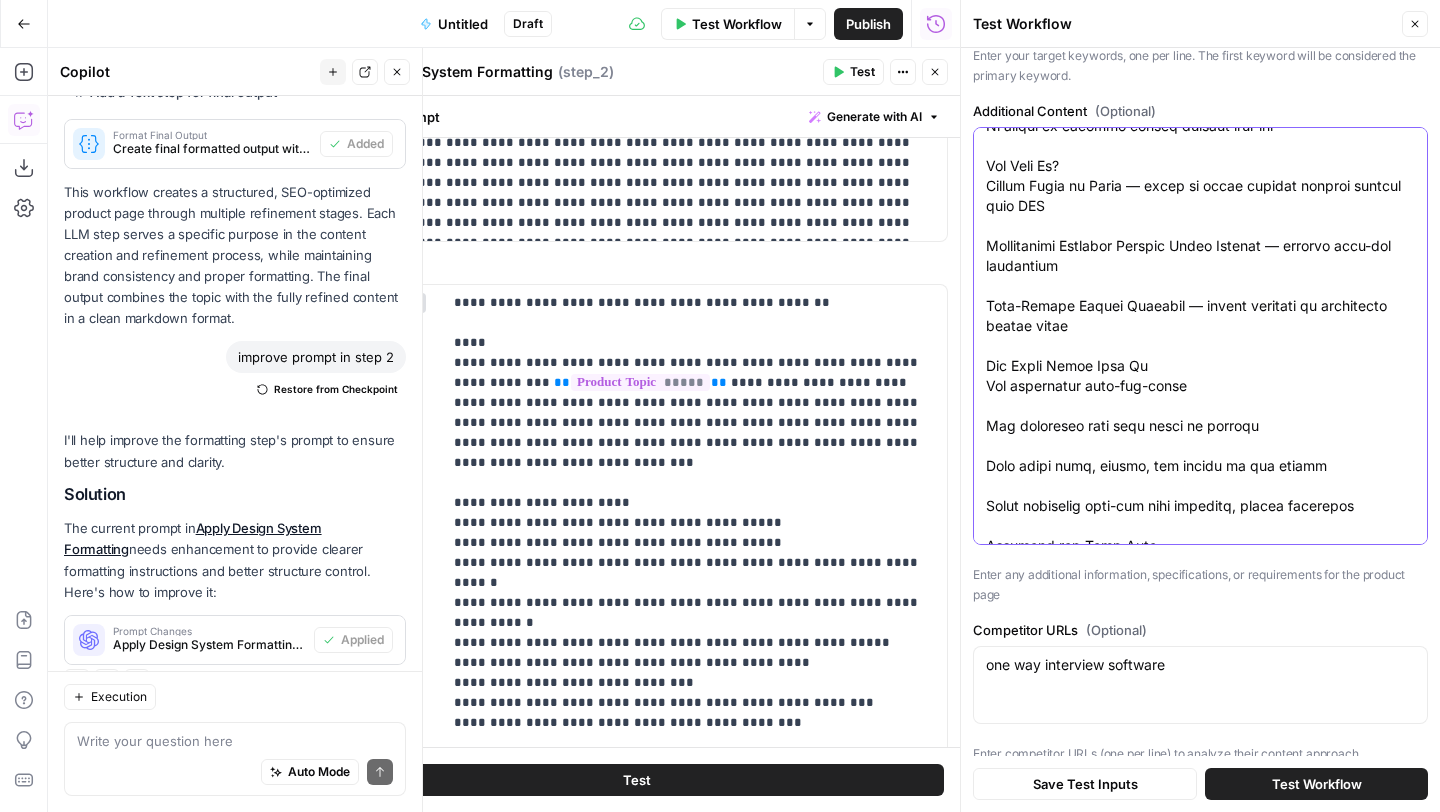 scroll, scrollTop: 0, scrollLeft: 0, axis: both 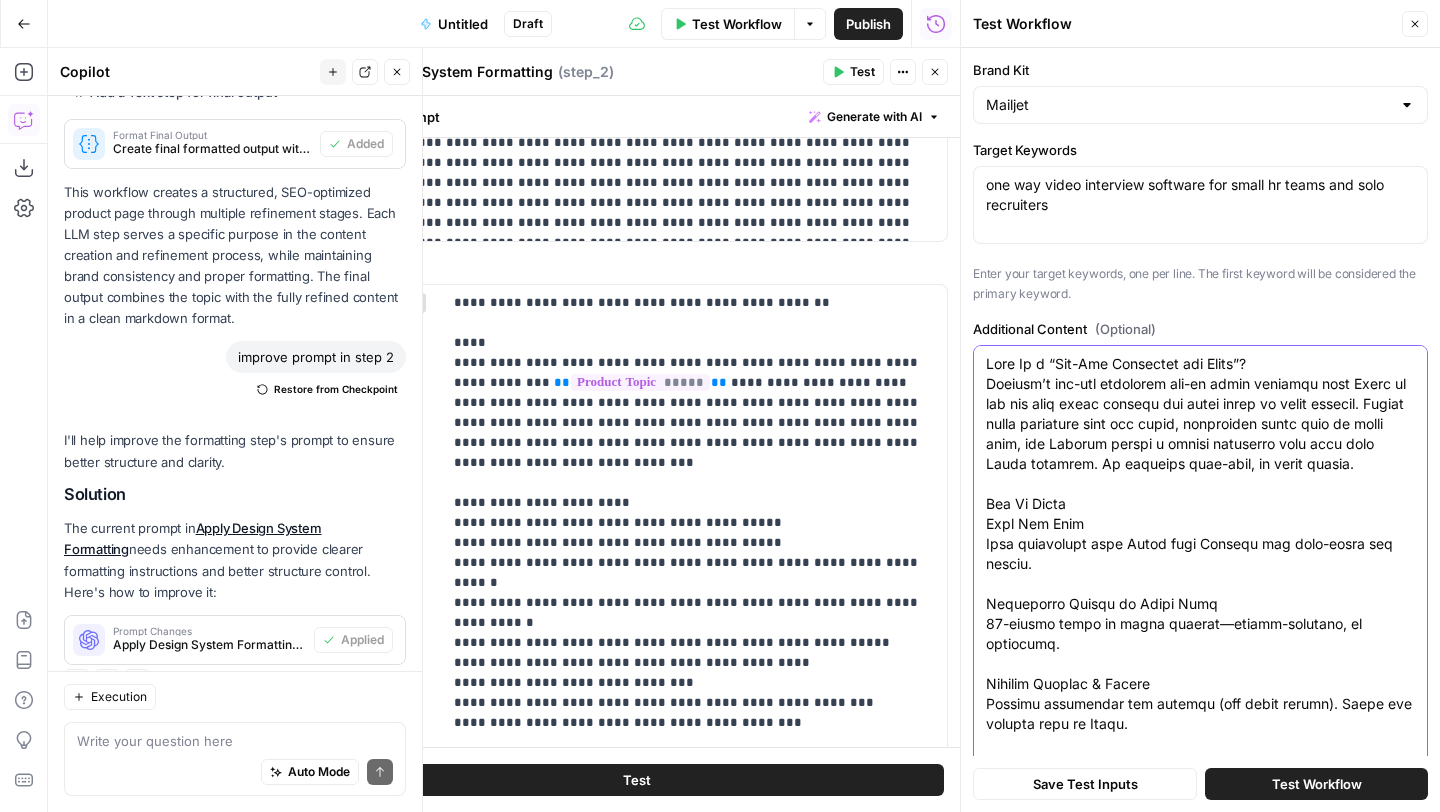 drag, startPoint x: 1135, startPoint y: 520, endPoint x: 867, endPoint y: -88, distance: 664.4456 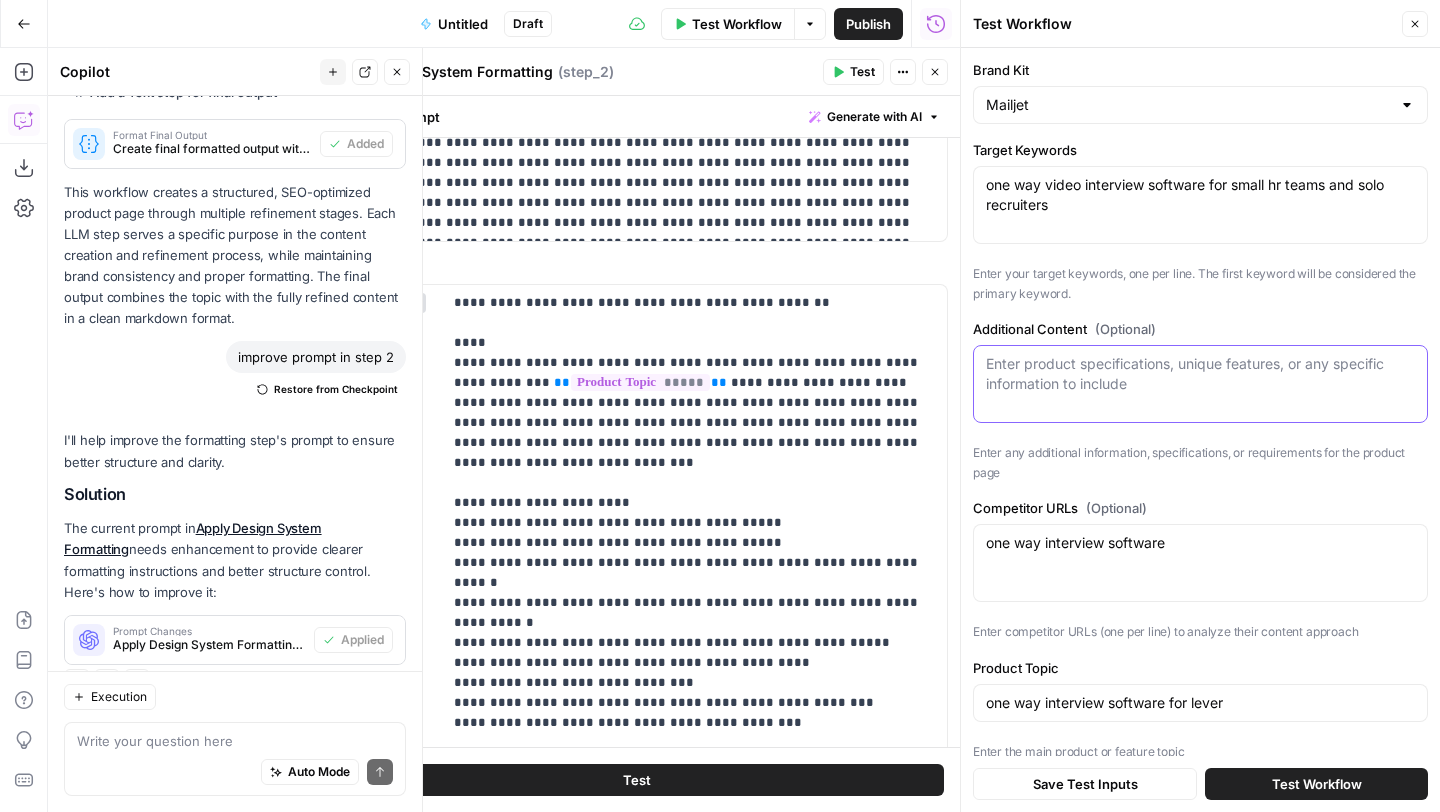 paste on "What Is “One-Way Interview Software for Solo Recruiters & Small HR Teams”?
Truffle gives one-person recruiting and lean HR teams a simple way to replace phone screens with short video or audio answers. Send one link, review on your own time, and build a ranked shortlist in minutes—no calendars, no extra logins, no tech headaches.
How It Works
Share a Single Link
Drop your Truffle link into the job post or email invite—candidates click and start.
Candidates Record on Their Schedule
90-second video or audio answers—mobile-friendly, no passwords or apps.
Instant Ranking & Review
Truffle highlights top matches (you still decide). Comment, tag, and shortlist in one dashboard.
Send to Hiring Manager
One click shares a highlight reel and notes—no big files or spreadsheets.
Reuse in Seconds
Save your question set, clone it for the next role—setup time goes to zero.
Security & Compliance Highlights
Data stays in your private Truffle workspace
GDPR-aligned storage with easy delete/export
Full audit log of ev..." 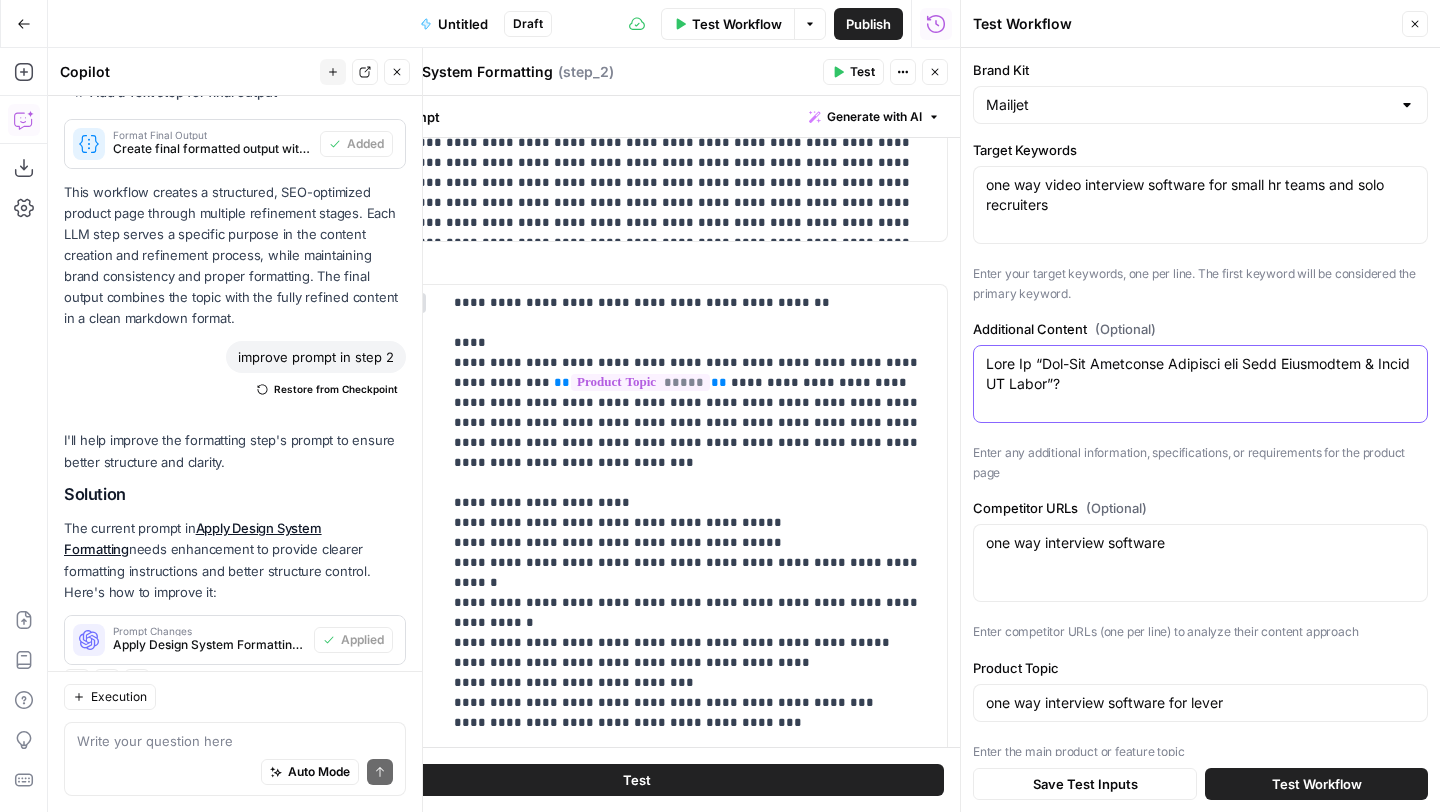 scroll, scrollTop: 2120, scrollLeft: 0, axis: vertical 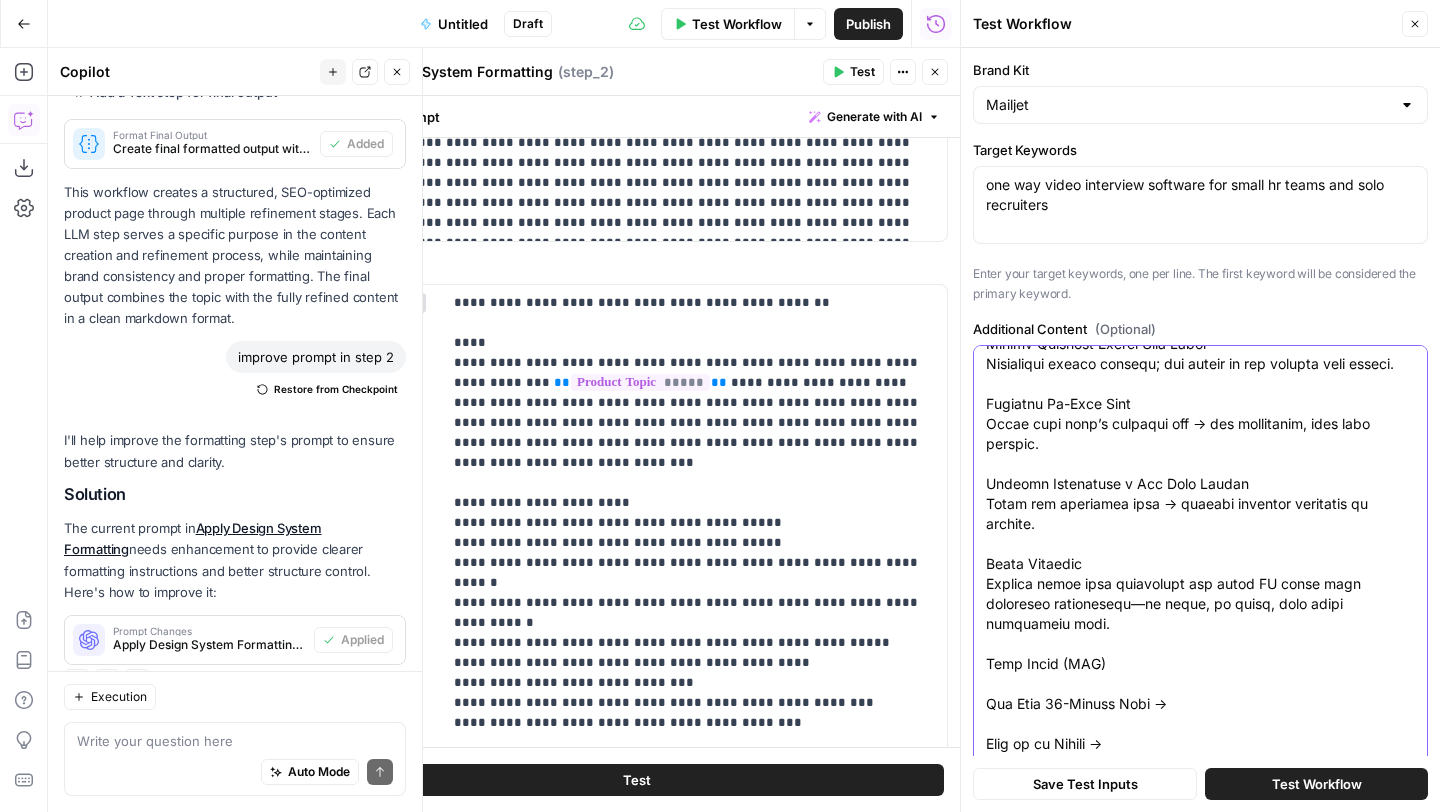 type on "What Is “One-Way Interview Software for Solo Recruiters & Small HR Teams”?
Truffle gives one-person recruiting and lean HR teams a simple way to replace phone screens with short video or audio answers. Send one link, review on your own time, and build a ranked shortlist in minutes—no calendars, no extra logins, no tech headaches.
How It Works
Share a Single Link
Drop your Truffle link into the job post or email invite—candidates click and start.
Candidates Record on Their Schedule
90-second video or audio answers—mobile-friendly, no passwords or apps.
Instant Ranking & Review
Truffle highlights top matches (you still decide). Comment, tag, and shortlist in one dashboard.
Send to Hiring Manager
One click shares a highlight reel and notes—no big files or spreadsheets.
Reuse in Seconds
Save your question set, clone it for the next role—setup time goes to zero.
Security & Compliance Highlights
Data stays in your private Truffle workspace
GDPR-aligned storage with easy delete/export
Full audit log of ev..." 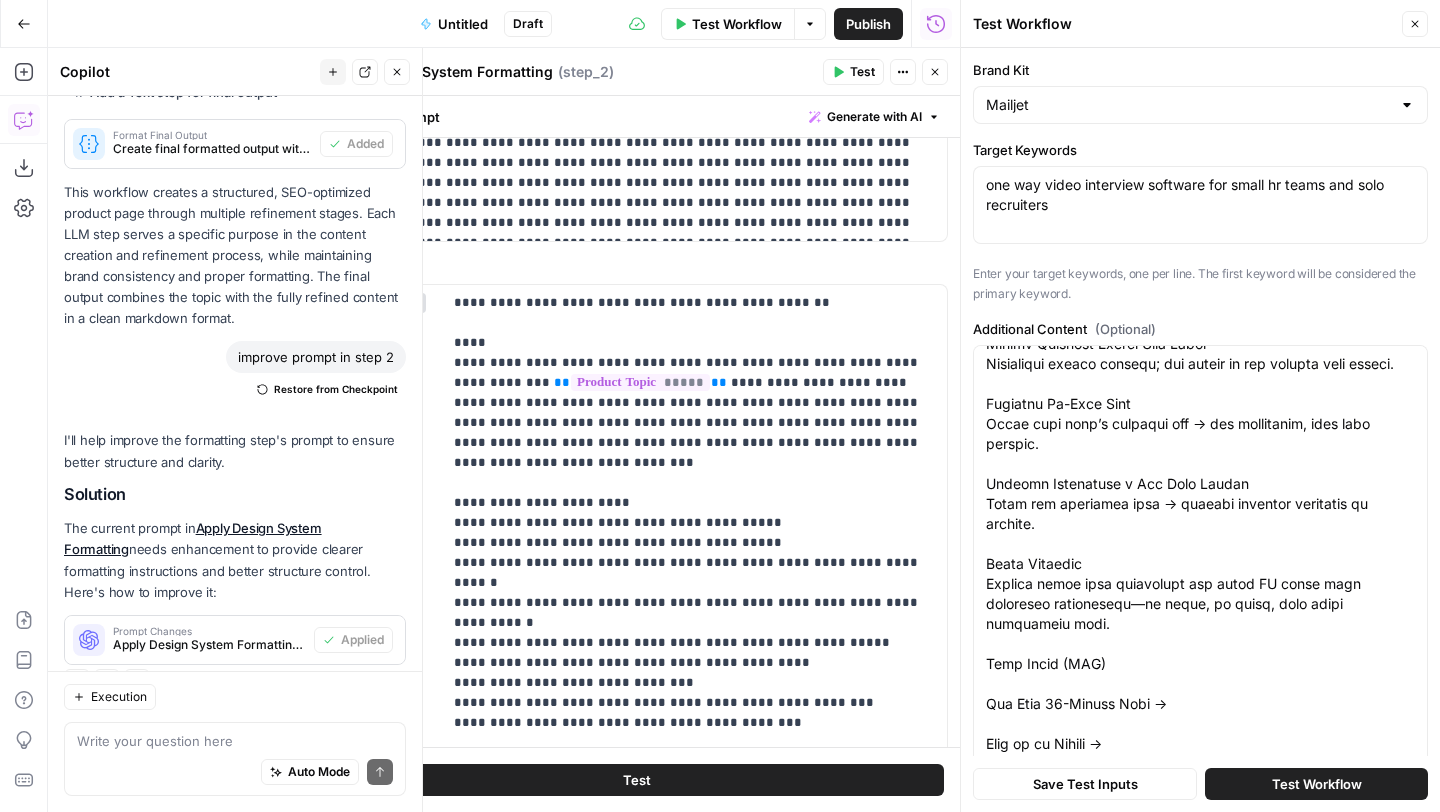 click on "one way video interview software for small hr teams and solo recruiters one way video interview software for small hr teams and solo recruiters" at bounding box center [1200, 205] 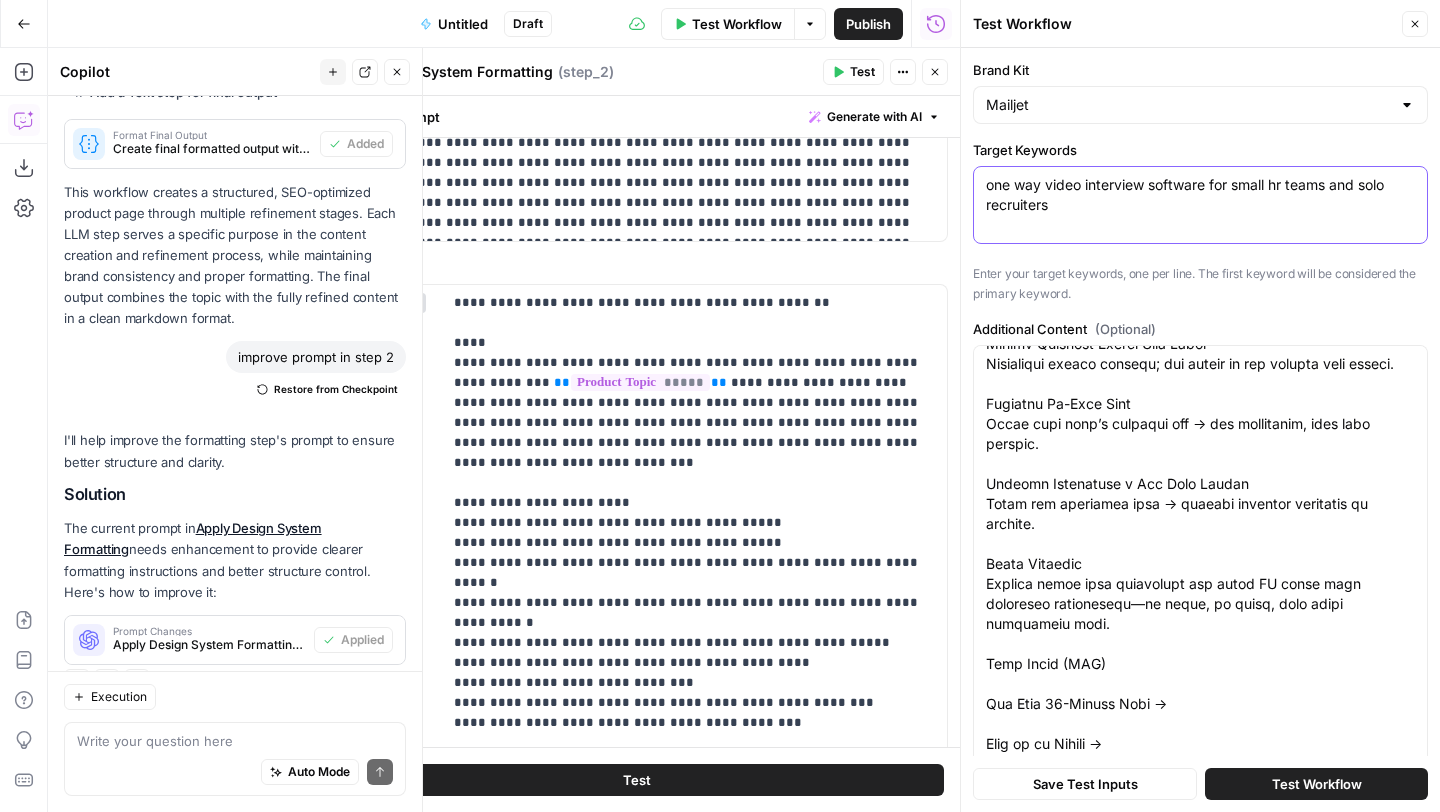 scroll, scrollTop: 0, scrollLeft: 0, axis: both 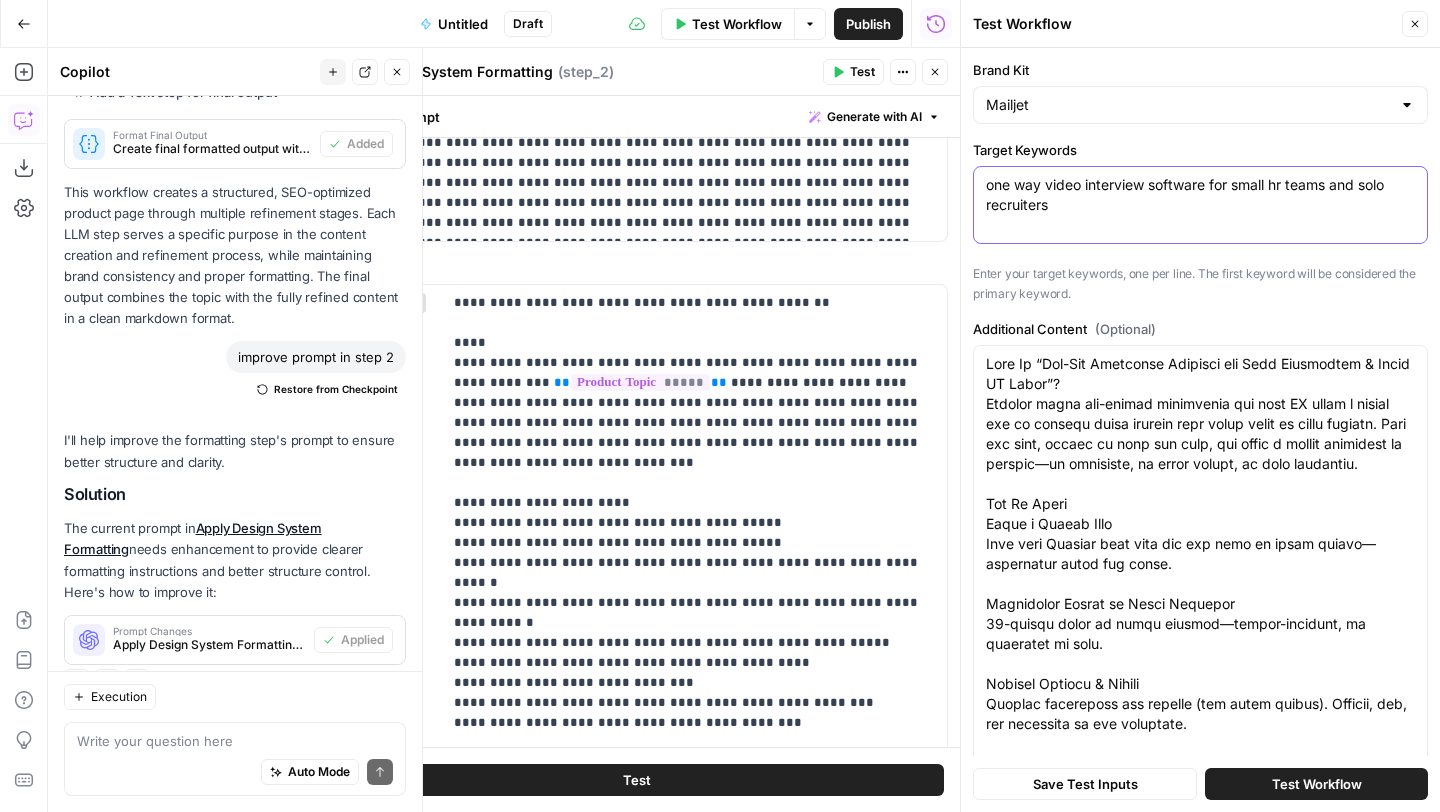 click on "one way video interview software for small hr teams and solo recruiters" at bounding box center (1200, 195) 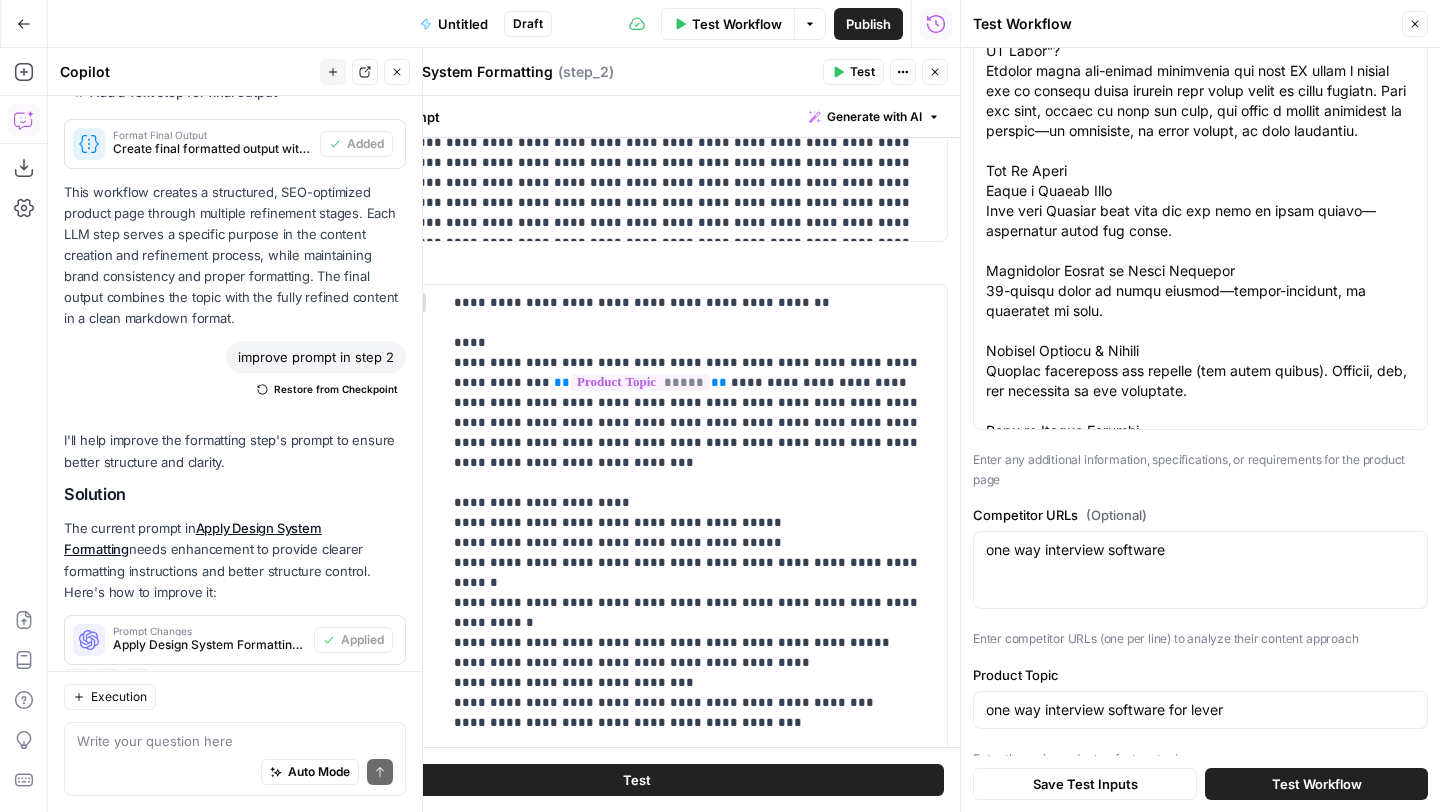 scroll, scrollTop: 357, scrollLeft: 0, axis: vertical 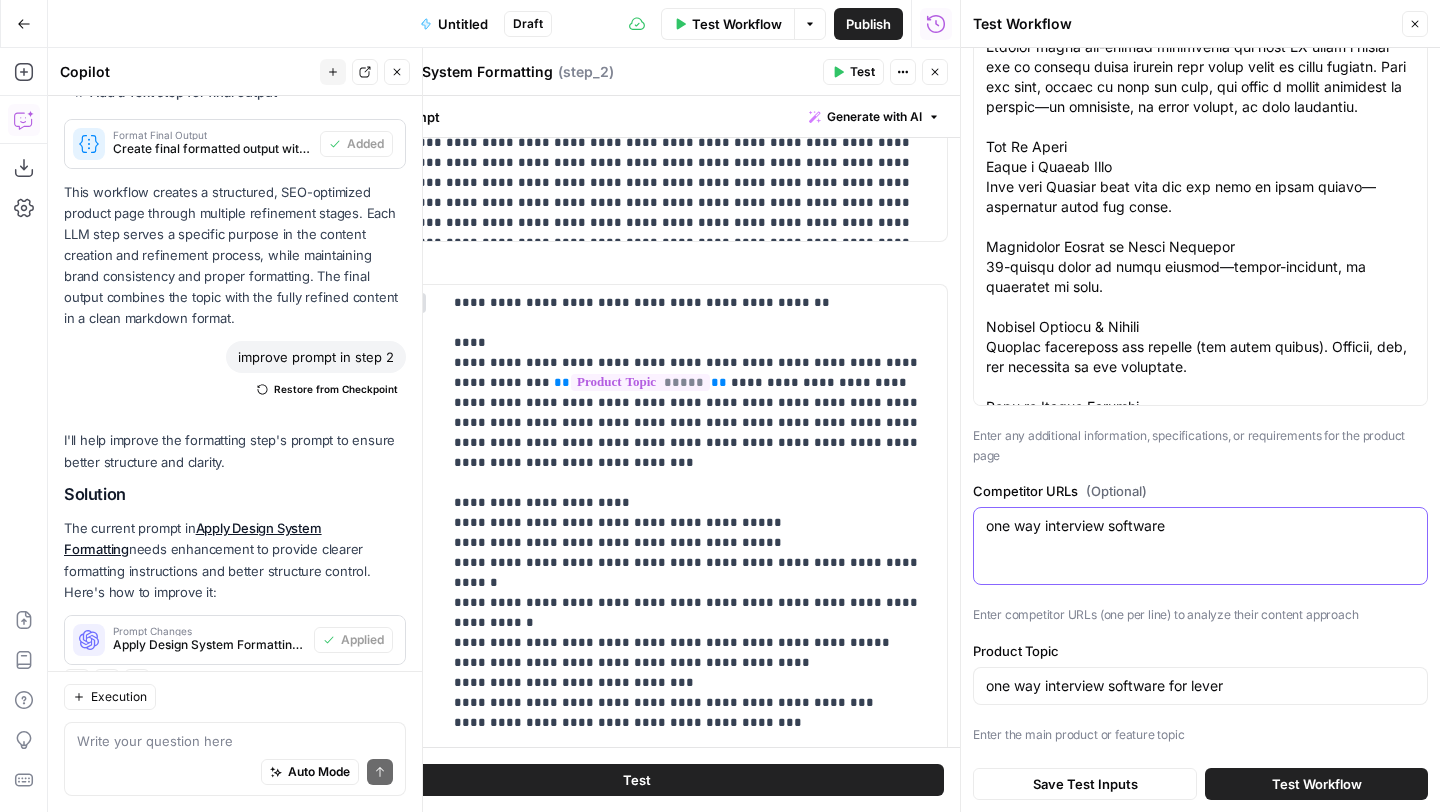 click on "one way interview software" at bounding box center [1200, 526] 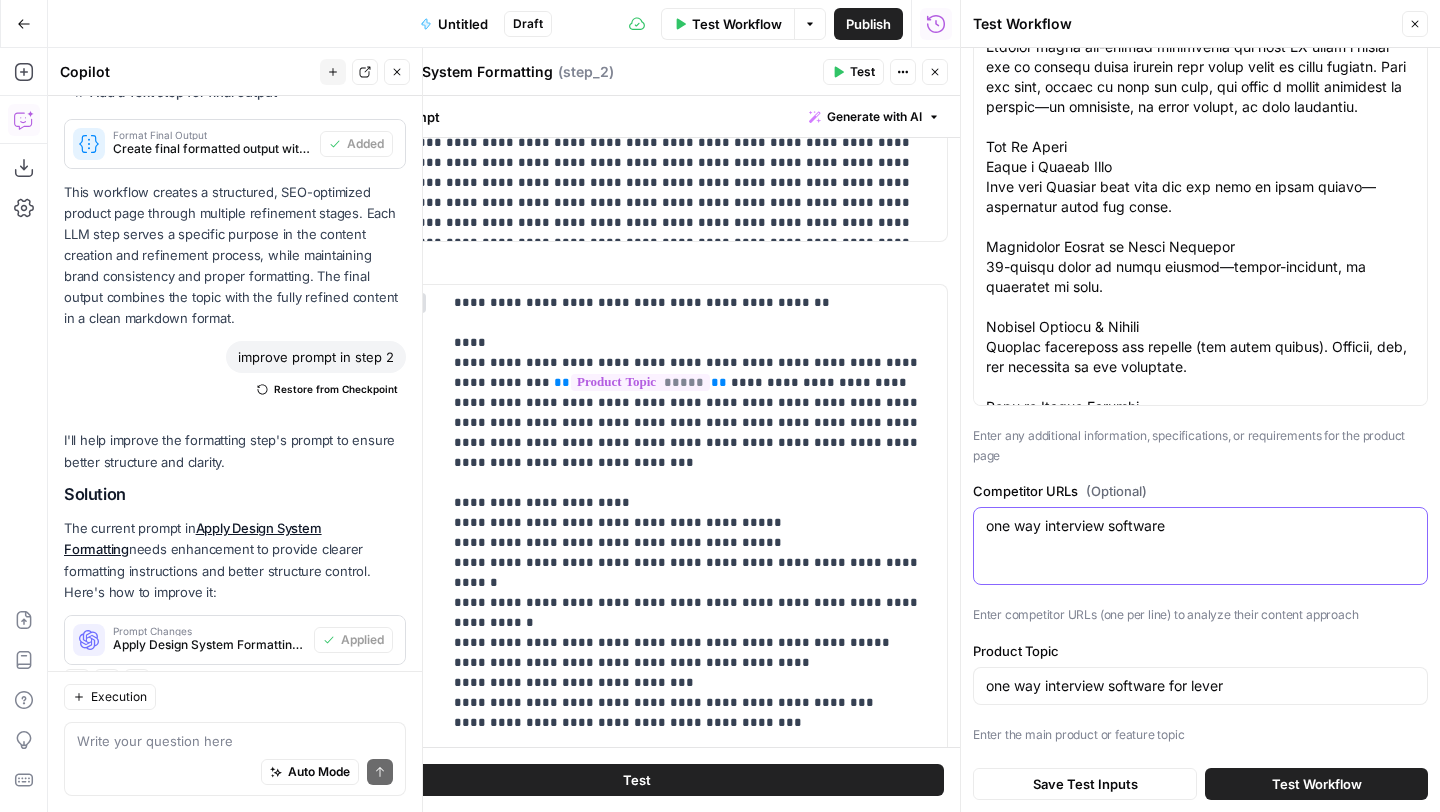 paste on "video interview software for small hr teams and solo recruiters" 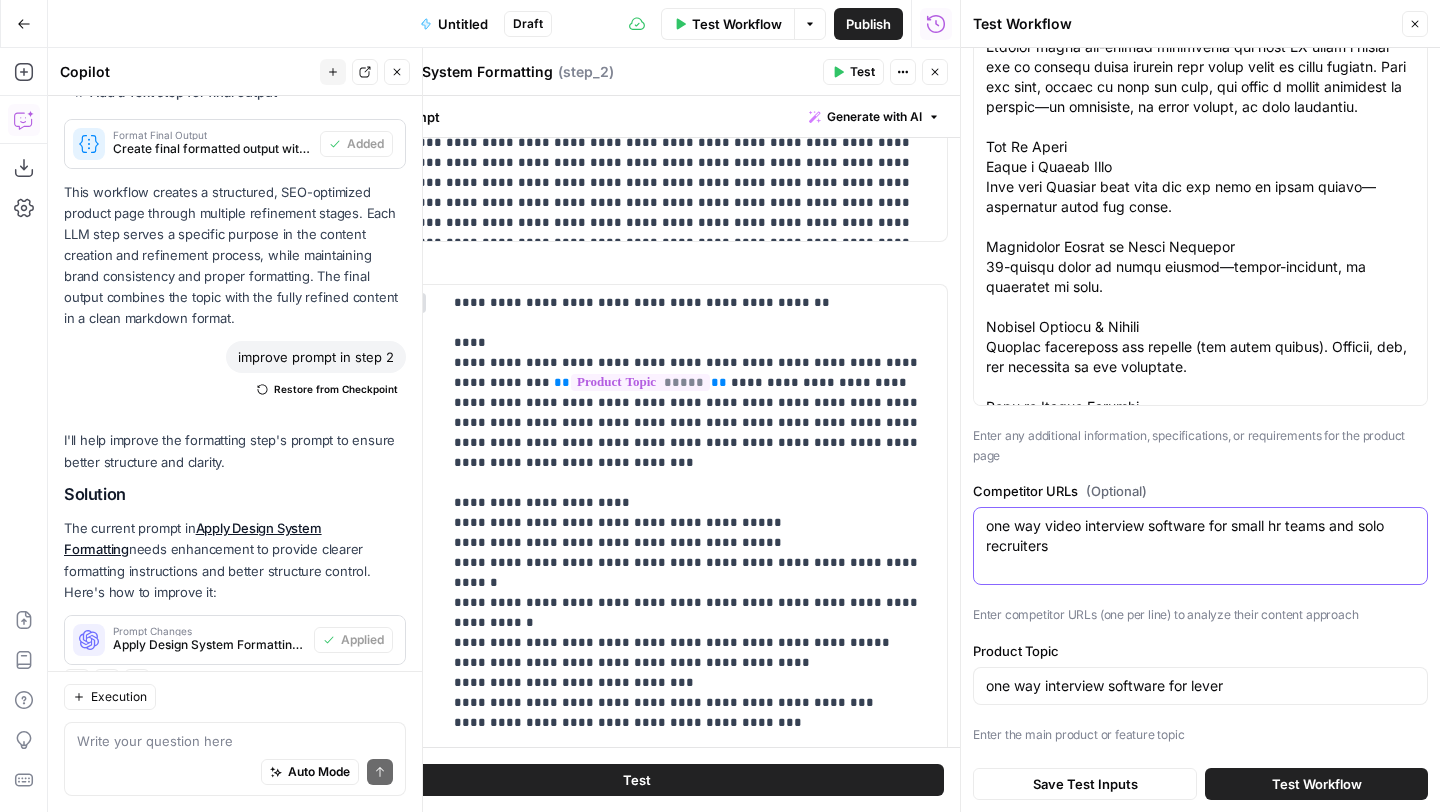 type on "one way video interview software for small hr teams and solo recruiters" 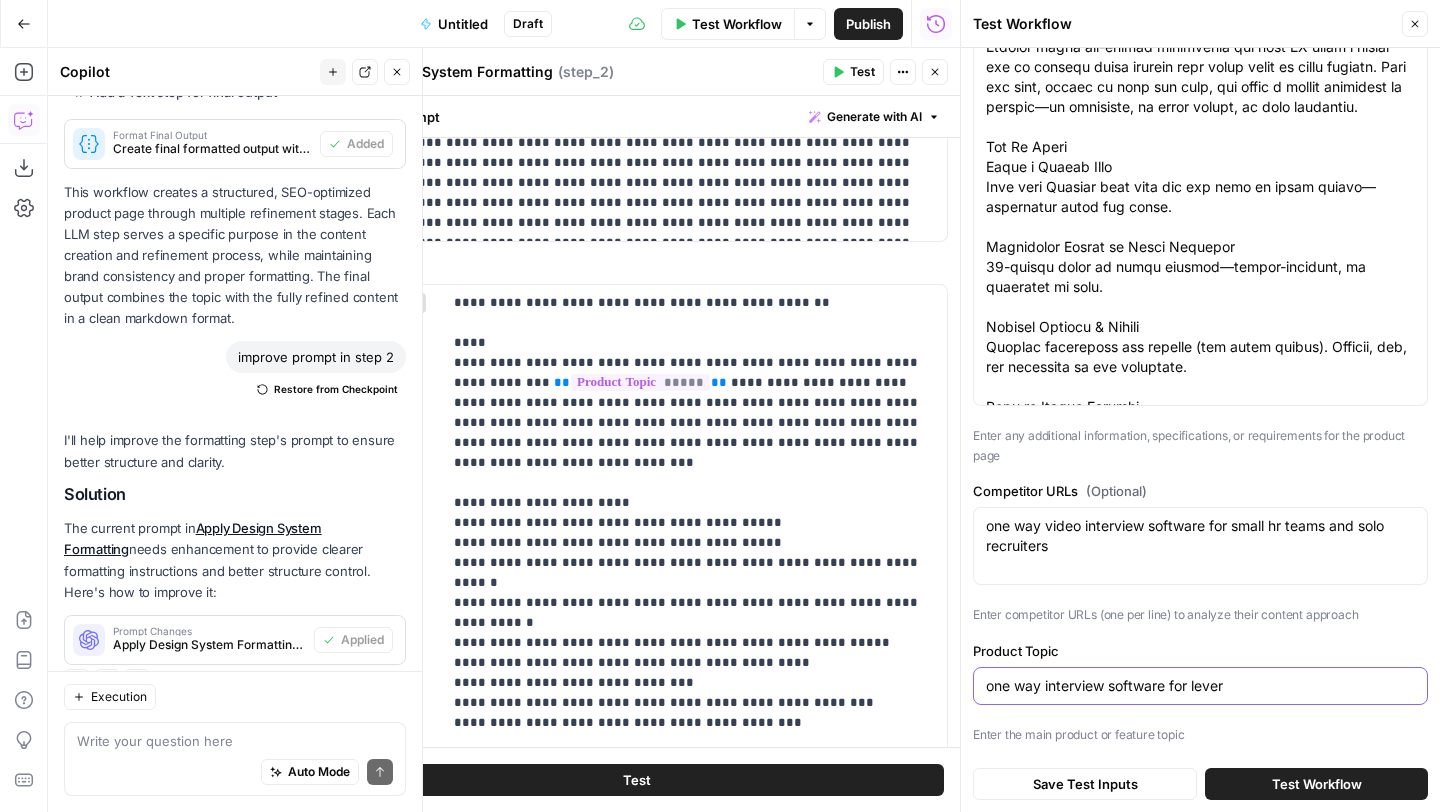 click on "one way interview software for lever" at bounding box center (1200, 686) 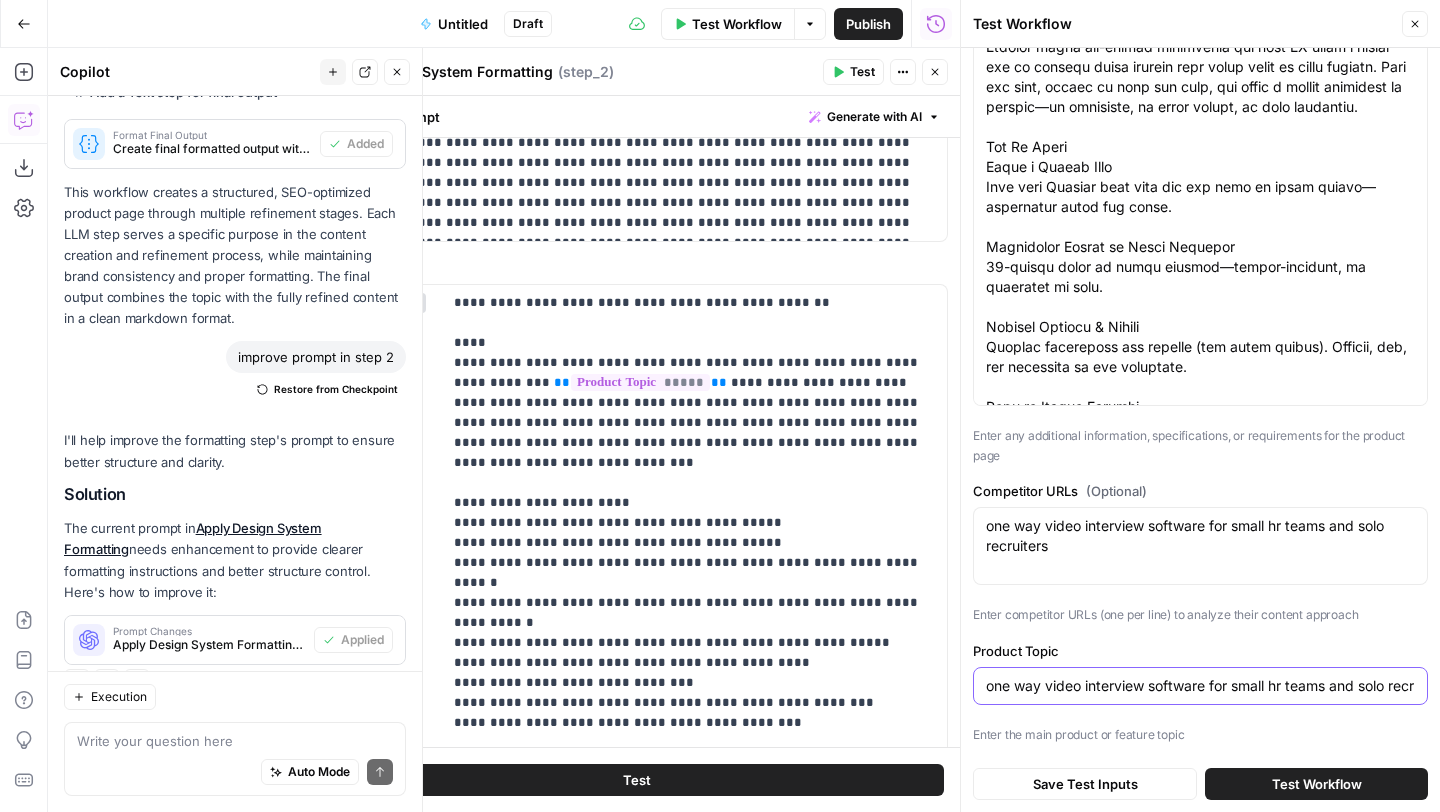 scroll, scrollTop: 0, scrollLeft: 42, axis: horizontal 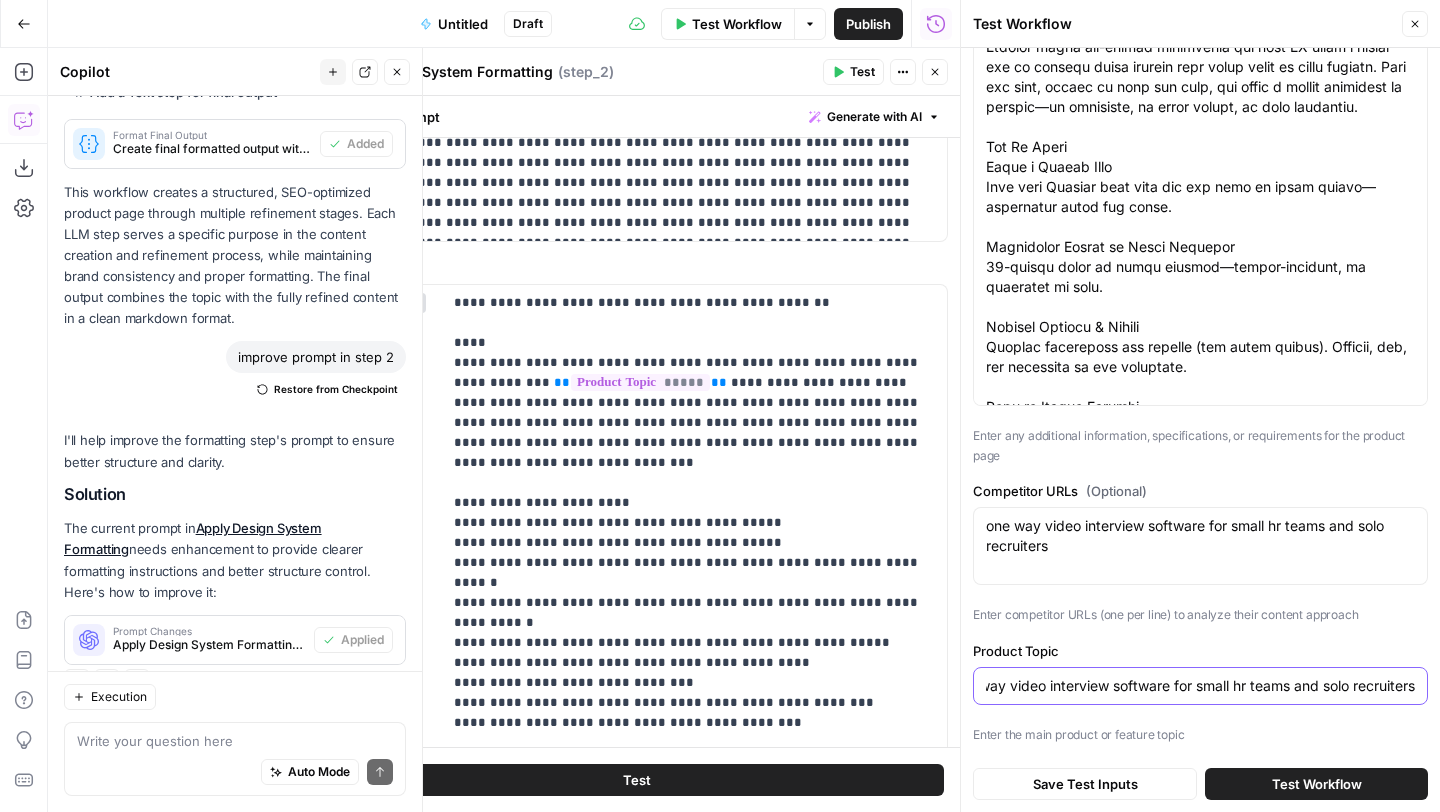type on "one way video interview software for small hr teams and solo recruiters" 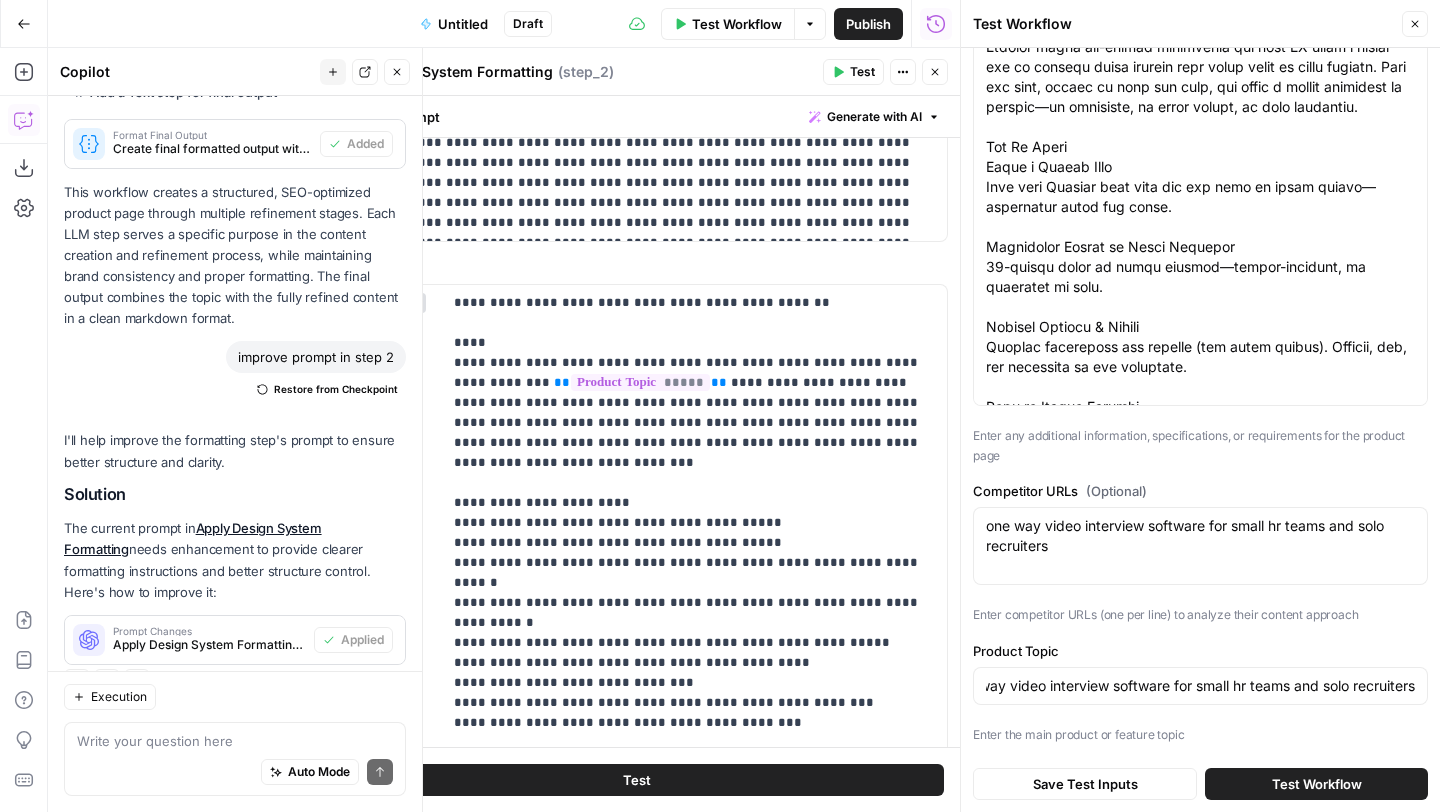 click on "Test Workflow" at bounding box center (1317, 784) 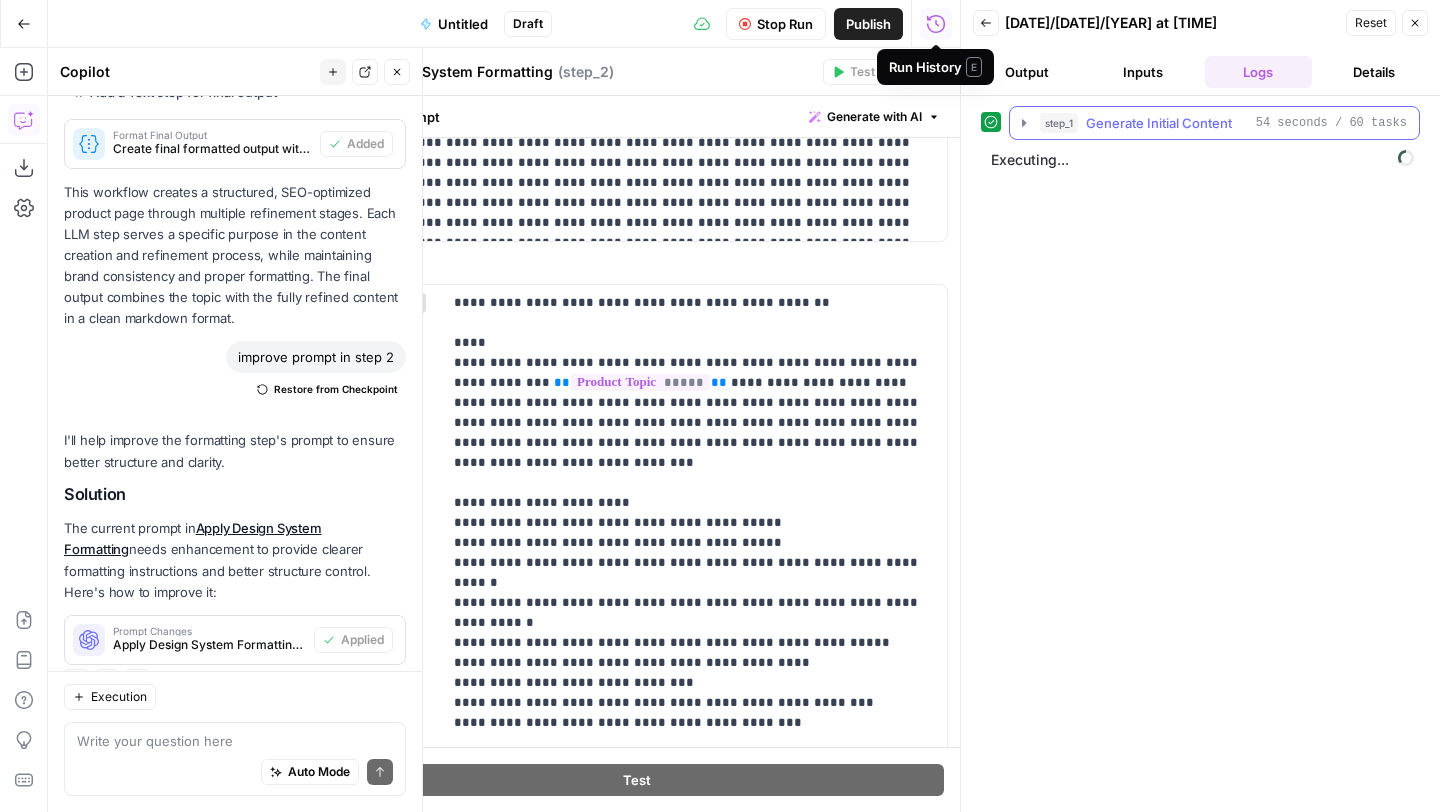 click on "step_1 Generate Initial Content 54 seconds / 60 tasks" at bounding box center [1214, 123] 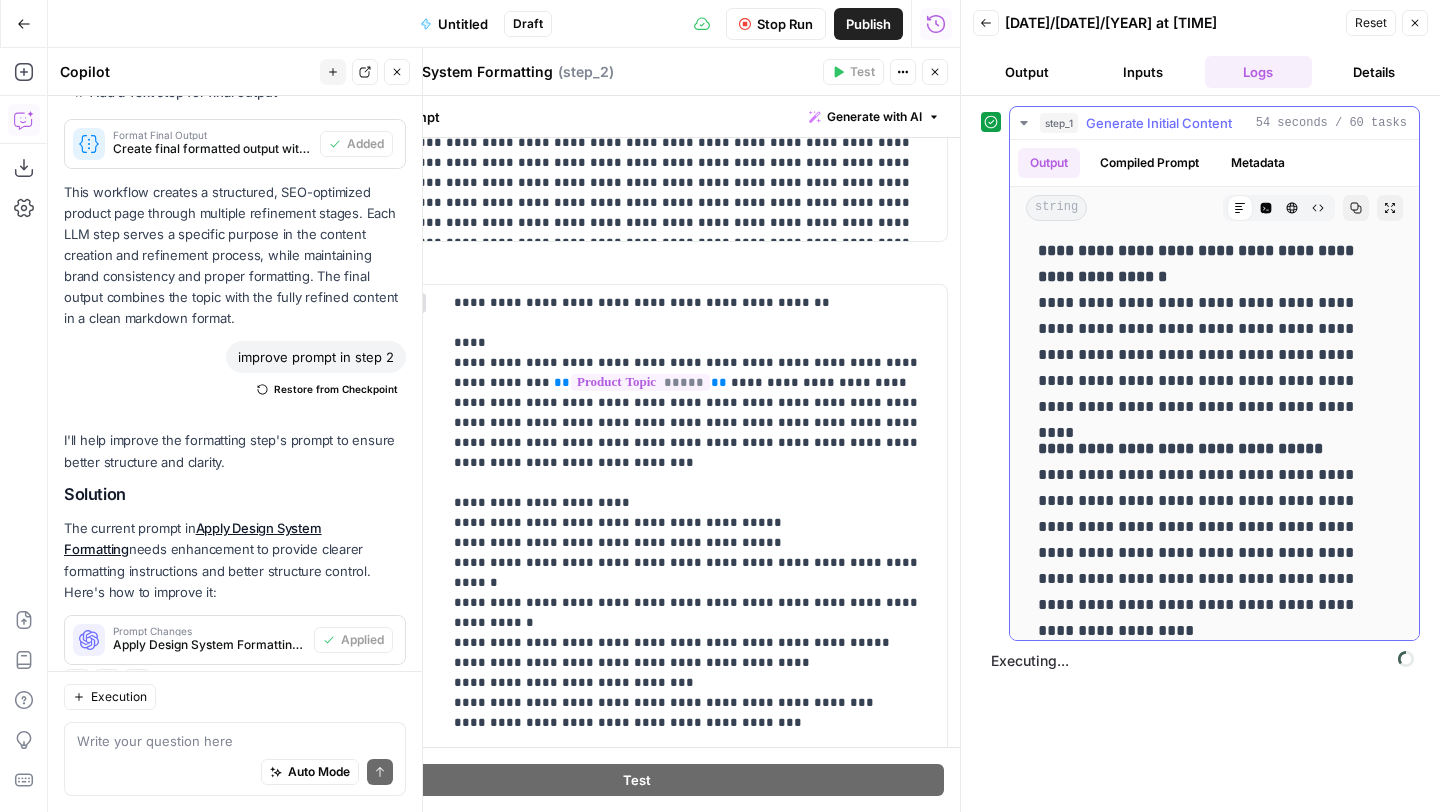 scroll, scrollTop: 5597, scrollLeft: 0, axis: vertical 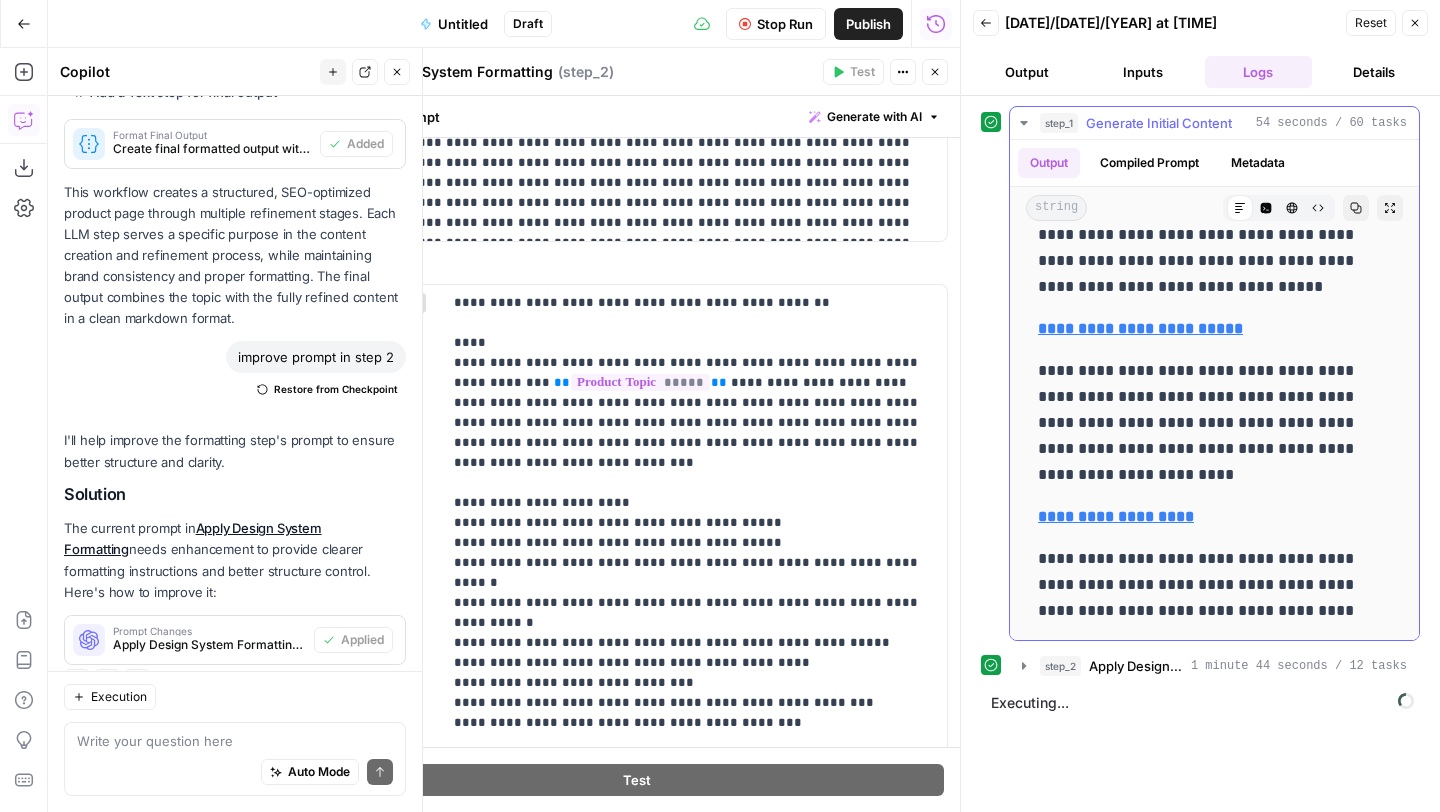 click 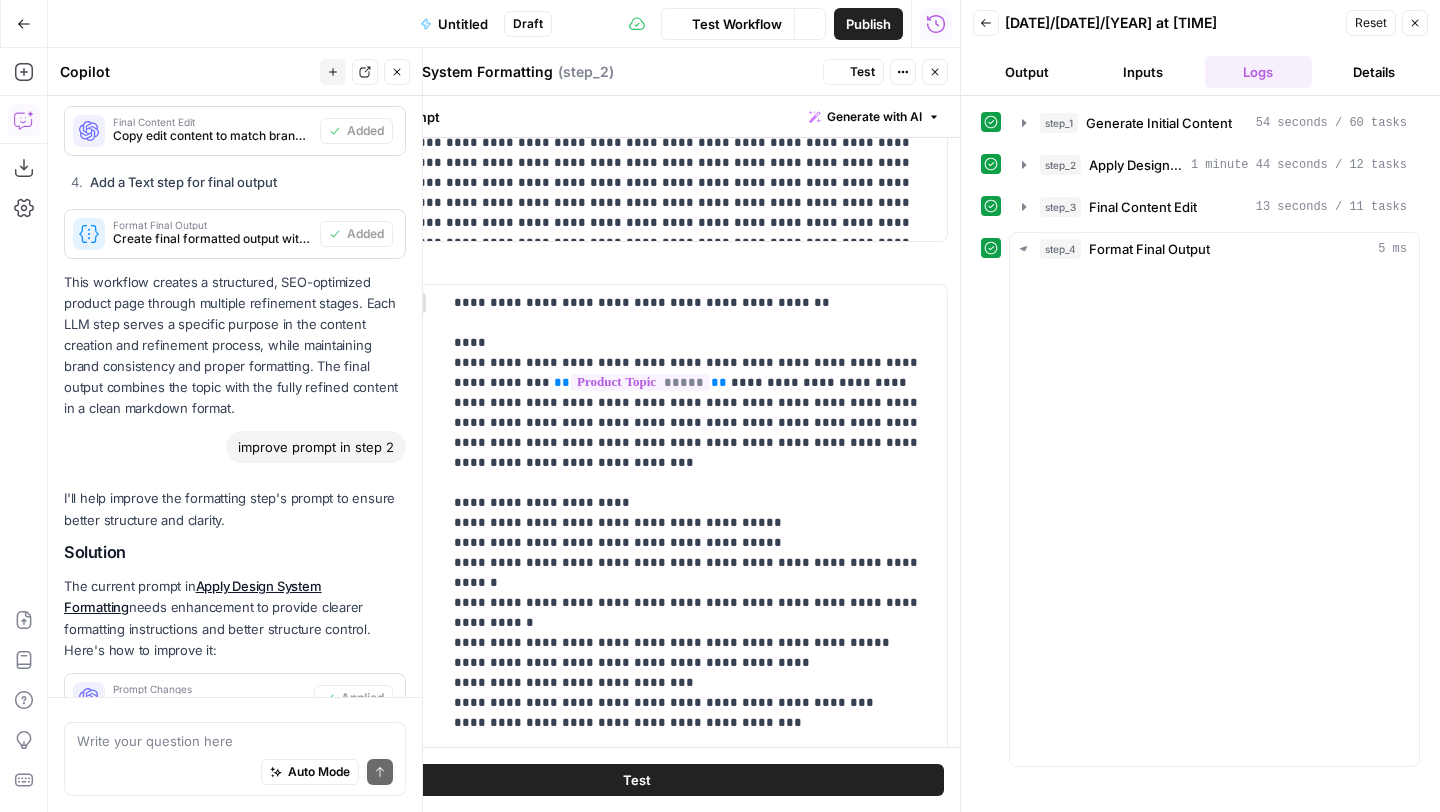 scroll, scrollTop: 2811, scrollLeft: 0, axis: vertical 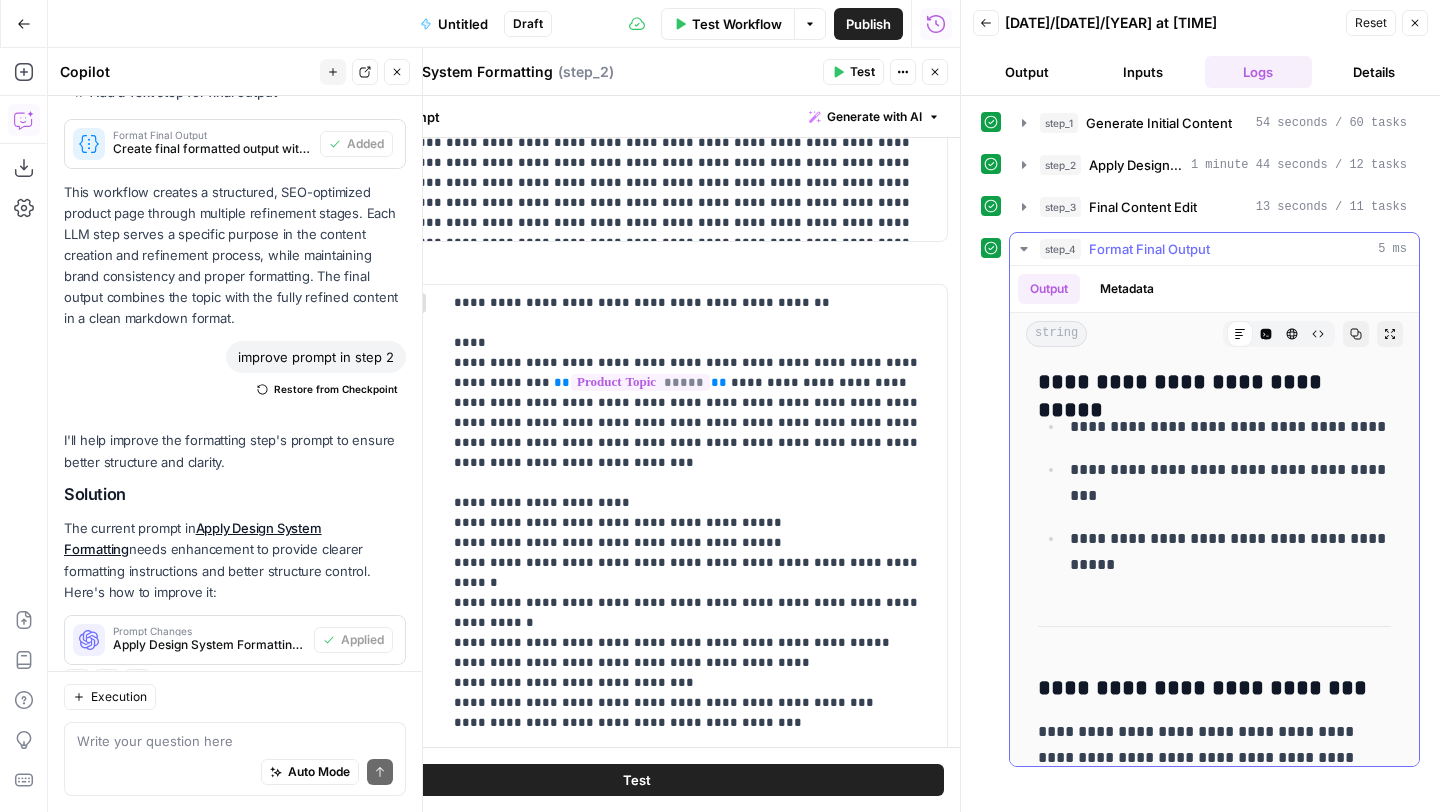 click on "Copy" at bounding box center (1356, 334) 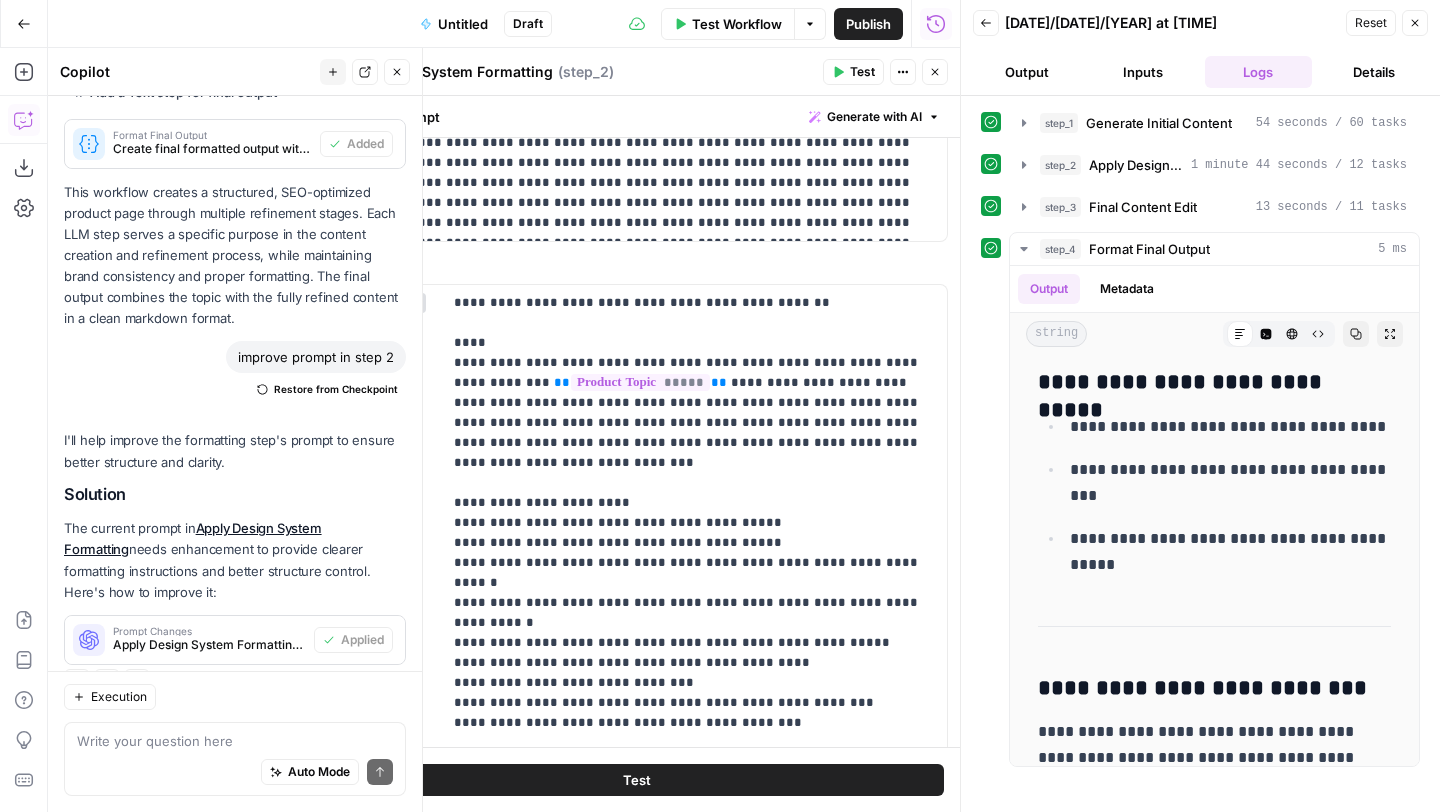 click on "Test Workflow" at bounding box center (737, 24) 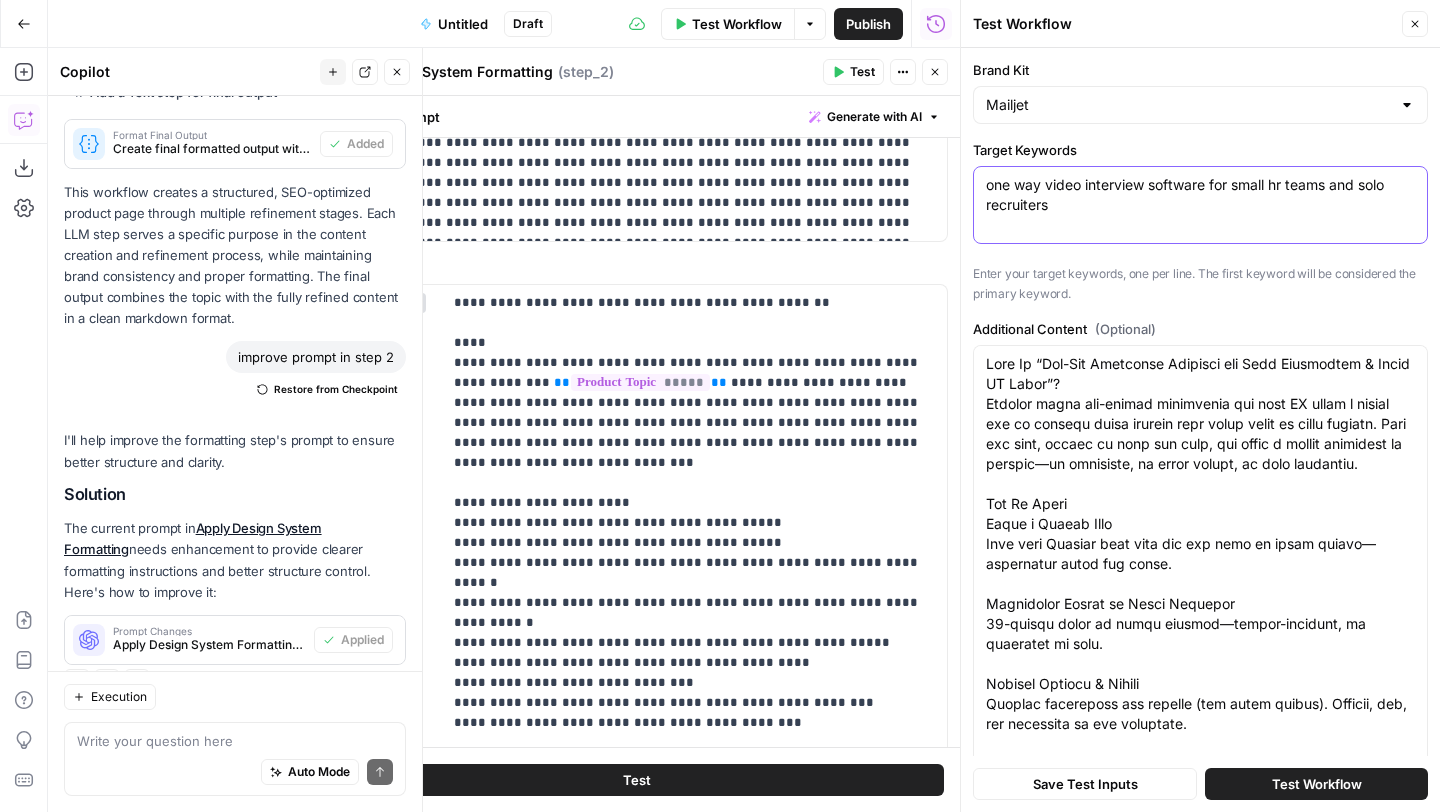 drag, startPoint x: 1150, startPoint y: 210, endPoint x: 1232, endPoint y: 190, distance: 84.40379 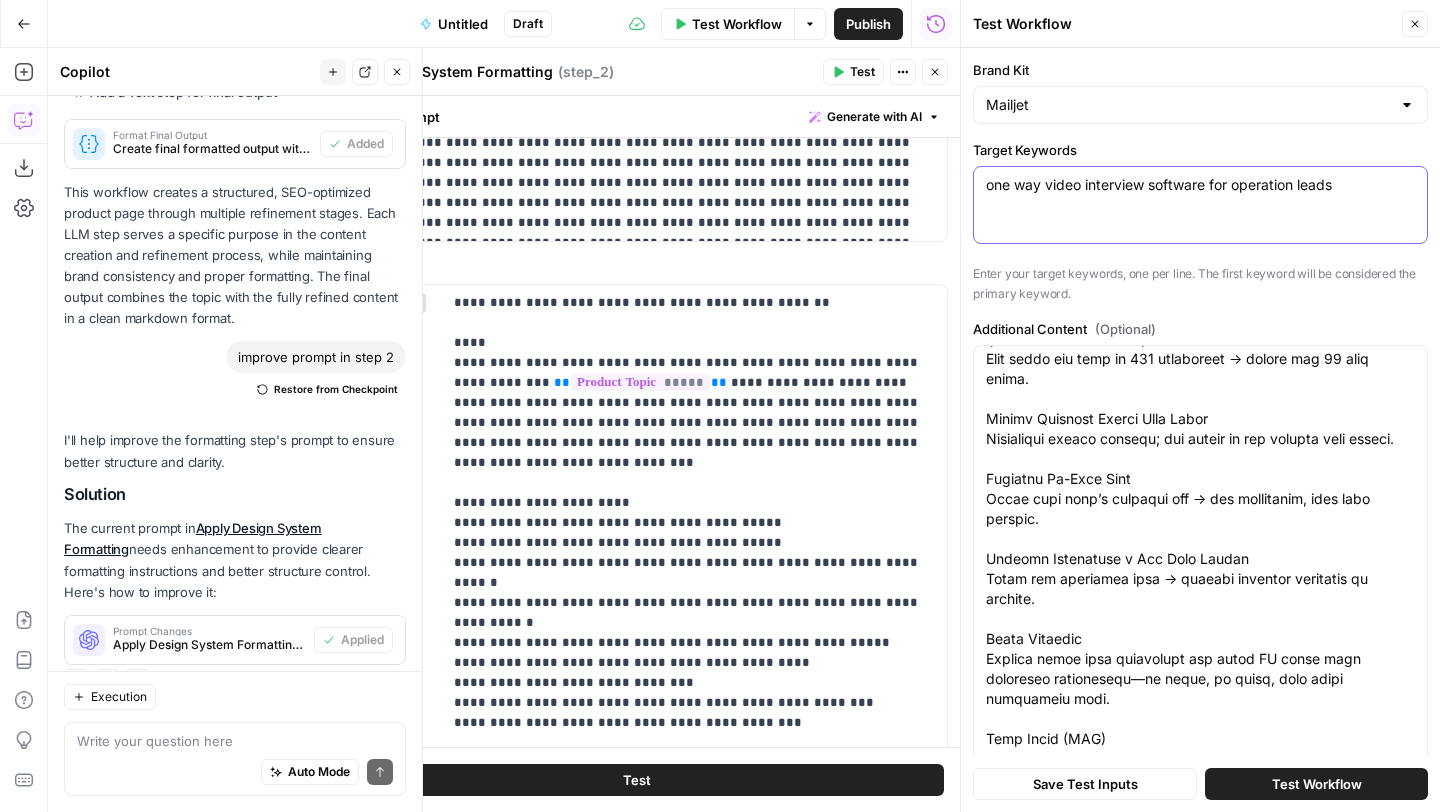 scroll, scrollTop: 2120, scrollLeft: 0, axis: vertical 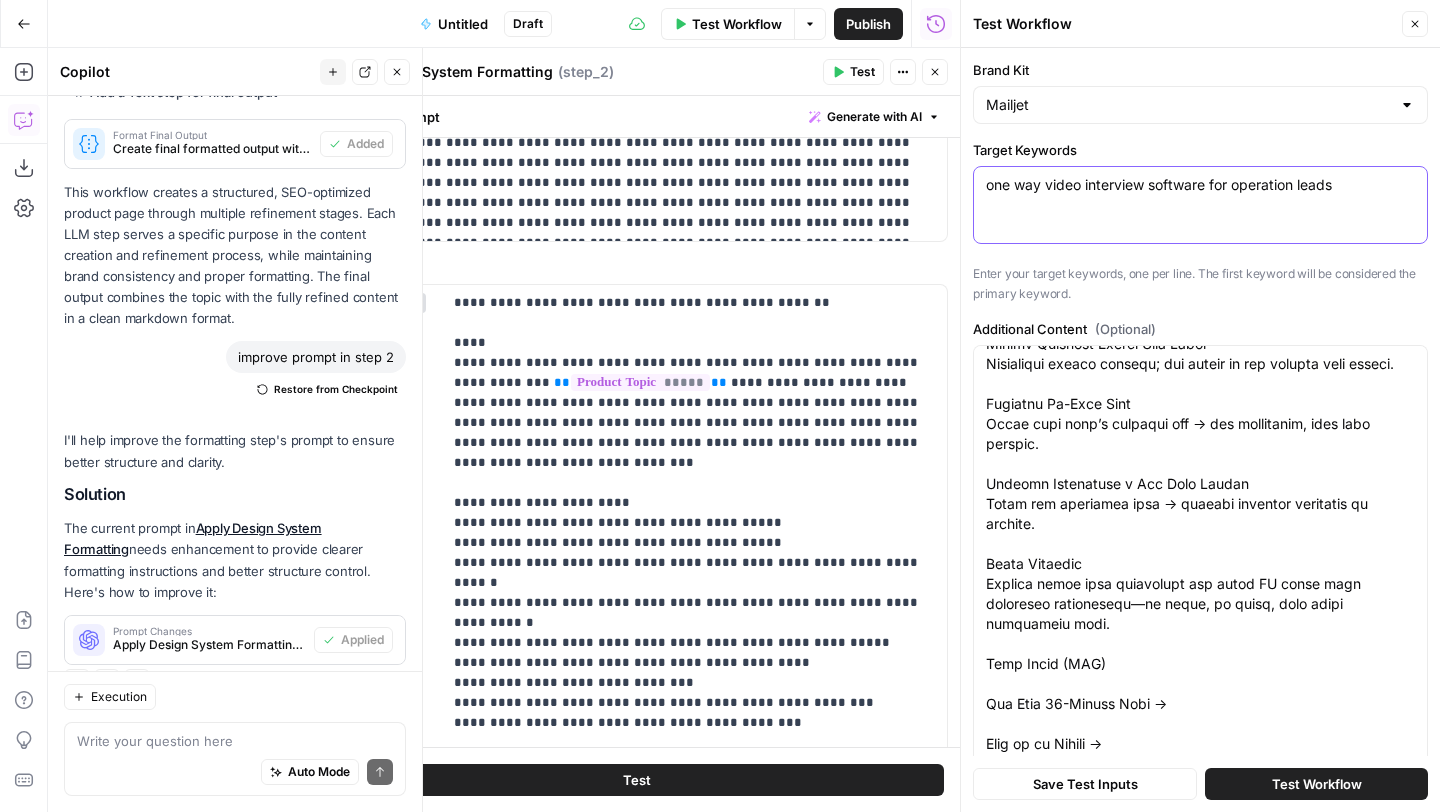 type on "one way video interview software for operation leads" 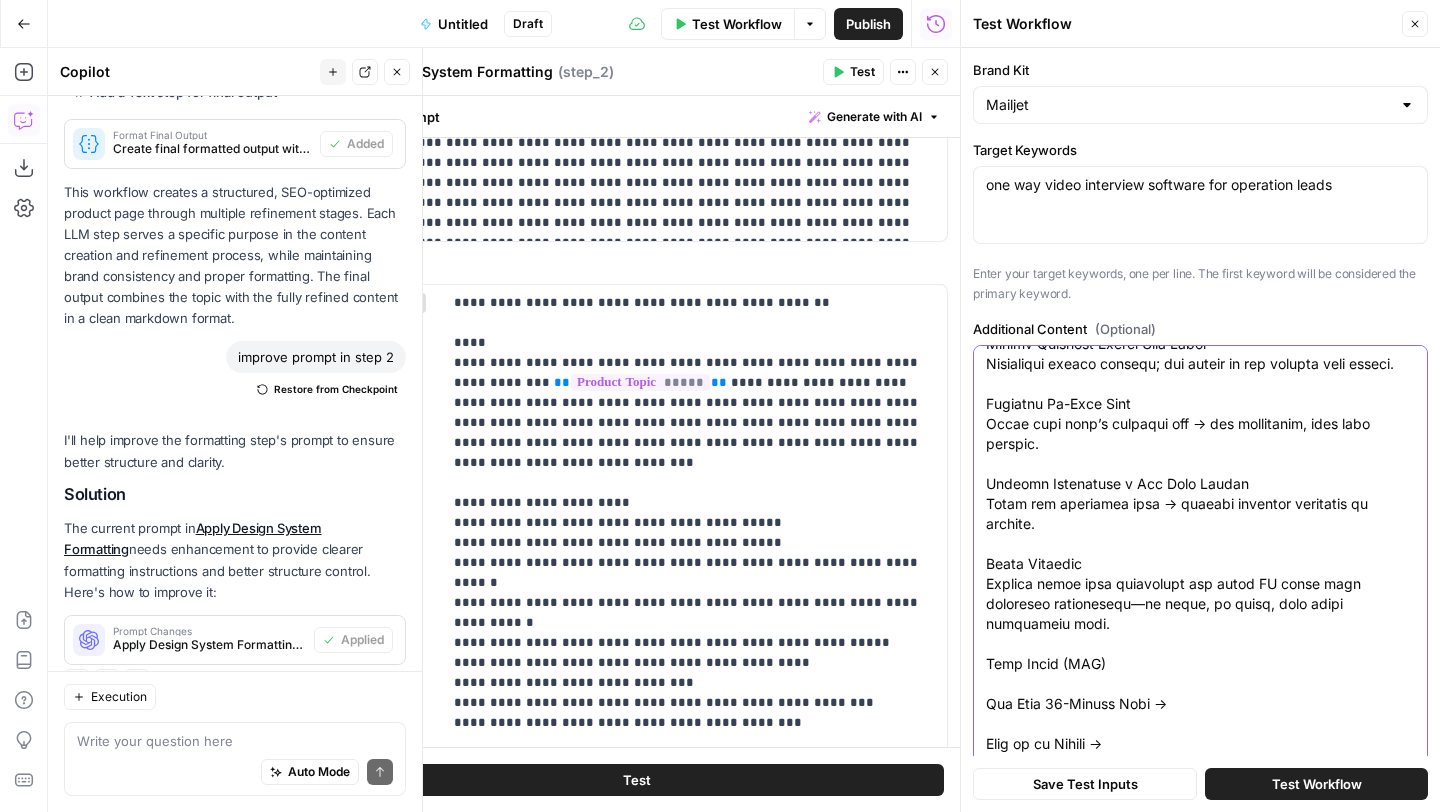 scroll, scrollTop: 0, scrollLeft: 0, axis: both 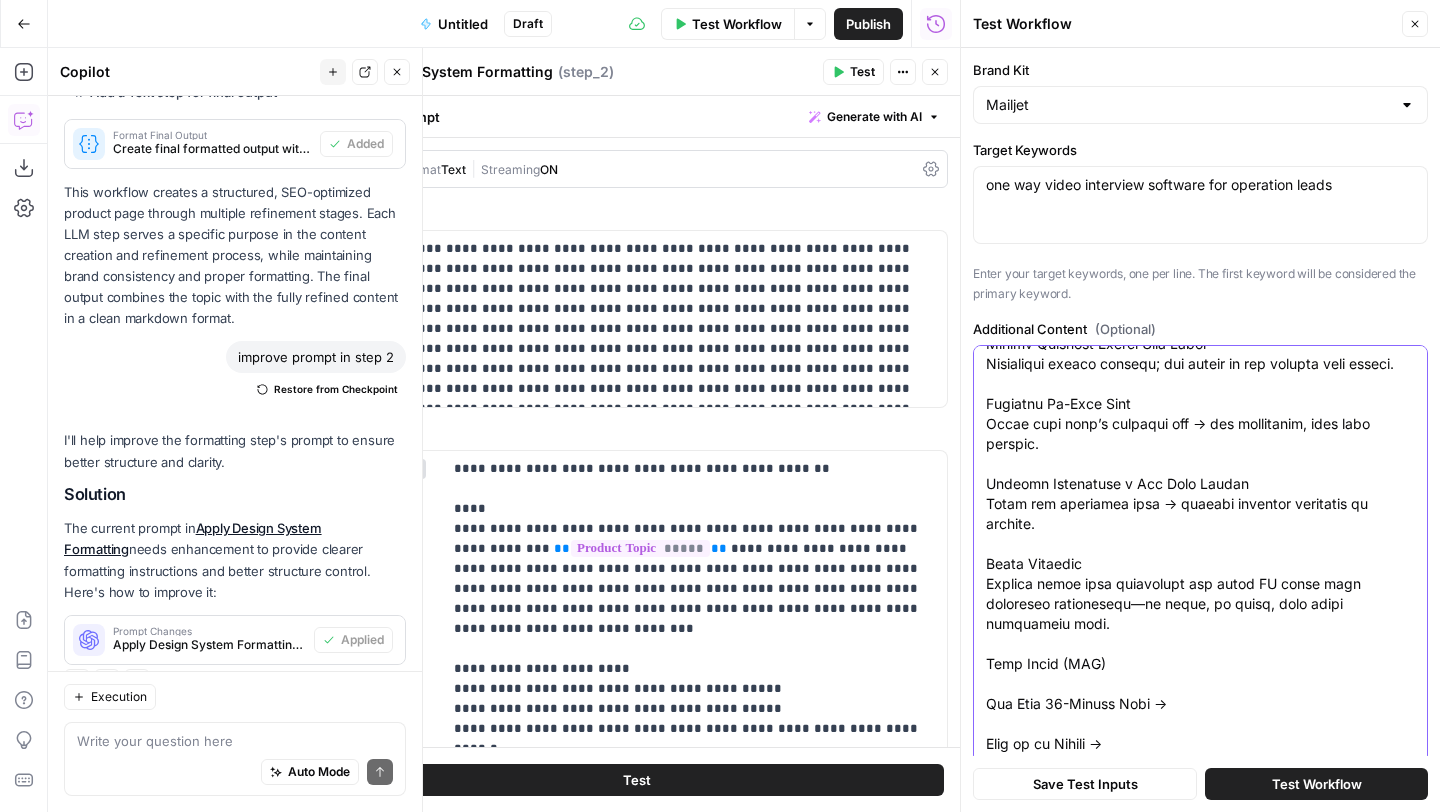 drag, startPoint x: 1129, startPoint y: 733, endPoint x: 834, endPoint y: -37, distance: 824.5756 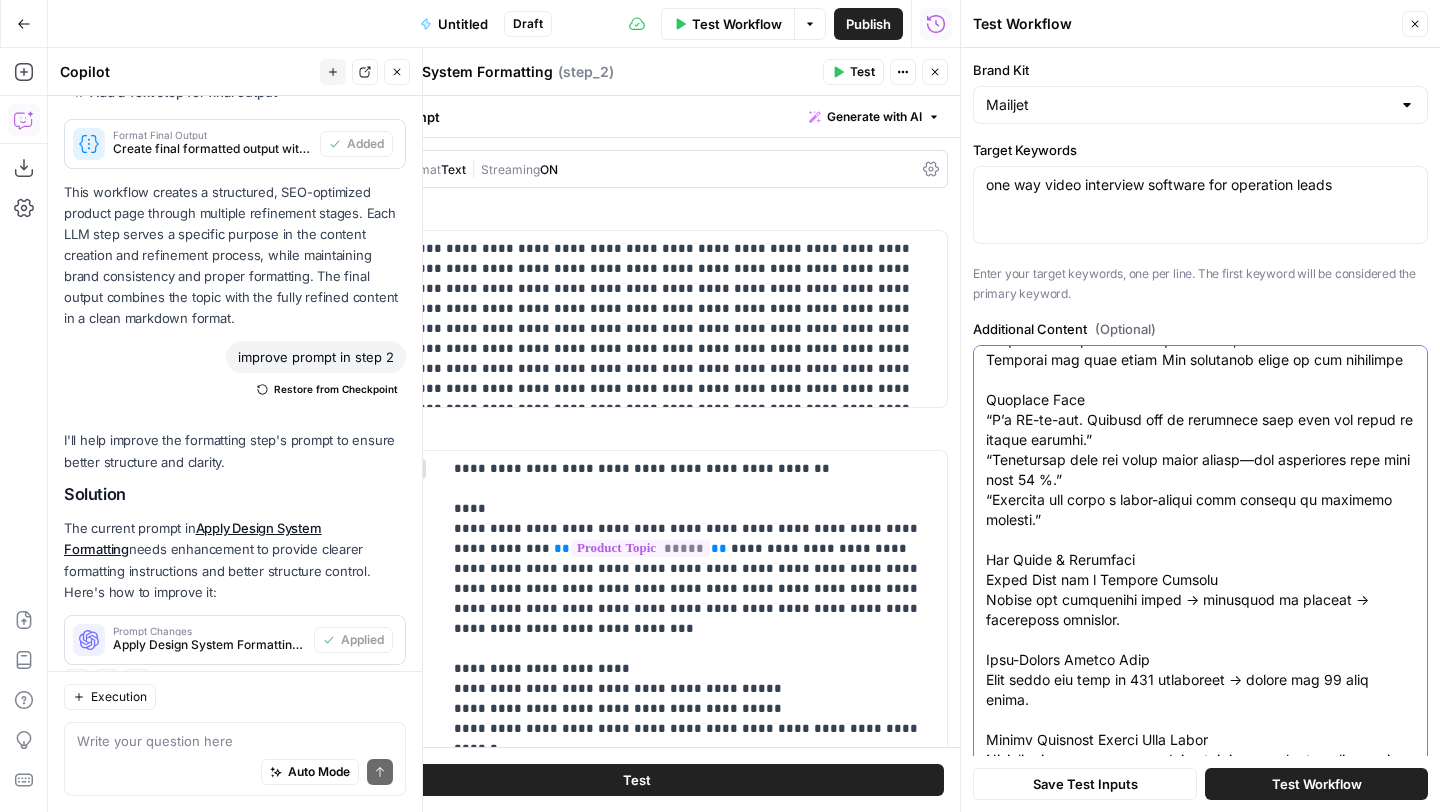 scroll, scrollTop: 2120, scrollLeft: 0, axis: vertical 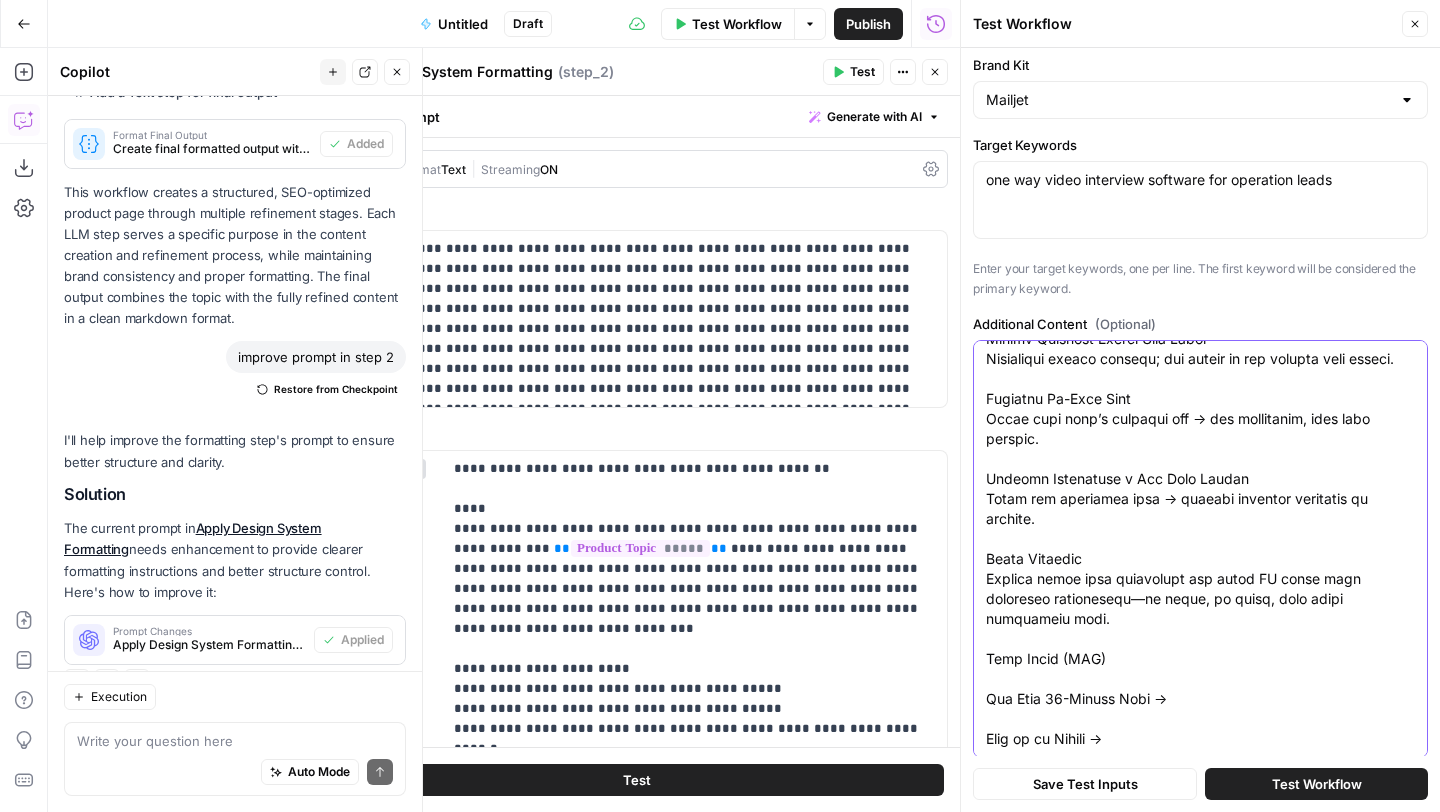 click on "Additional Content   (Optional)" at bounding box center (1200, -511) 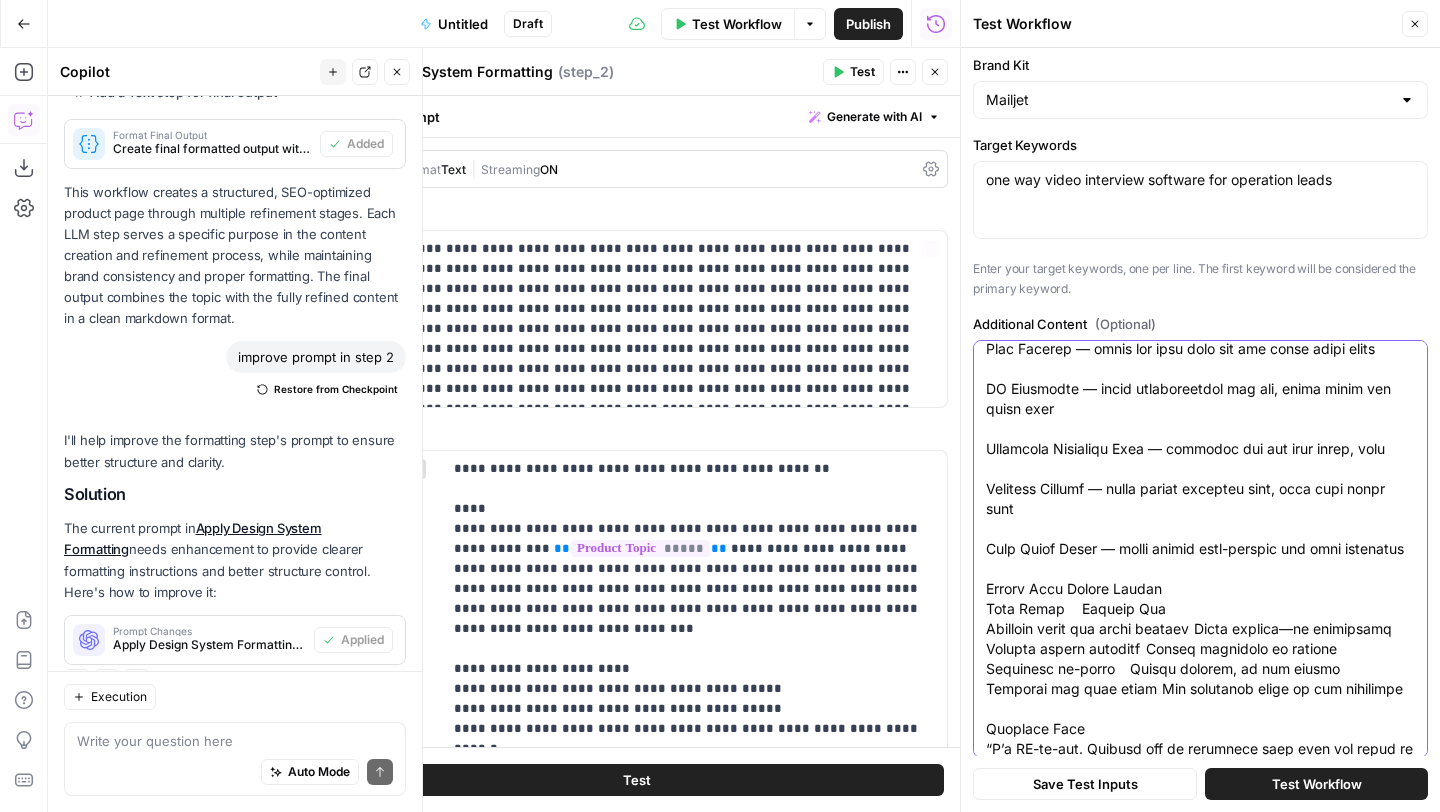 scroll, scrollTop: 0, scrollLeft: 0, axis: both 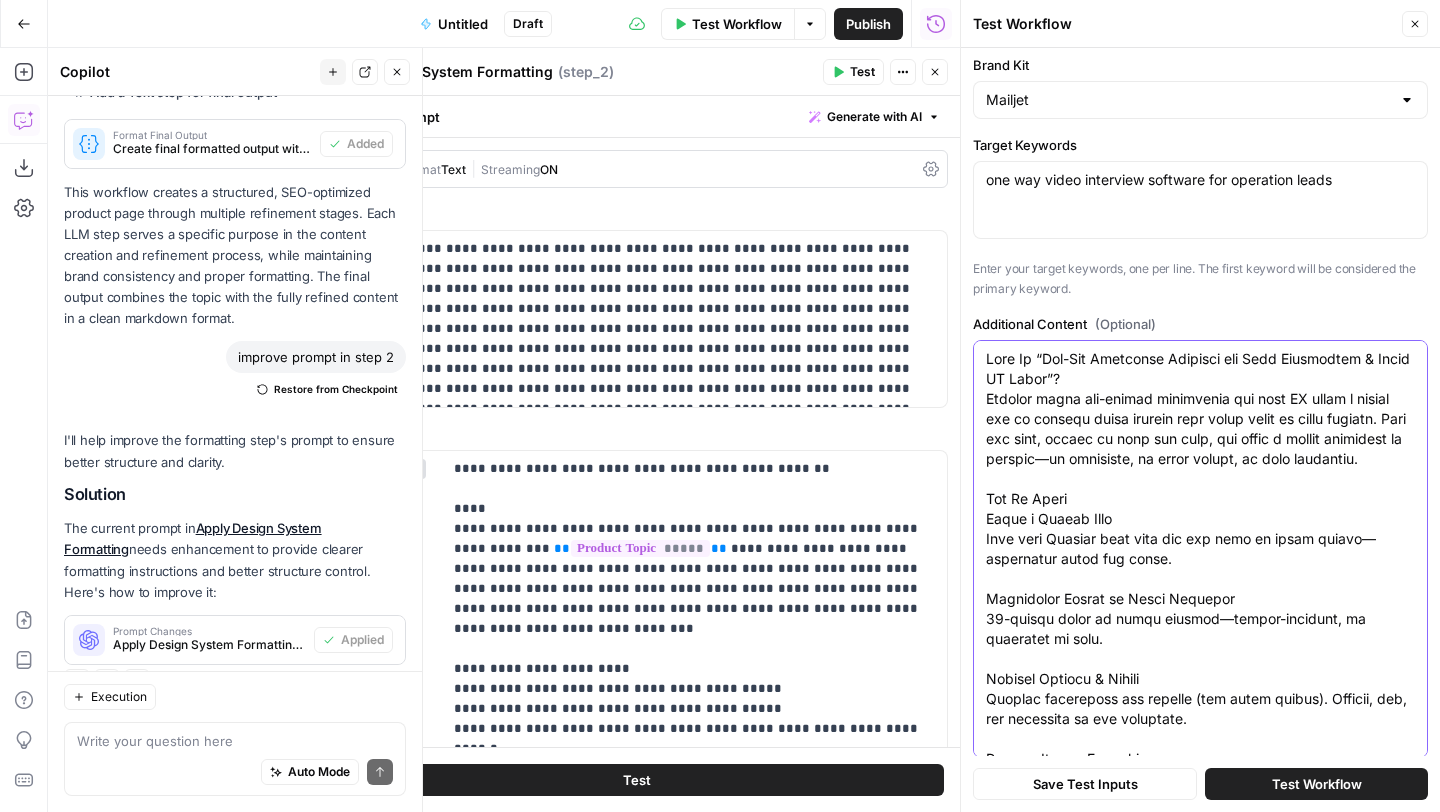 drag, startPoint x: 1132, startPoint y: 717, endPoint x: 903, endPoint y: 152, distance: 609.64417 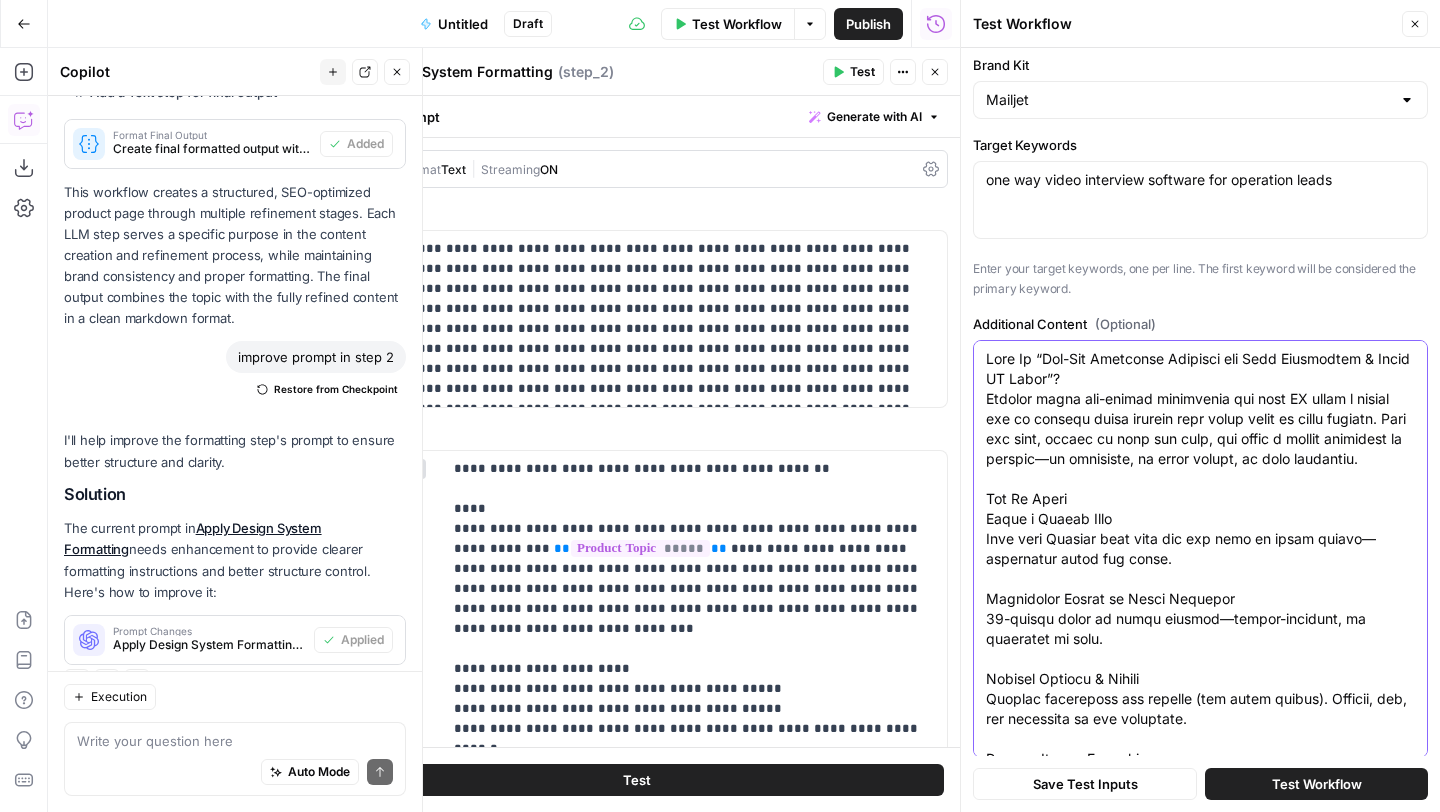 click on "**********" at bounding box center (720, 406) 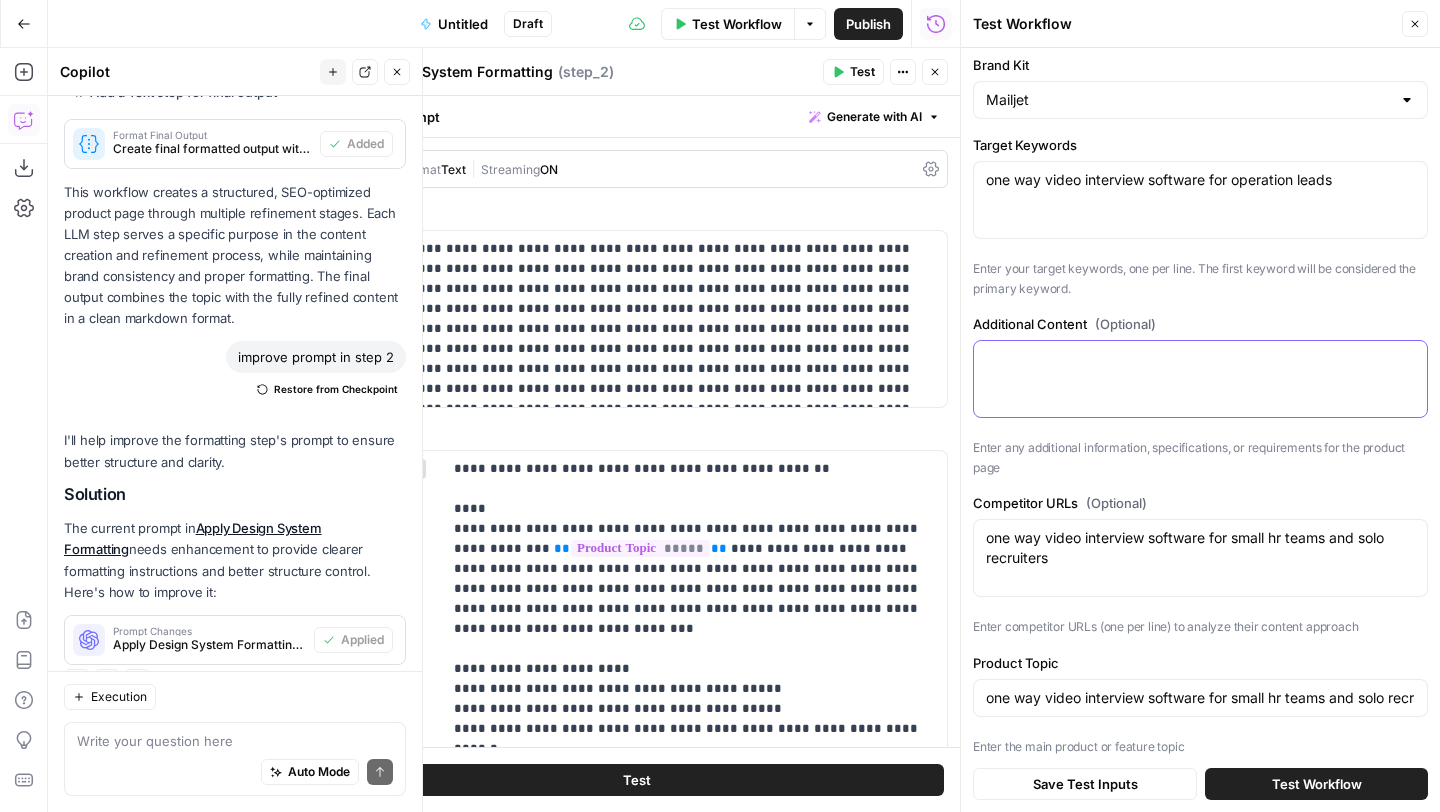 paste on "What Is “One-Way Video Interview Software for Ops Leads”?
Truffle lets Operations Leads and General Managers turn résumé floods into clear, ranked shortlists—without phone-screen chaos. Send one link, candidates record short video or audio answers on their own time, and you review the best responses when it fits your packed schedule.
How It Works
Bulk-Invite in One Click
Paste your Truffle link into the job post or email blast. Every applicant gets it—no extra tools.
Candidates Record on Their Time
90-second video or audio answers—mobile-friendly, no logins or downloads.
Instant Ranking & Review
Truffle highlights the strongest matches (you still decide). You skim the top stack first.
Share with Store Leads or Managers
One click sends a highlight reel. They give a thumbs-up or -down fast.
Reuse in Seconds
Save the template and drop it into the next req—setup time goes to zero.
Security & Compliance Highlights
Data stays inside your private Truffle workspace
GDPR-aligned storage with easy delete/expo..." 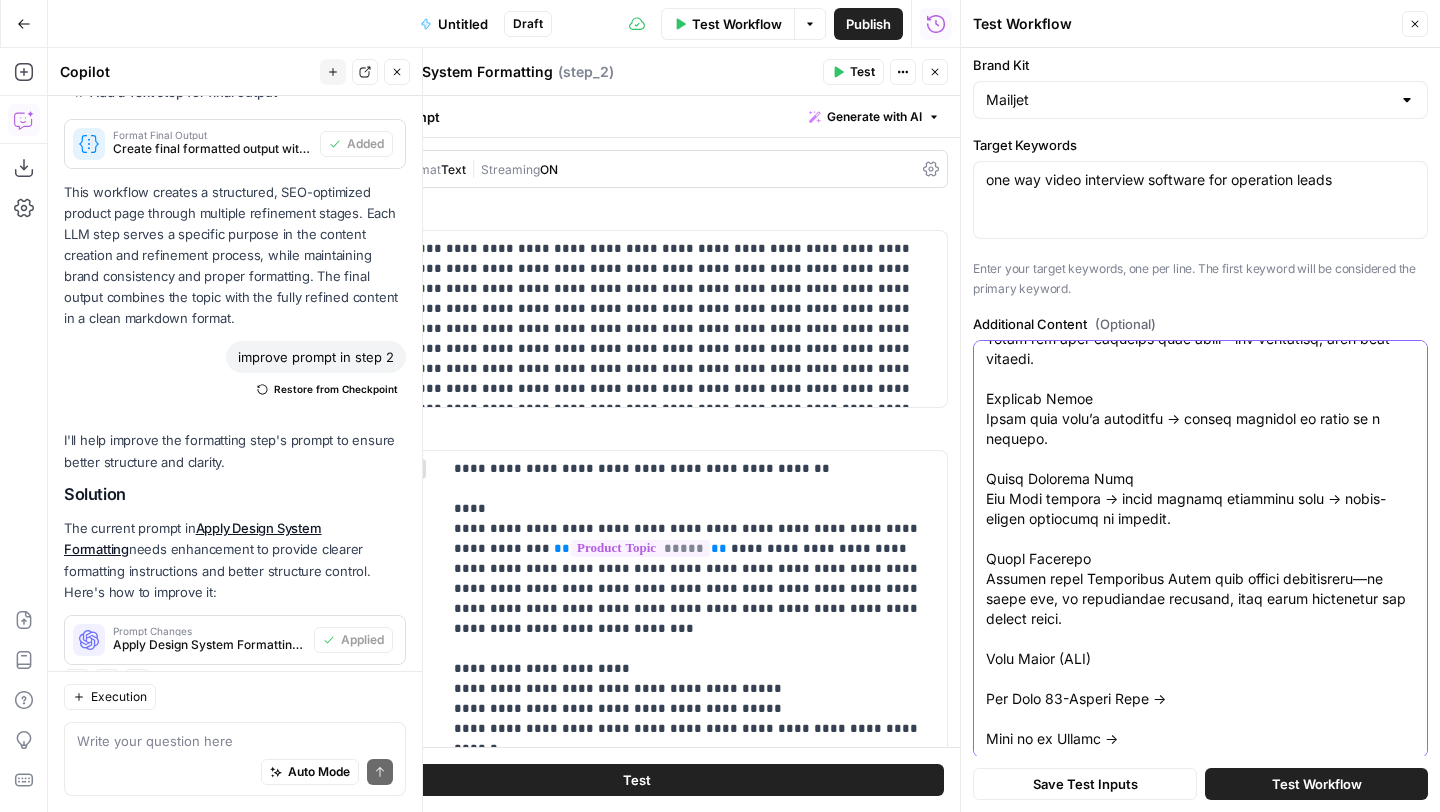scroll, scrollTop: 2320, scrollLeft: 0, axis: vertical 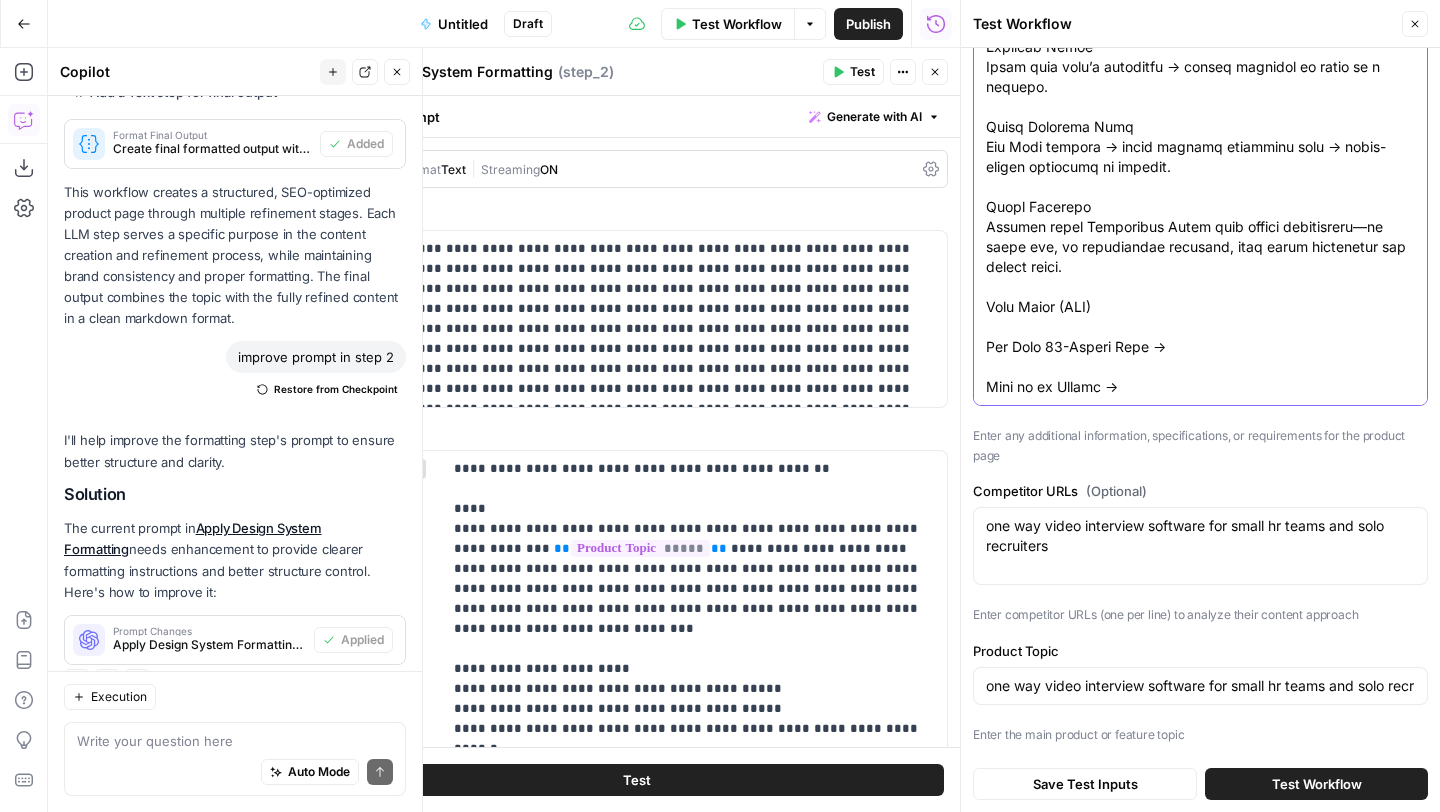 type on "What Is “One-Way Video Interview Software for Ops Leads”?
Truffle lets Operations Leads and General Managers turn résumé floods into clear, ranked shortlists—without phone-screen chaos. Send one link, candidates record short video or audio answers on their own time, and you review the best responses when it fits your packed schedule.
How It Works
Bulk-Invite in One Click
Paste your Truffle link into the job post or email blast. Every applicant gets it—no extra tools.
Candidates Record on Their Time
90-second video or audio answers—mobile-friendly, no logins or downloads.
Instant Ranking & Review
Truffle highlights the strongest matches (you still decide). You skim the top stack first.
Share with Store Leads or Managers
One click sends a highlight reel. They give a thumbs-up or -down fast.
Reuse in Seconds
Save the template and drop it into the next req—setup time goes to zero.
Security & Compliance Highlights
Data stays inside your private Truffle workspace
GDPR-aligned storage with easy delete/expo..." 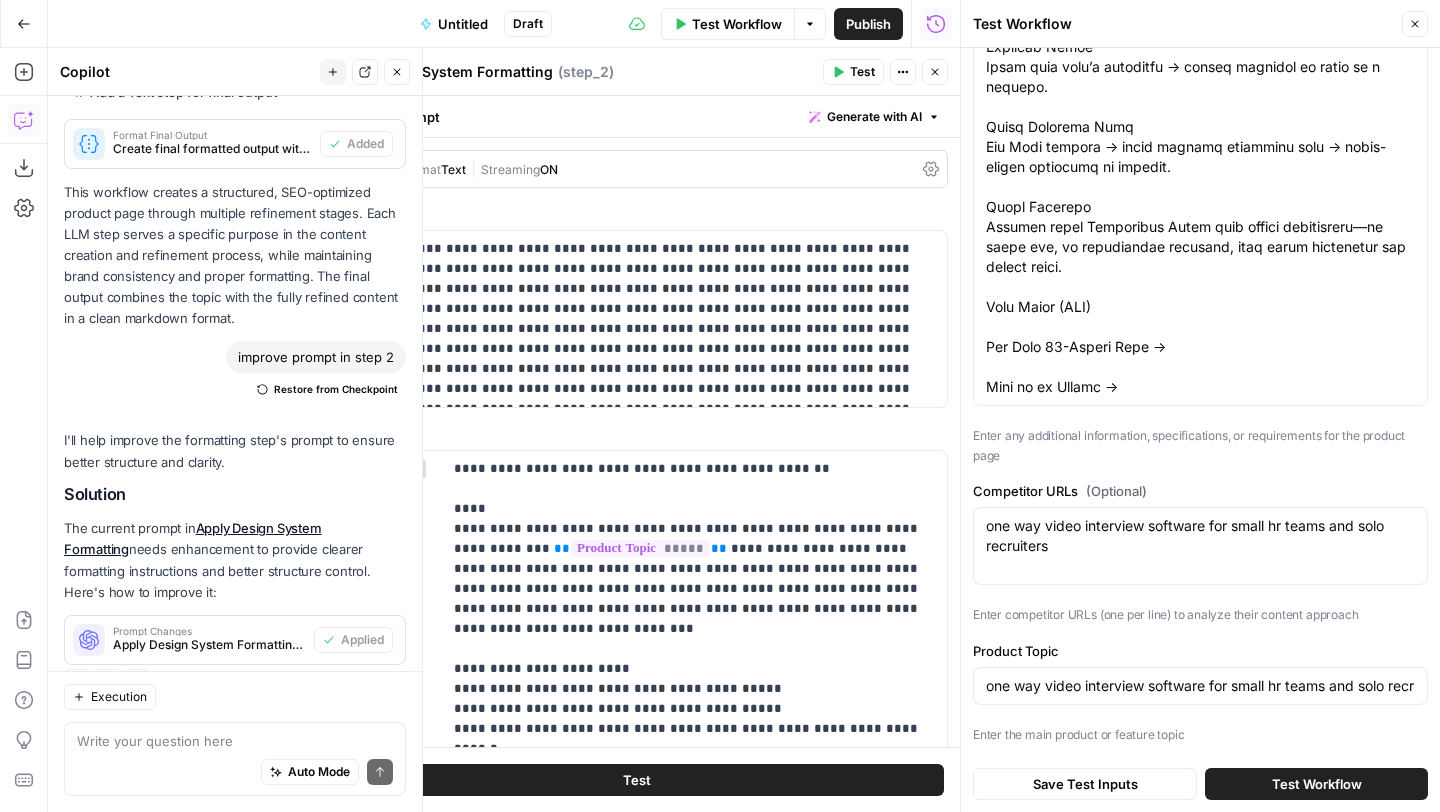 scroll, scrollTop: 0, scrollLeft: 0, axis: both 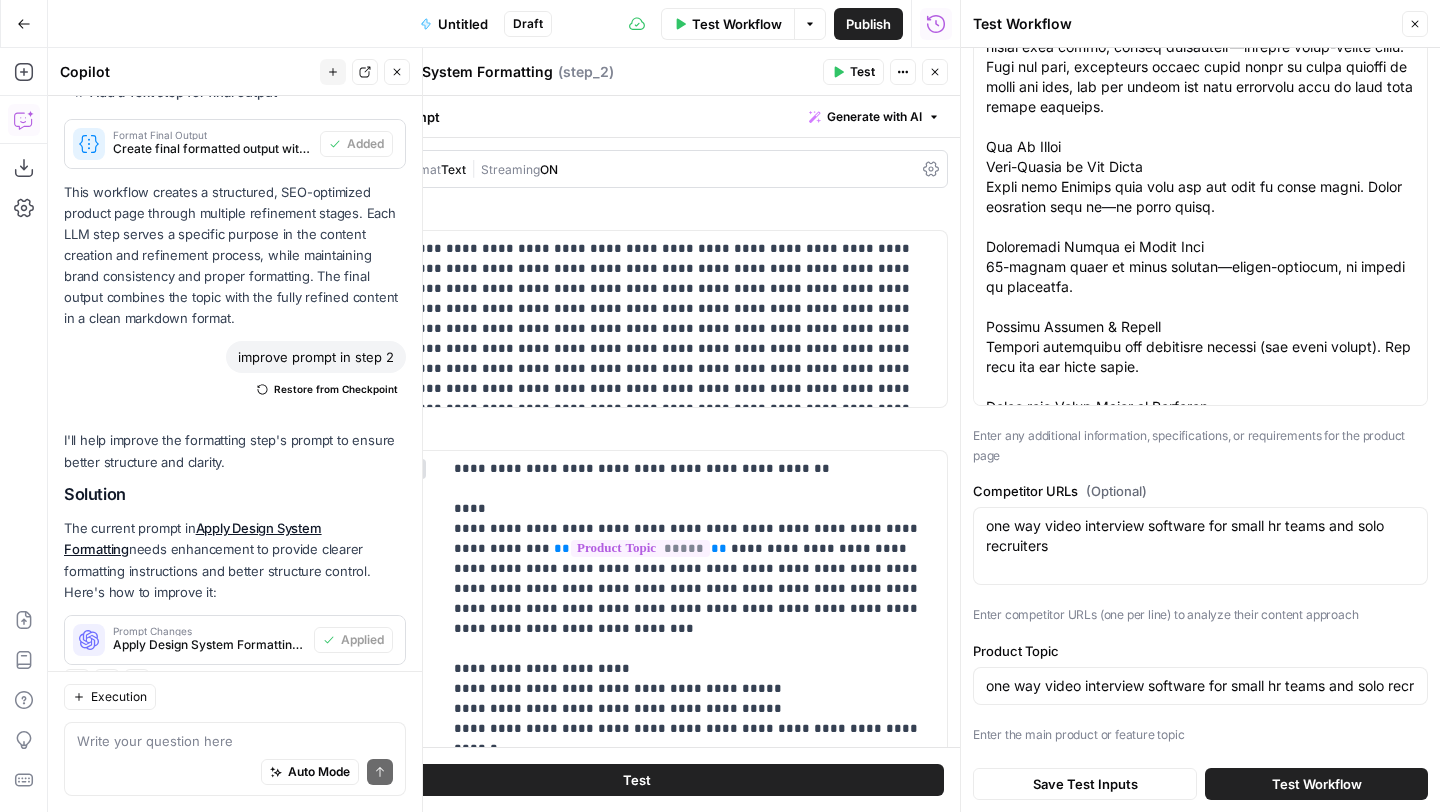 drag, startPoint x: 1172, startPoint y: 558, endPoint x: 1228, endPoint y: 525, distance: 65 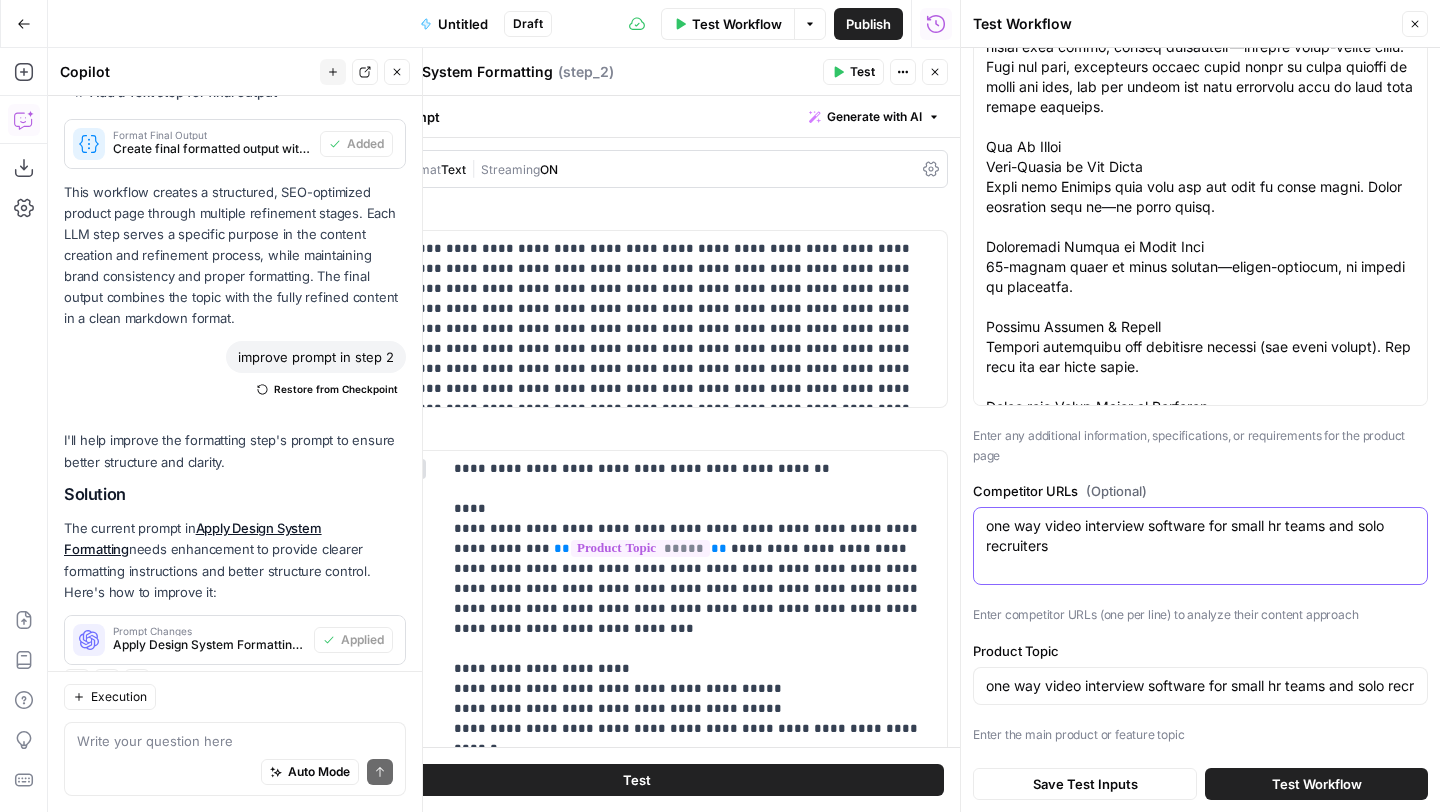 drag, startPoint x: 1237, startPoint y: 527, endPoint x: 1271, endPoint y: 564, distance: 50.24938 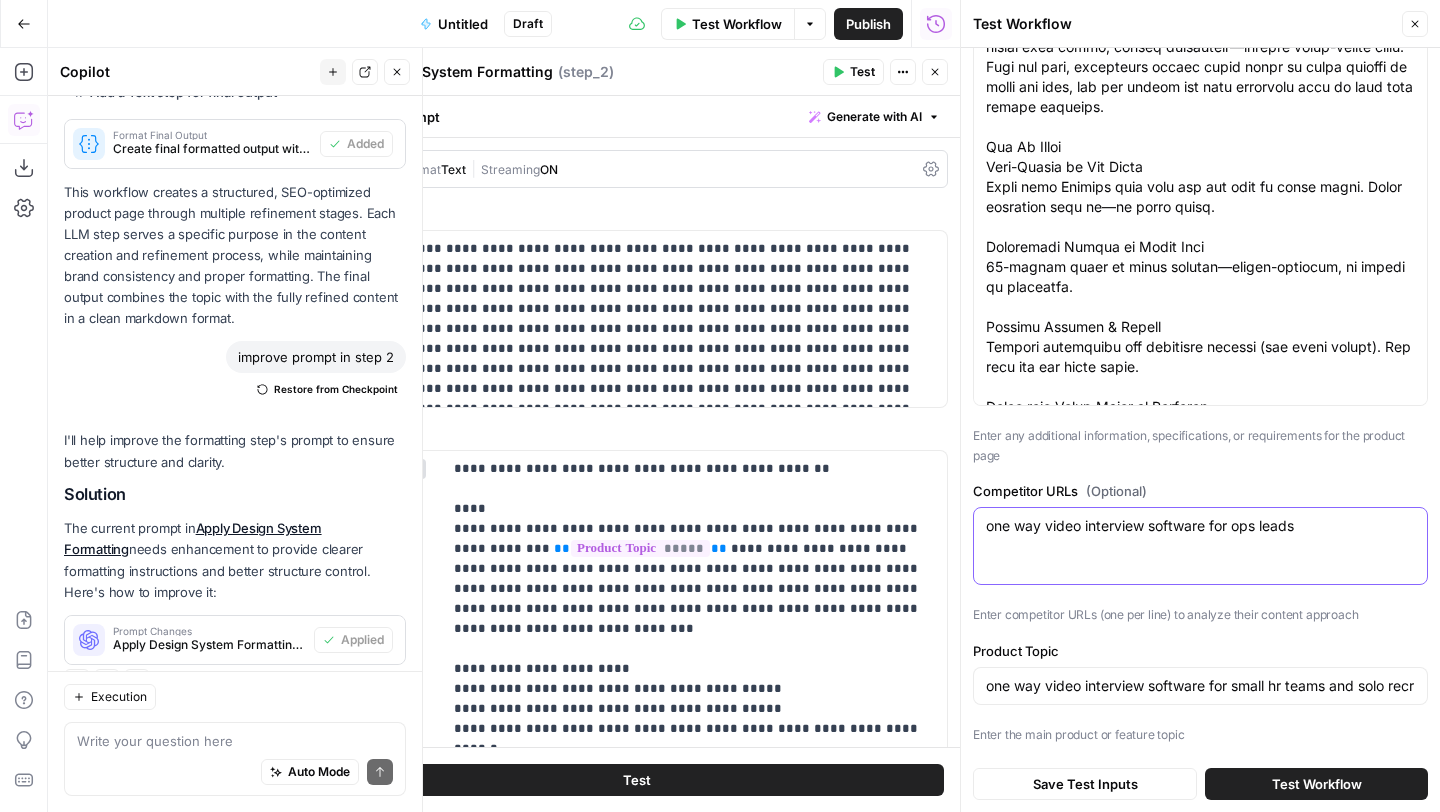 type on "one way video interview software for ops leads" 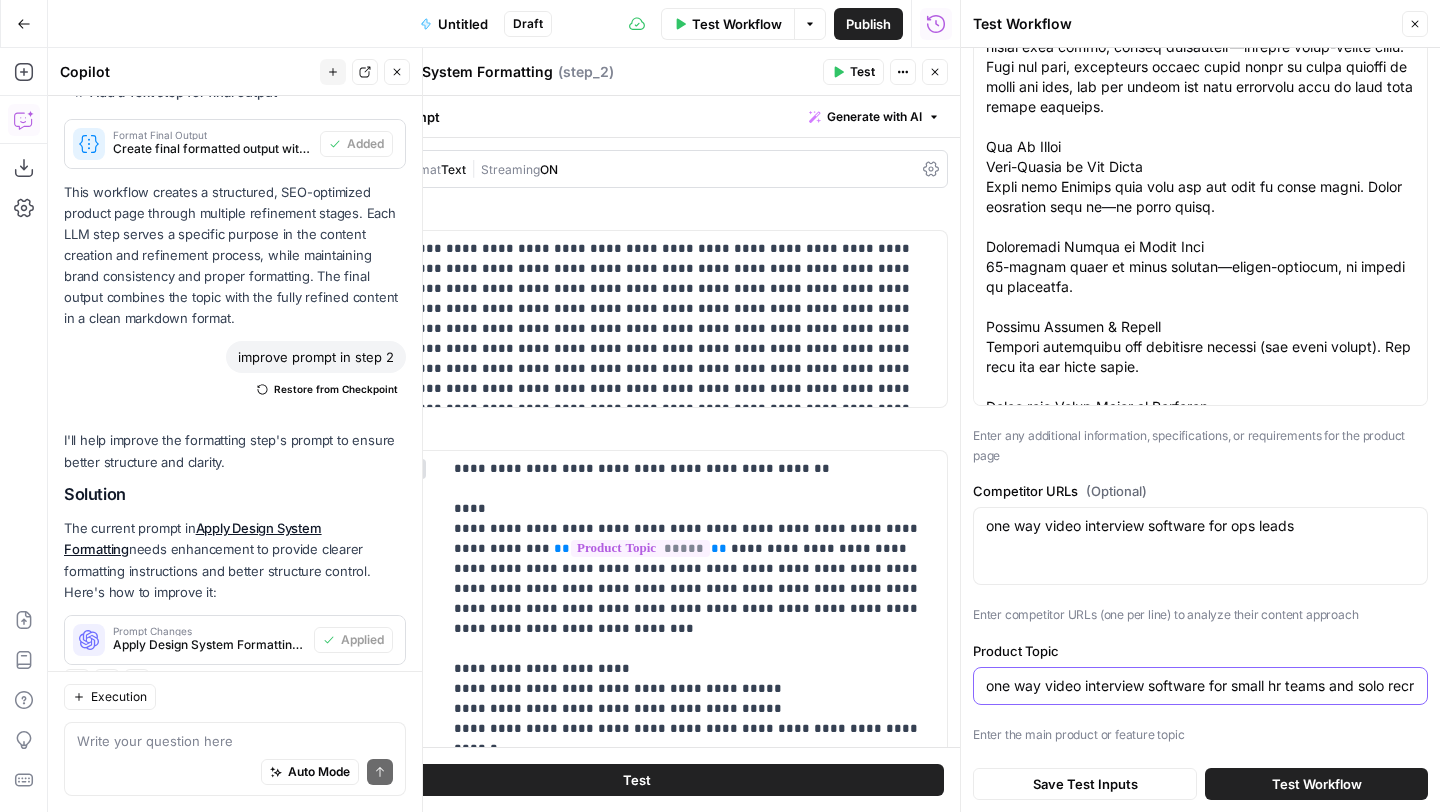 scroll, scrollTop: 0, scrollLeft: 43, axis: horizontal 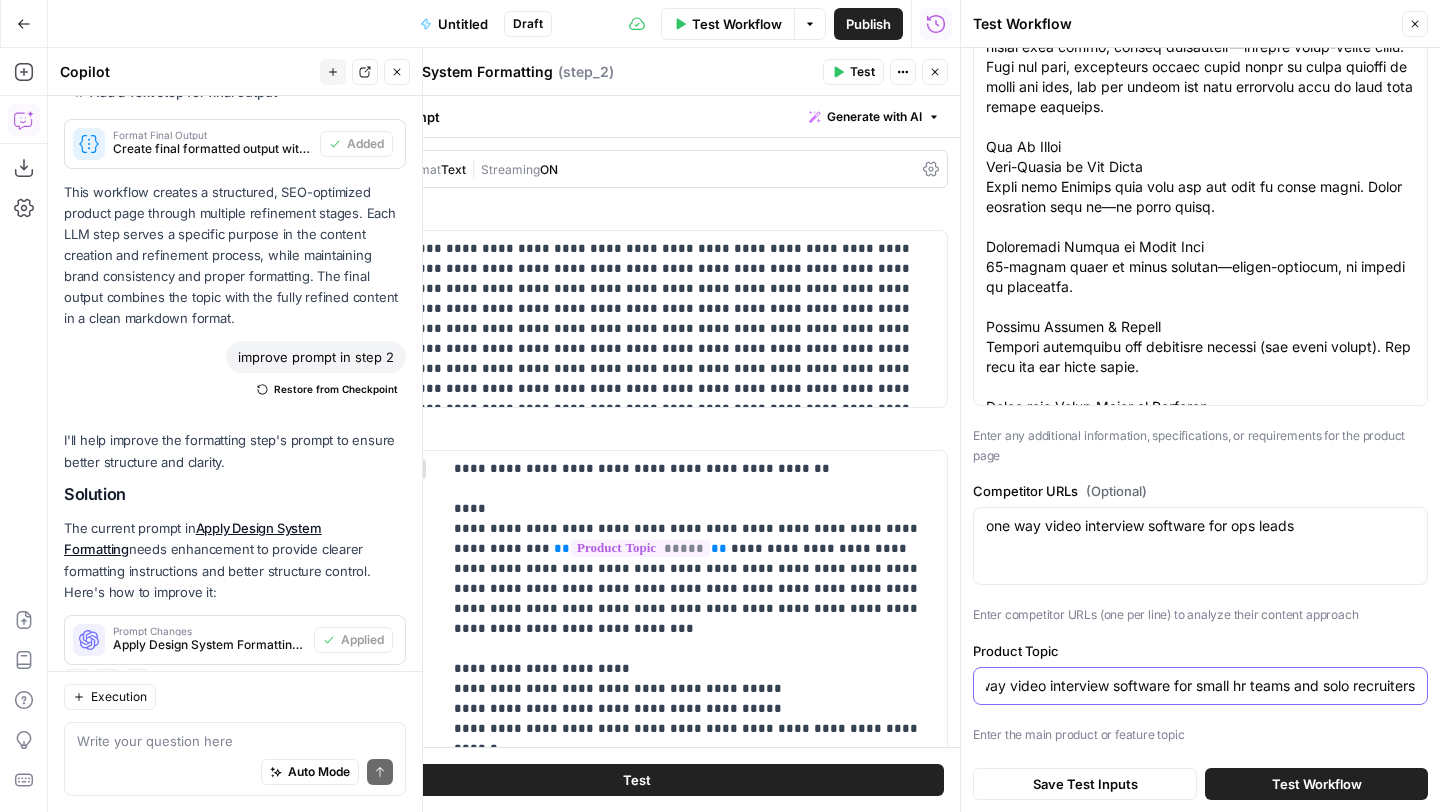 drag, startPoint x: 1233, startPoint y: 685, endPoint x: 1439, endPoint y: 683, distance: 206.0097 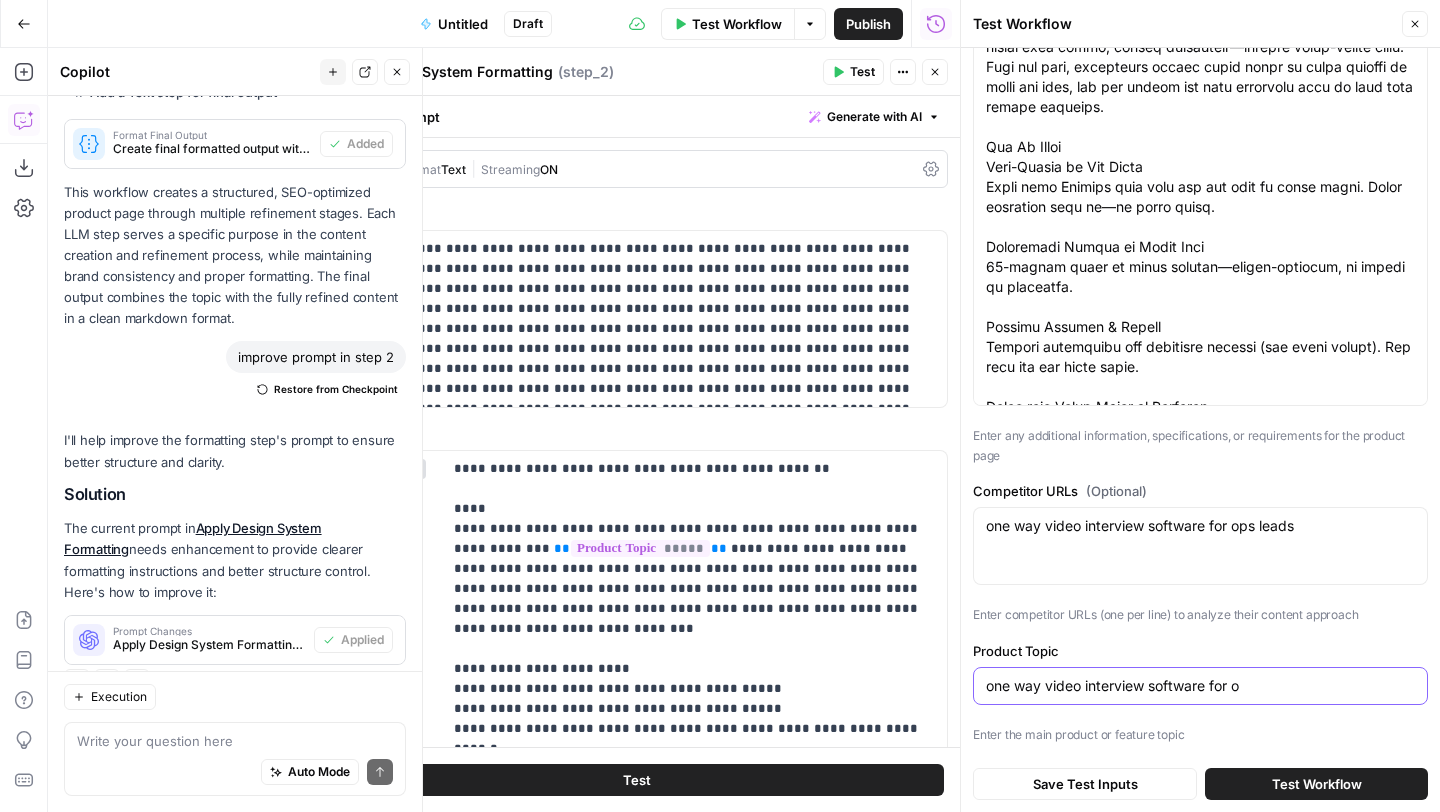 scroll, scrollTop: 0, scrollLeft: 0, axis: both 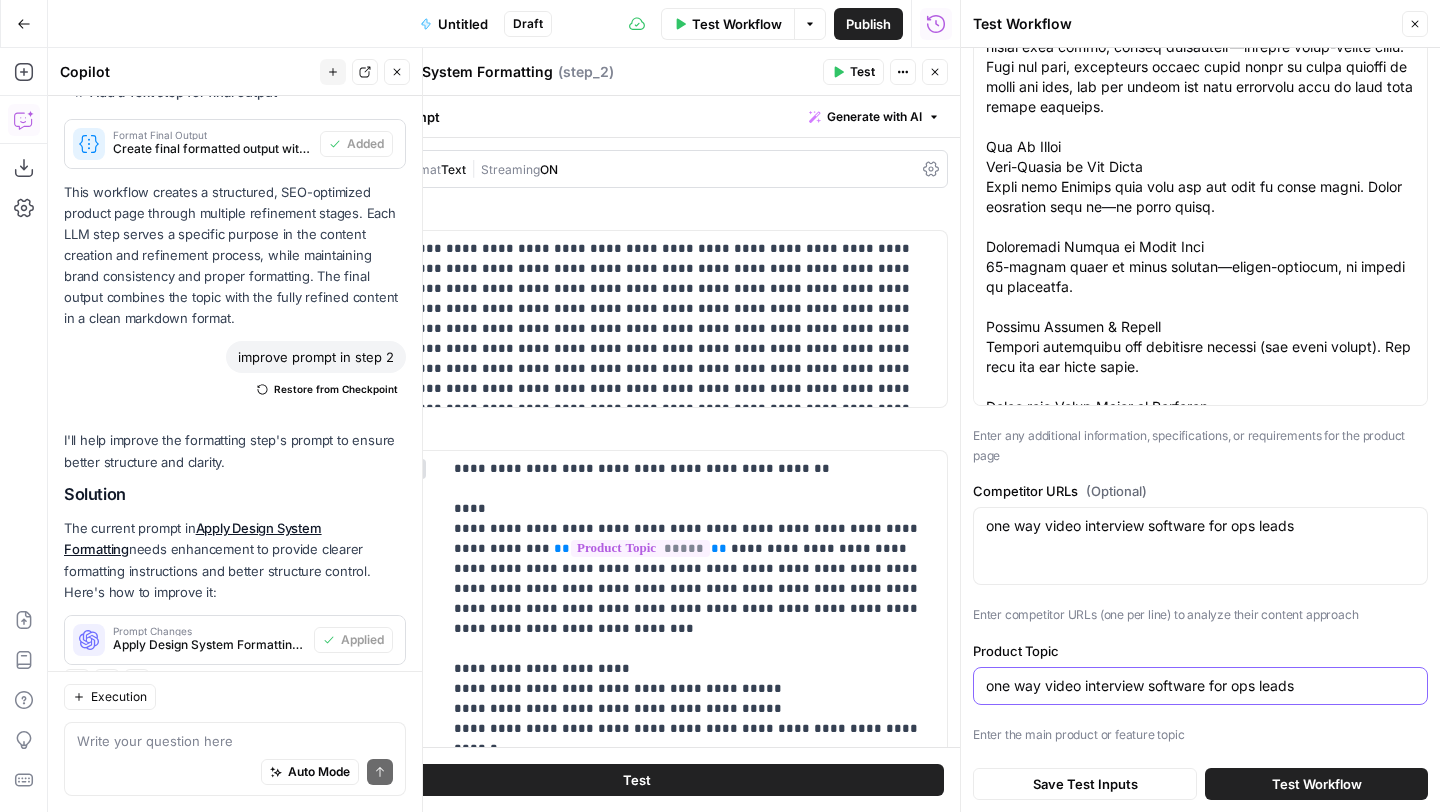 type on "one way video interview software for ops leads" 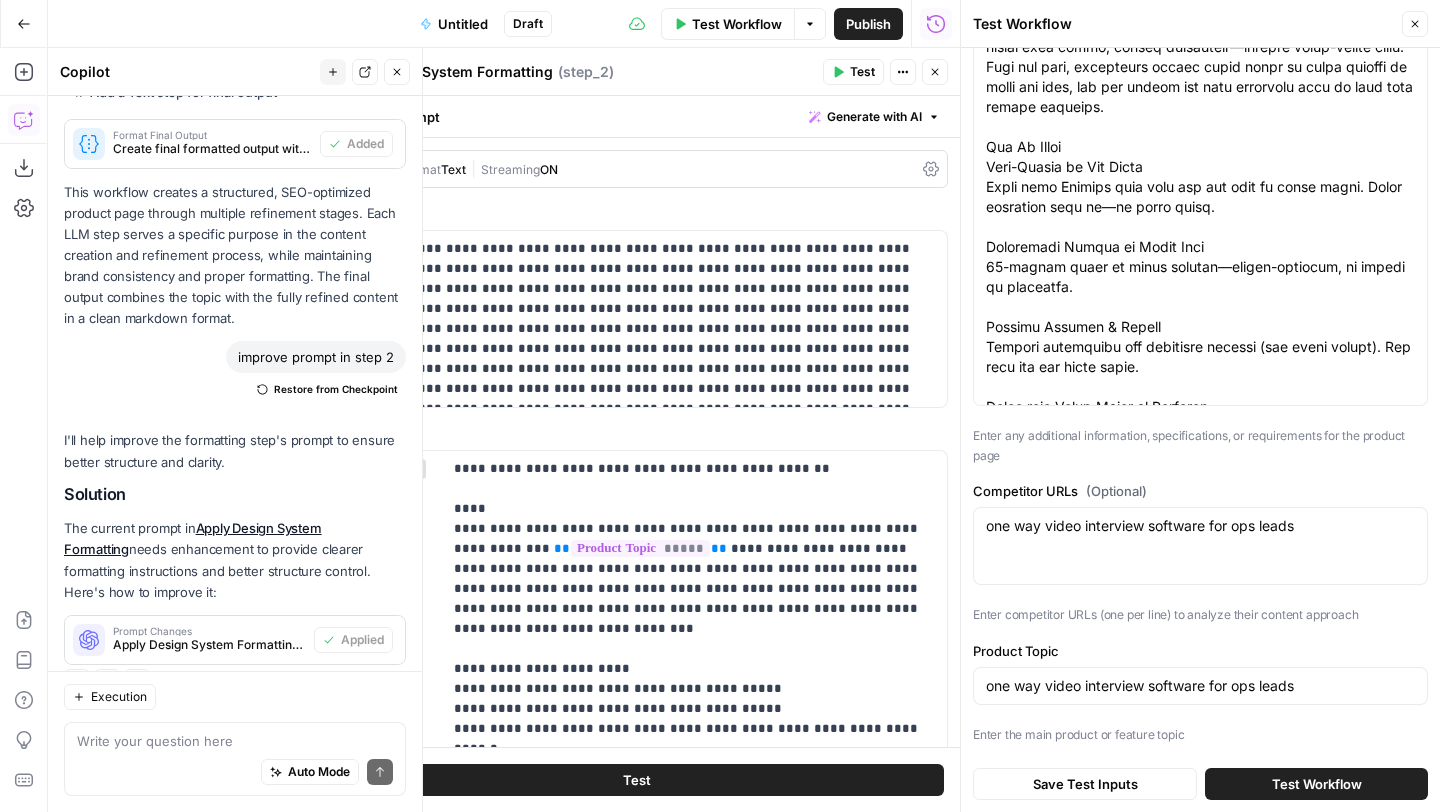 click on "Test Workflow" at bounding box center (1317, 784) 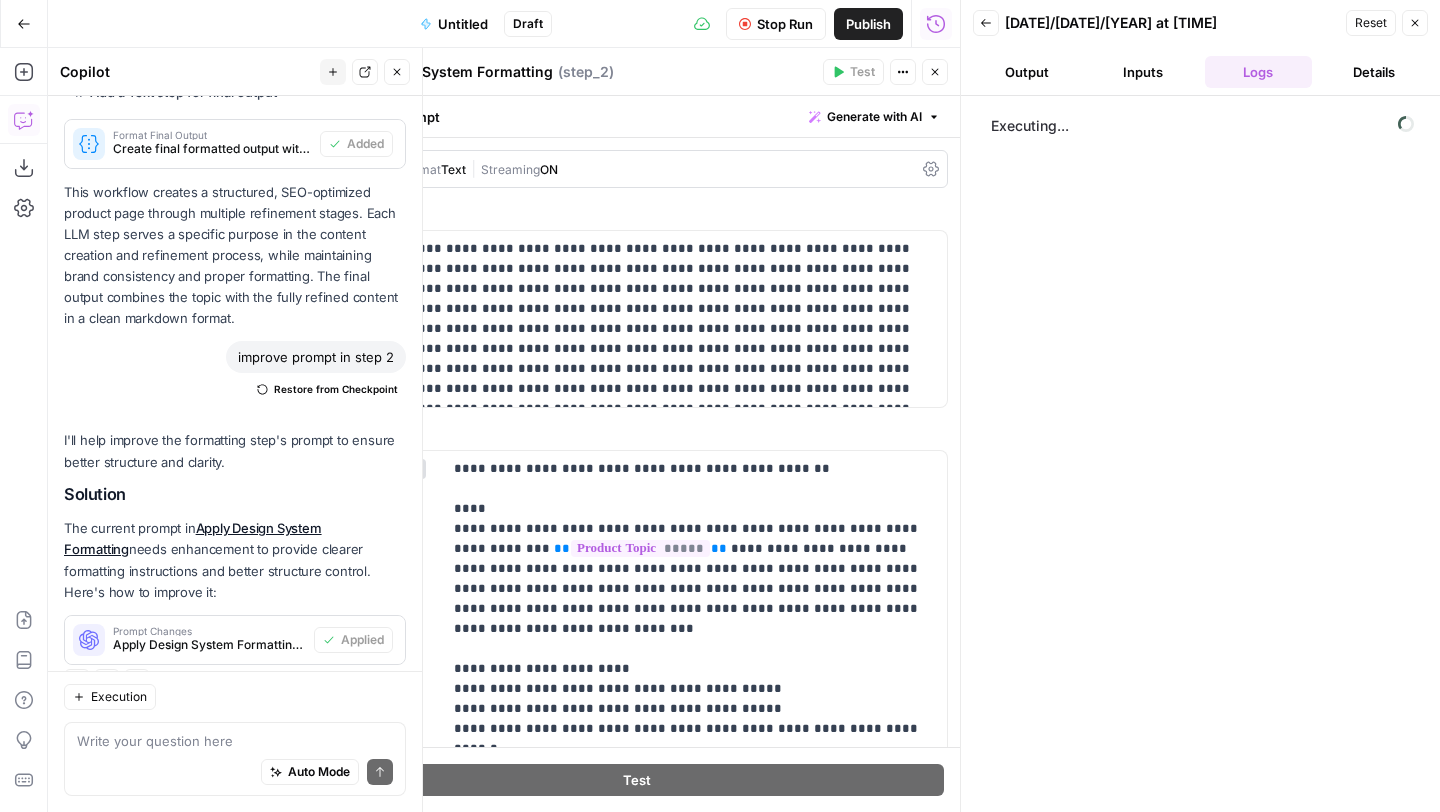 click on "Output" at bounding box center [1027, 72] 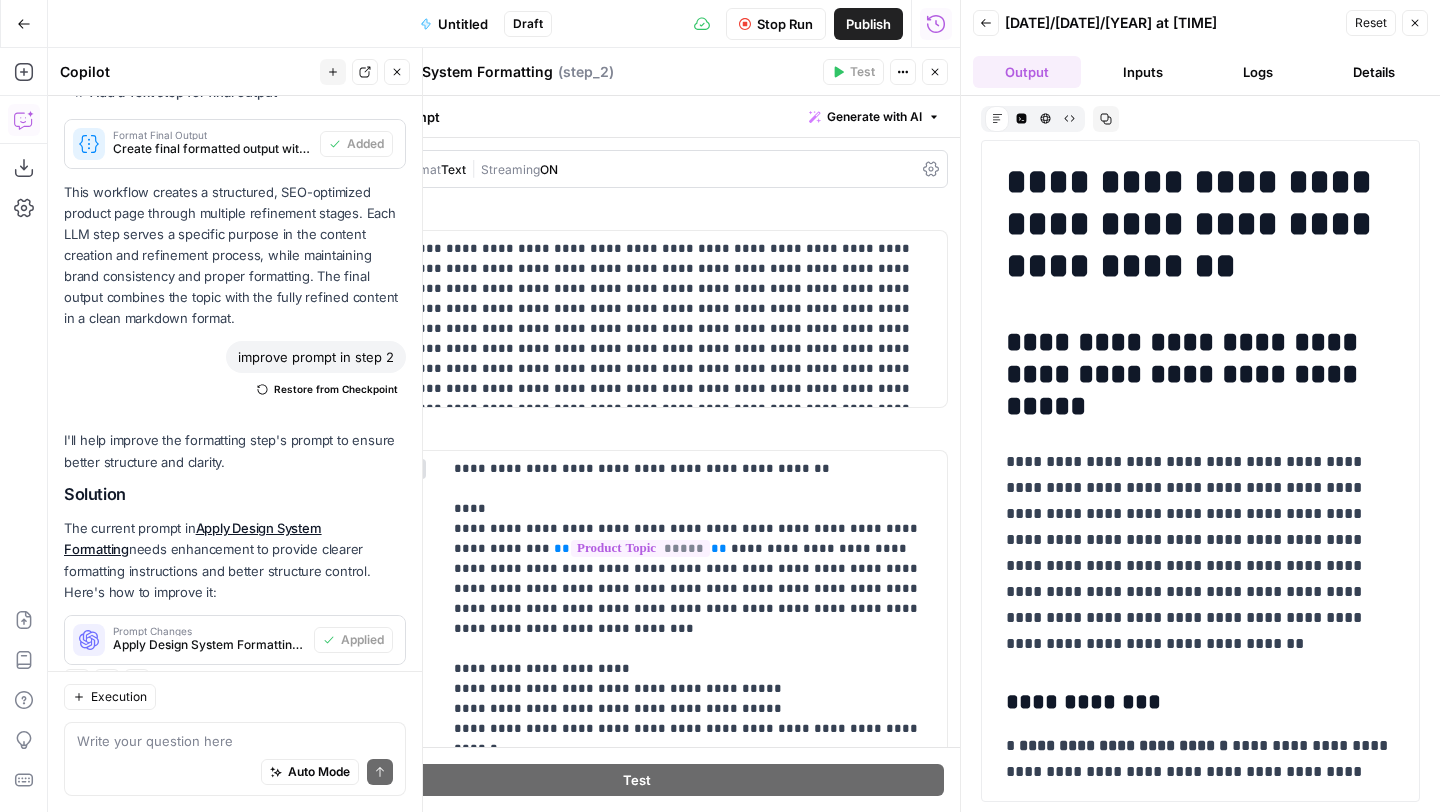 click 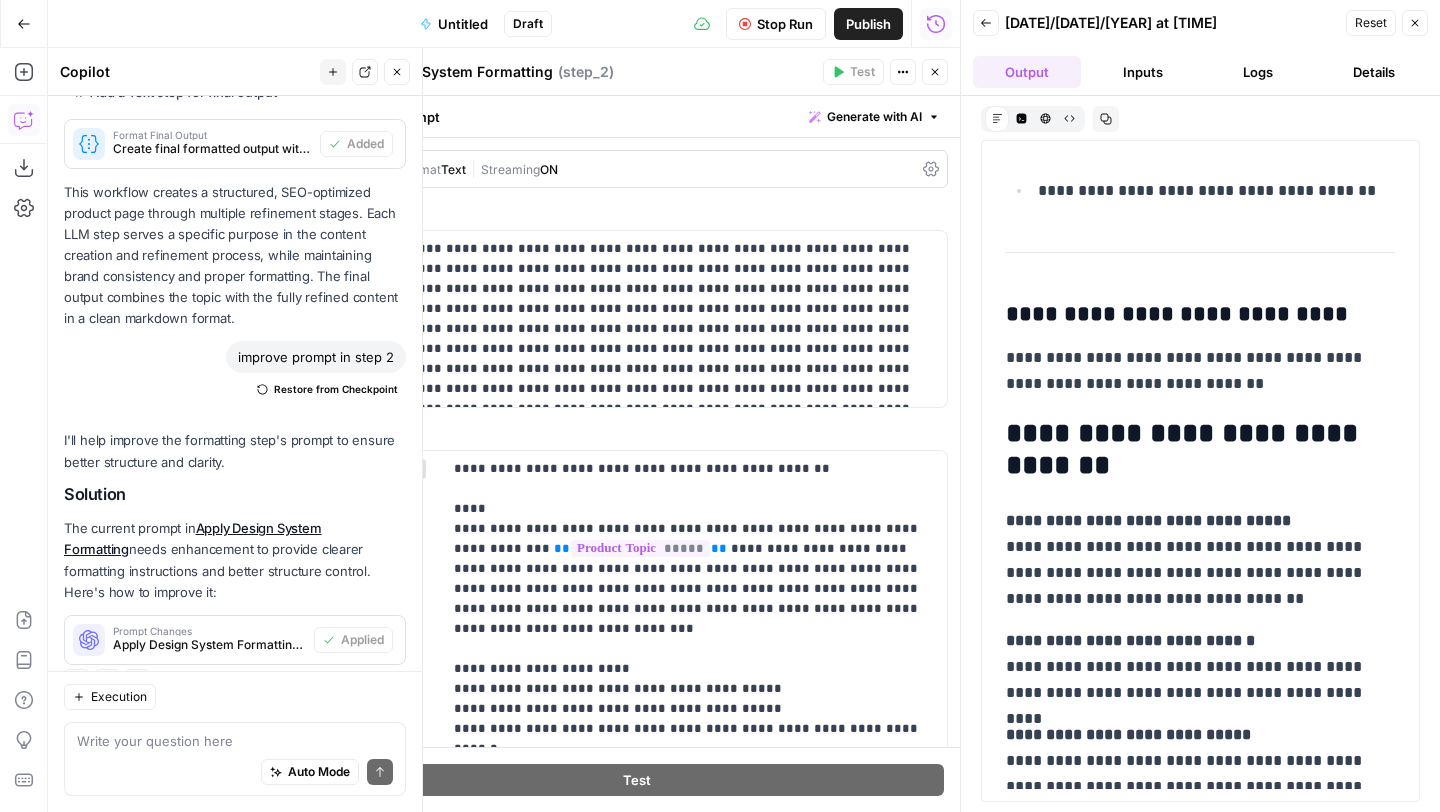 scroll, scrollTop: 11952, scrollLeft: 0, axis: vertical 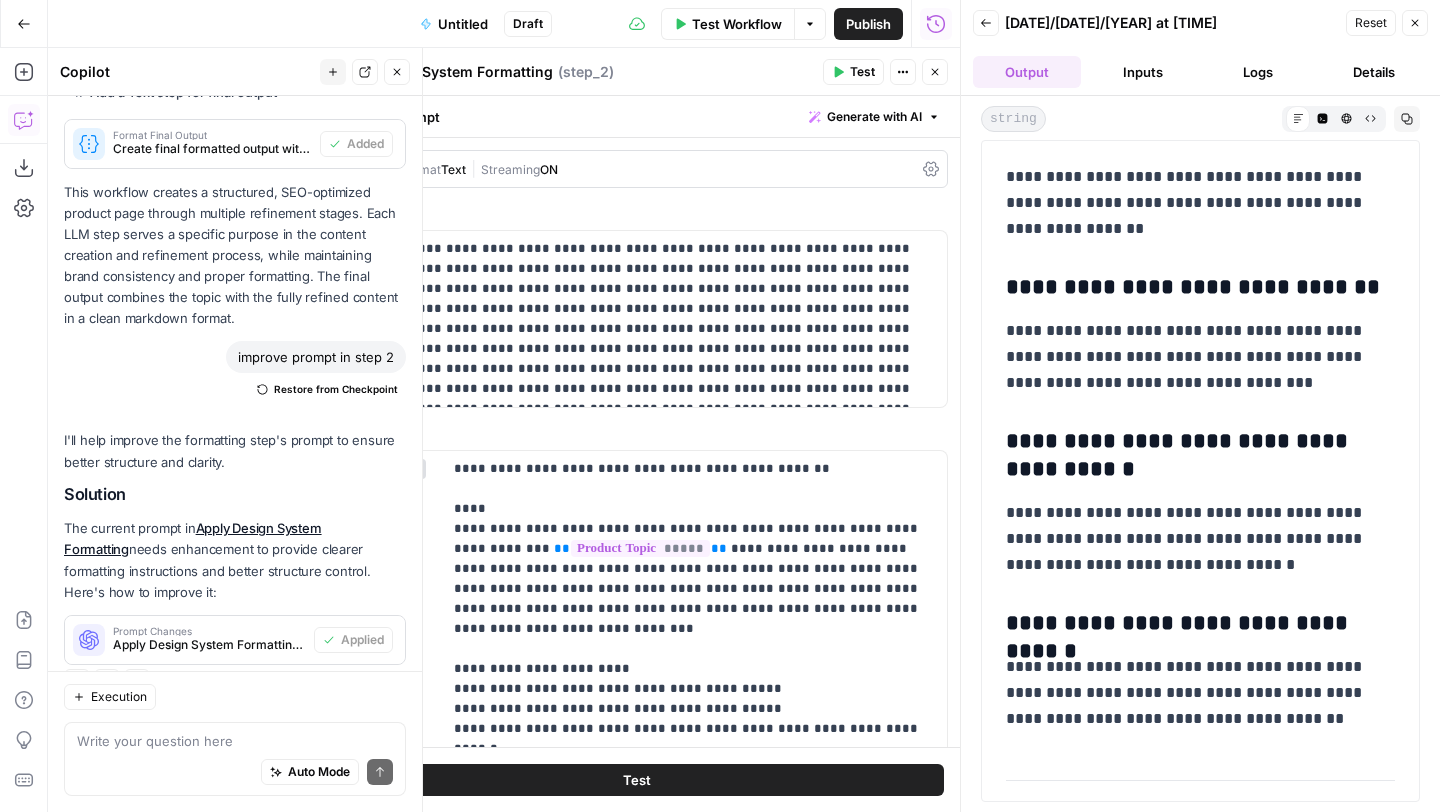 click 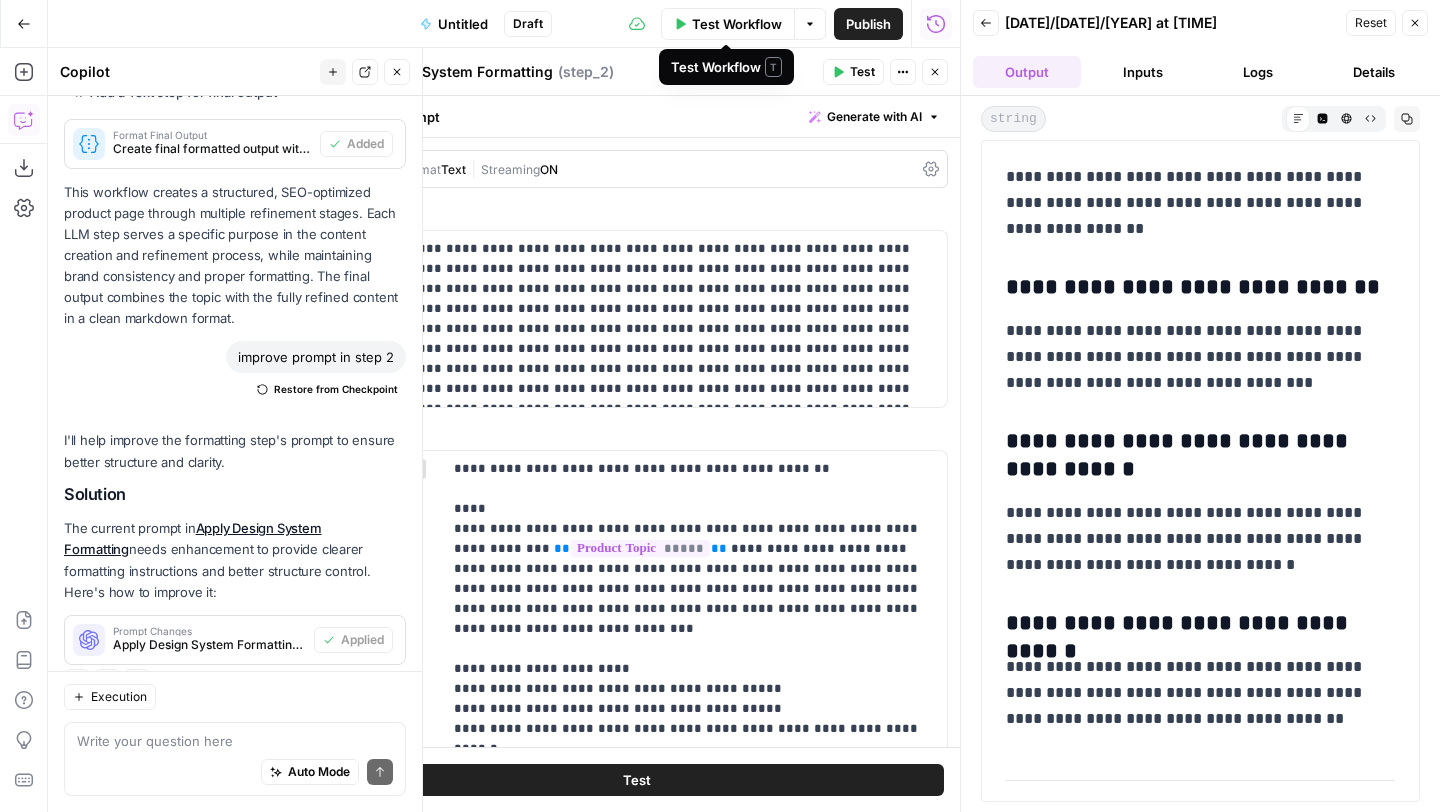 click on "Test Workflow" at bounding box center (728, 24) 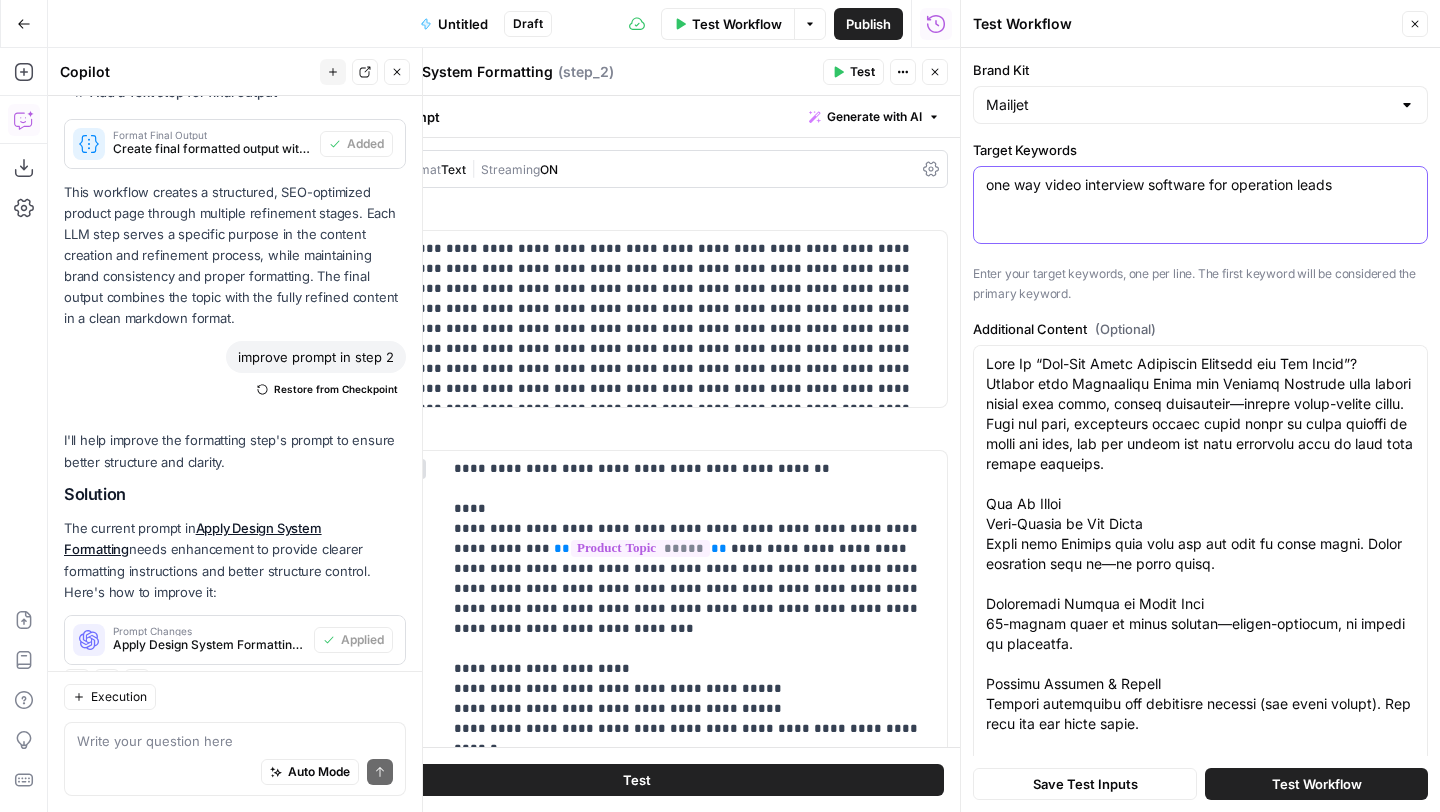 drag, startPoint x: 1239, startPoint y: 190, endPoint x: 1439, endPoint y: 190, distance: 200 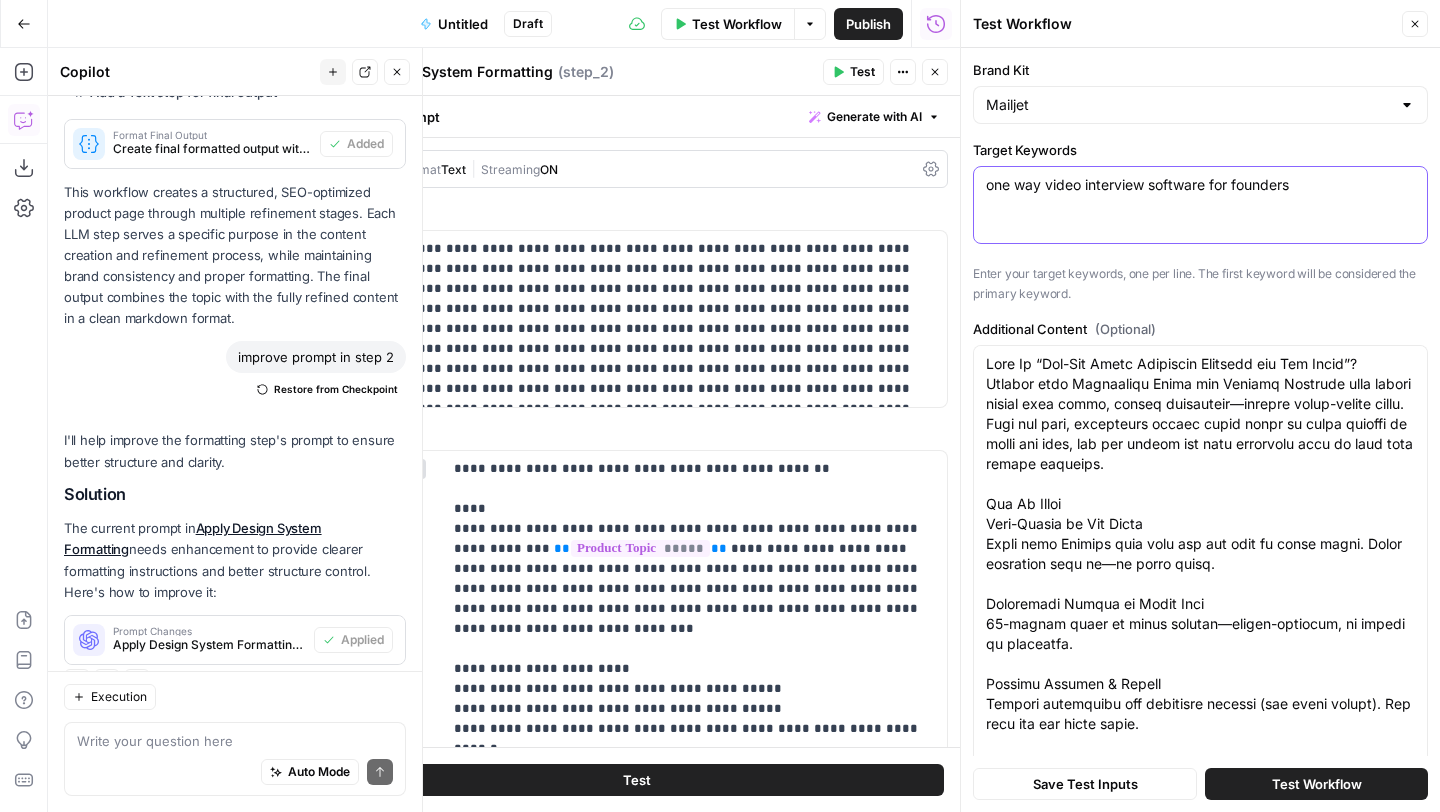 type on "one way video interview software for founders" 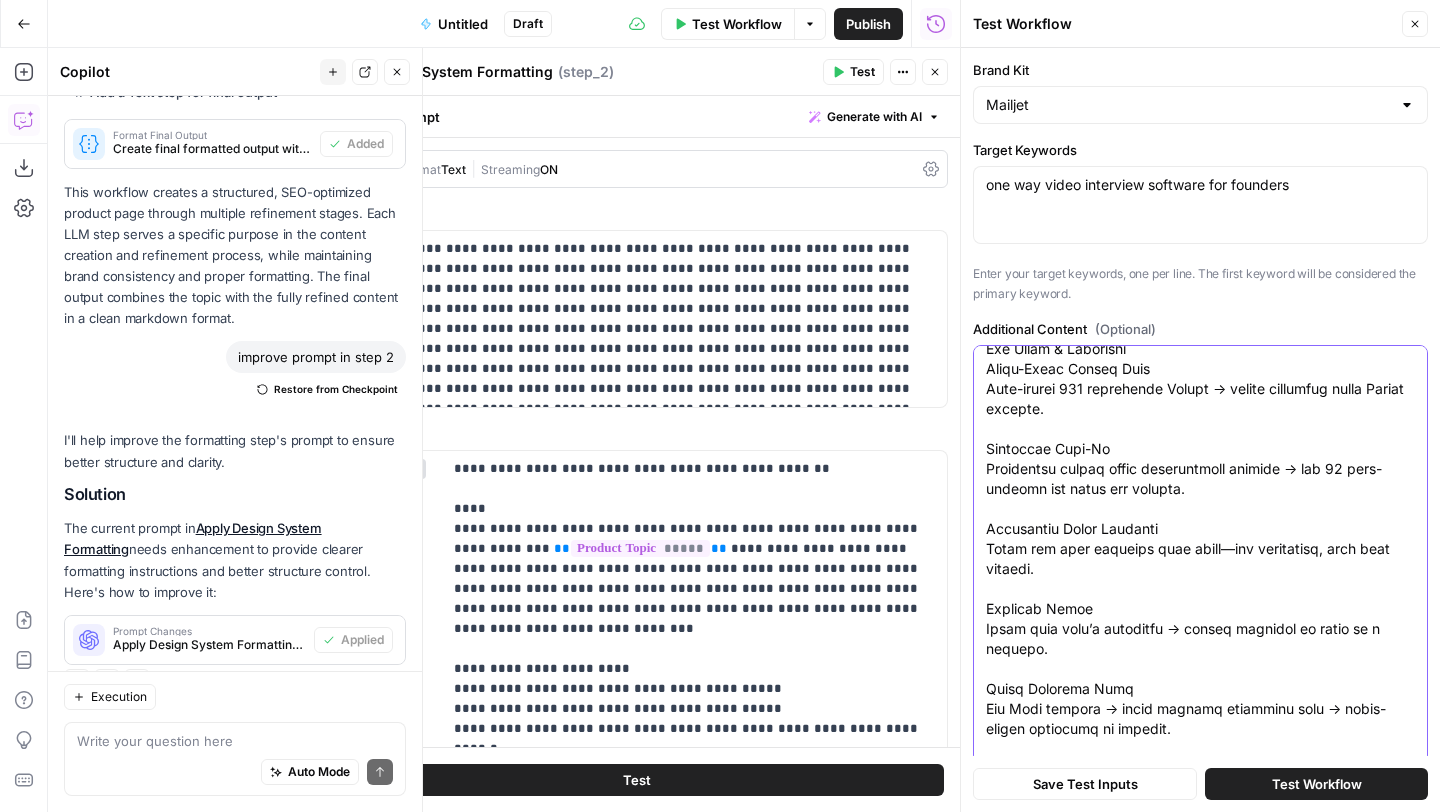 scroll, scrollTop: 2320, scrollLeft: 0, axis: vertical 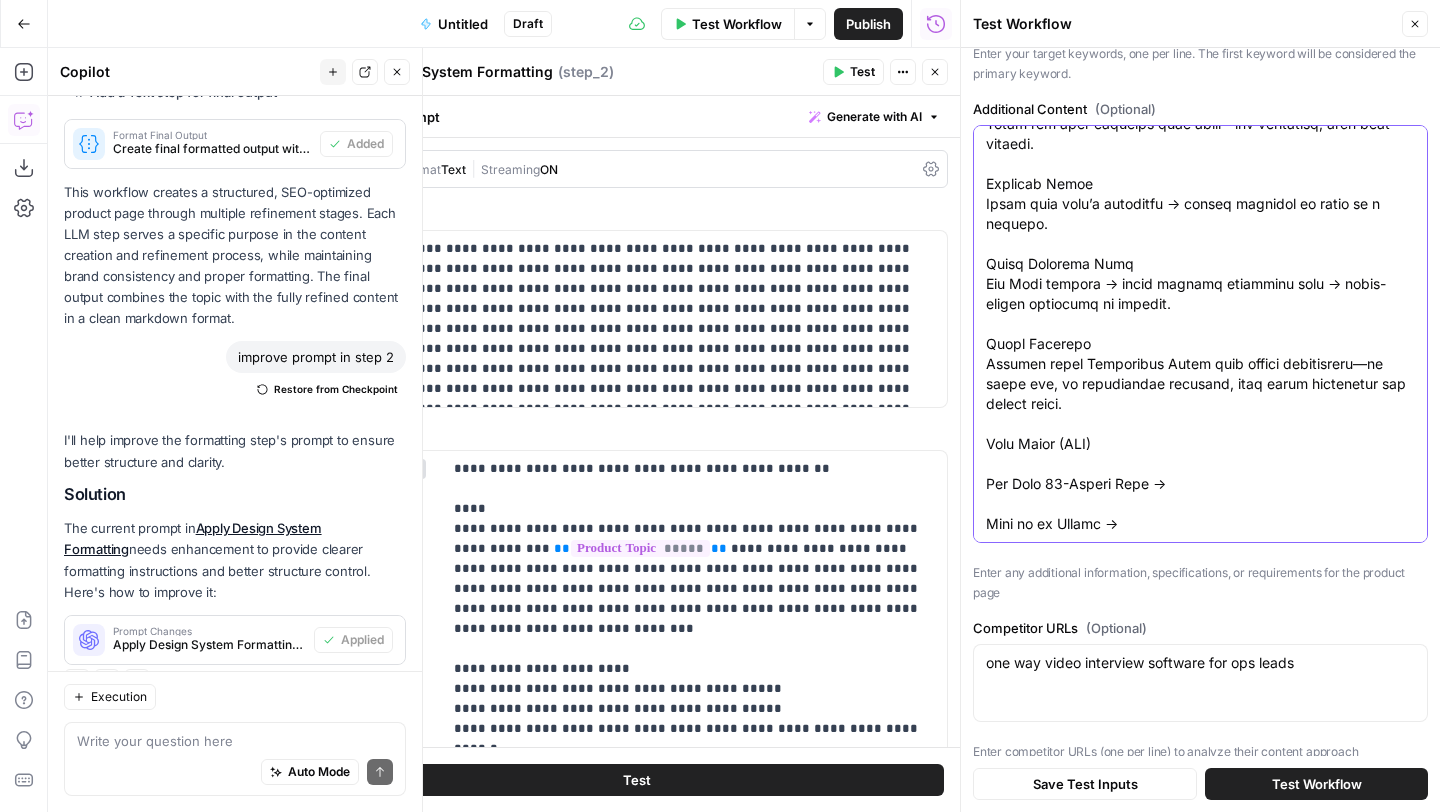 drag, startPoint x: 986, startPoint y: 362, endPoint x: 1193, endPoint y: 811, distance: 494.41885 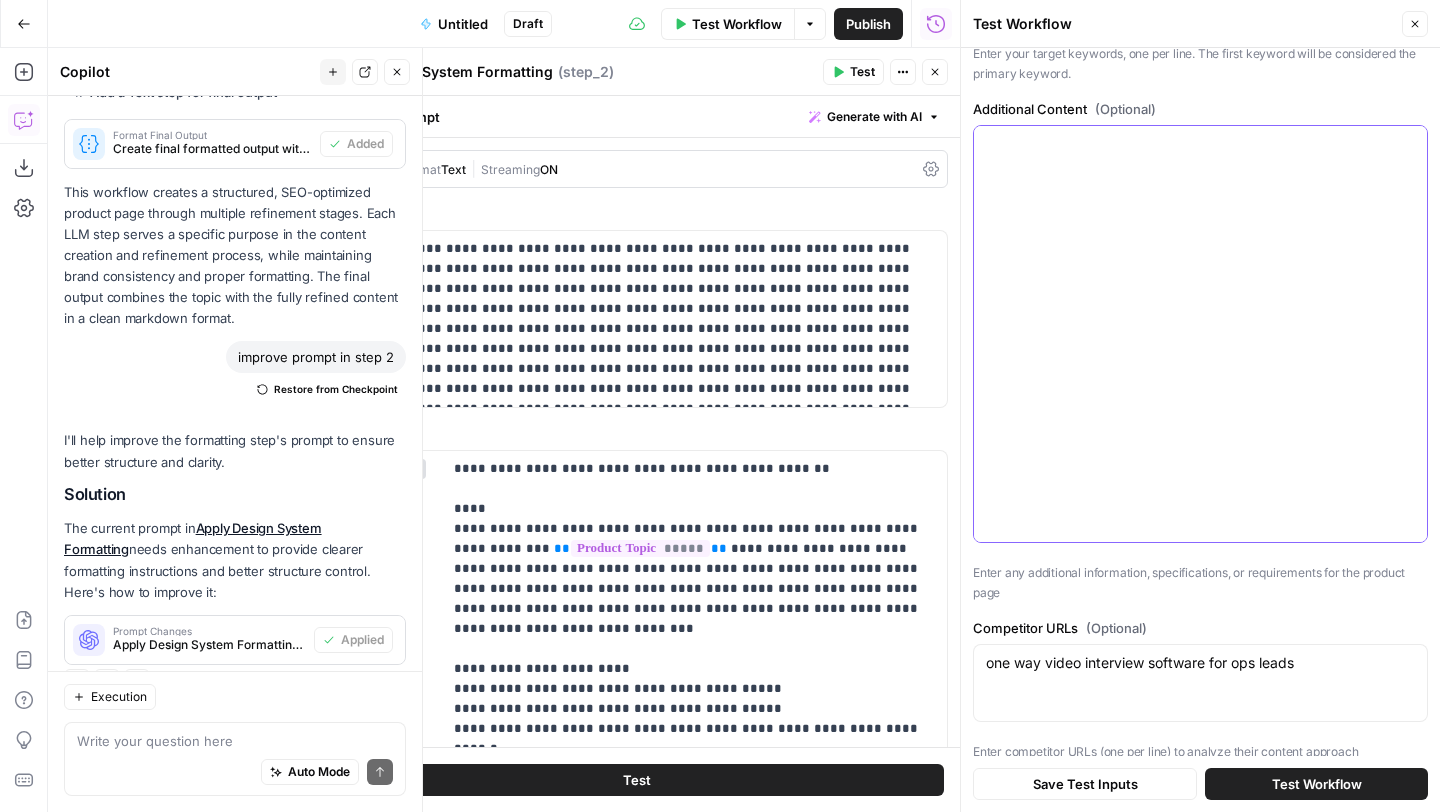 scroll, scrollTop: 0, scrollLeft: 0, axis: both 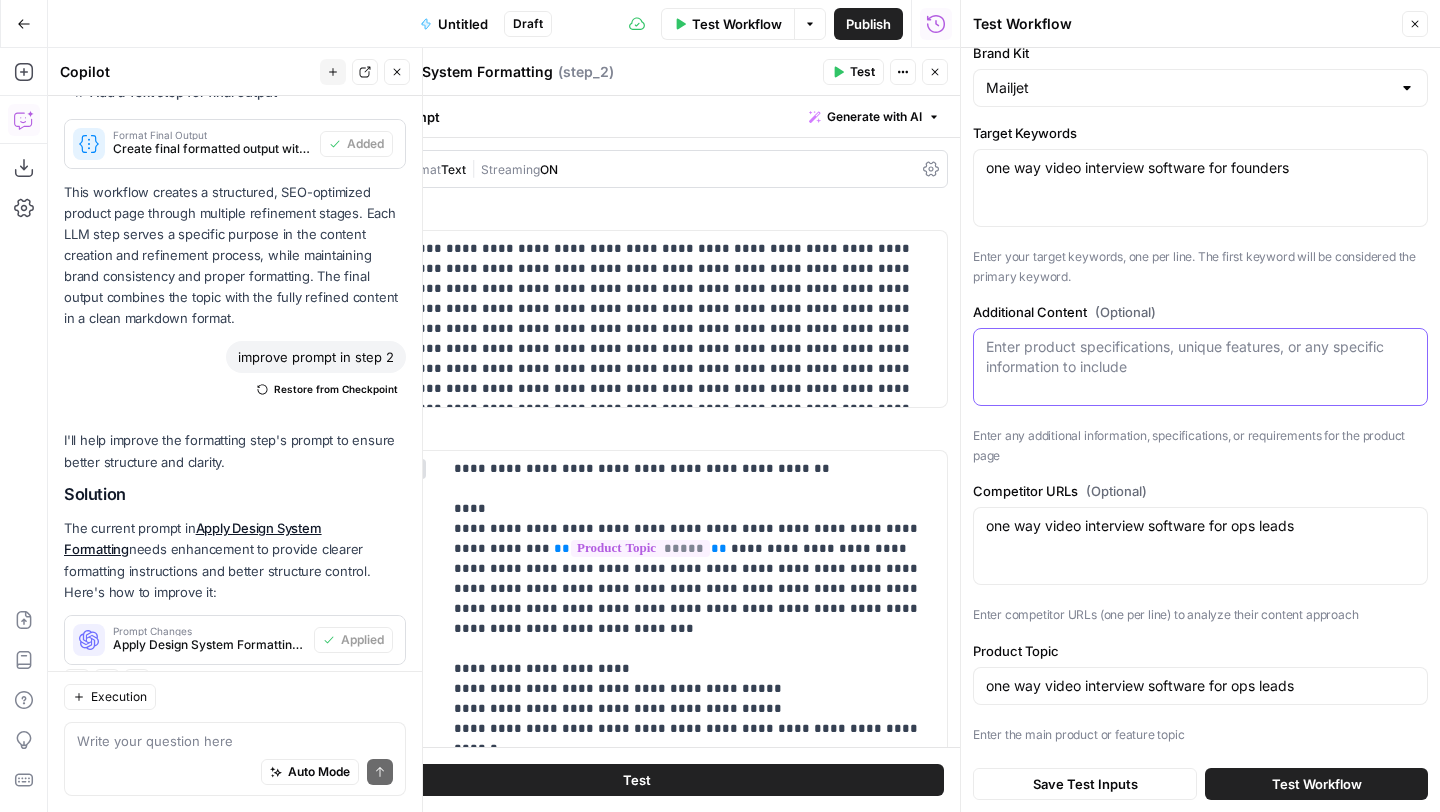 paste on "What Is “One-Way Video Interview Software for Founders”?
Truffle helps founders skip résumé roulette and get straight to clear, ranked shortlists—without spending hours phone screening. Share one link. Candidates record short video or audio answers on their own time. You review the best ones in under 10 minutes, no calendars involved.
How It Works
Post Once, Screen Forever
Create a Truffle interview with 3–5 core questions. Use the same link in job boards, emails, or referrals.
Candidates Record on Their Time
They answer asynchronously—90-second video or audio, mobile-friendly, no downloads.
Truffle Scores & Sorts for You
Get a ranked shortlist based on your job + intake. Skim the top matches first (you still make the call).
Review in 5-Minute Sprints
Each candidate comes with an AI-powered summary and transcript. No need to watch full videos unless they’re a top fit.
Loop in Your Team
Share a highlight reel with cofounders or advisors—get a yes/no response in seconds.
Reuse Across Roles
Clone your b..." 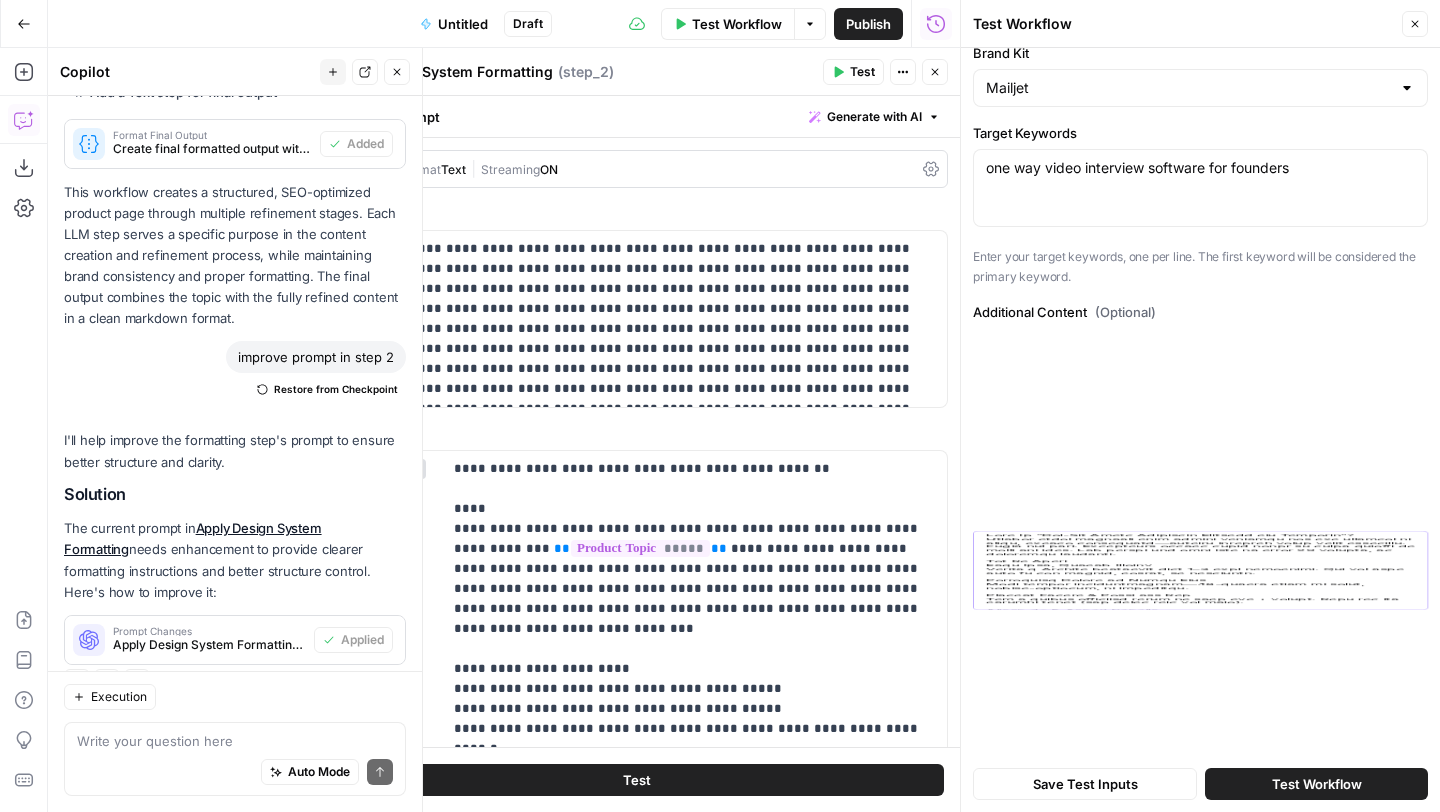 scroll, scrollTop: 2211, scrollLeft: 0, axis: vertical 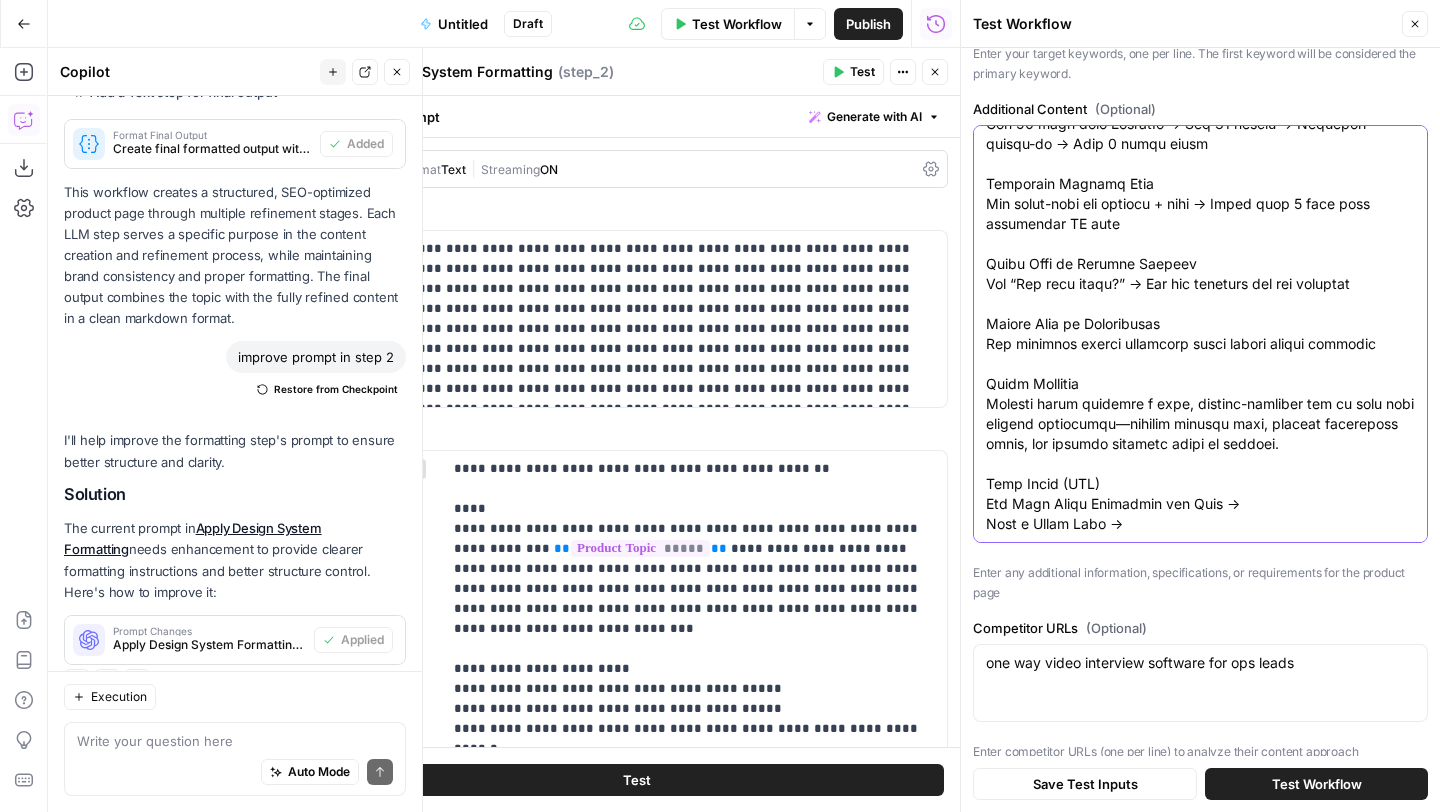 type on "What Is “One-Way Video Interview Software for Founders”?
Truffle helps founders skip résumé roulette and get straight to clear, ranked shortlists—without spending hours phone screening. Share one link. Candidates record short video or audio answers on their own time. You review the best ones in under 10 minutes, no calendars involved.
How It Works
Post Once, Screen Forever
Create a Truffle interview with 3–5 core questions. Use the same link in job boards, emails, or referrals.
Candidates Record on Their Time
They answer asynchronously—90-second video or audio, mobile-friendly, no downloads.
Truffle Scores & Sorts for You
Get a ranked shortlist based on your job + intake. Skim the top matches first (you still make the call).
Review in 5-Minute Sprints
Each candidate comes with an AI-powered summary and transcript. No need to watch full videos unless they’re a top fit.
Loop in Your Team
Share a highlight reel with cofounders or advisors—get a yes/no response in seconds.
Reuse Across Roles
Clone your b..." 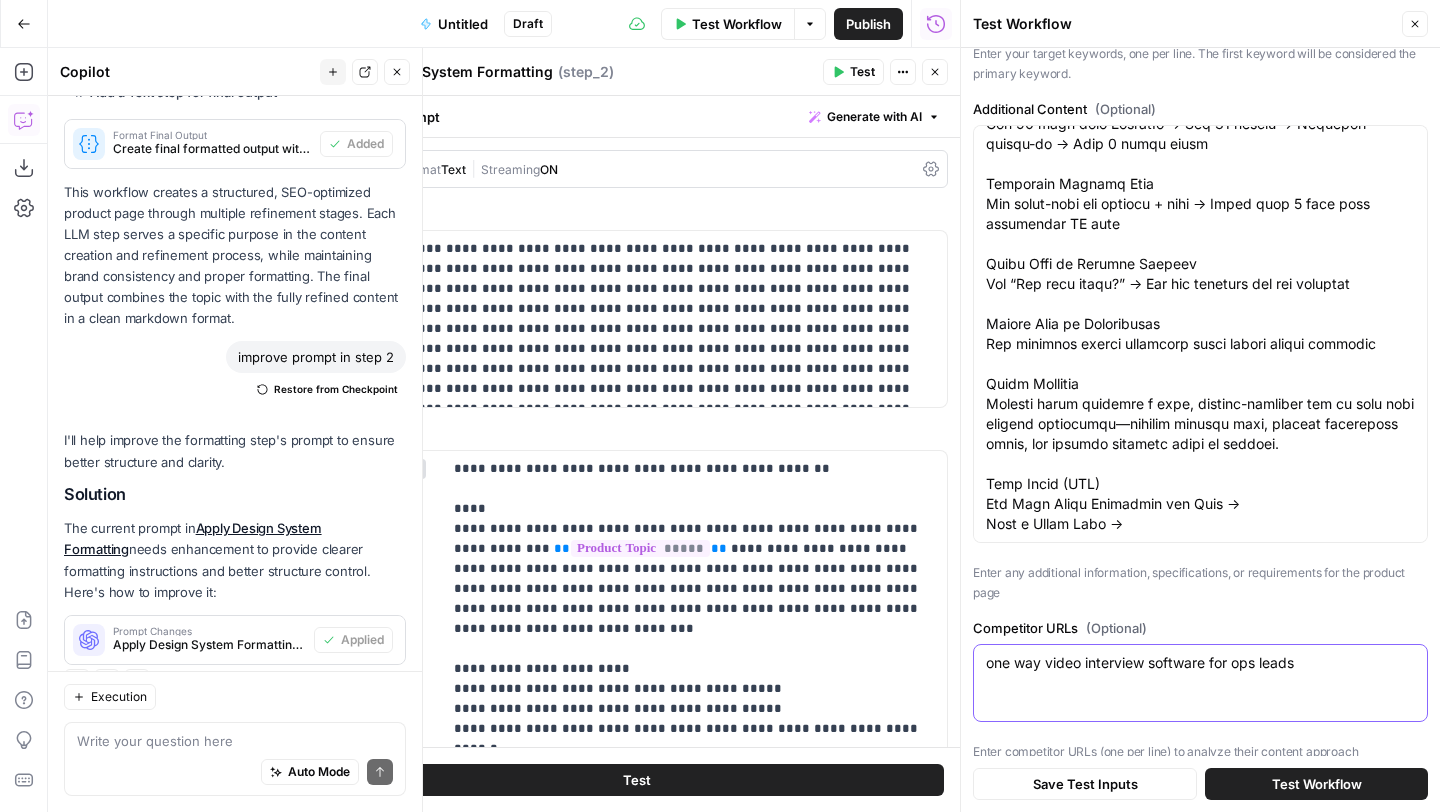 scroll, scrollTop: 0, scrollLeft: 0, axis: both 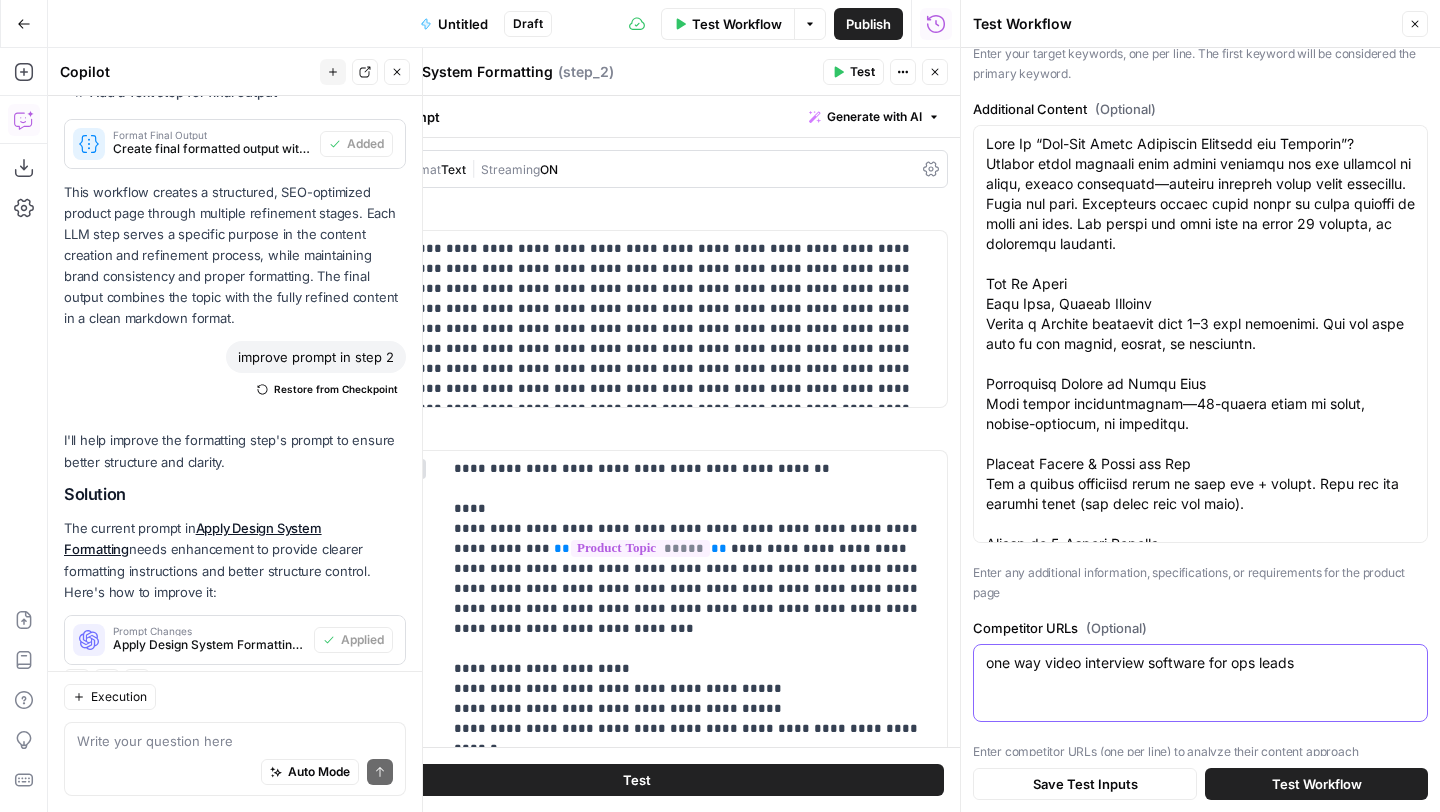 drag, startPoint x: 1234, startPoint y: 658, endPoint x: 1378, endPoint y: 659, distance: 144.00348 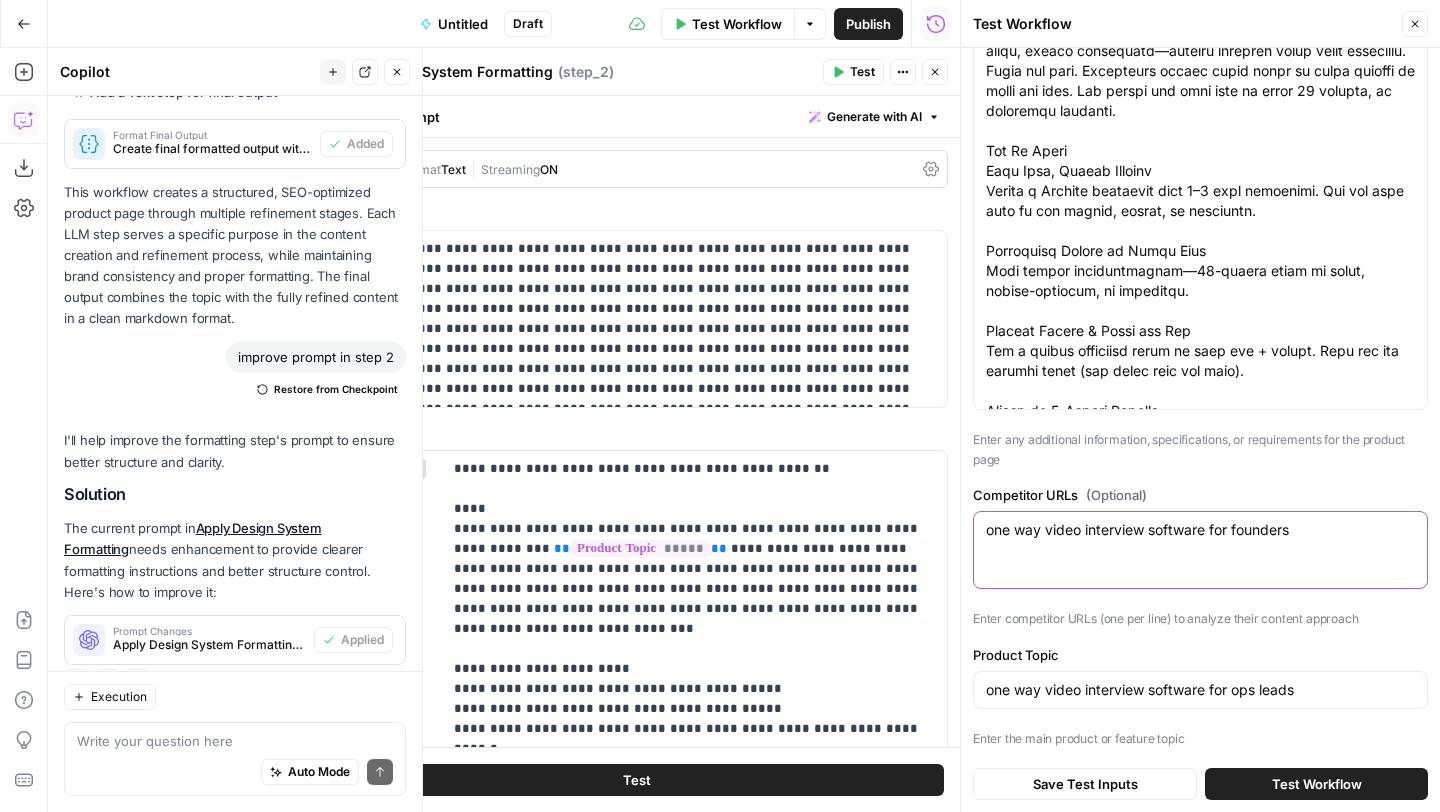 scroll, scrollTop: 357, scrollLeft: 0, axis: vertical 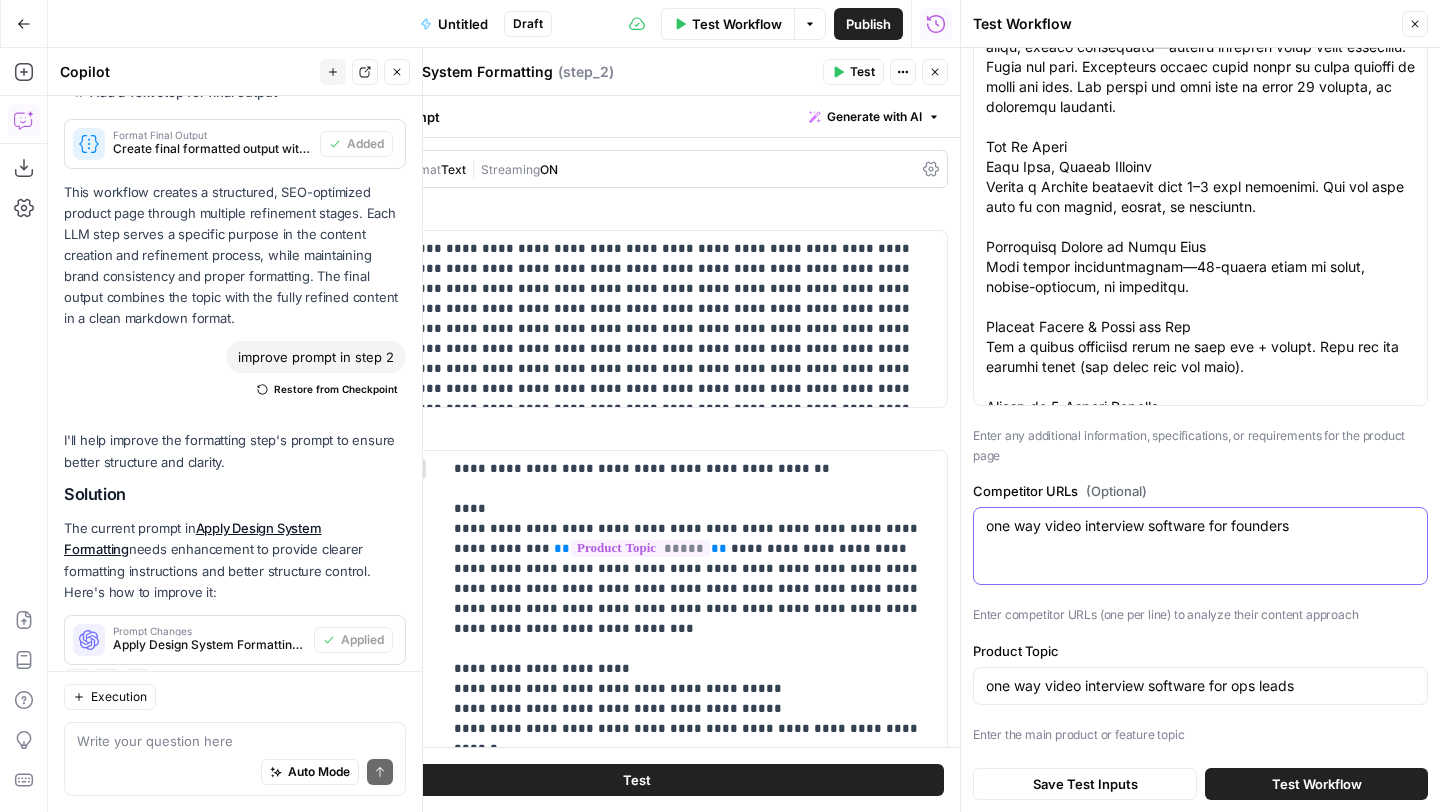 type on "one way video interview software for founders" 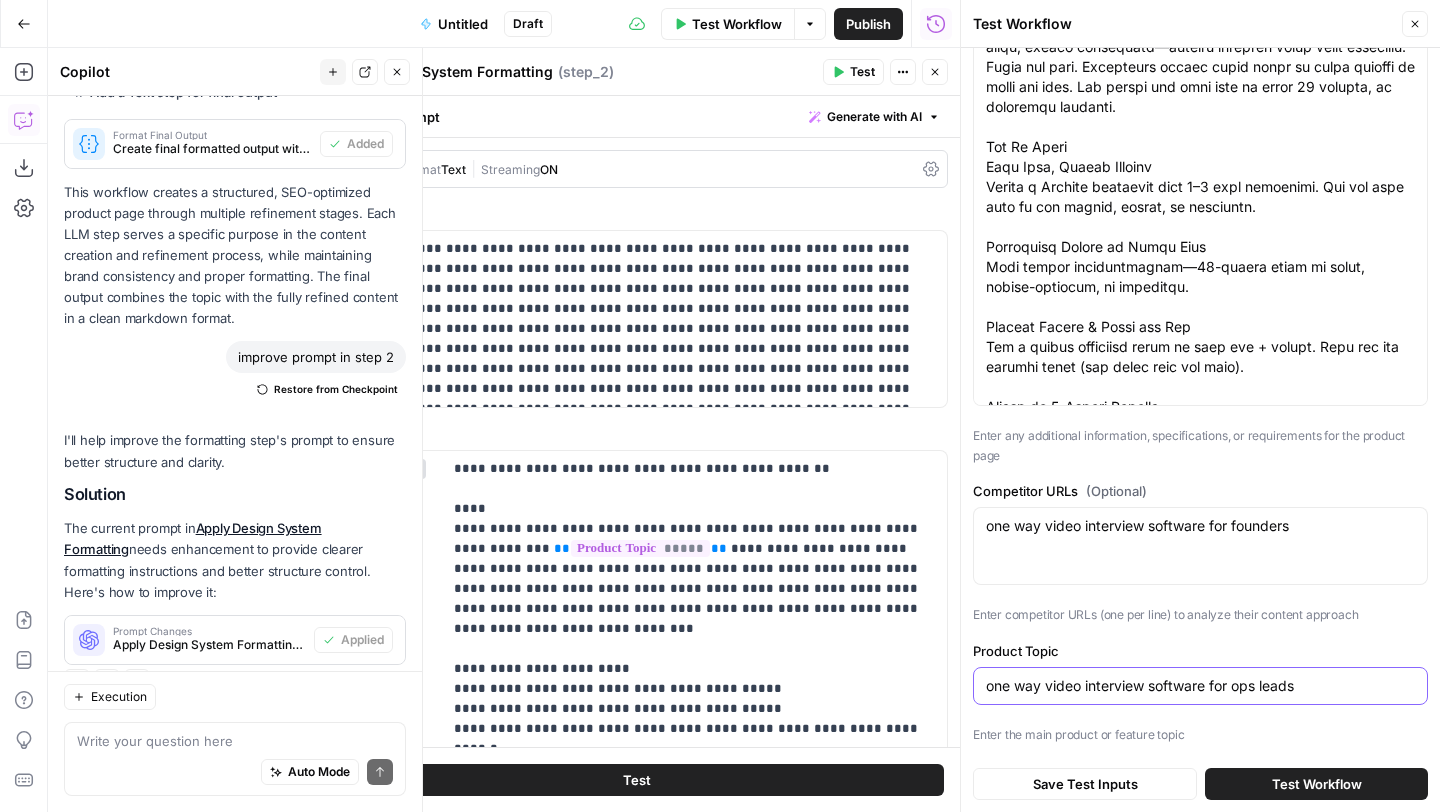 drag, startPoint x: 1232, startPoint y: 684, endPoint x: 1439, endPoint y: 685, distance: 207.00241 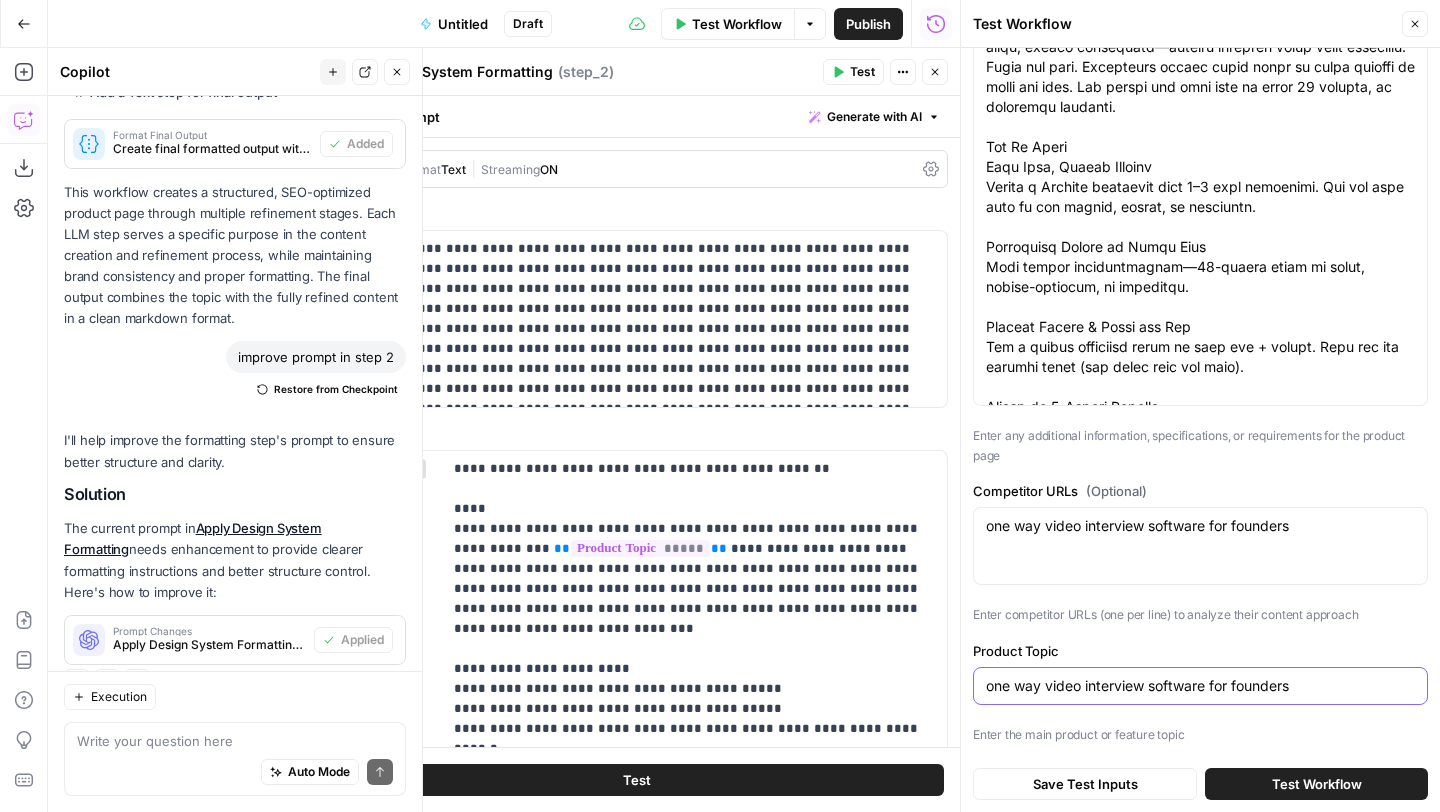 type on "one way video interview software for founders" 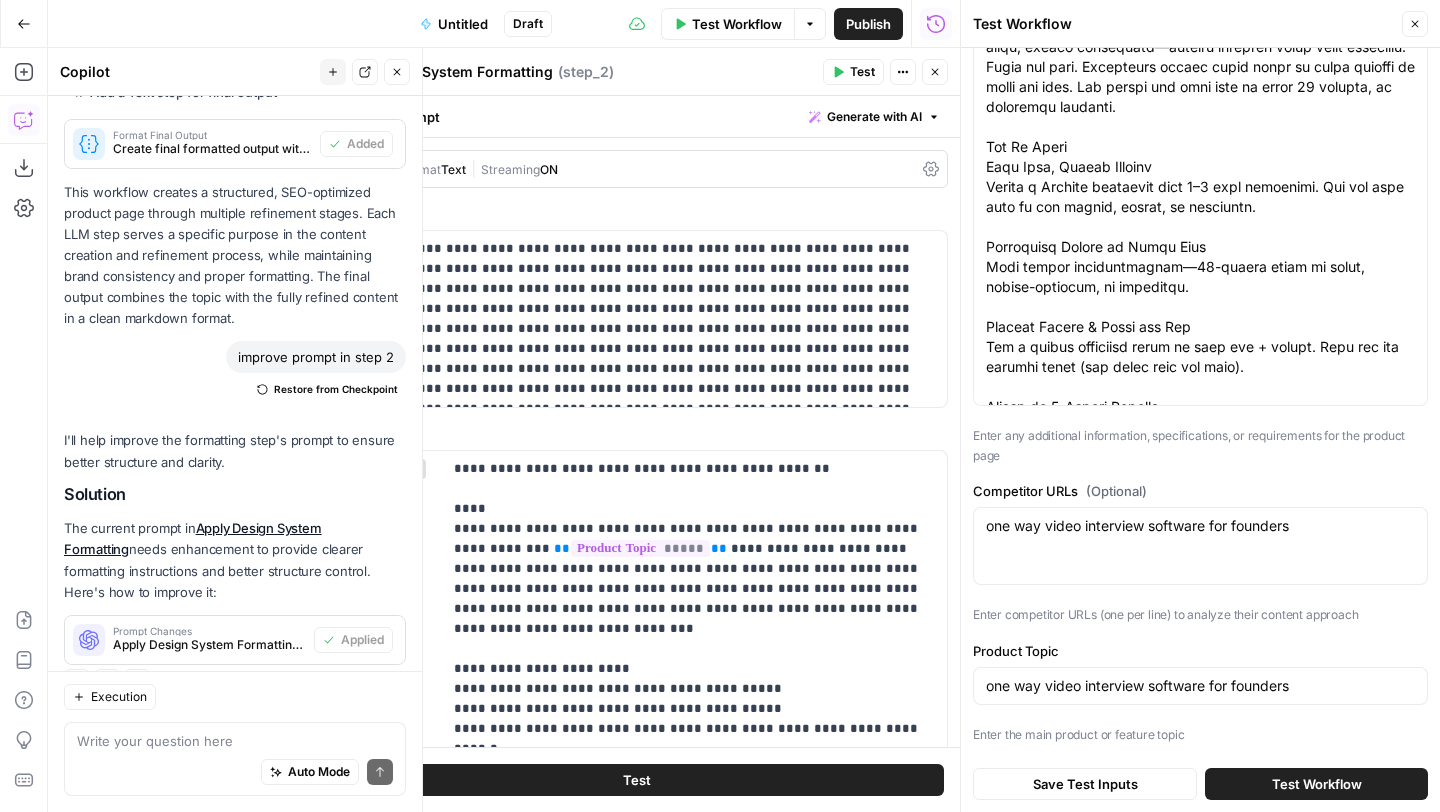 click on "Test Workflow" at bounding box center (1317, 784) 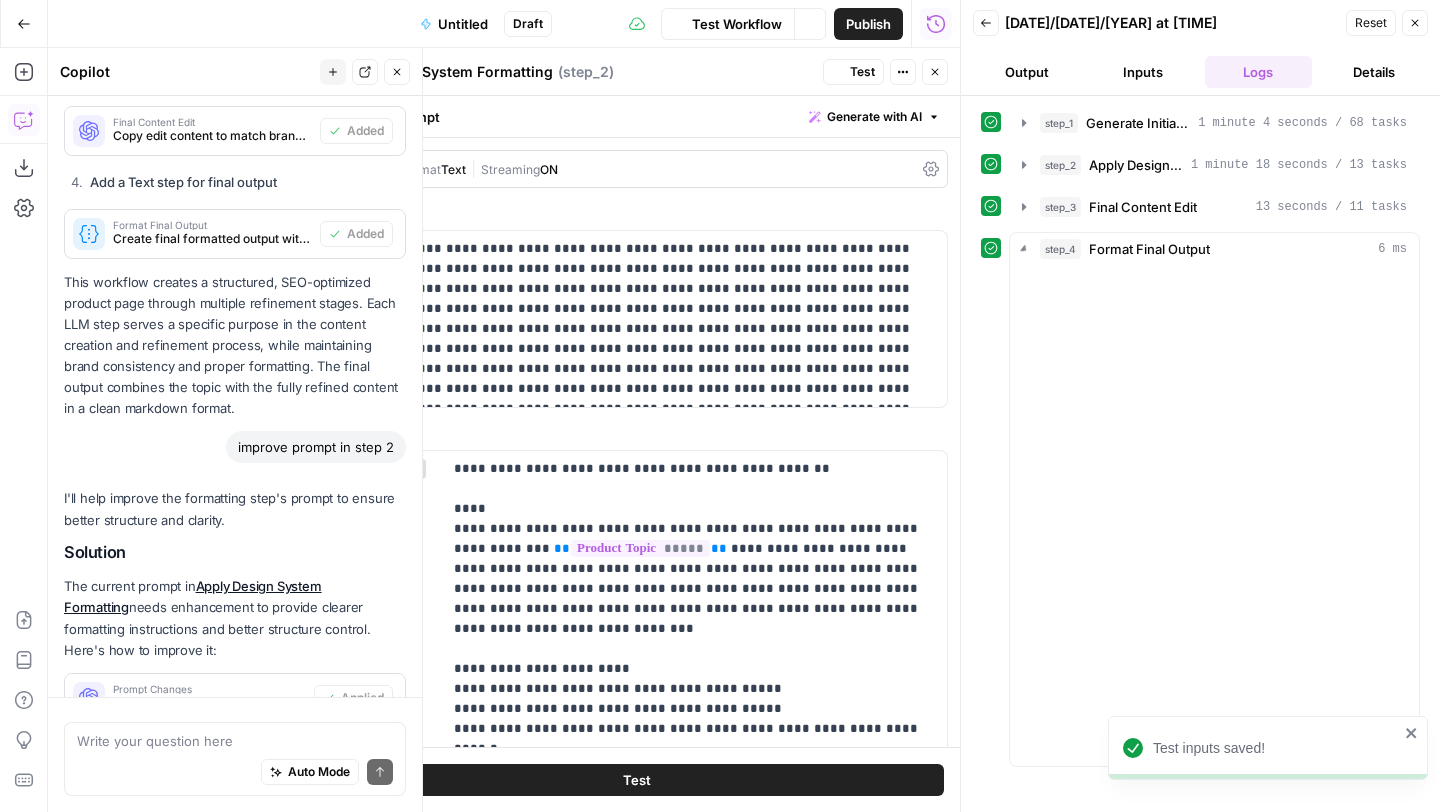 scroll, scrollTop: 2811, scrollLeft: 0, axis: vertical 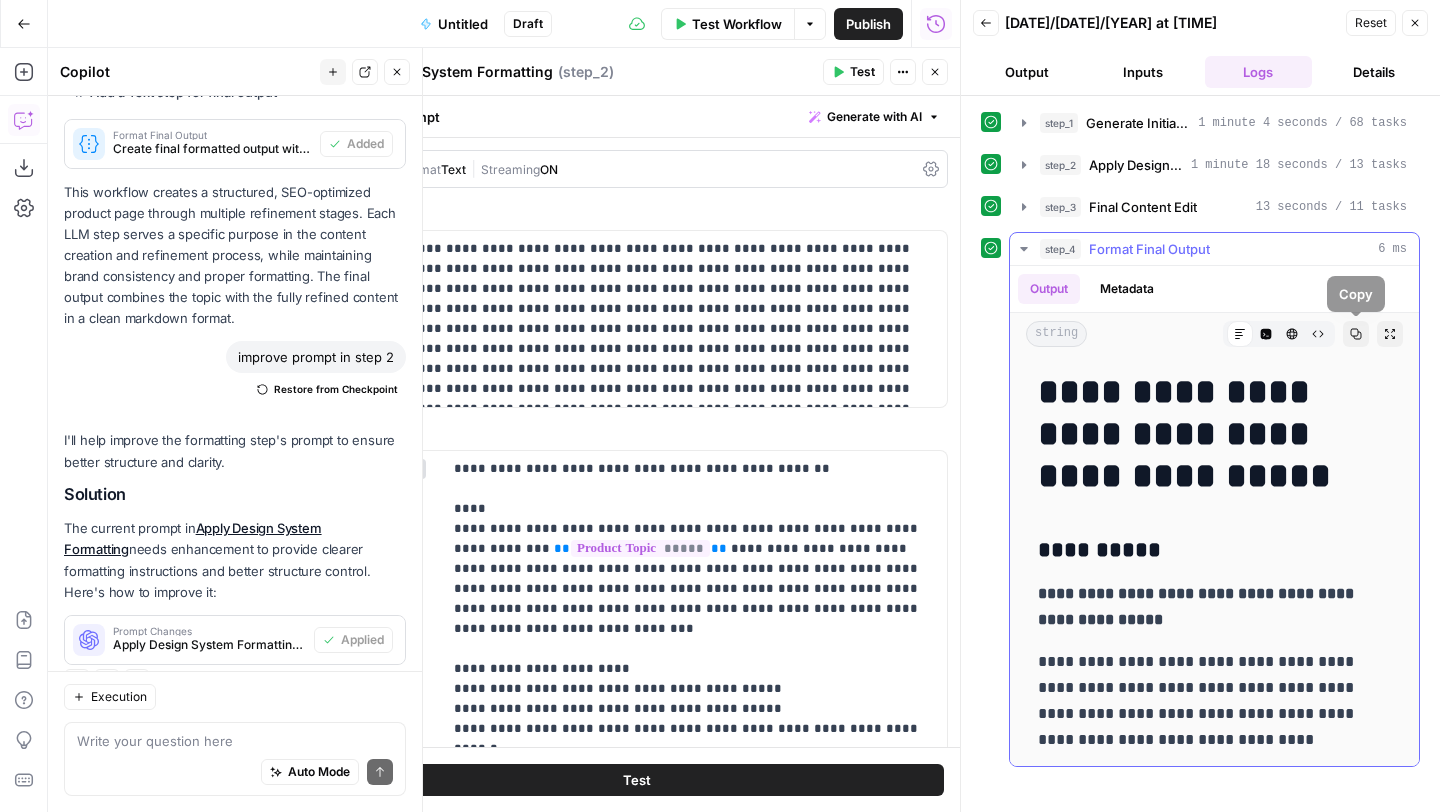 click on "Copy" at bounding box center (1356, 334) 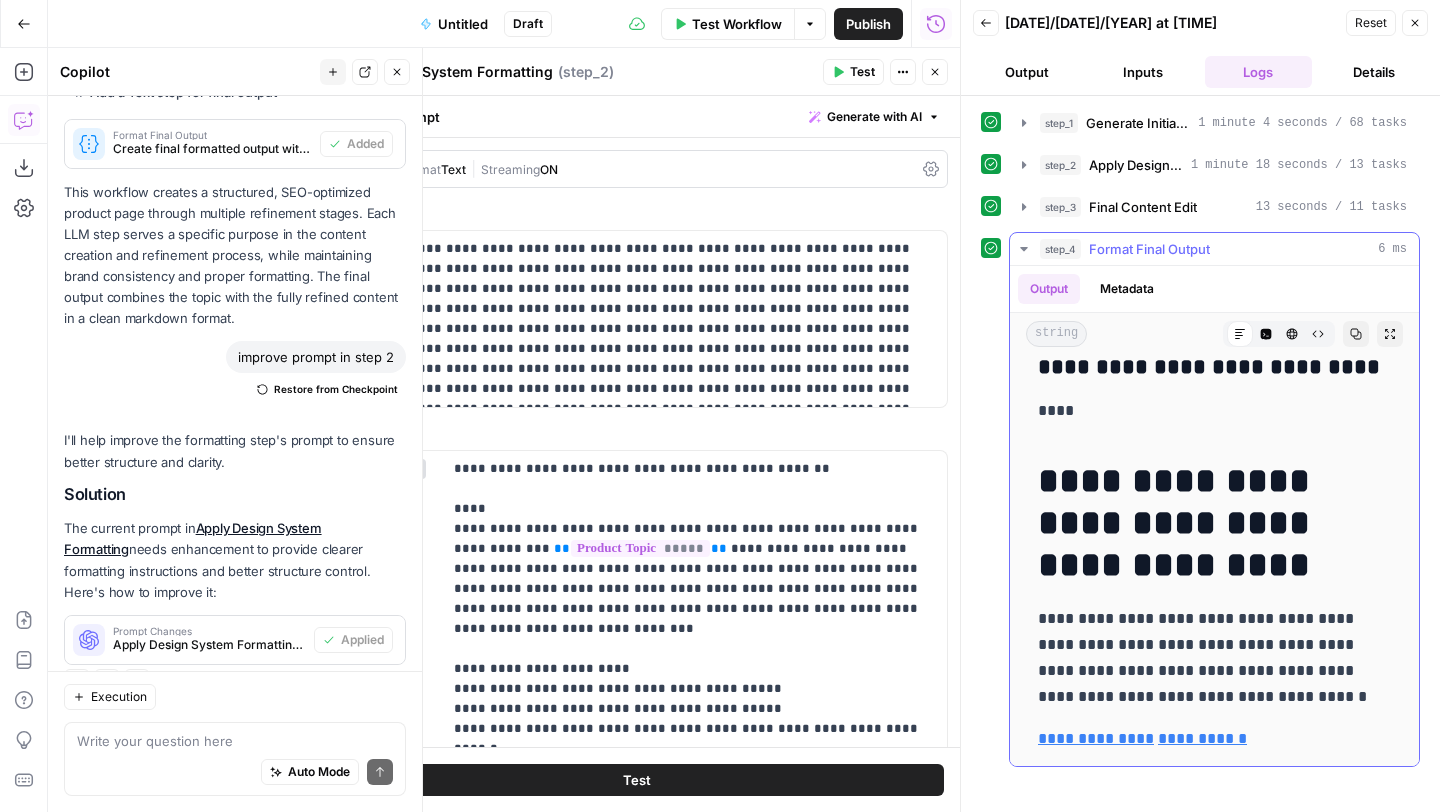scroll, scrollTop: 779, scrollLeft: 0, axis: vertical 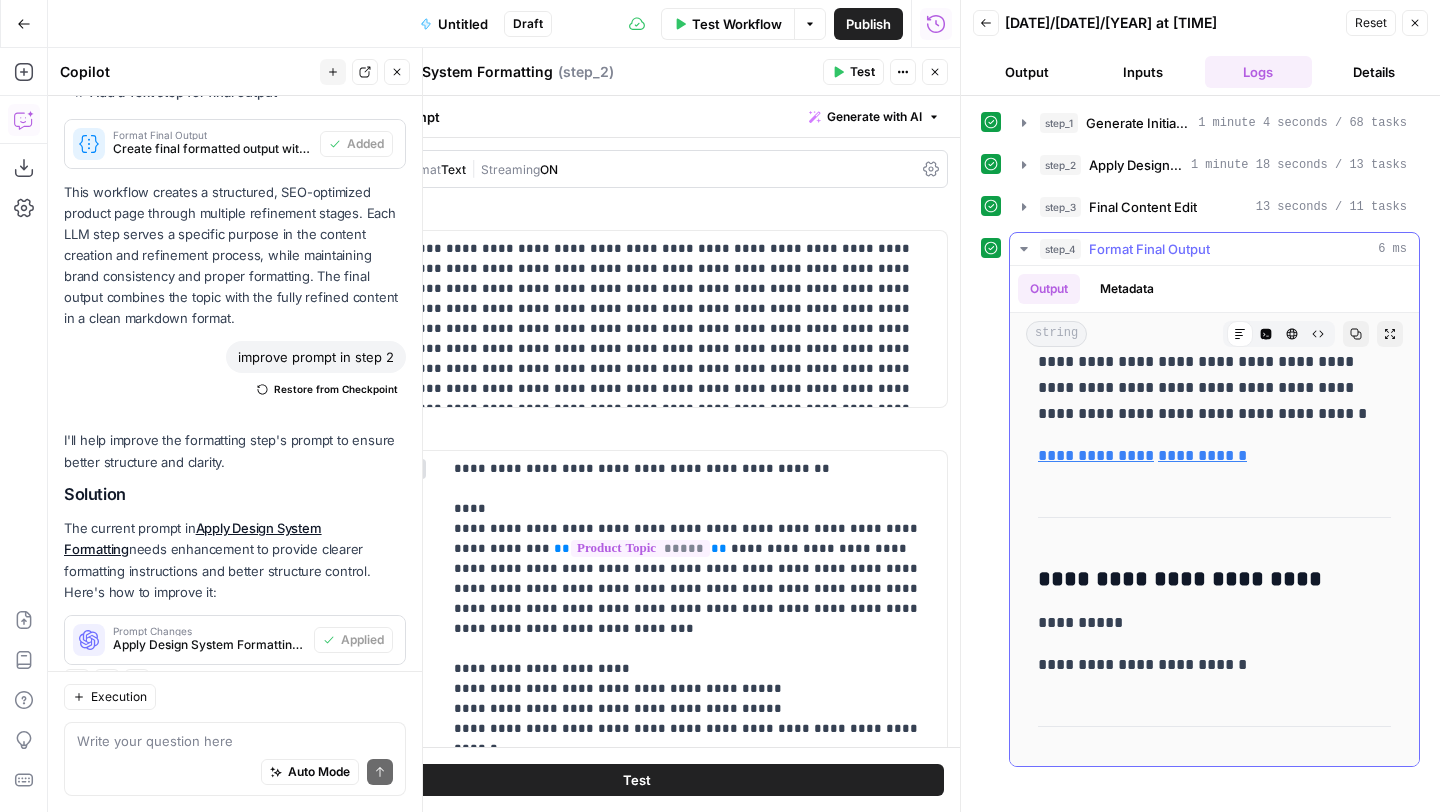 click on "Copy" at bounding box center [1356, 334] 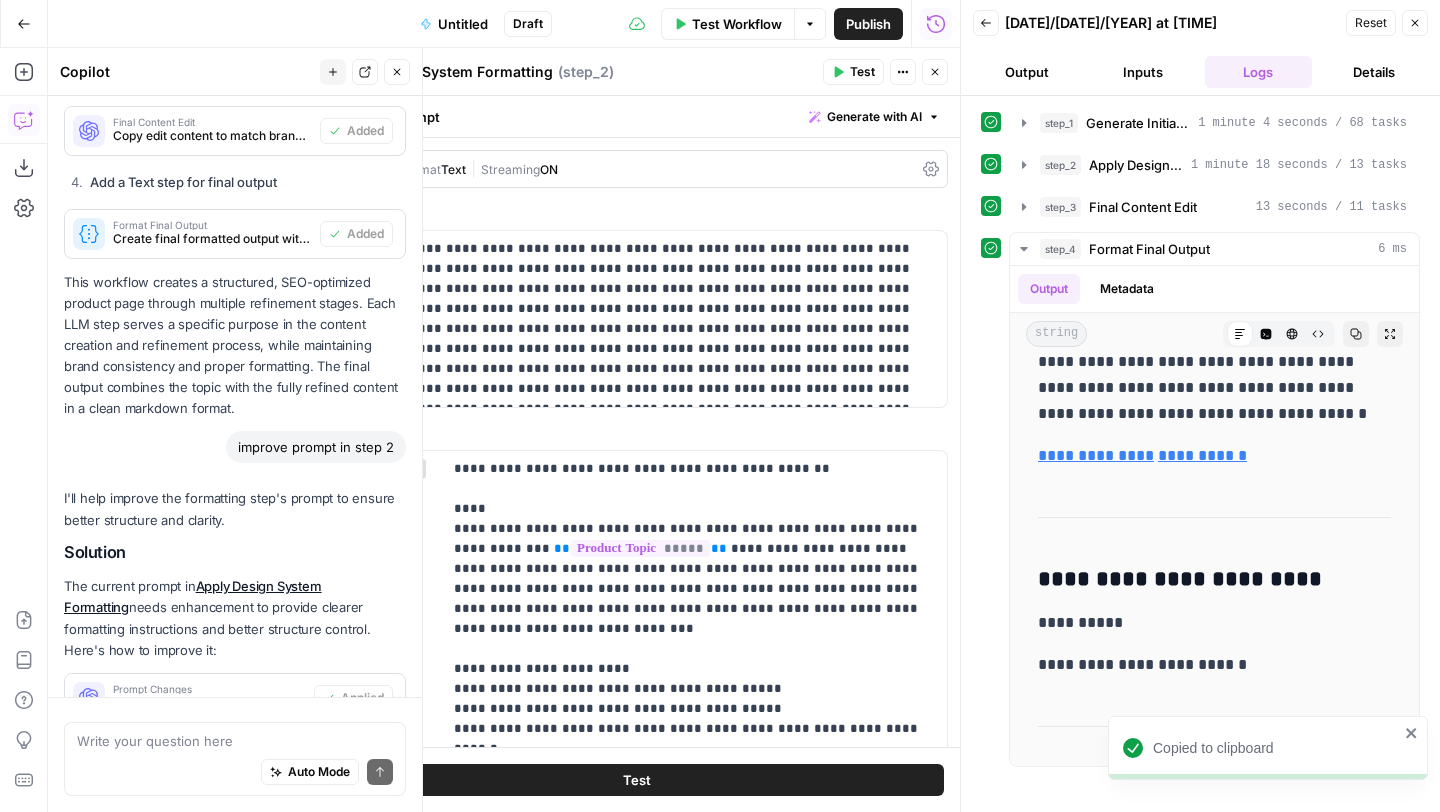 scroll, scrollTop: 2811, scrollLeft: 0, axis: vertical 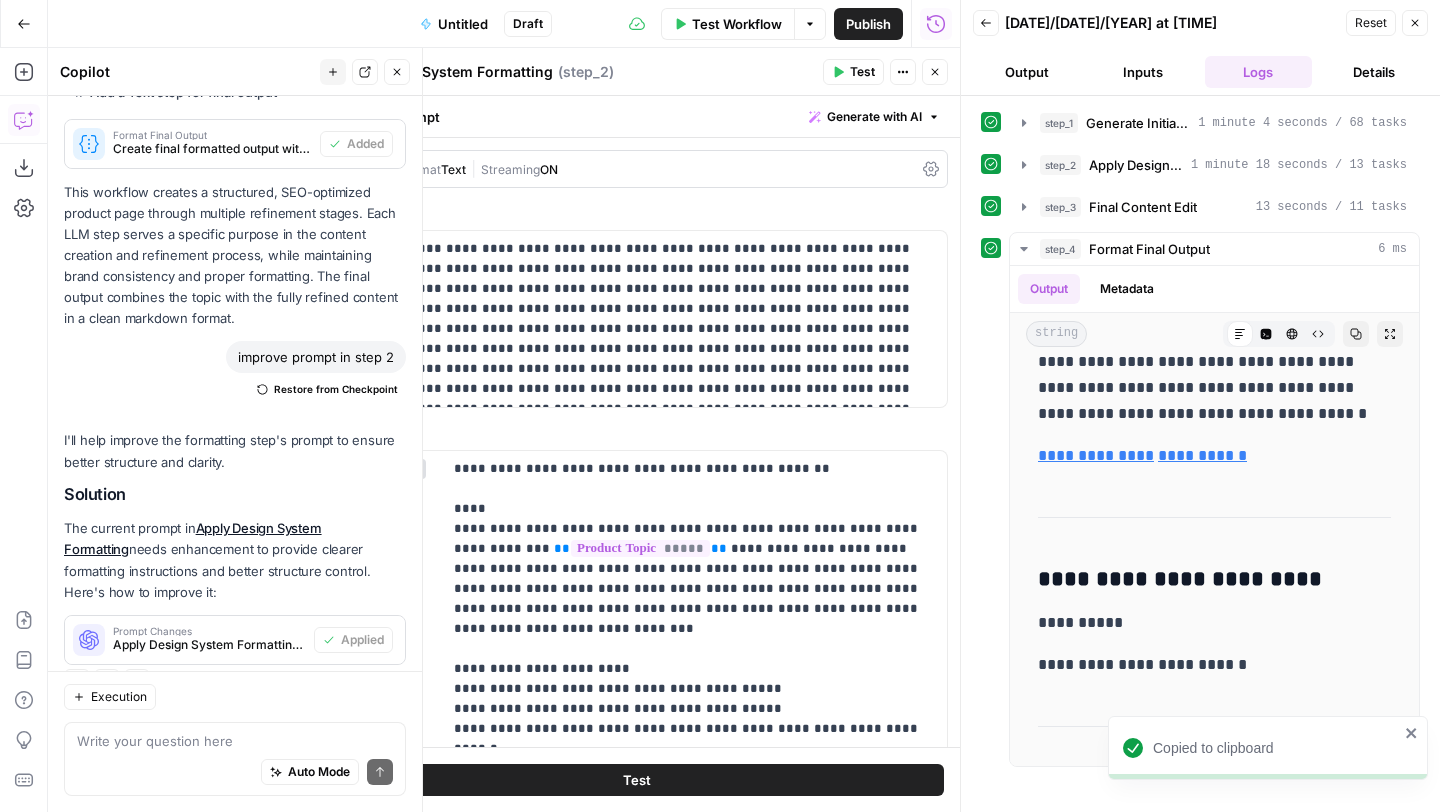 click 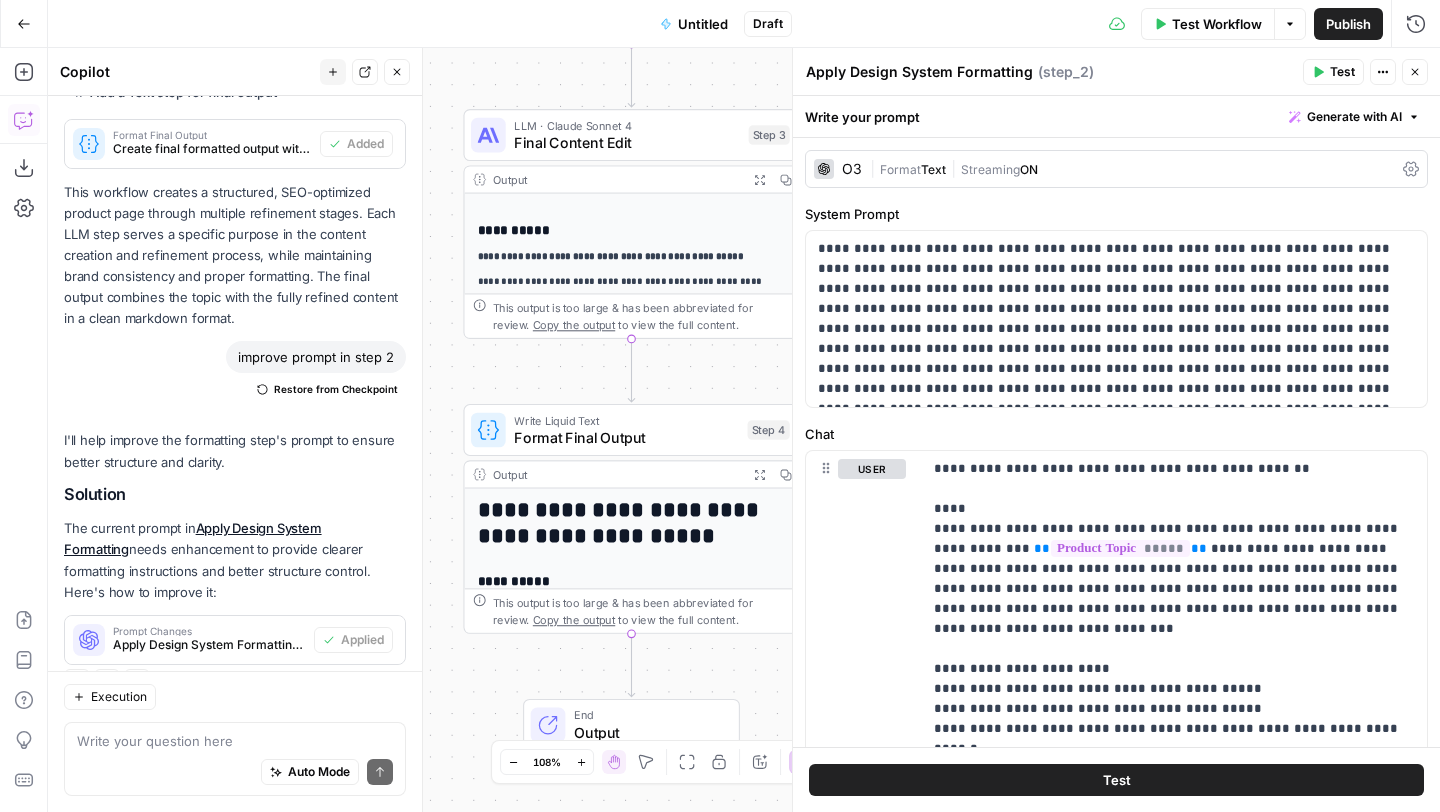 click 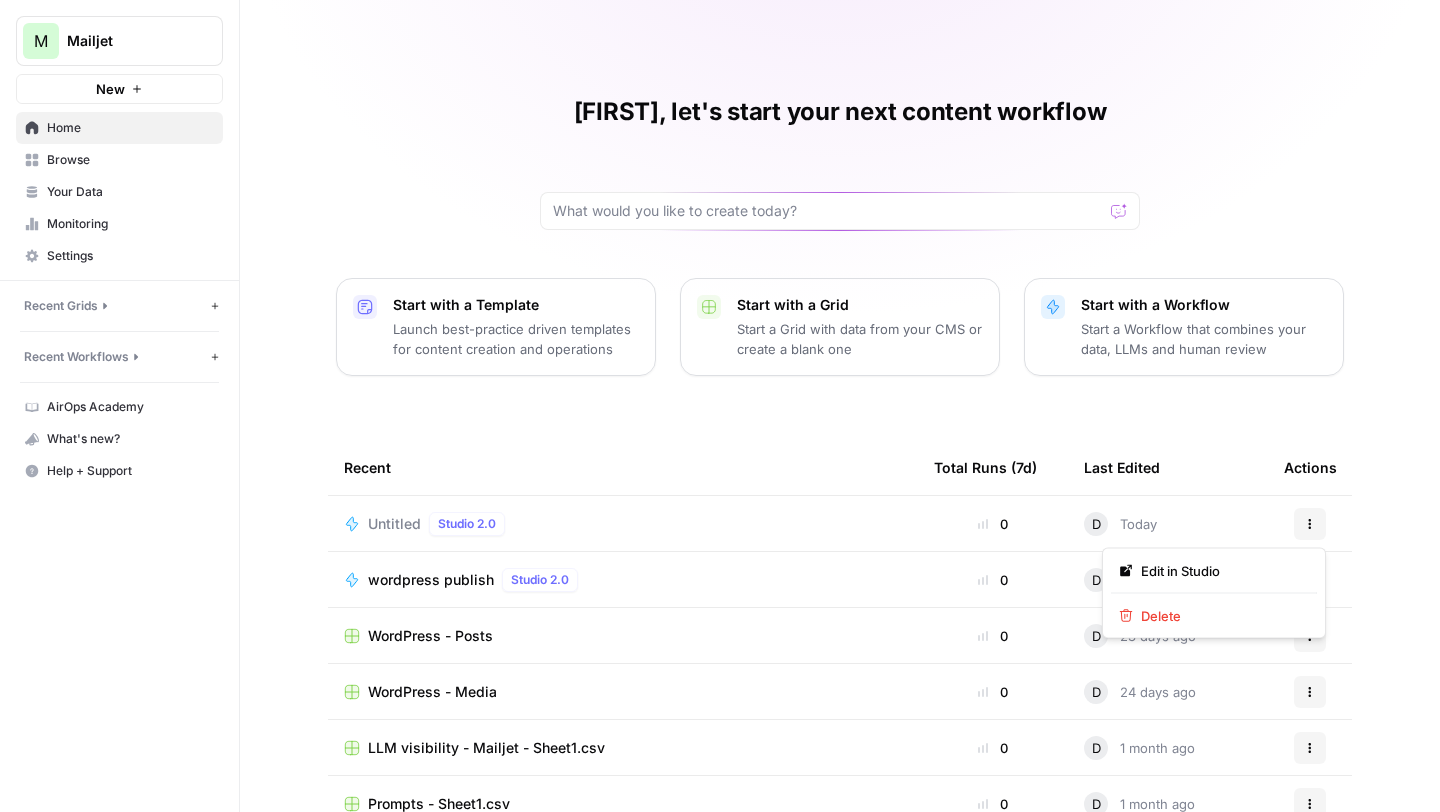 click 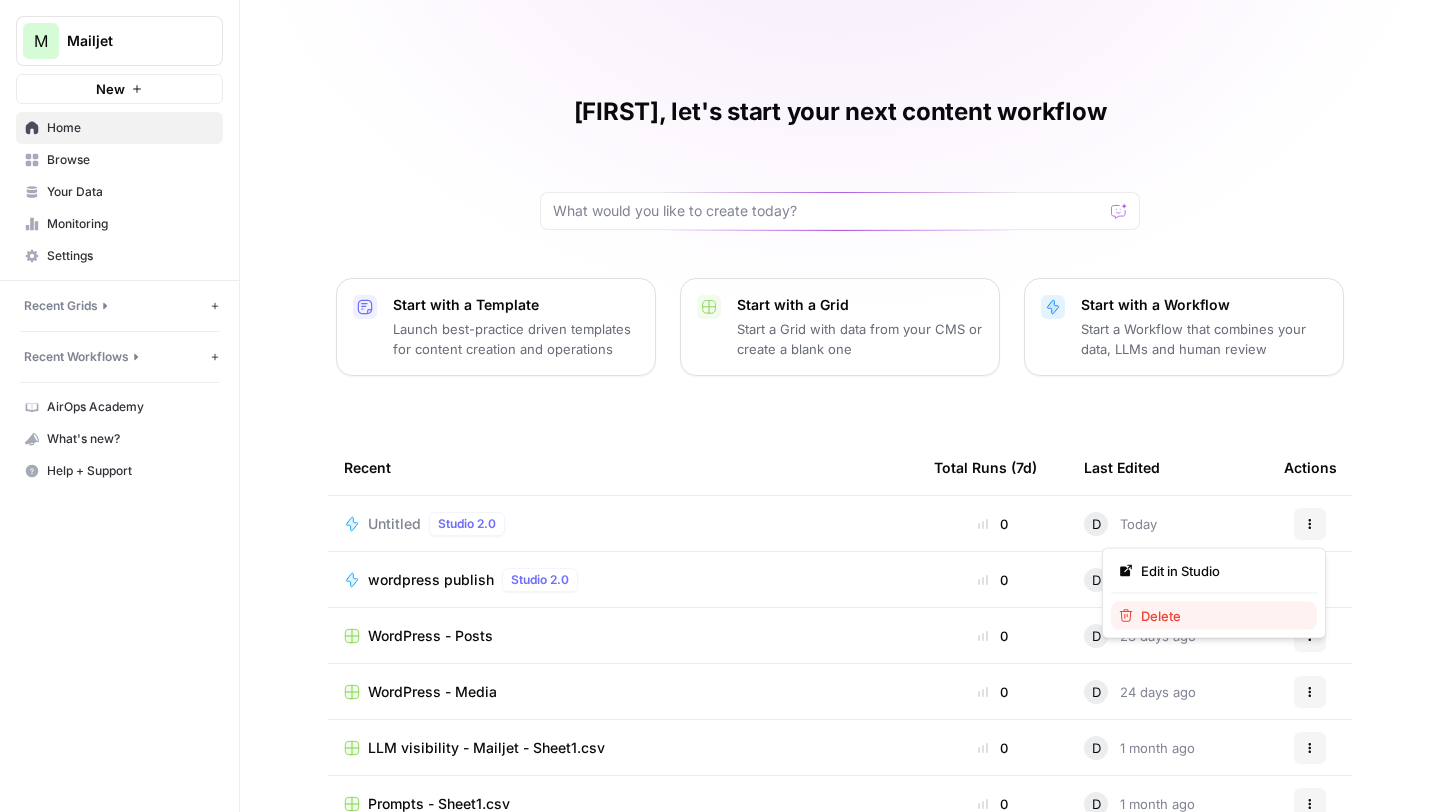 click on "Delete" at bounding box center (1221, 616) 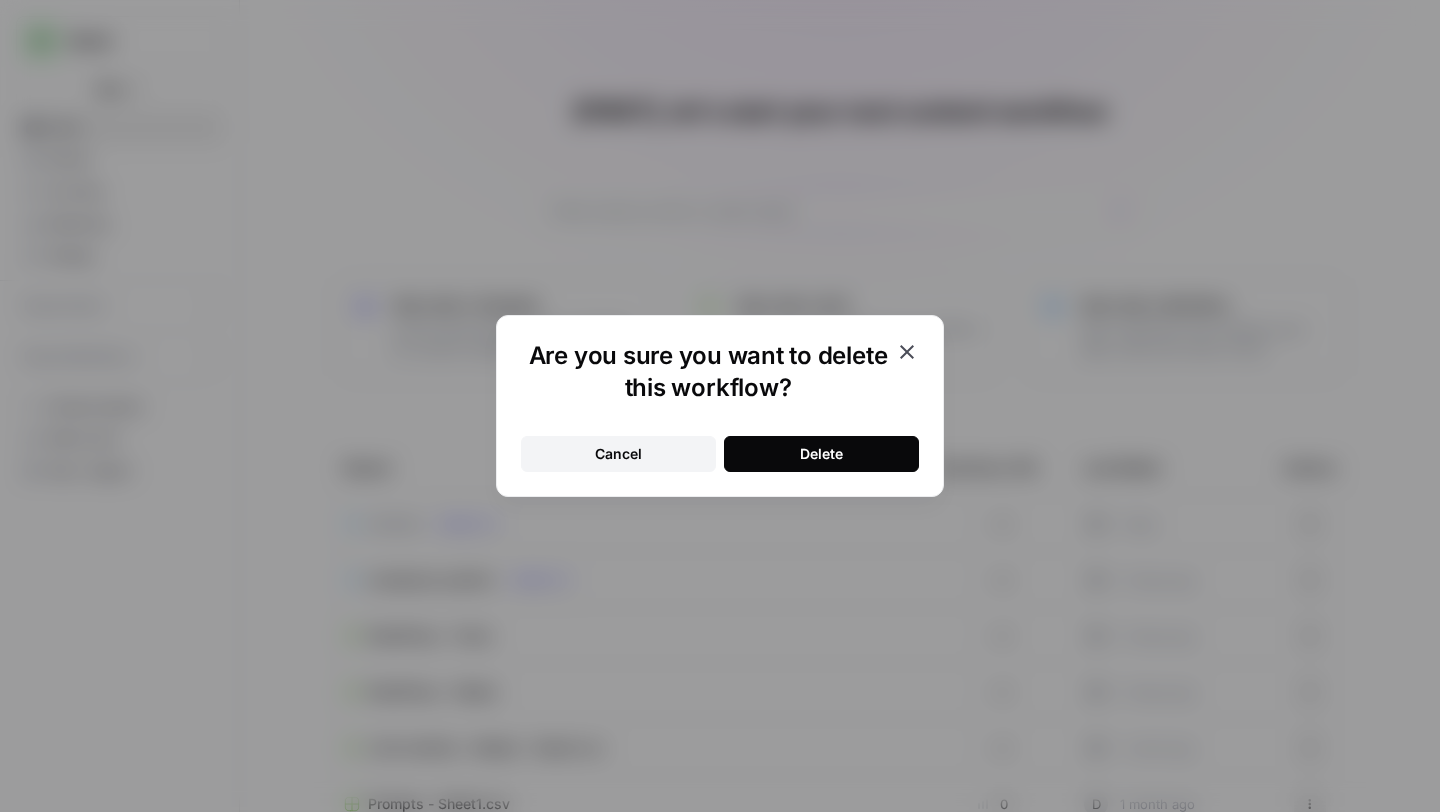 click on "Delete" at bounding box center (821, 454) 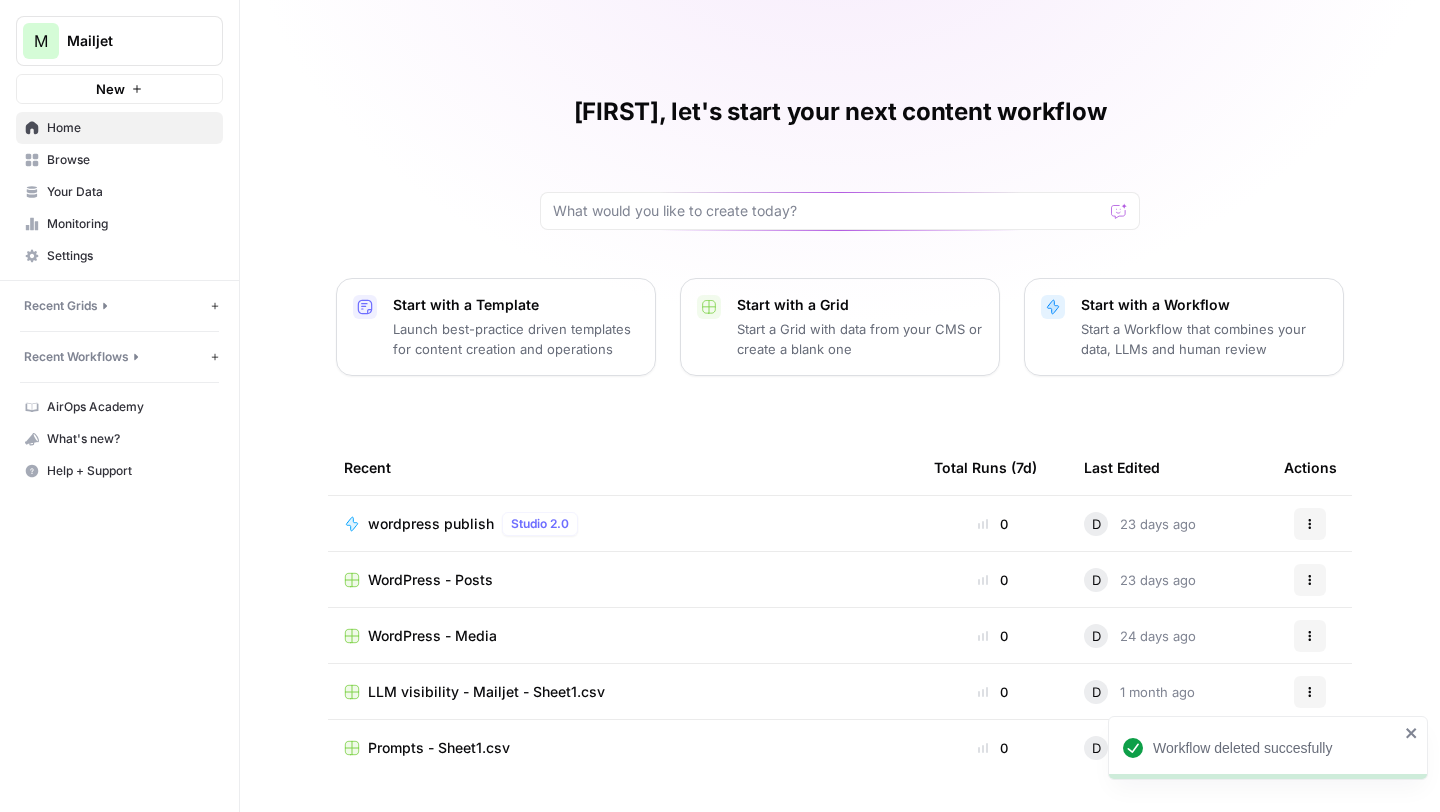 click on "M Mailjet" at bounding box center (119, 41) 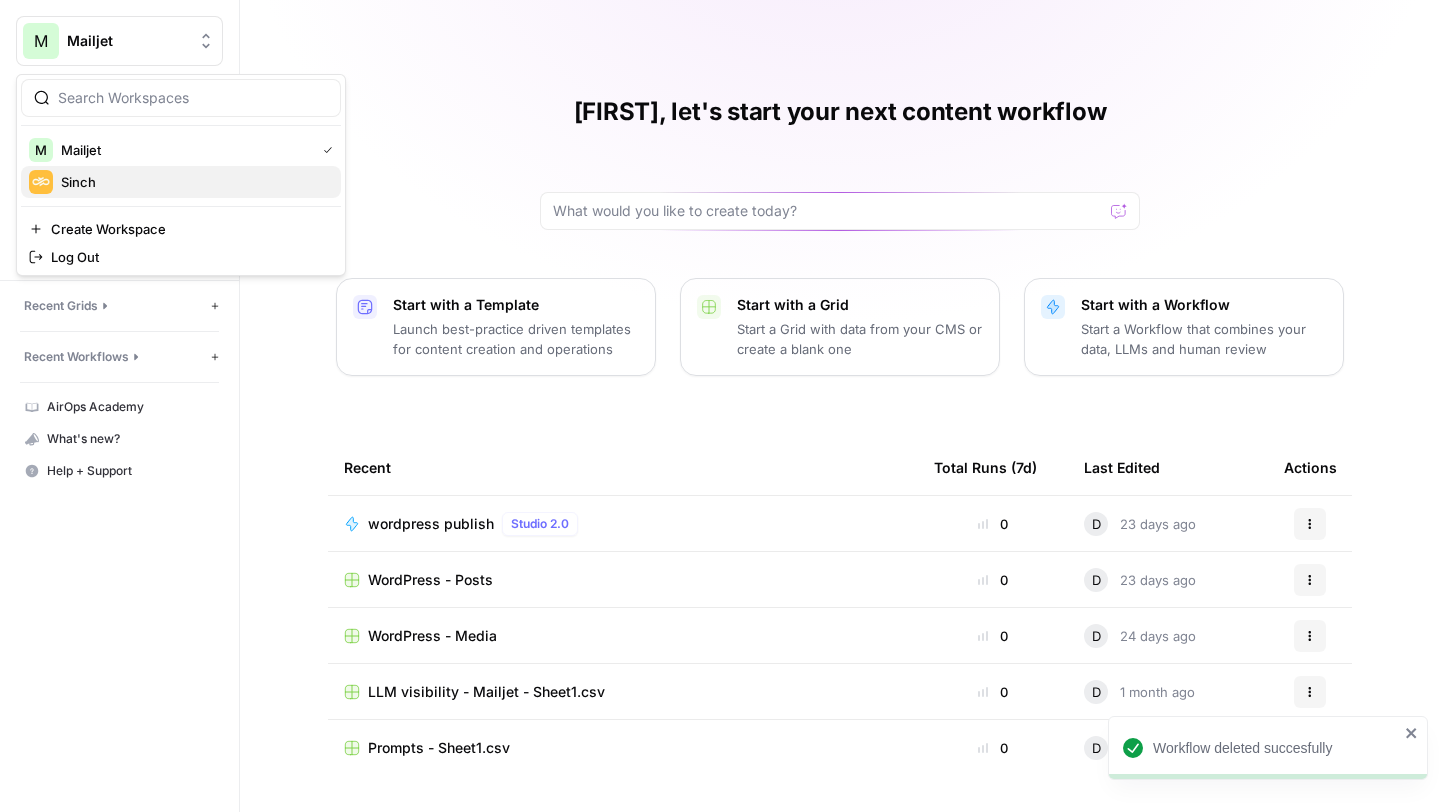 click on "Sinch" at bounding box center (193, 182) 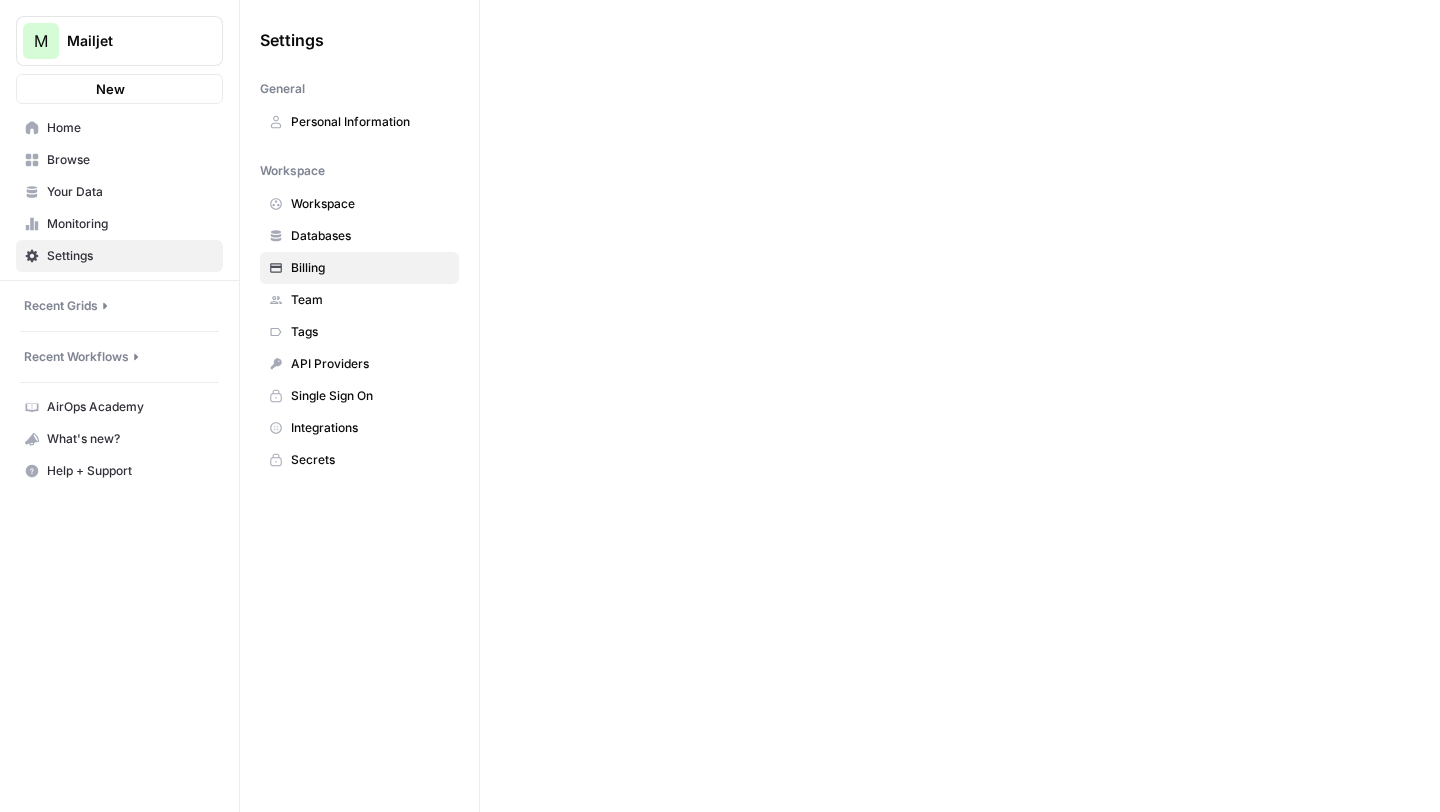 scroll, scrollTop: 0, scrollLeft: 0, axis: both 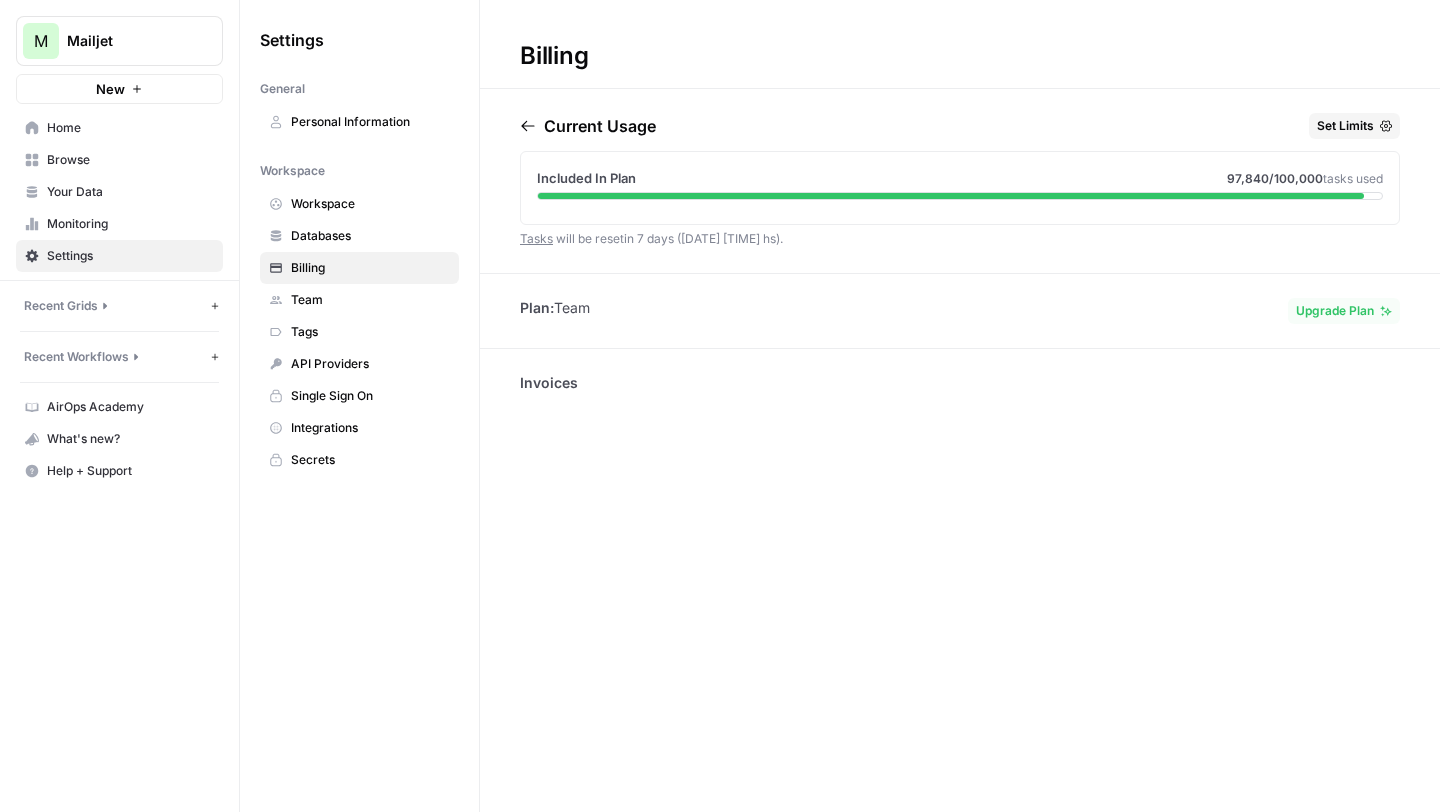 click on "M Mailjet" at bounding box center [119, 41] 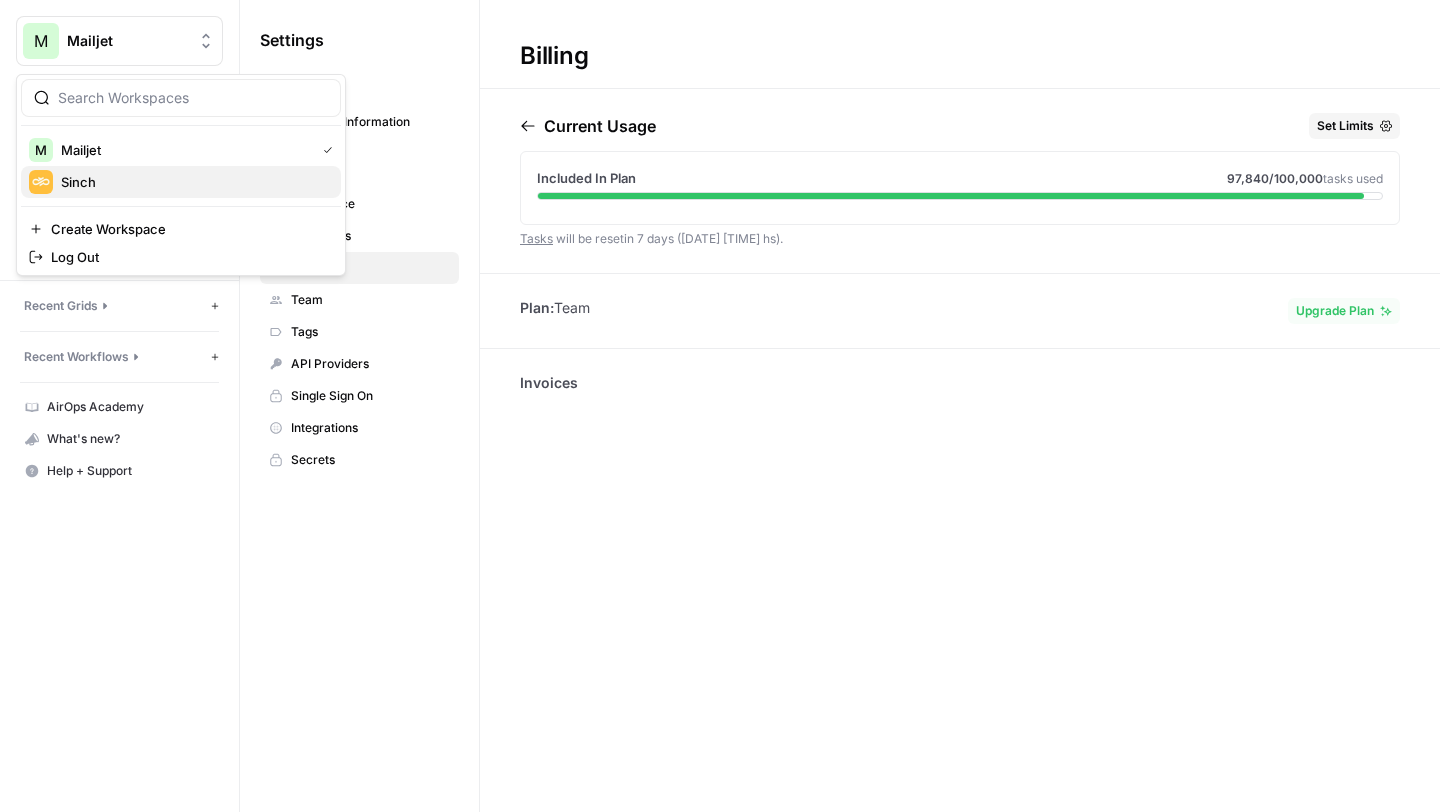 click on "Sinch" at bounding box center [193, 182] 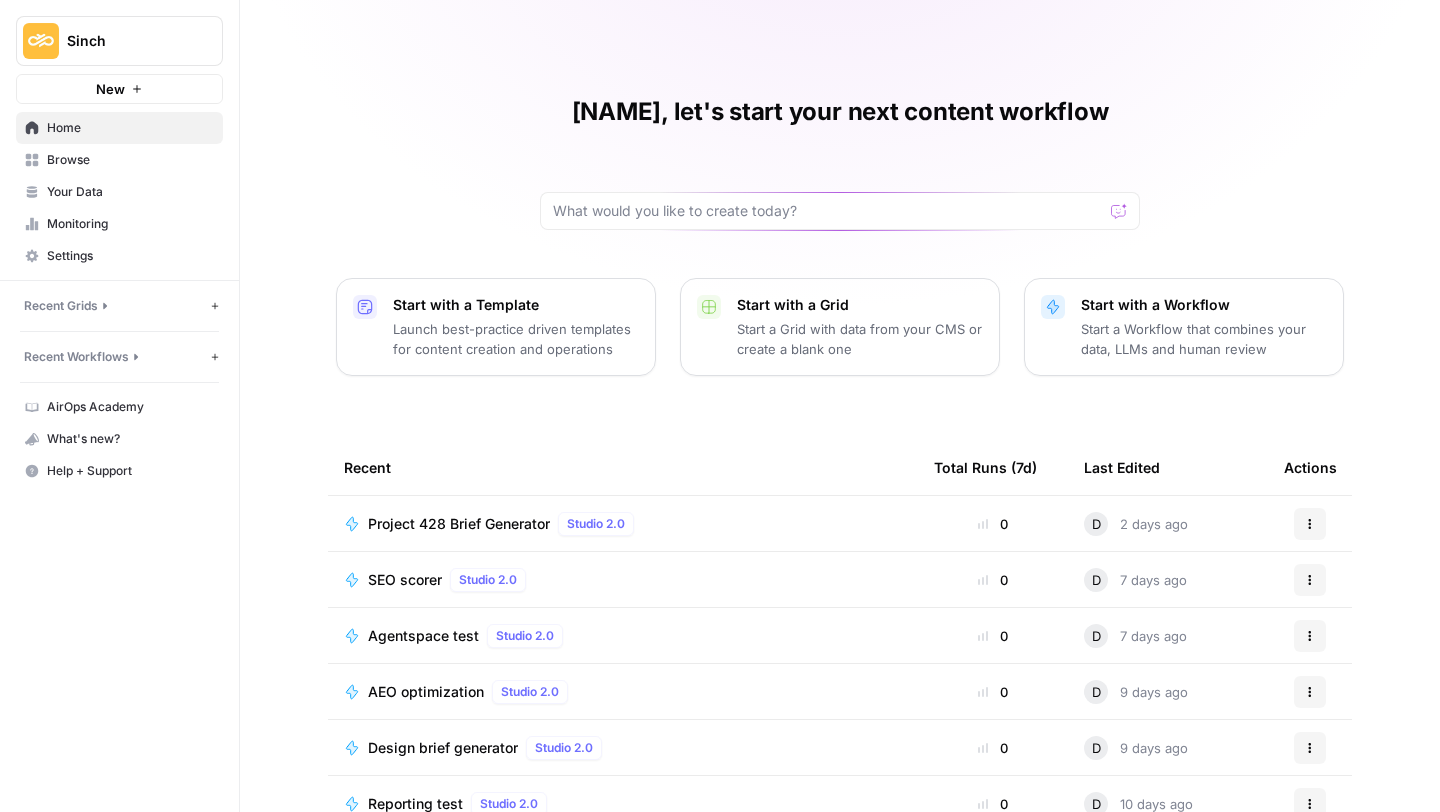 scroll, scrollTop: 0, scrollLeft: 0, axis: both 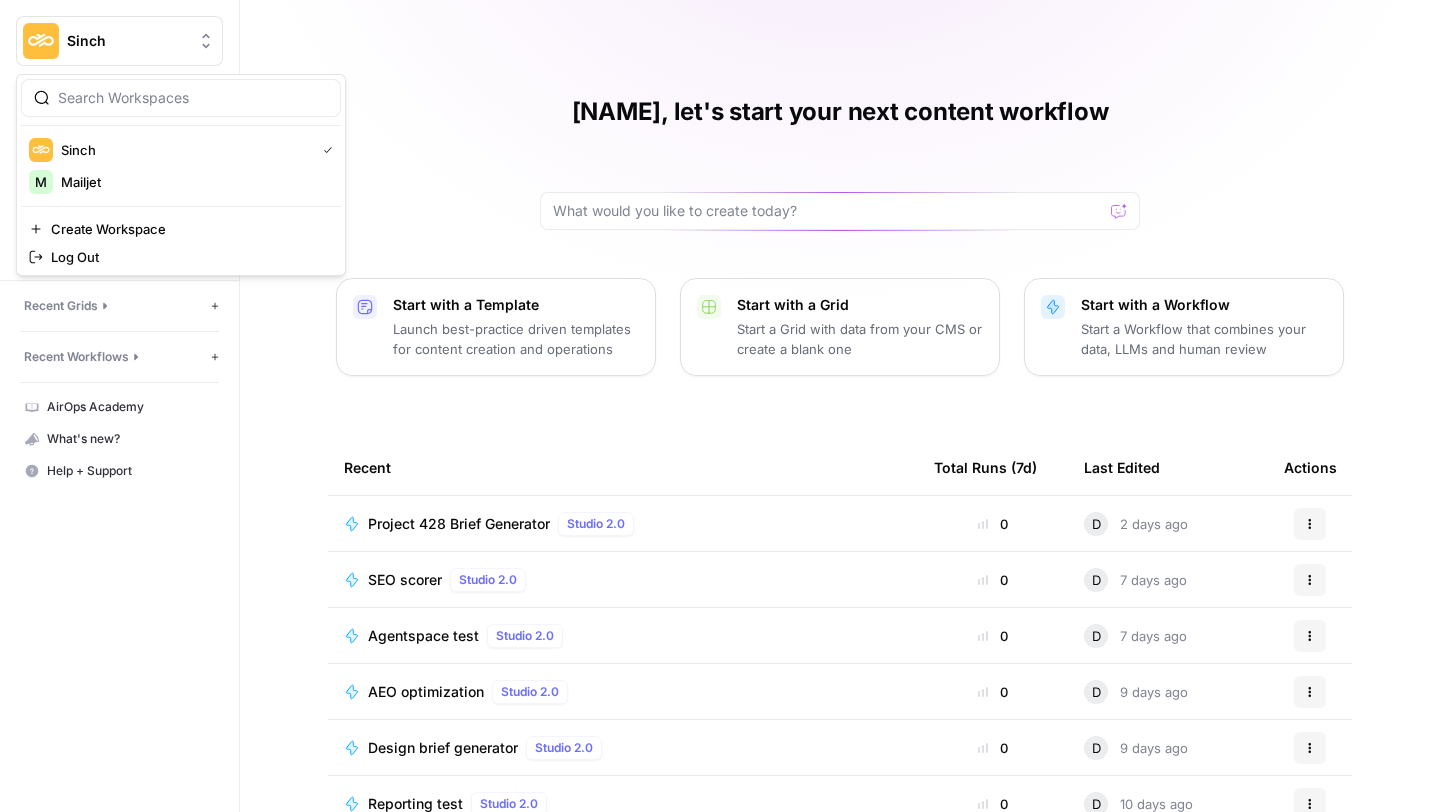 click on "Sinch" at bounding box center [127, 41] 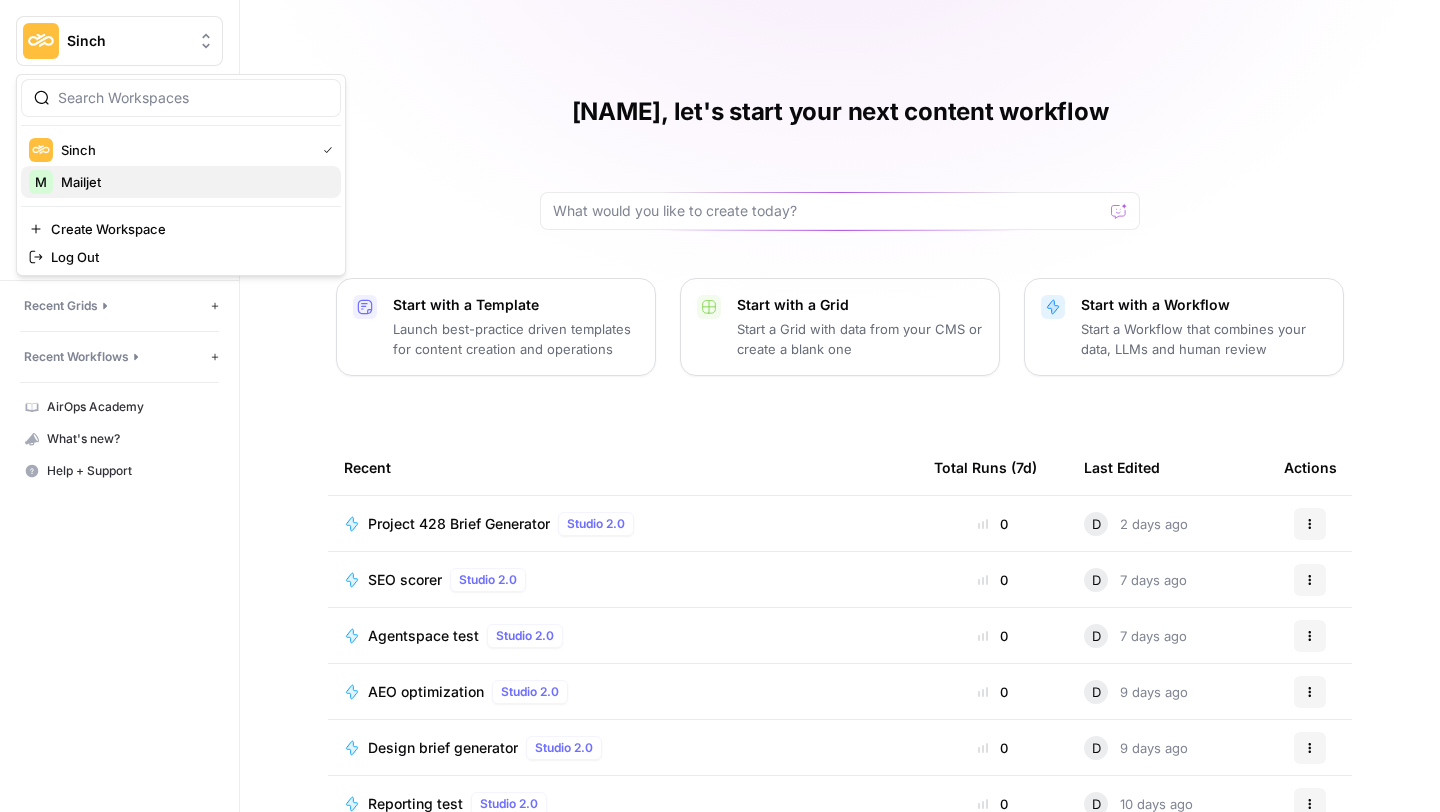 click on "Mailjet" at bounding box center (193, 182) 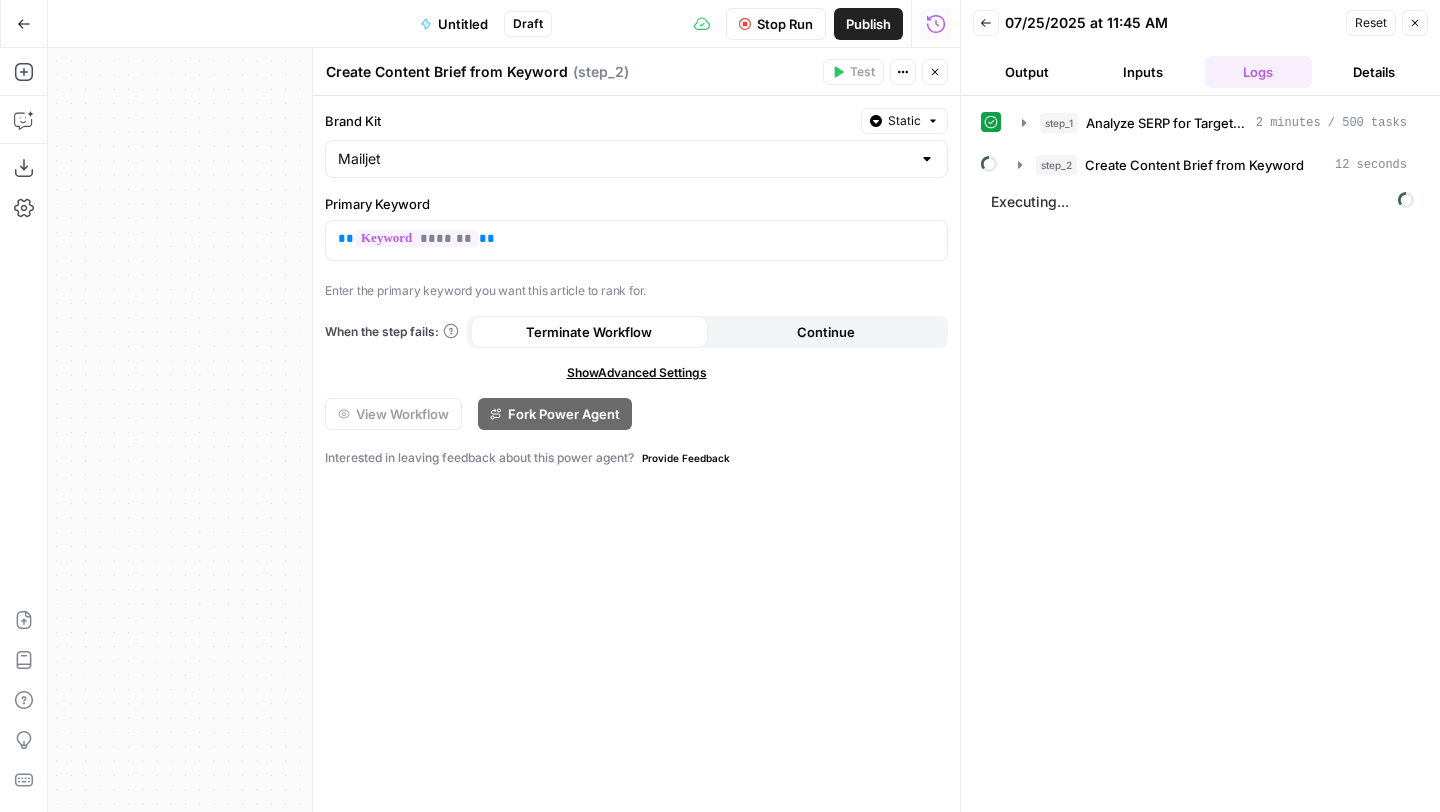 scroll, scrollTop: 0, scrollLeft: 0, axis: both 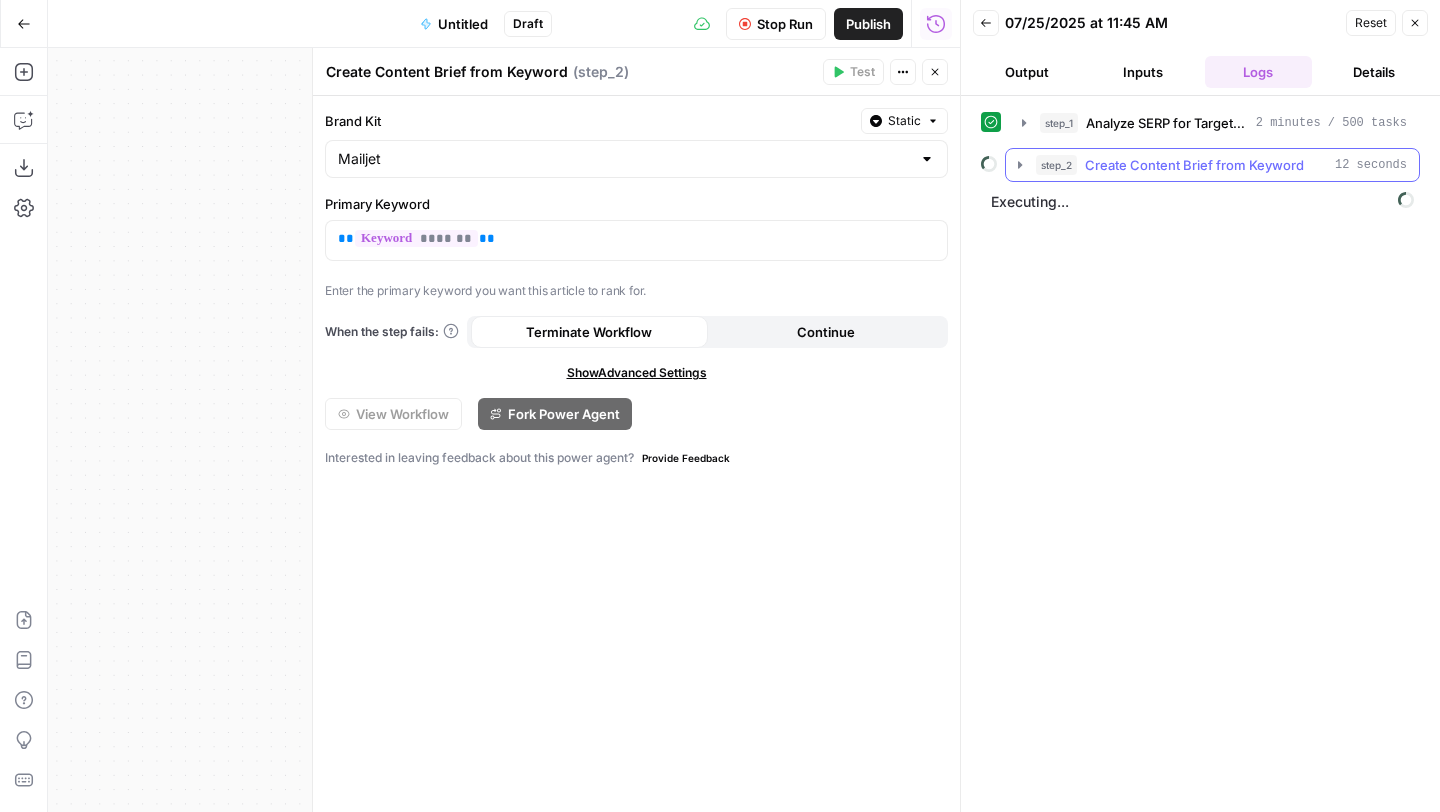 click 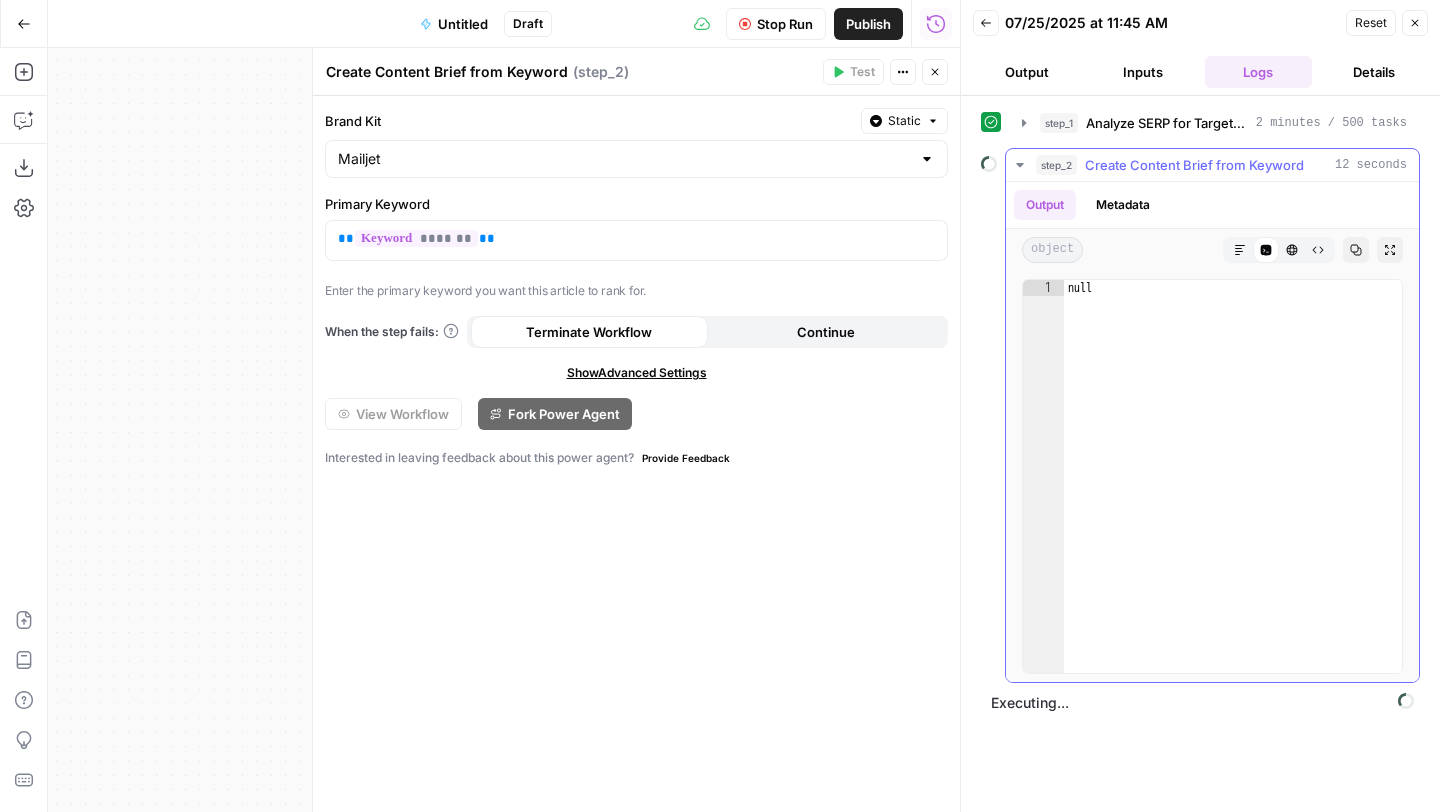 click 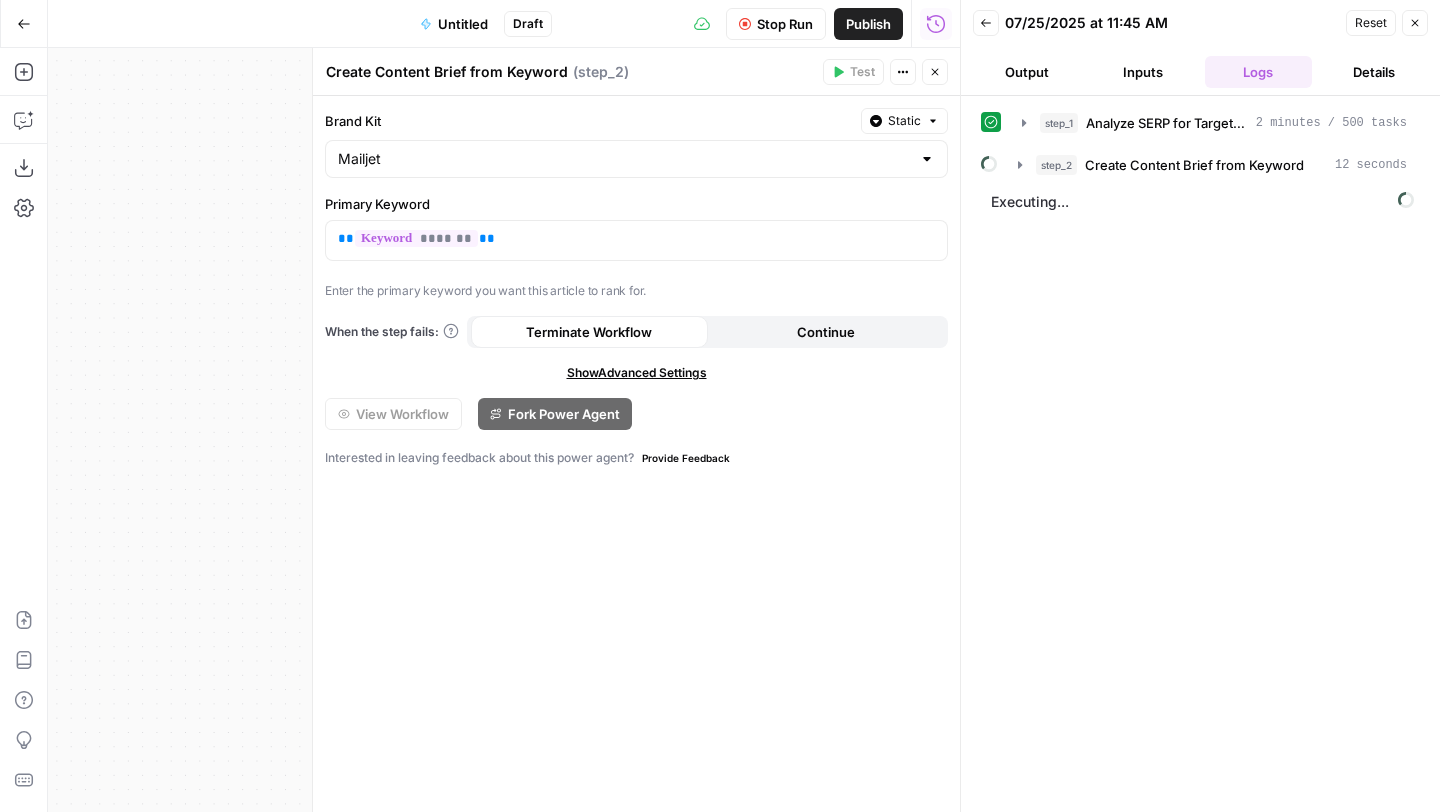 click on "Output" at bounding box center (1027, 72) 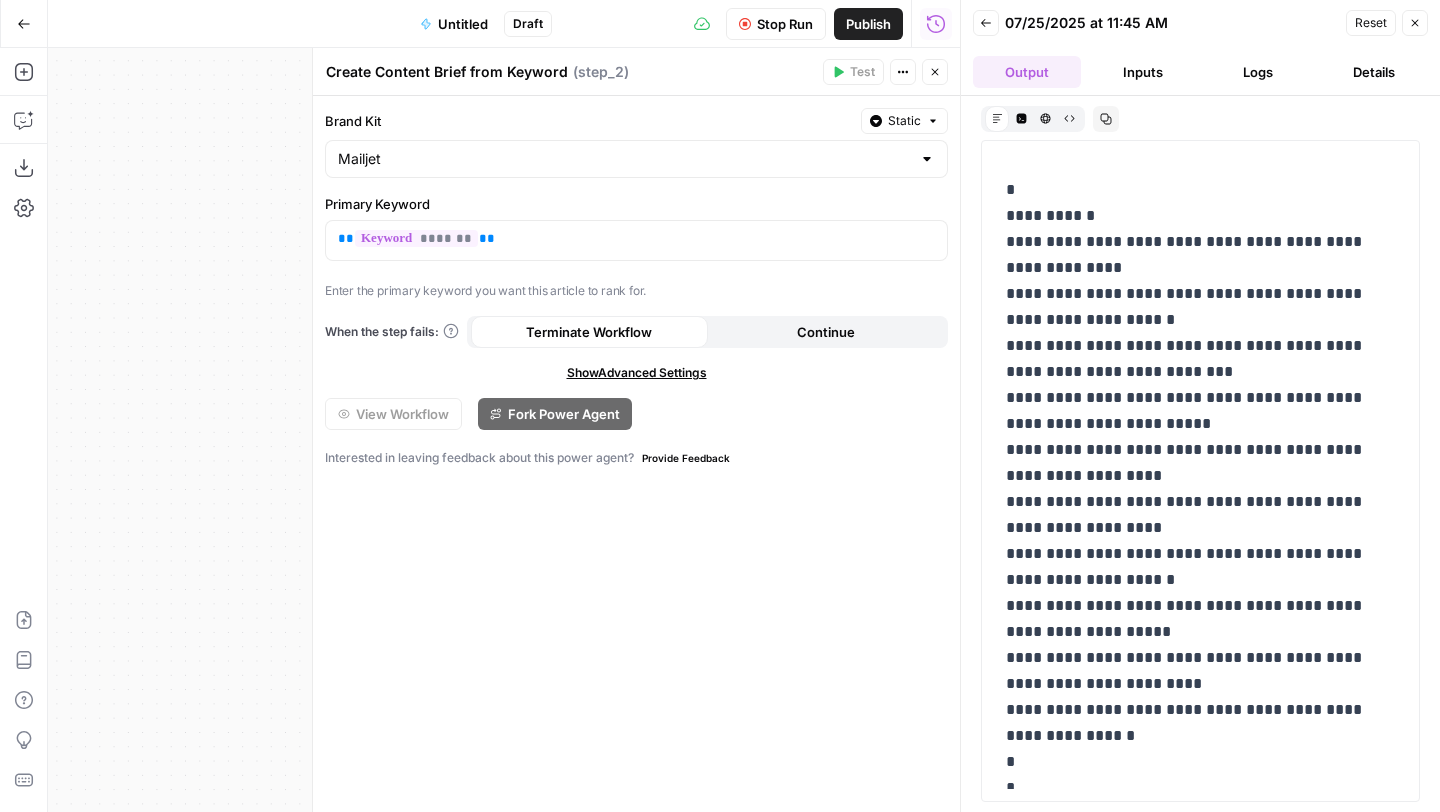 click on "Inputs" at bounding box center [1143, 72] 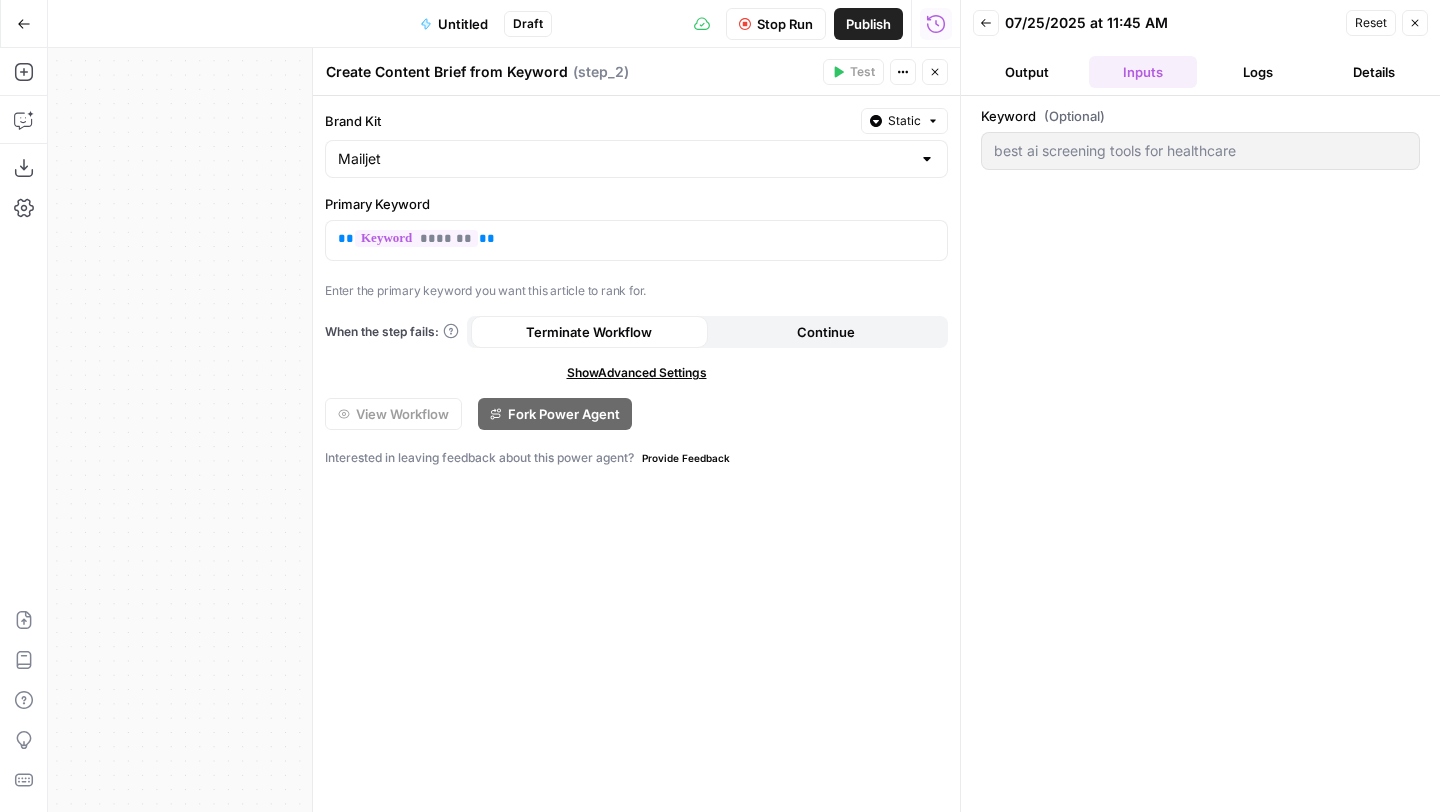 click on "Logs" at bounding box center (1259, 72) 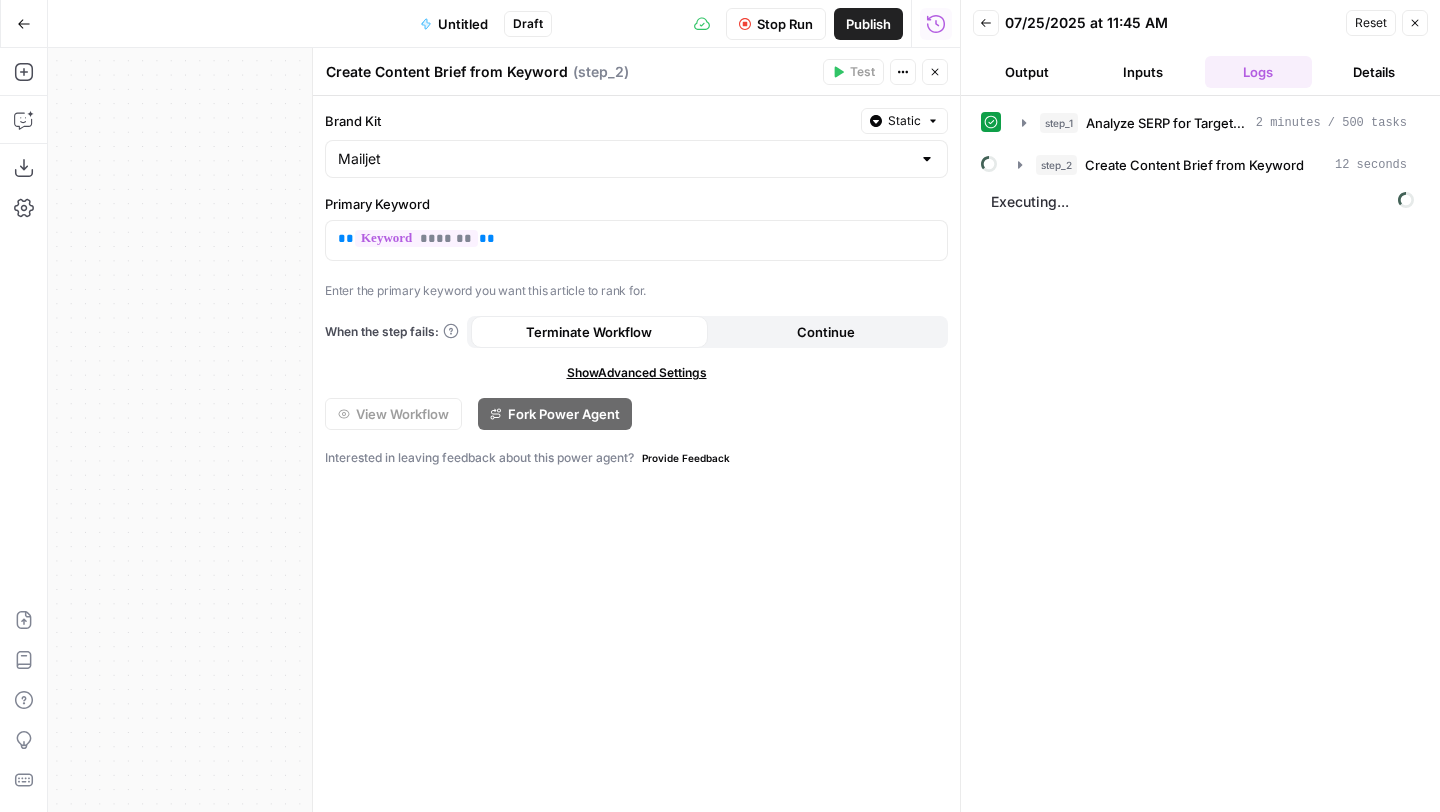 click 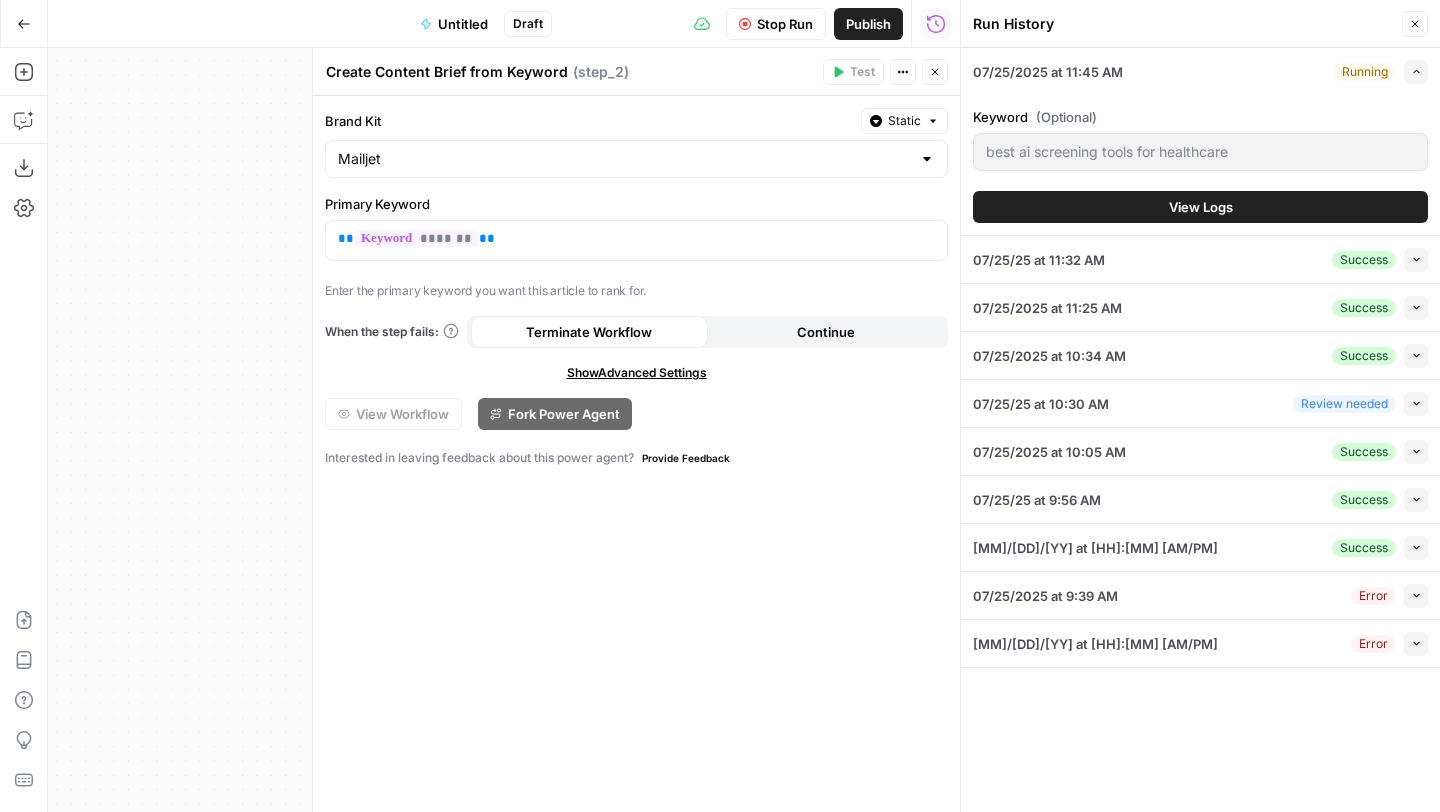 click on "View Logs" at bounding box center (1200, 207) 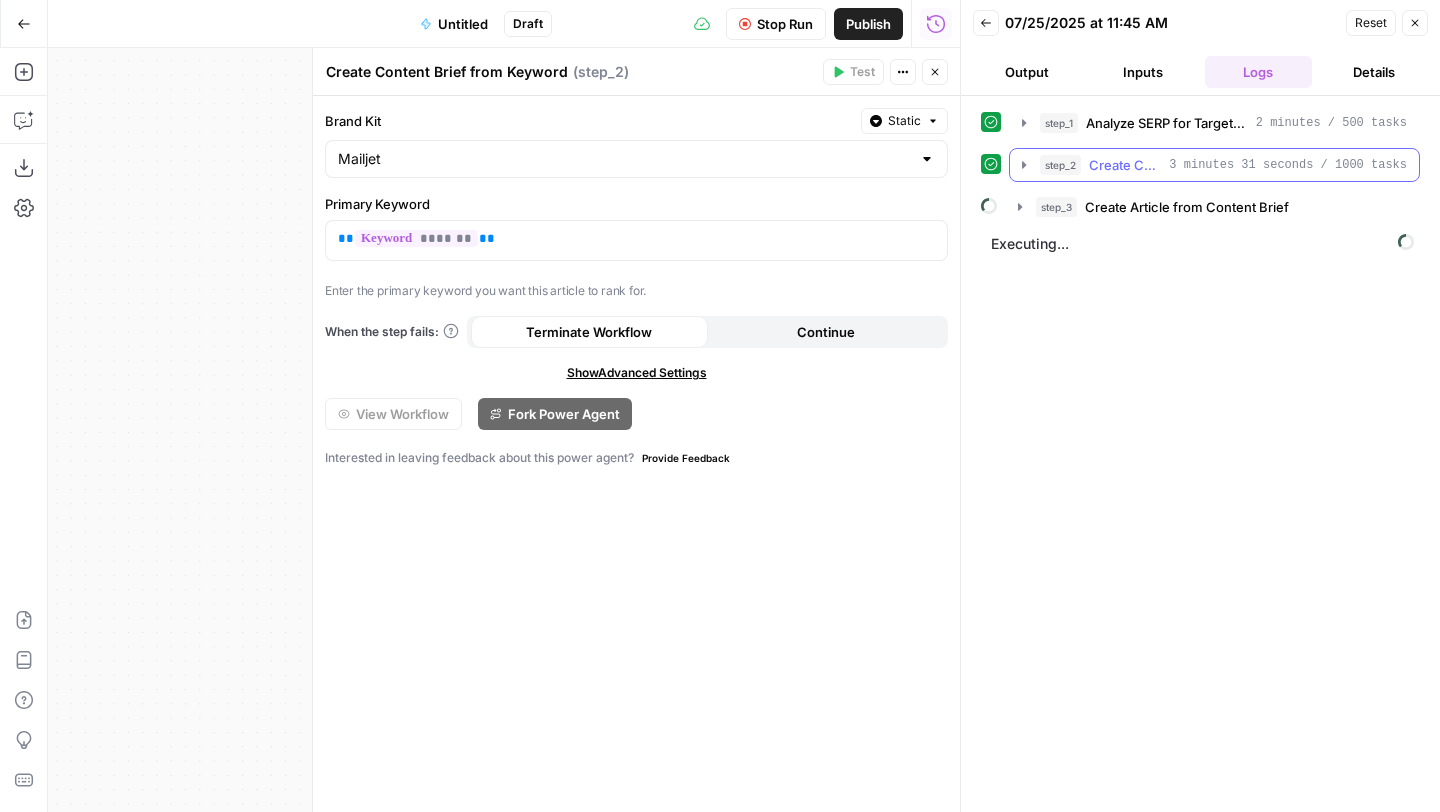 click 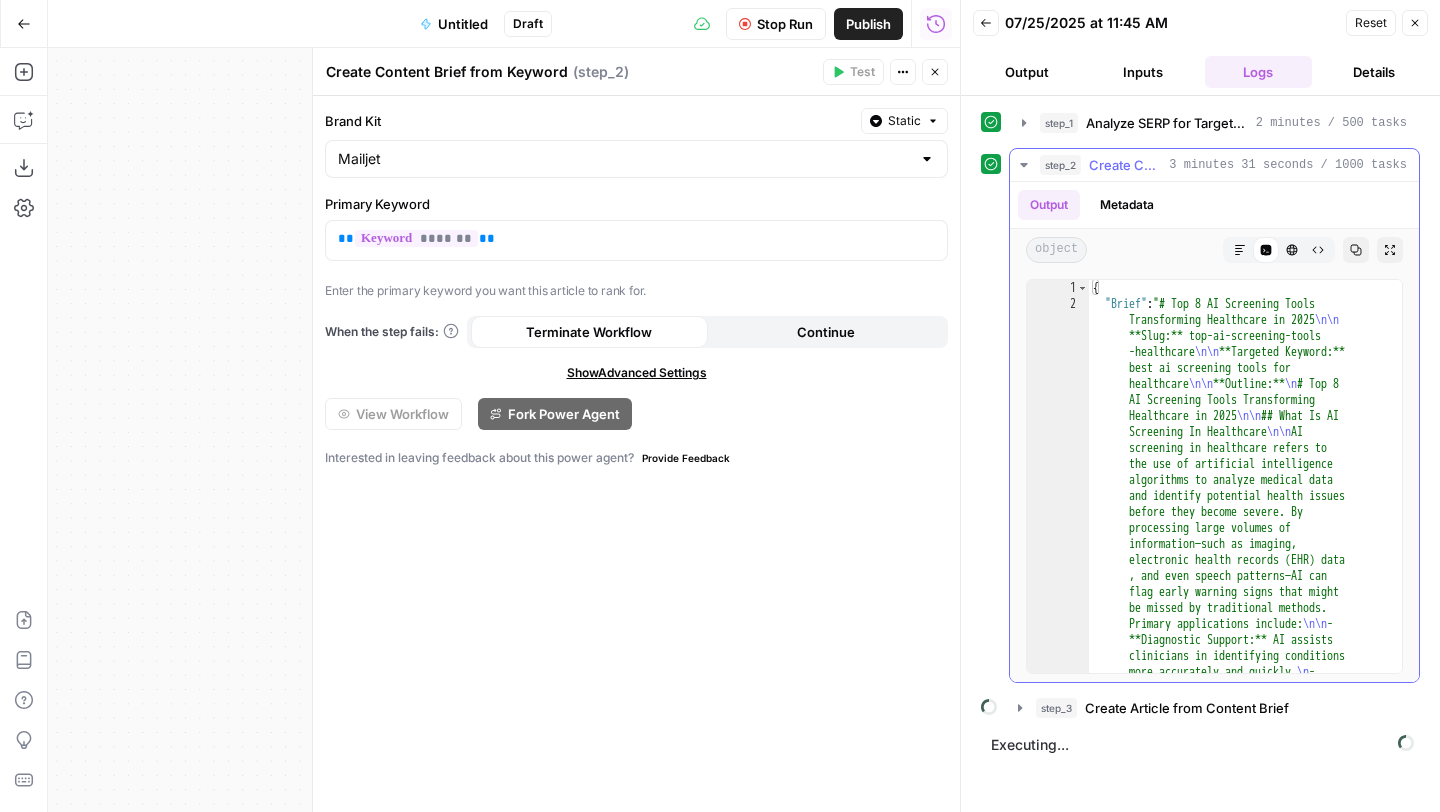 click 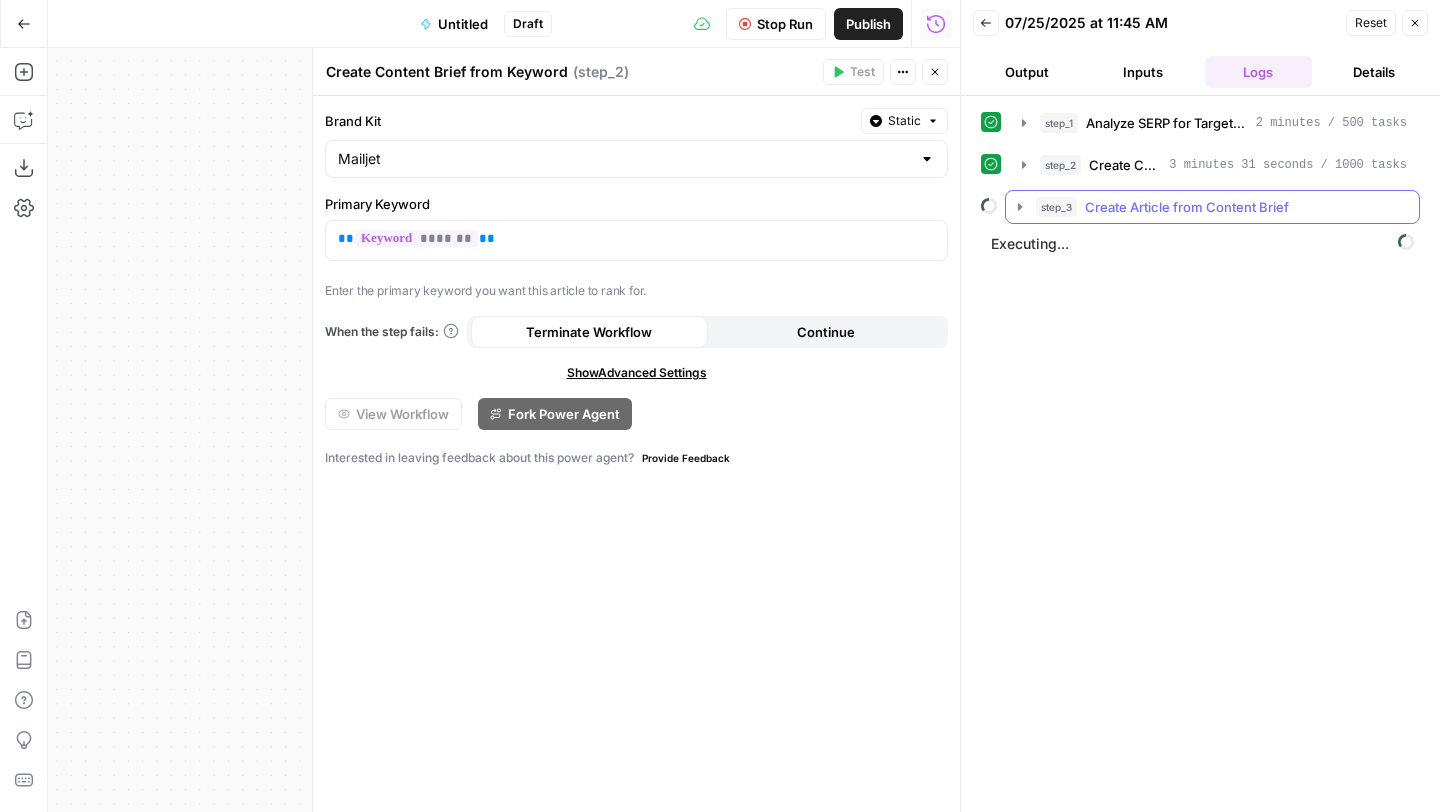 click 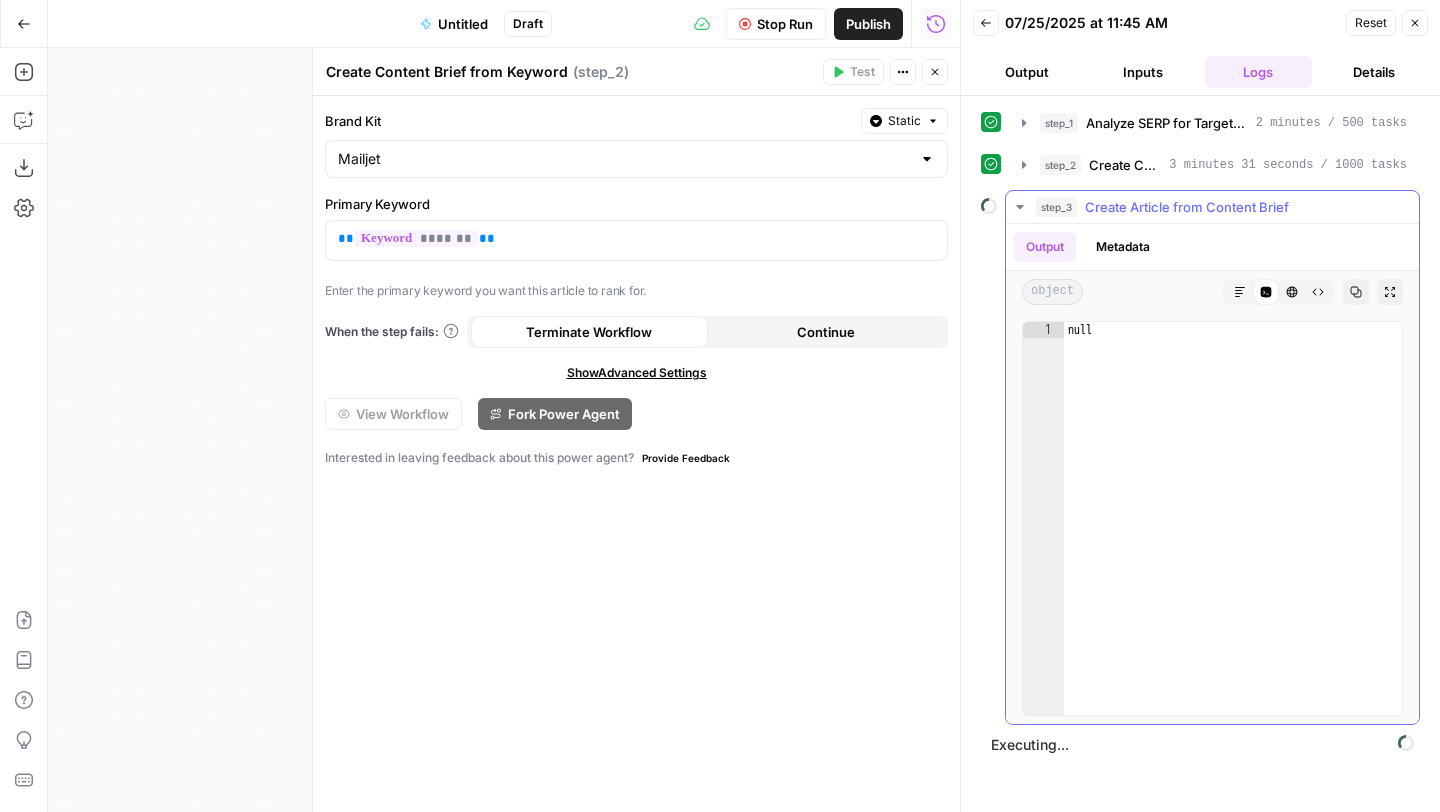 click 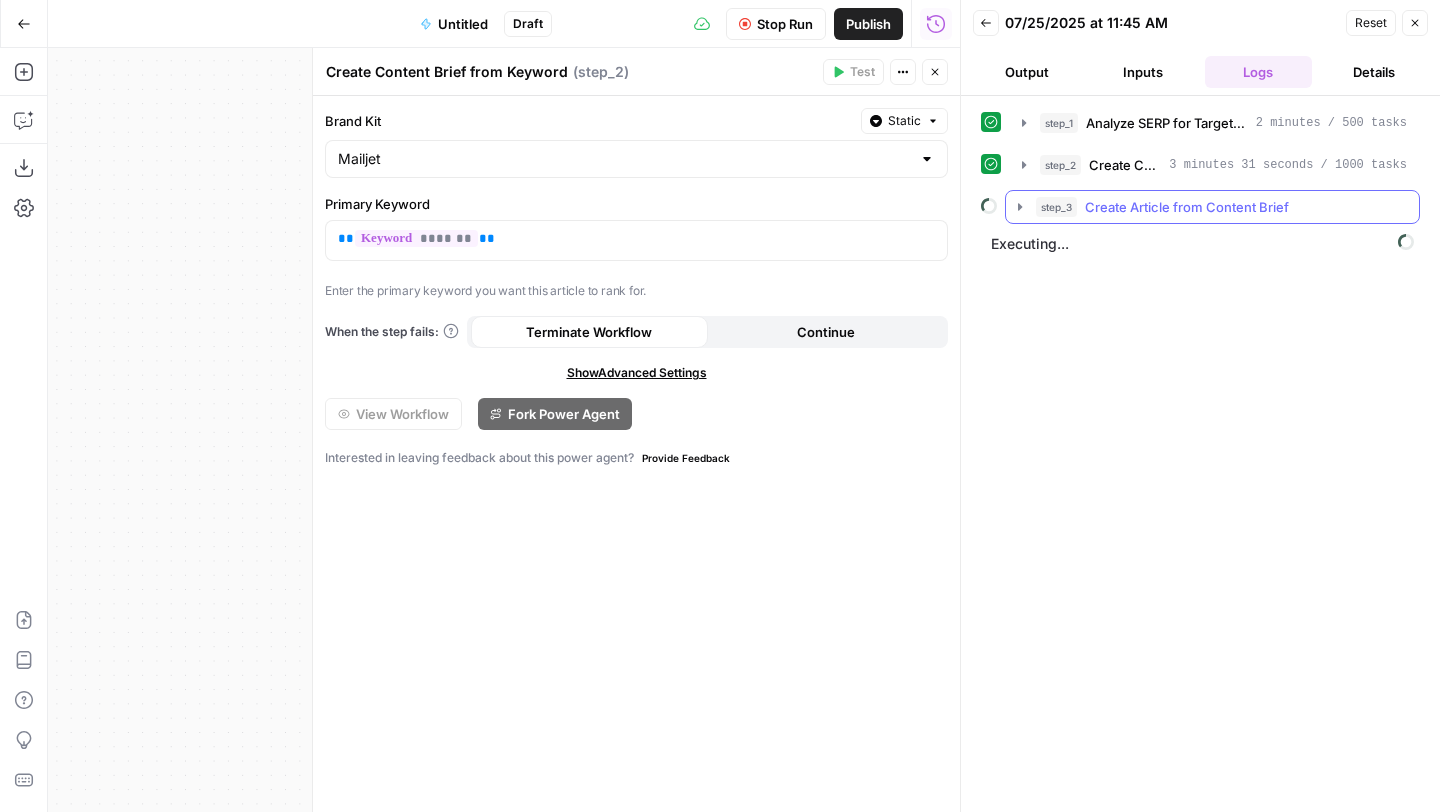 click 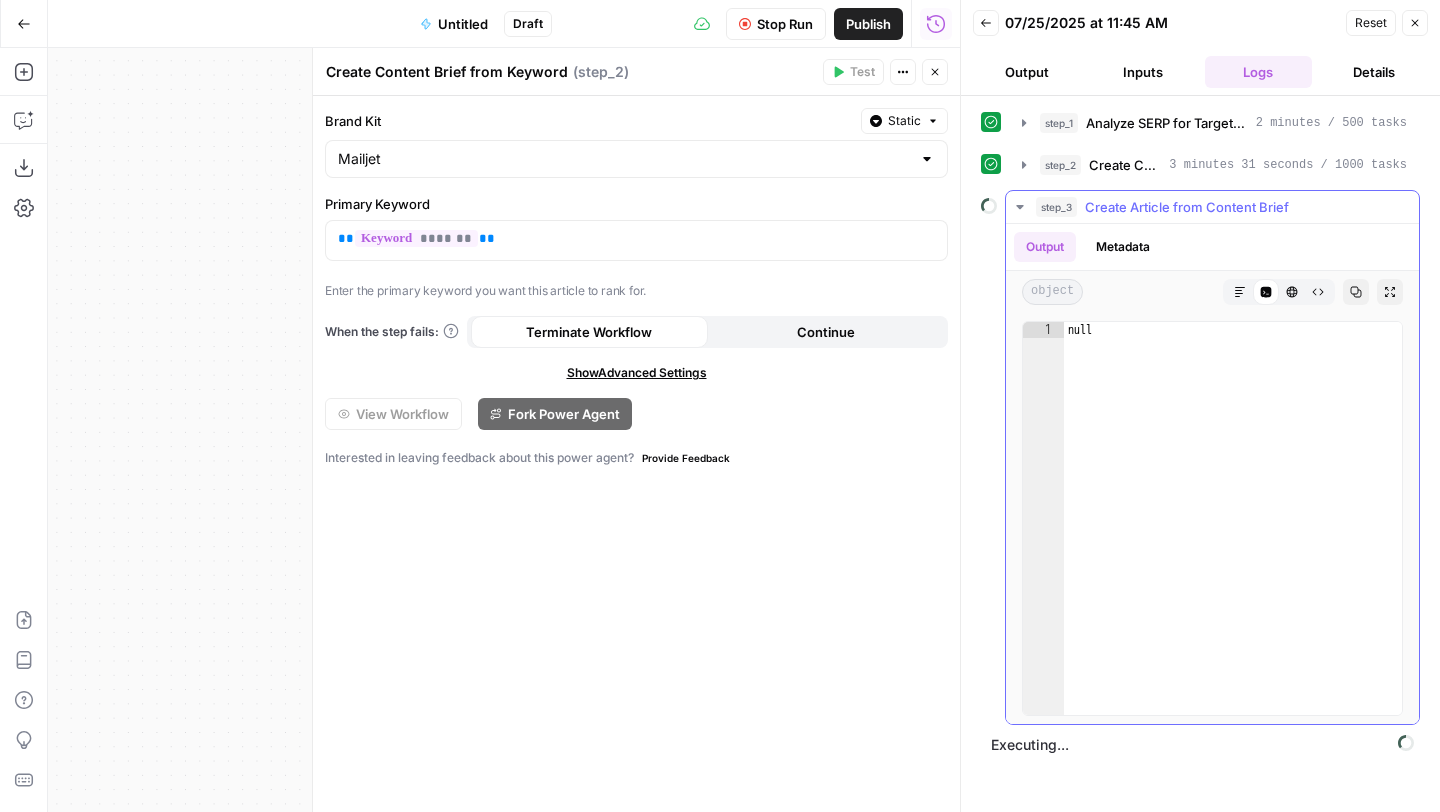 click 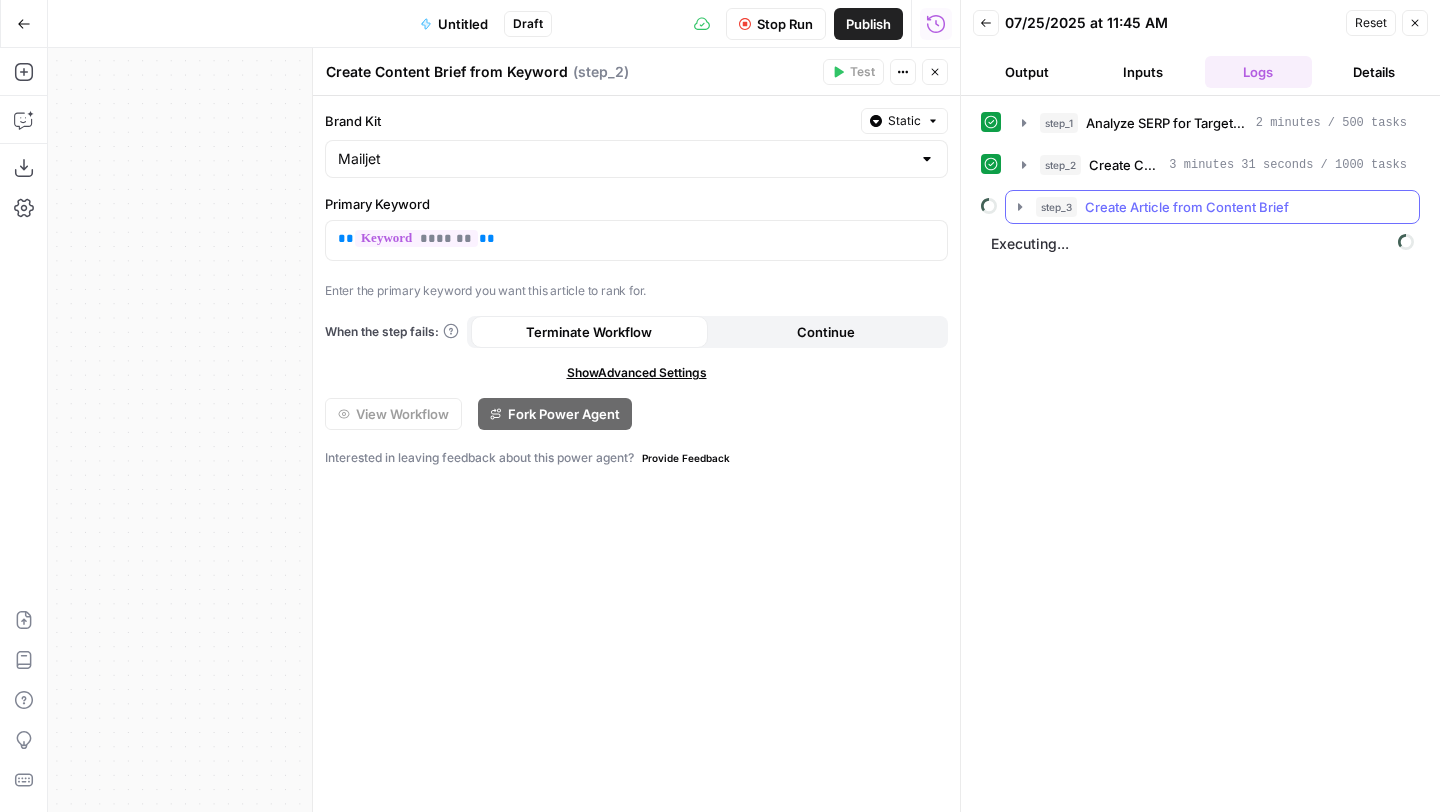 click 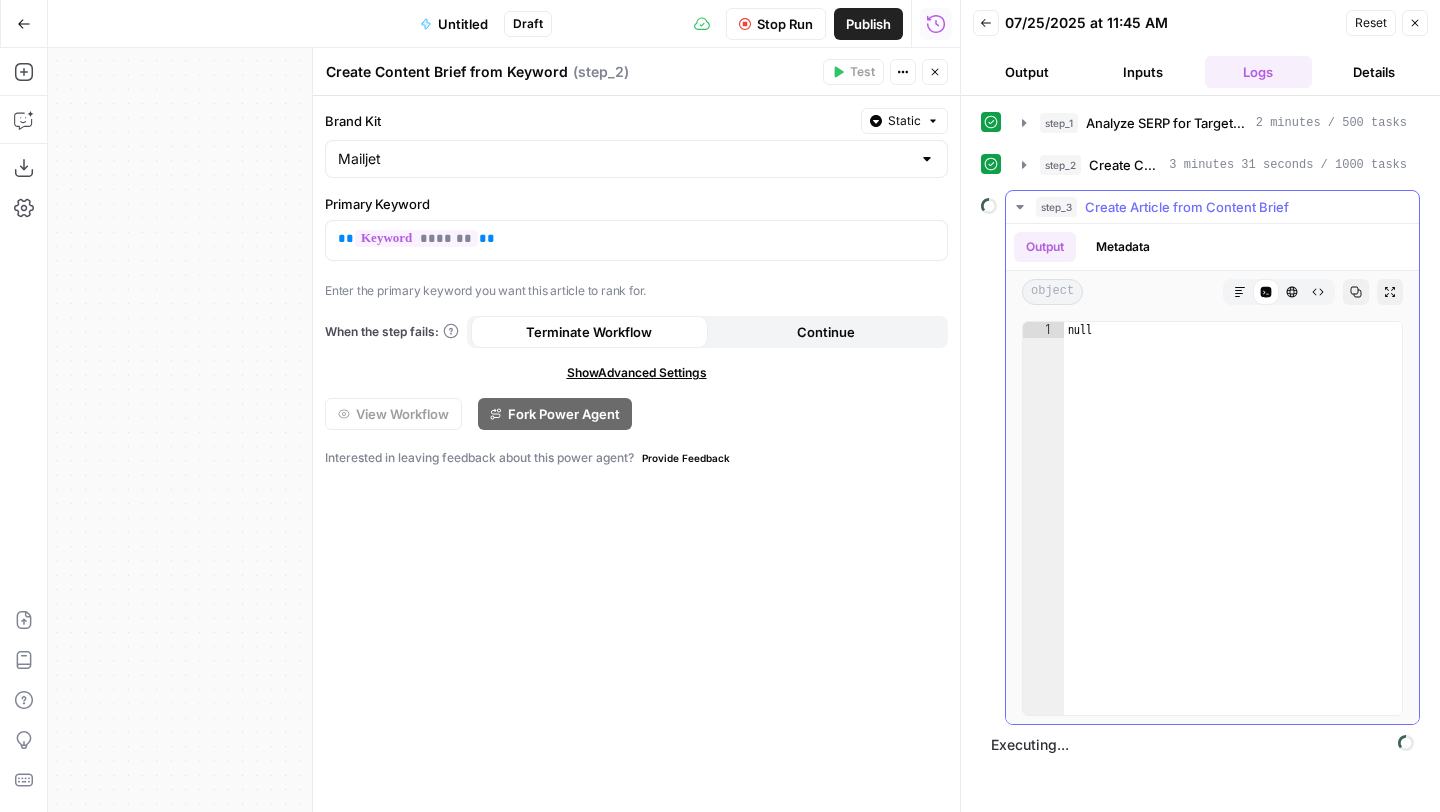 click 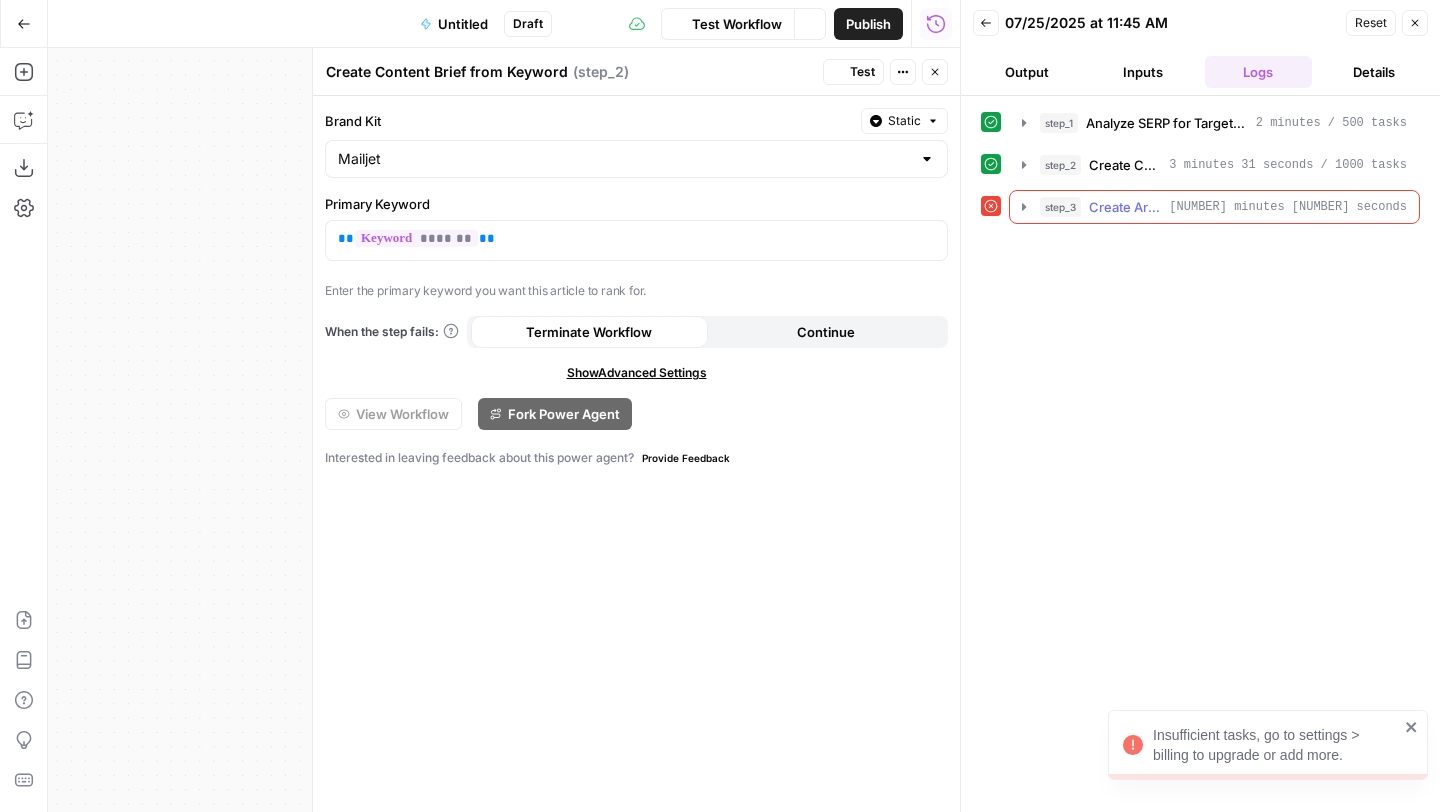 click on "step_3 Create Article from Content Brief 2 minutes 8 seconds" at bounding box center (1214, 207) 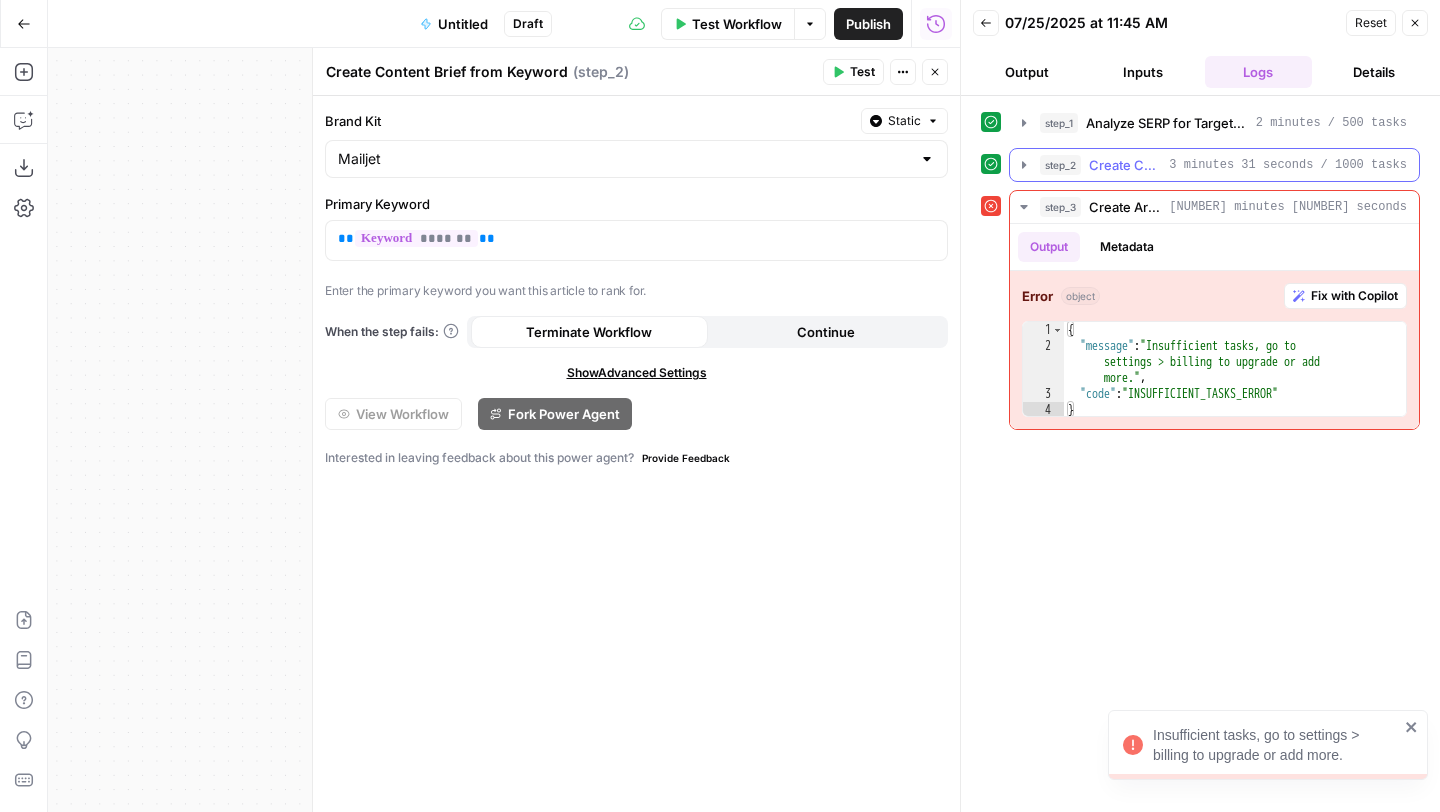 click 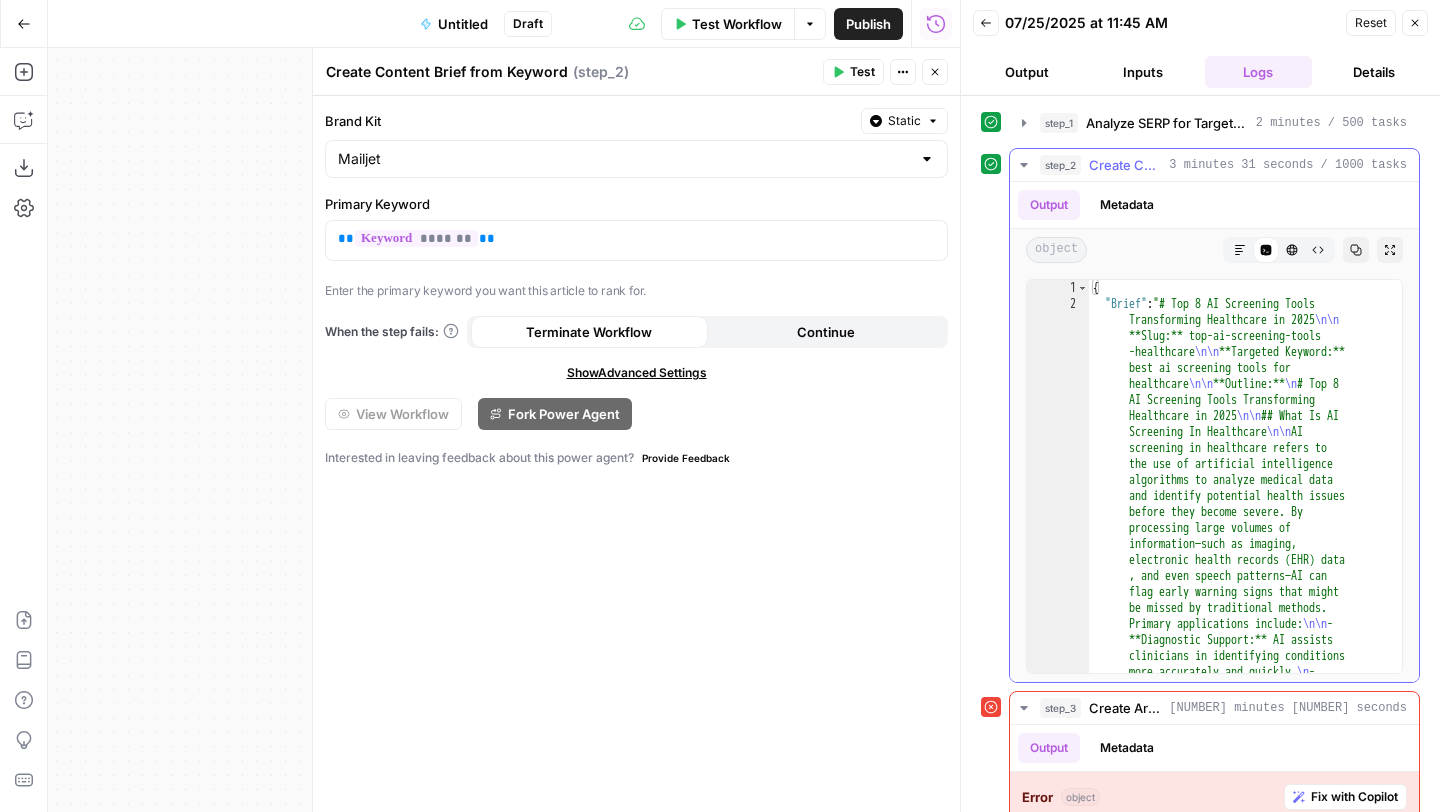 click 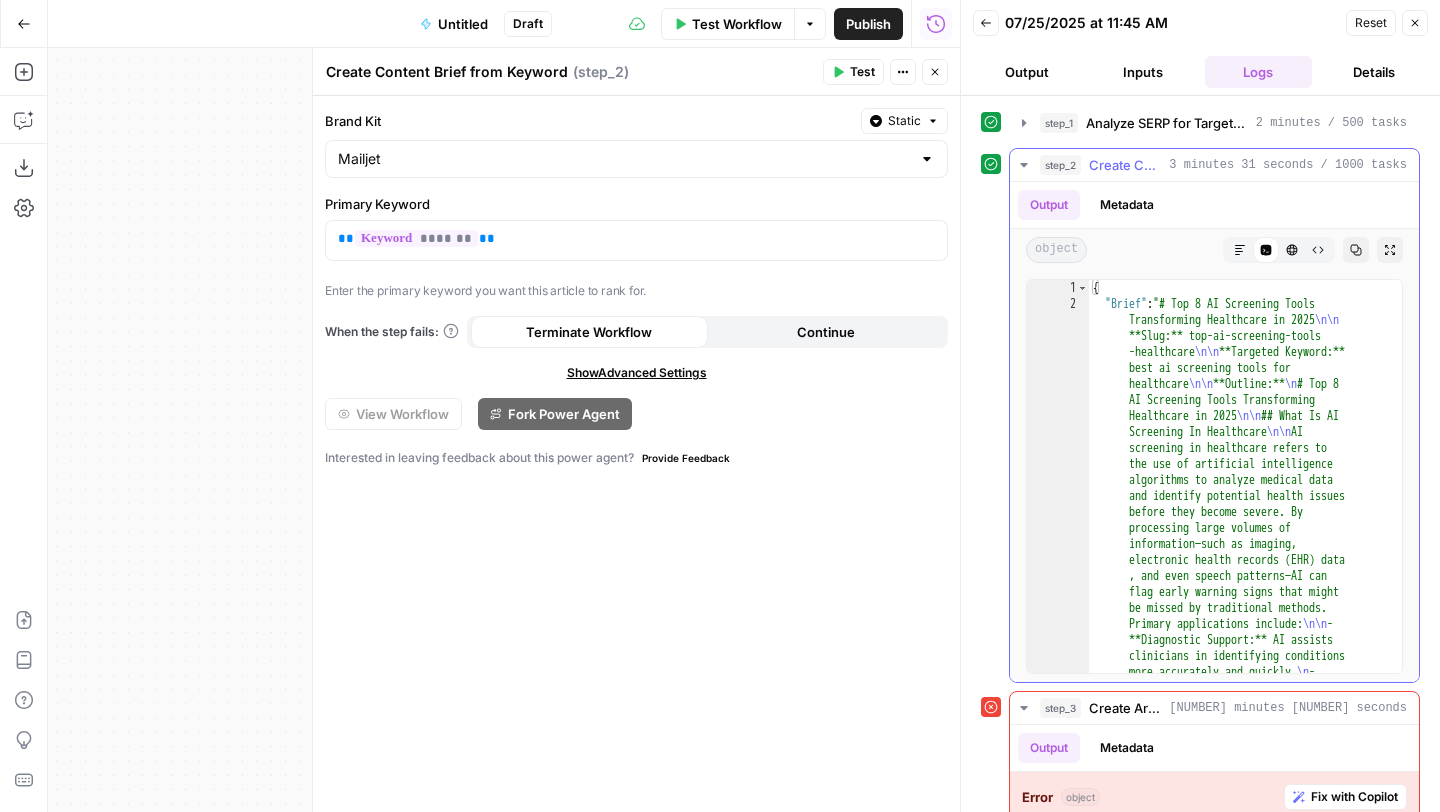 click 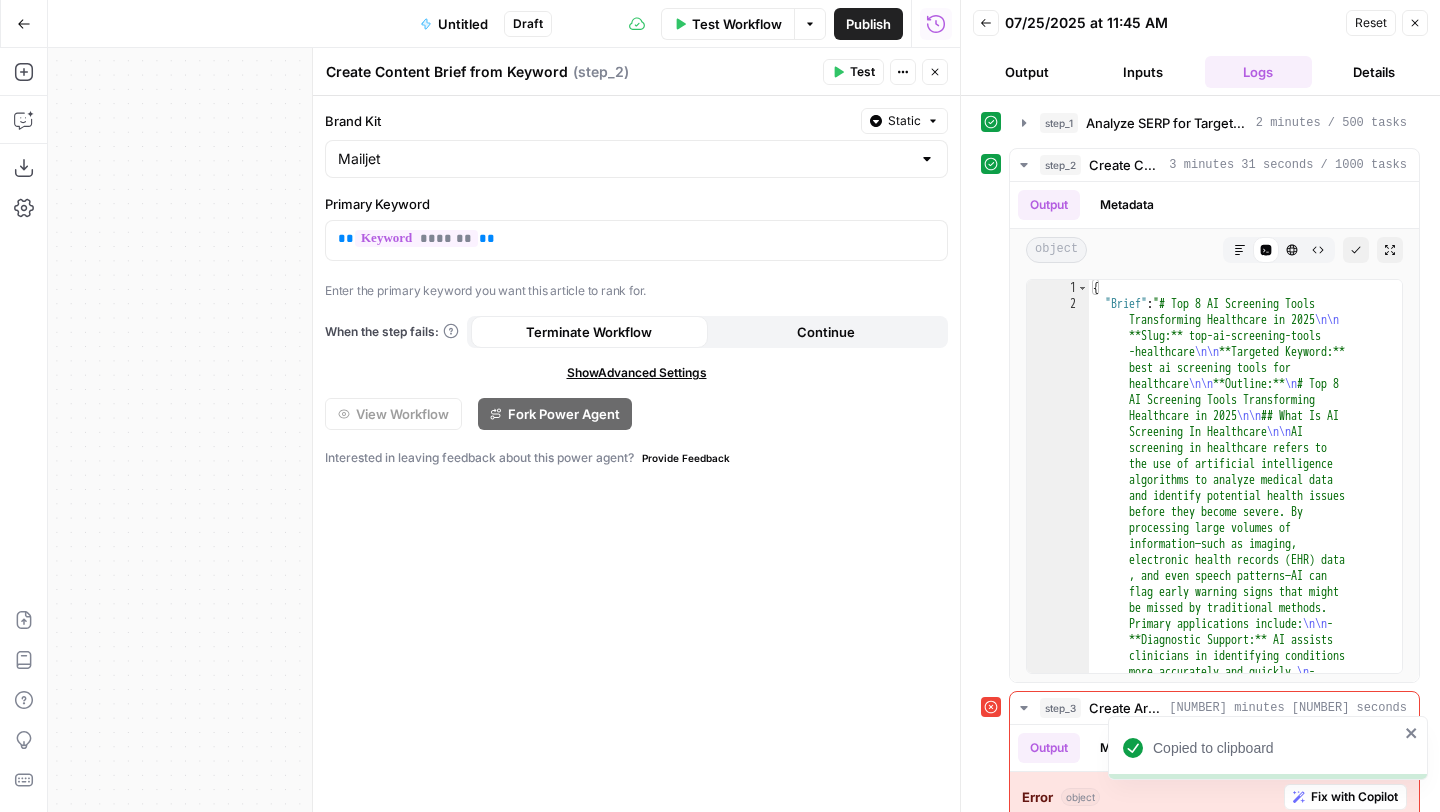 click on "Close" at bounding box center (1415, 23) 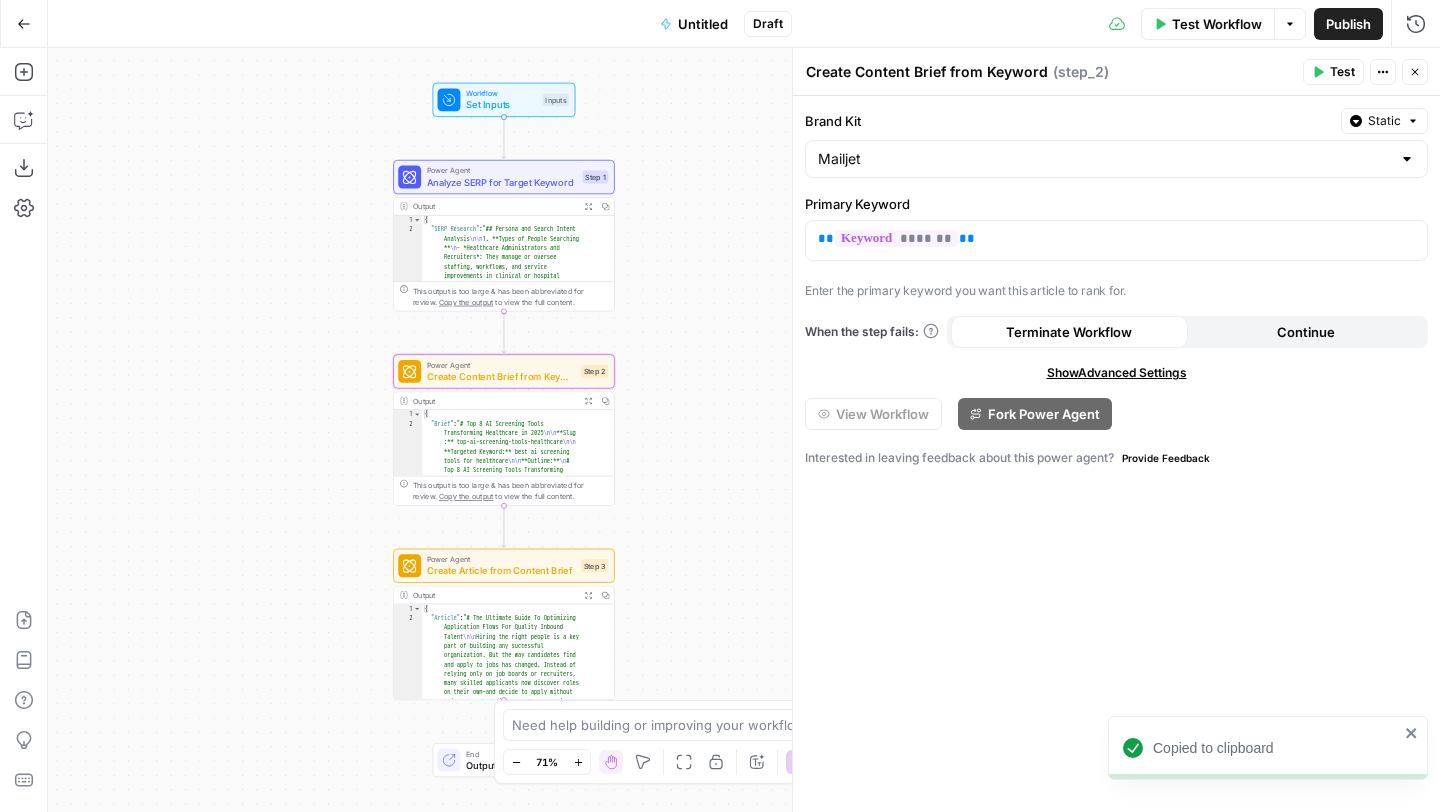 click 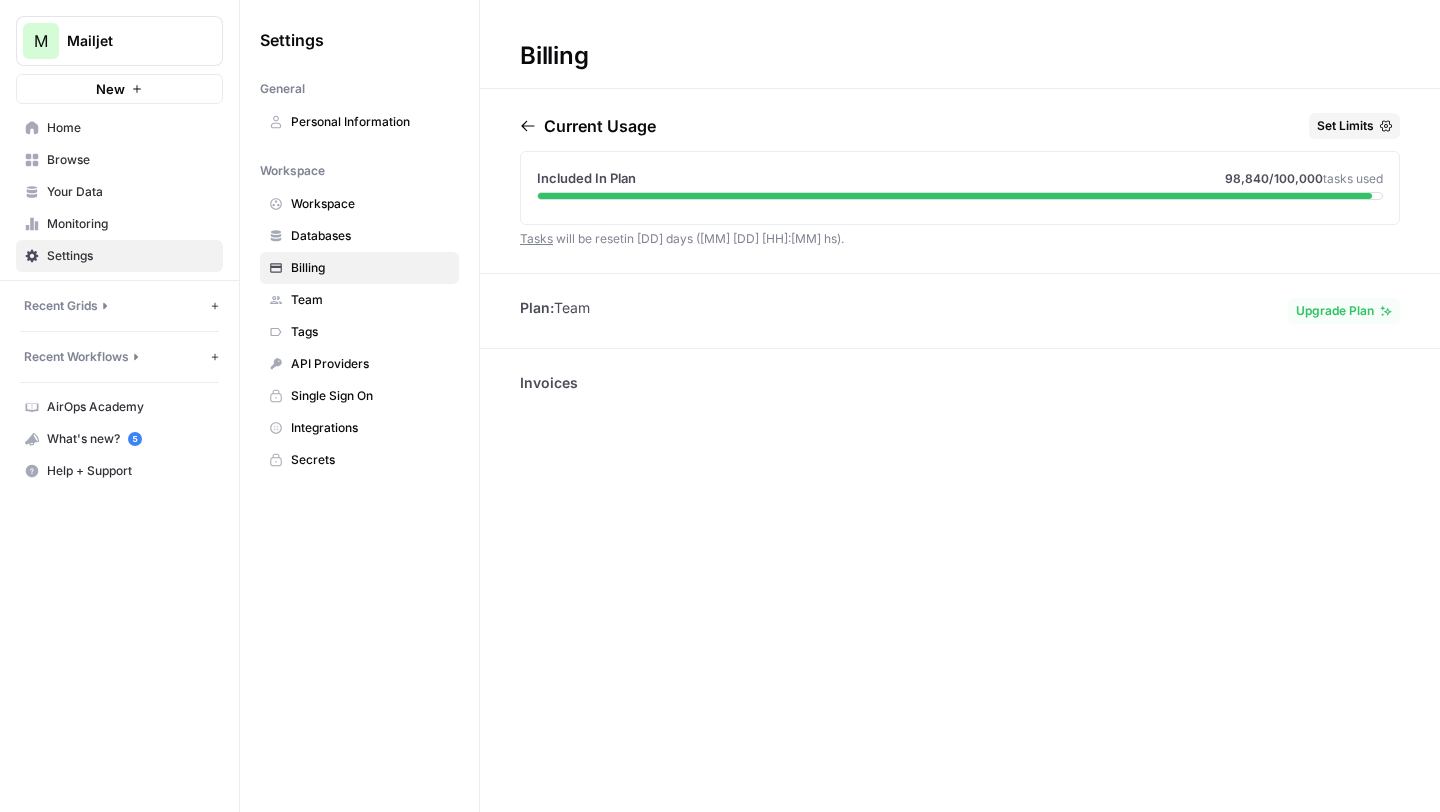 click on "Home" at bounding box center [130, 128] 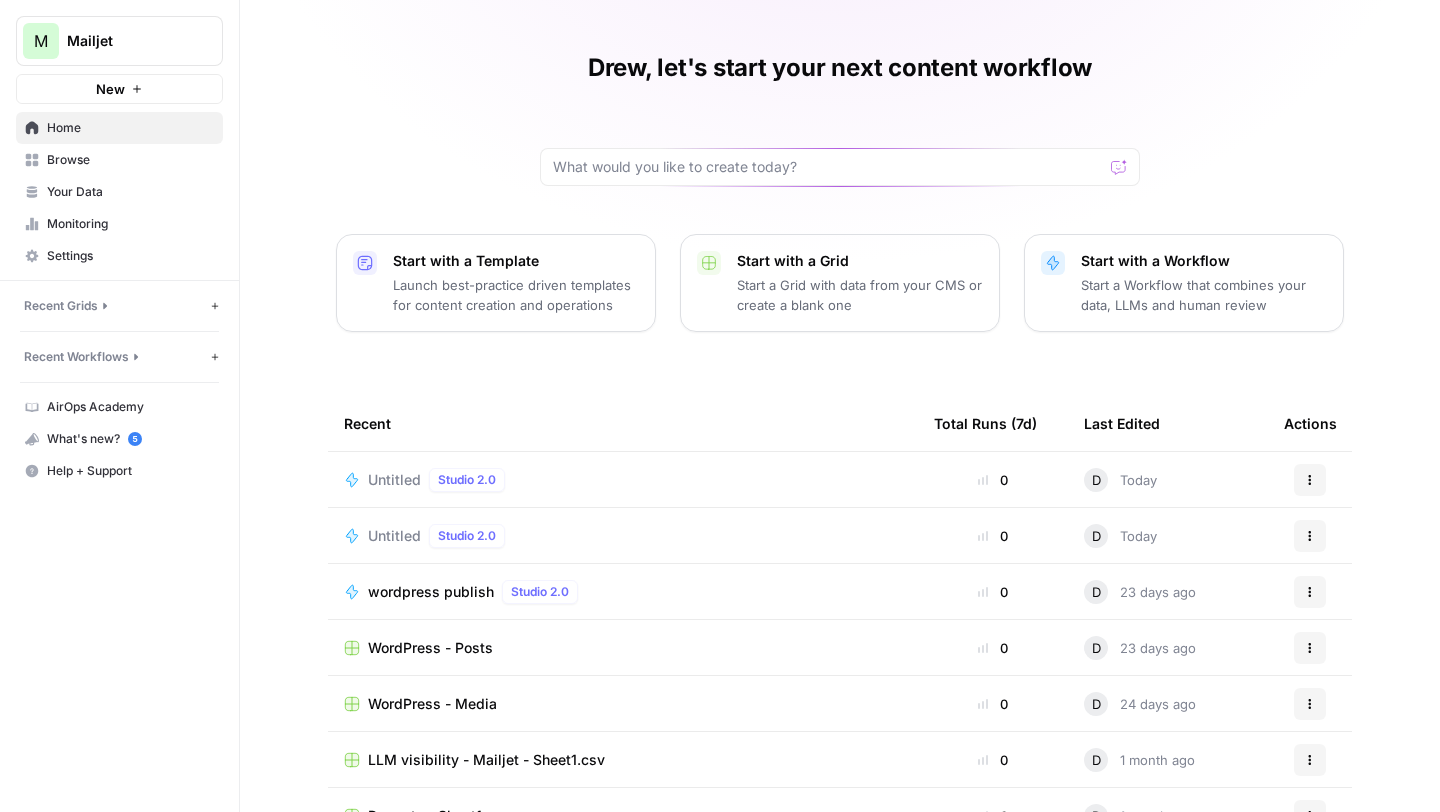 scroll, scrollTop: 83, scrollLeft: 0, axis: vertical 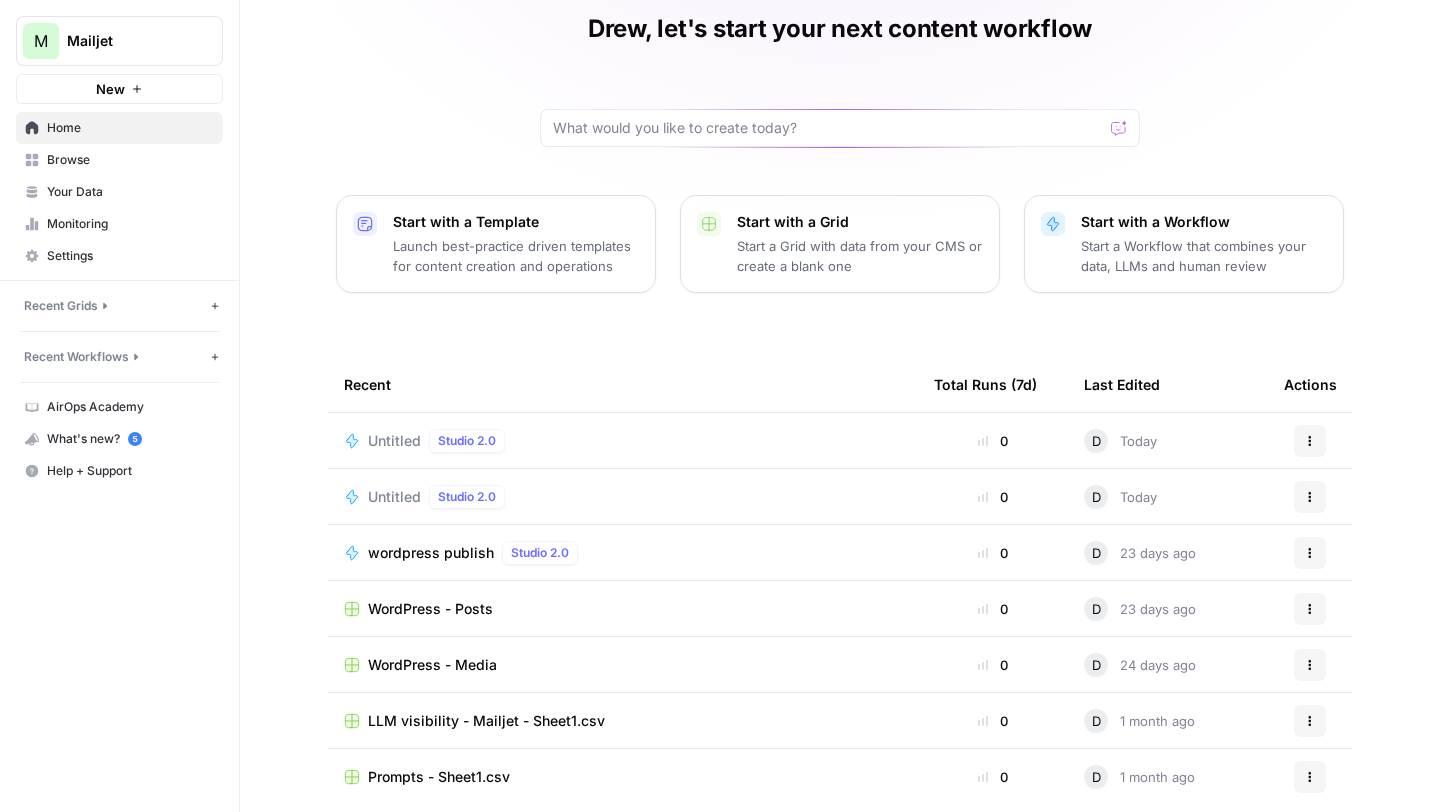click on "Untitled" at bounding box center [394, 497] 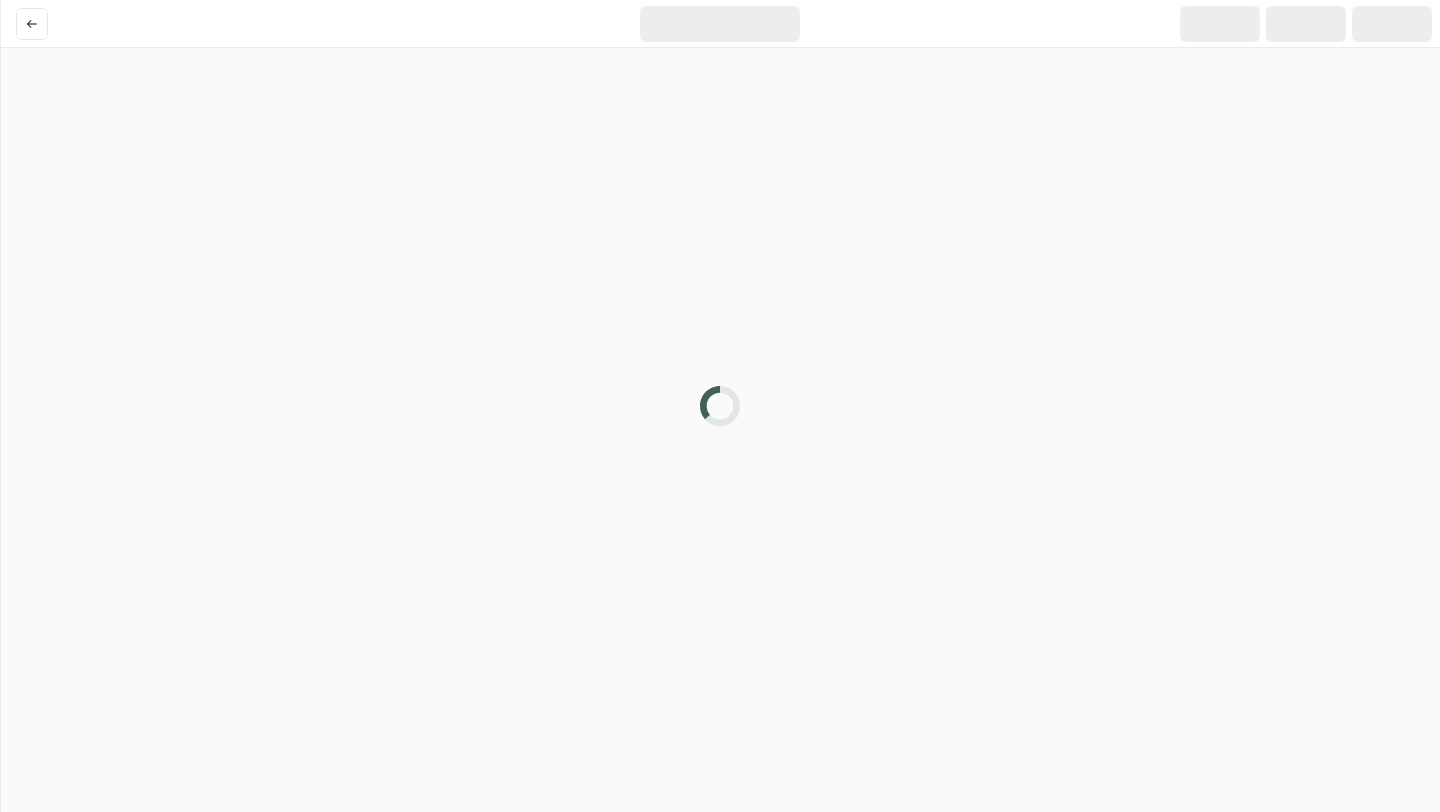 scroll, scrollTop: 0, scrollLeft: 0, axis: both 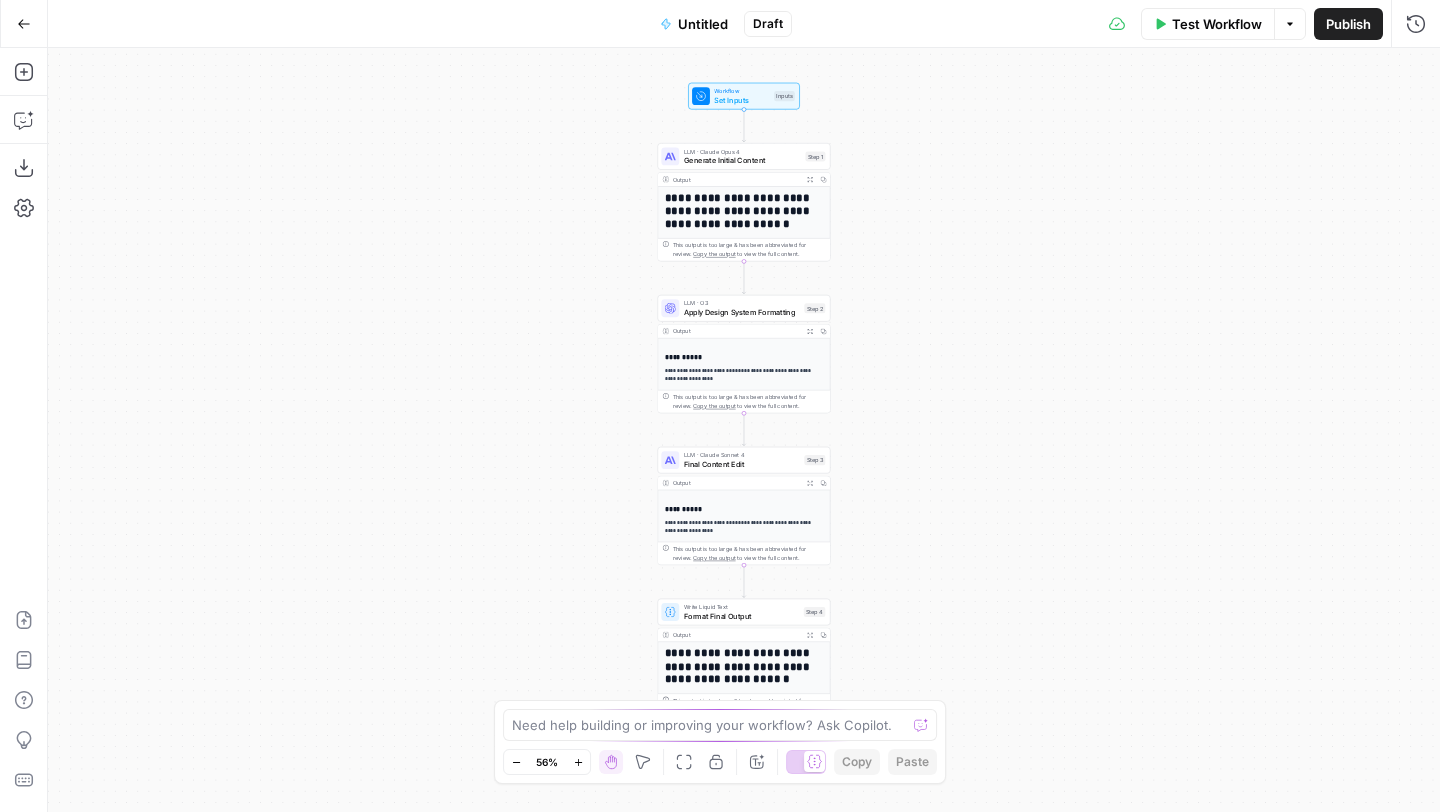 click 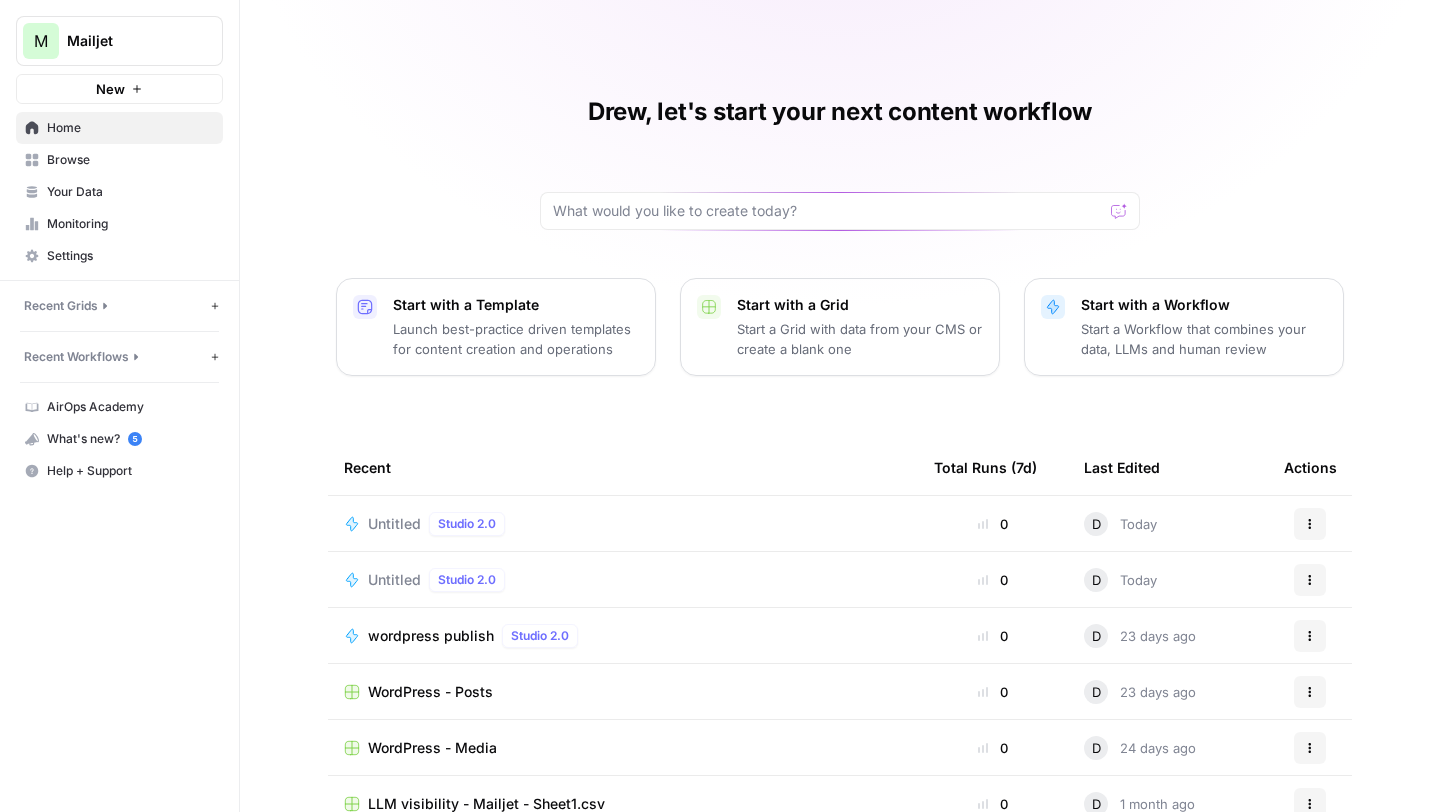 click on "Untitled Studio 2.0" at bounding box center [623, 524] 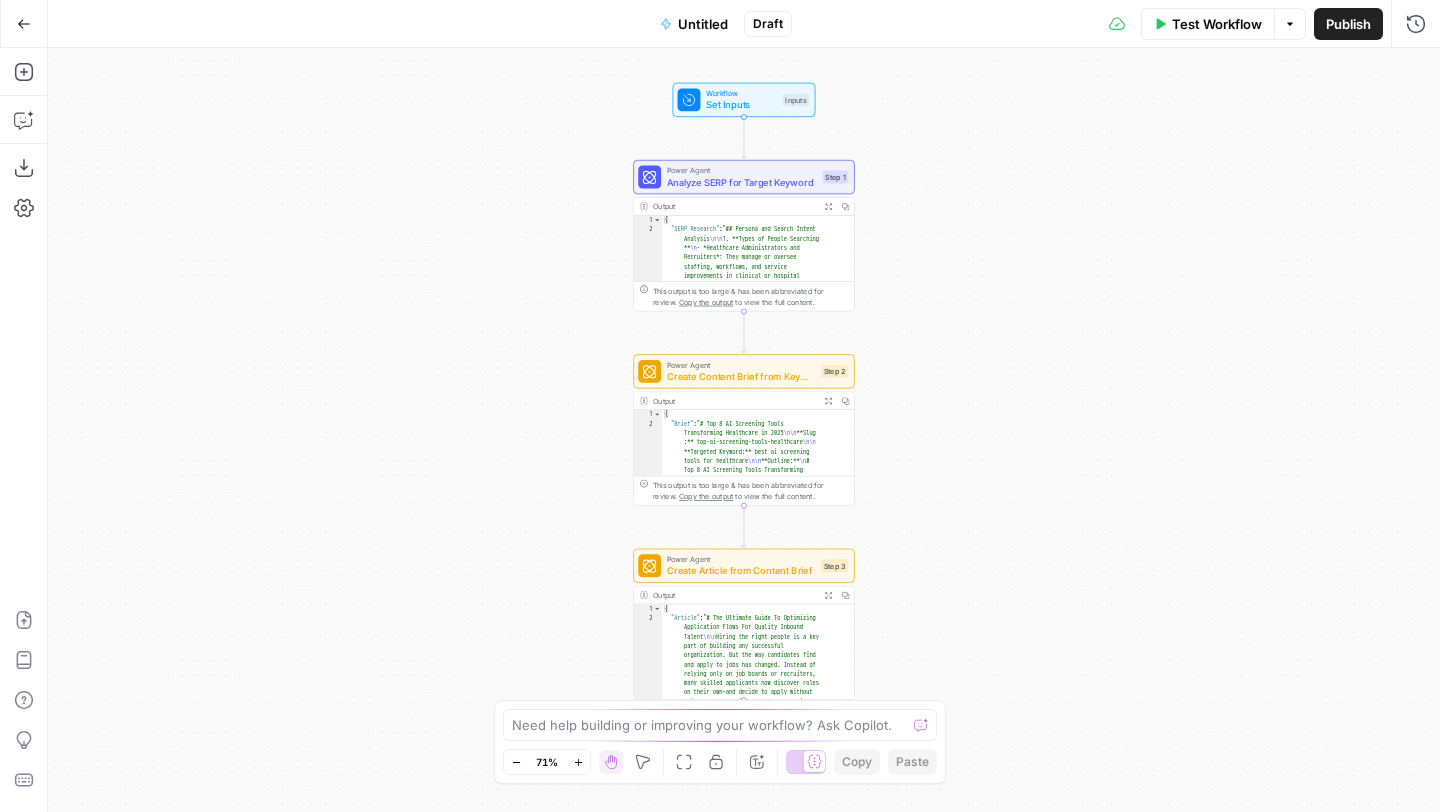click 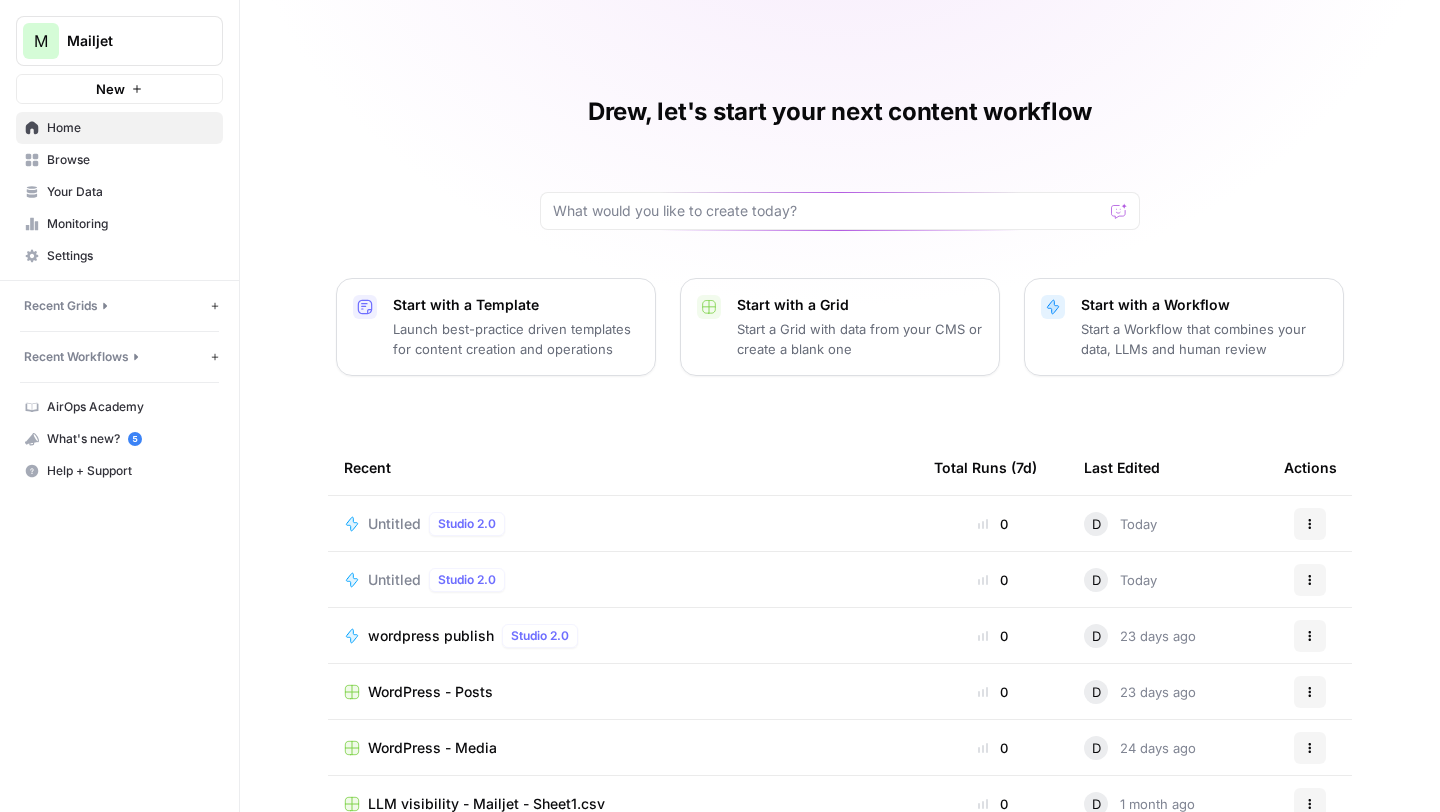 click on "Actions" at bounding box center (1310, 524) 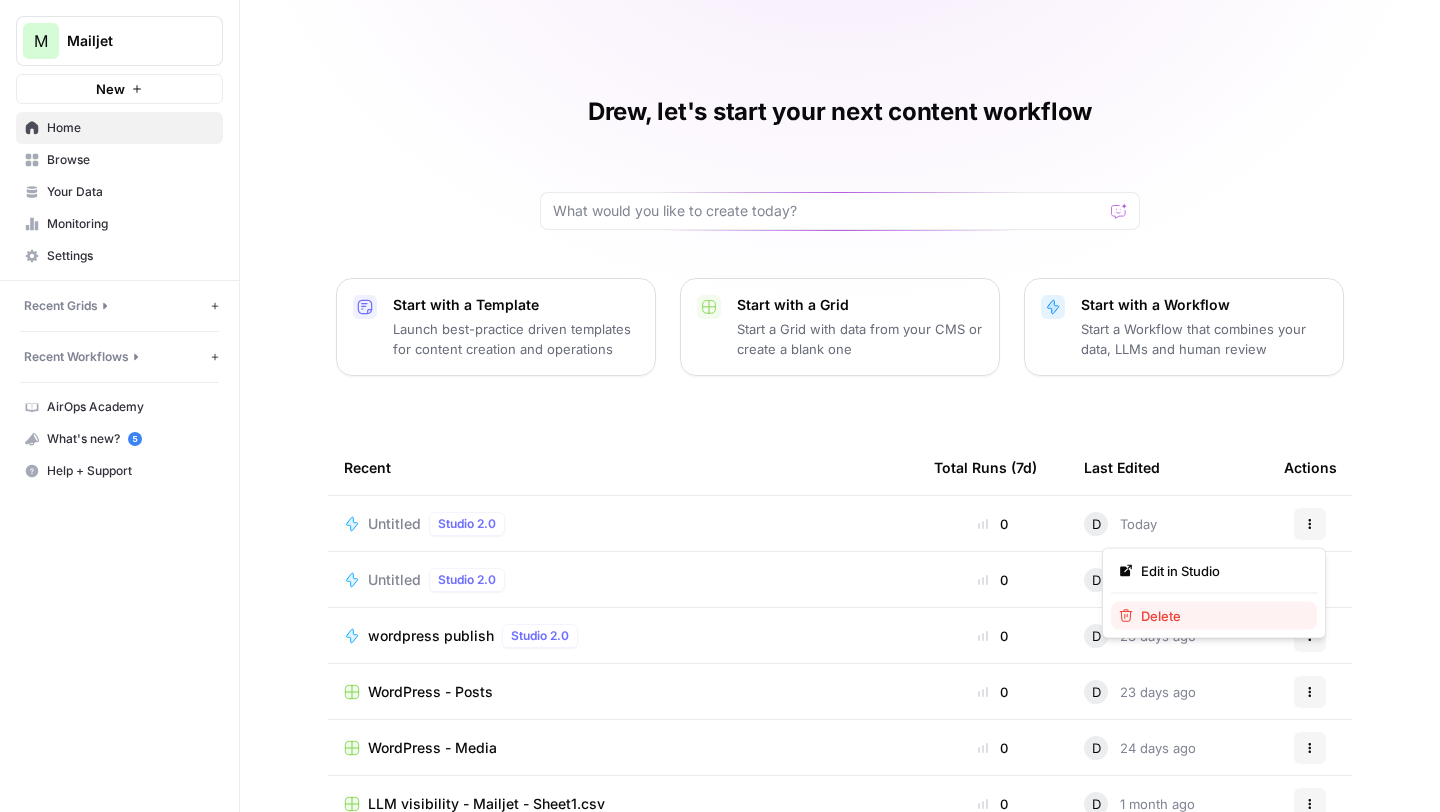 click on "Delete" at bounding box center (1221, 616) 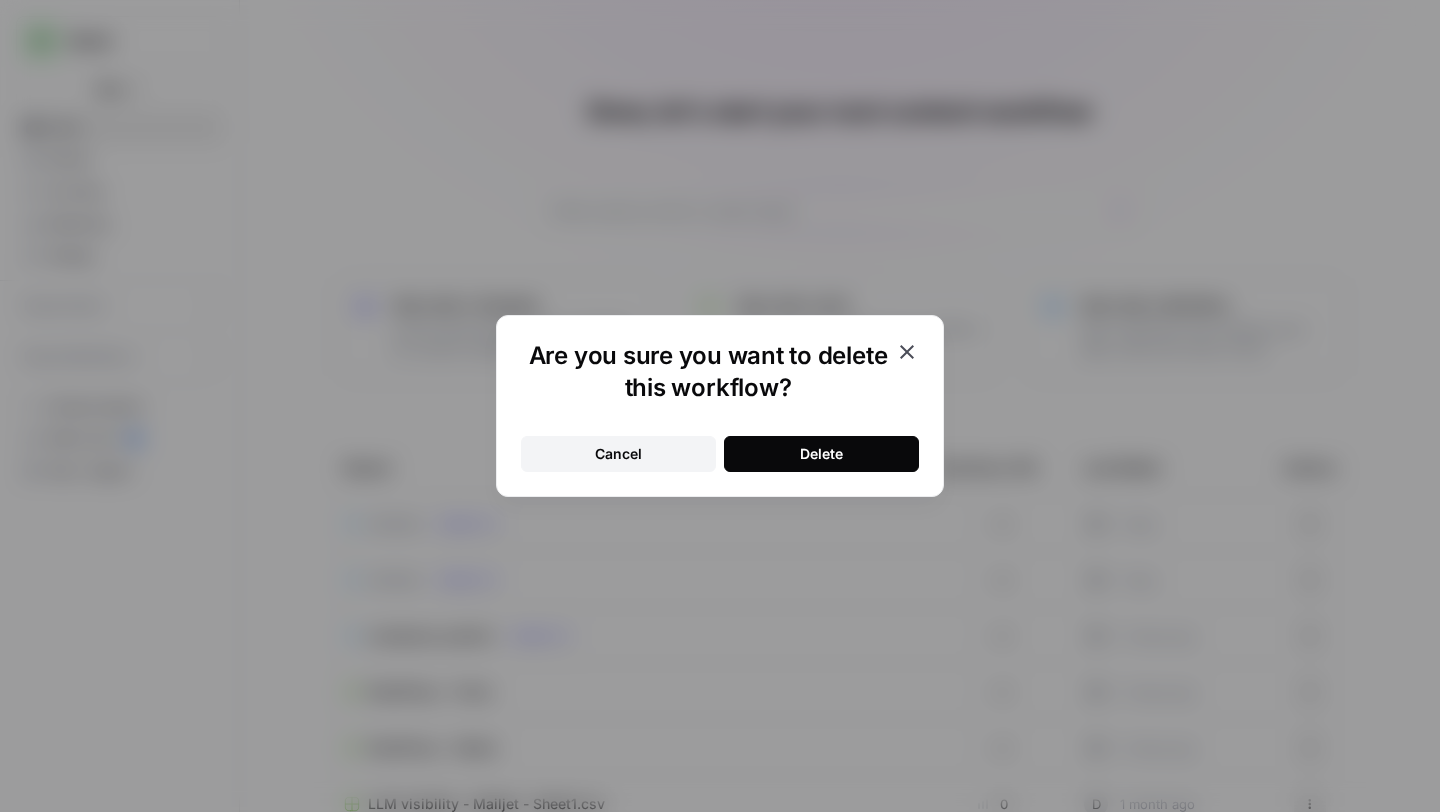 click on "Delete" at bounding box center [821, 454] 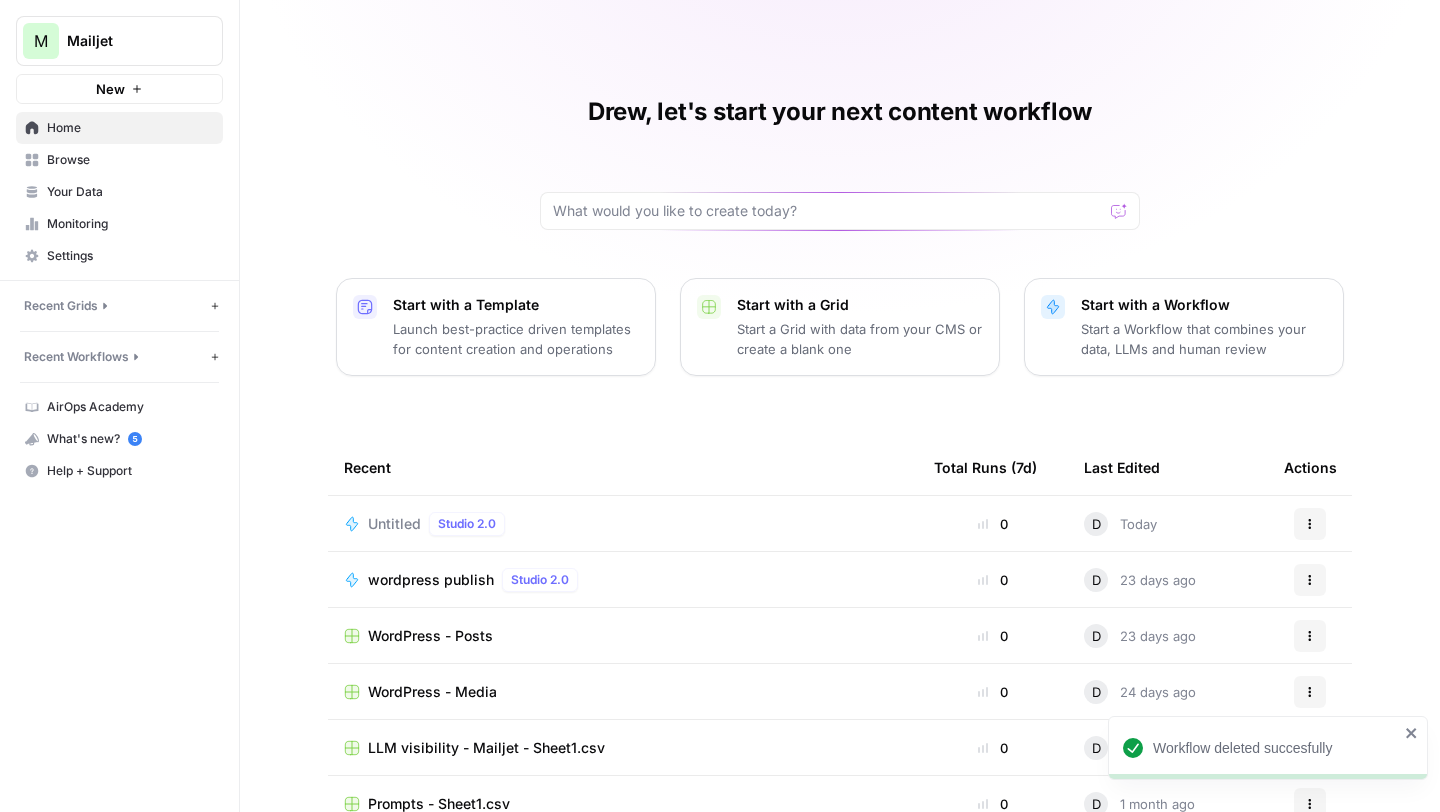 click on "M Mailjet" at bounding box center (119, 41) 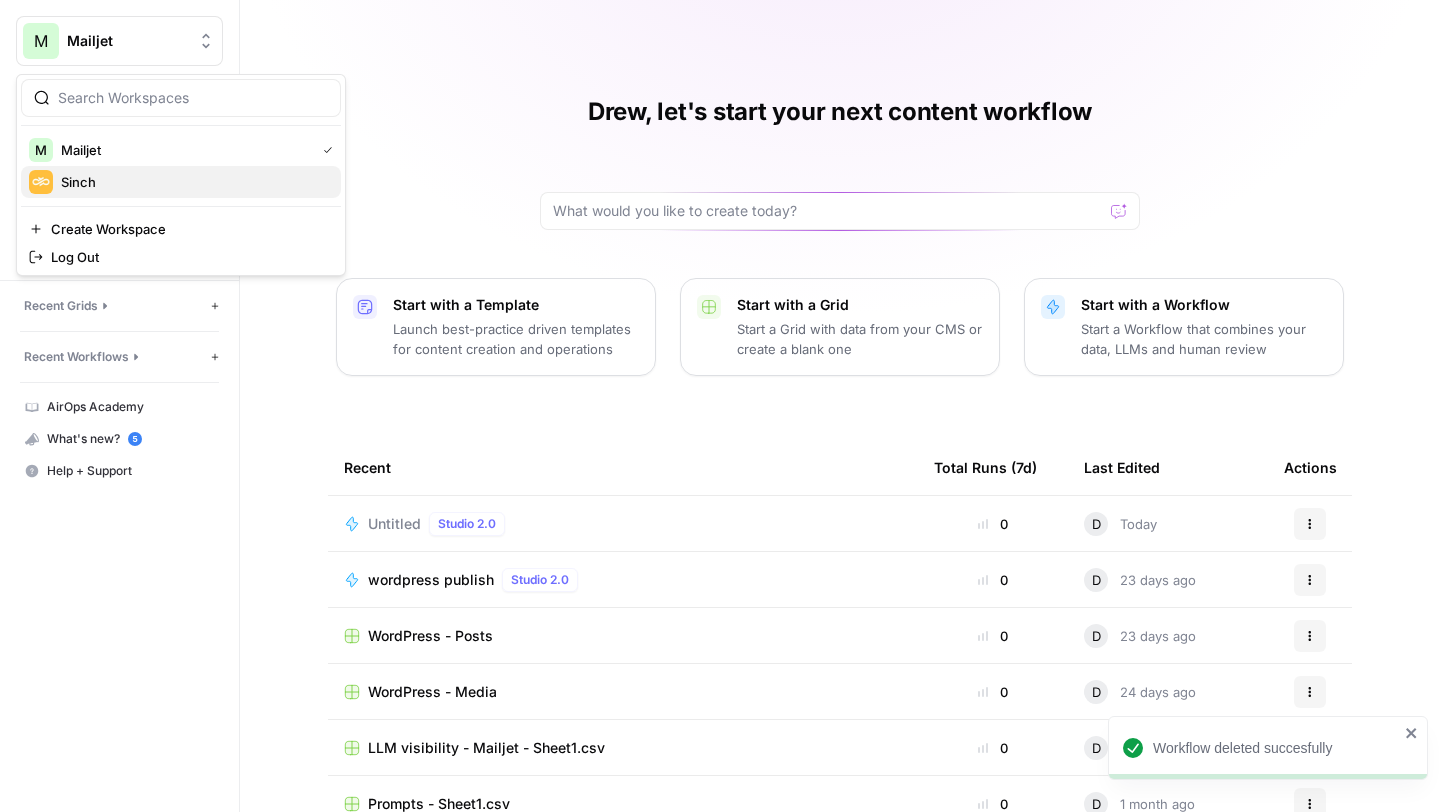 click on "Sinch" at bounding box center [193, 182] 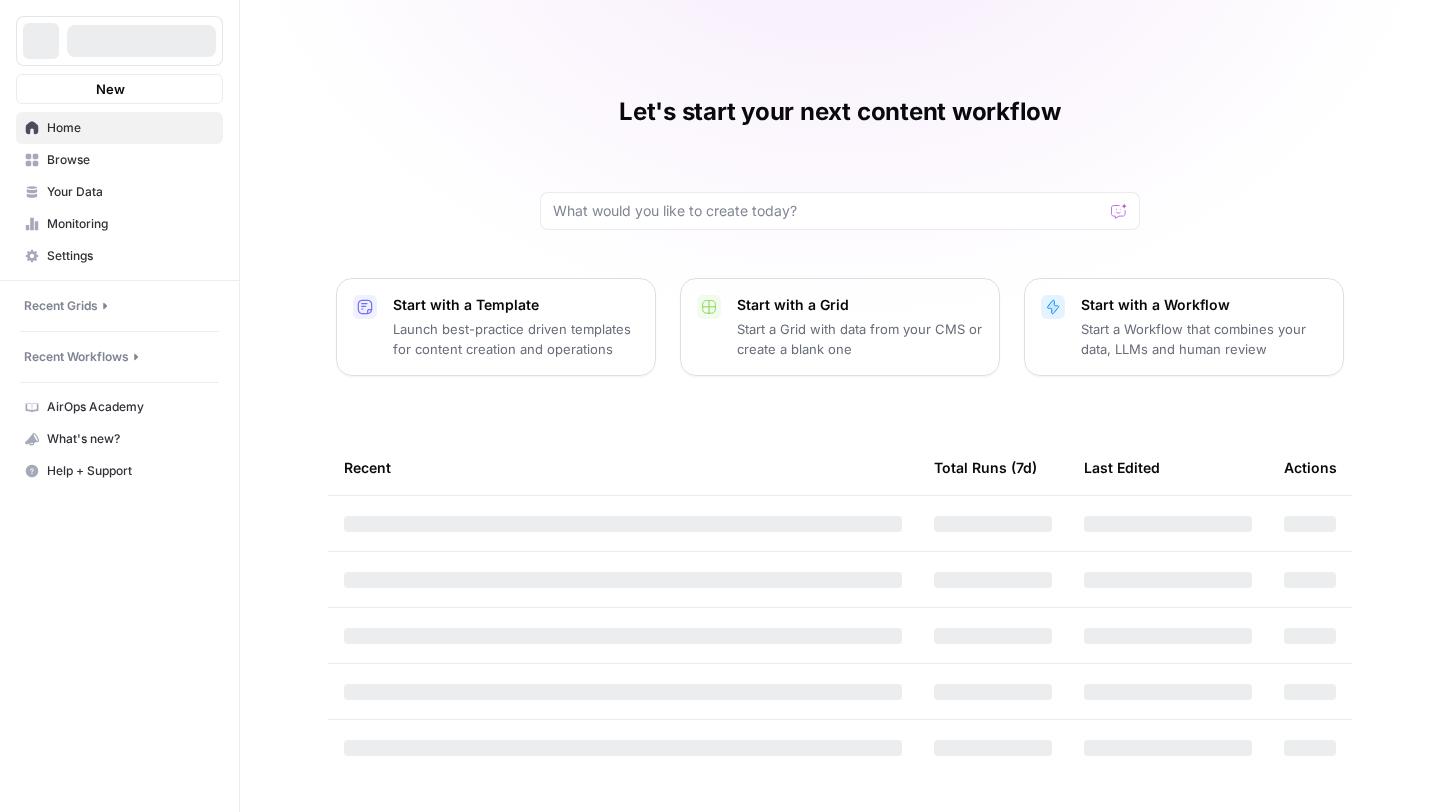 scroll, scrollTop: 0, scrollLeft: 0, axis: both 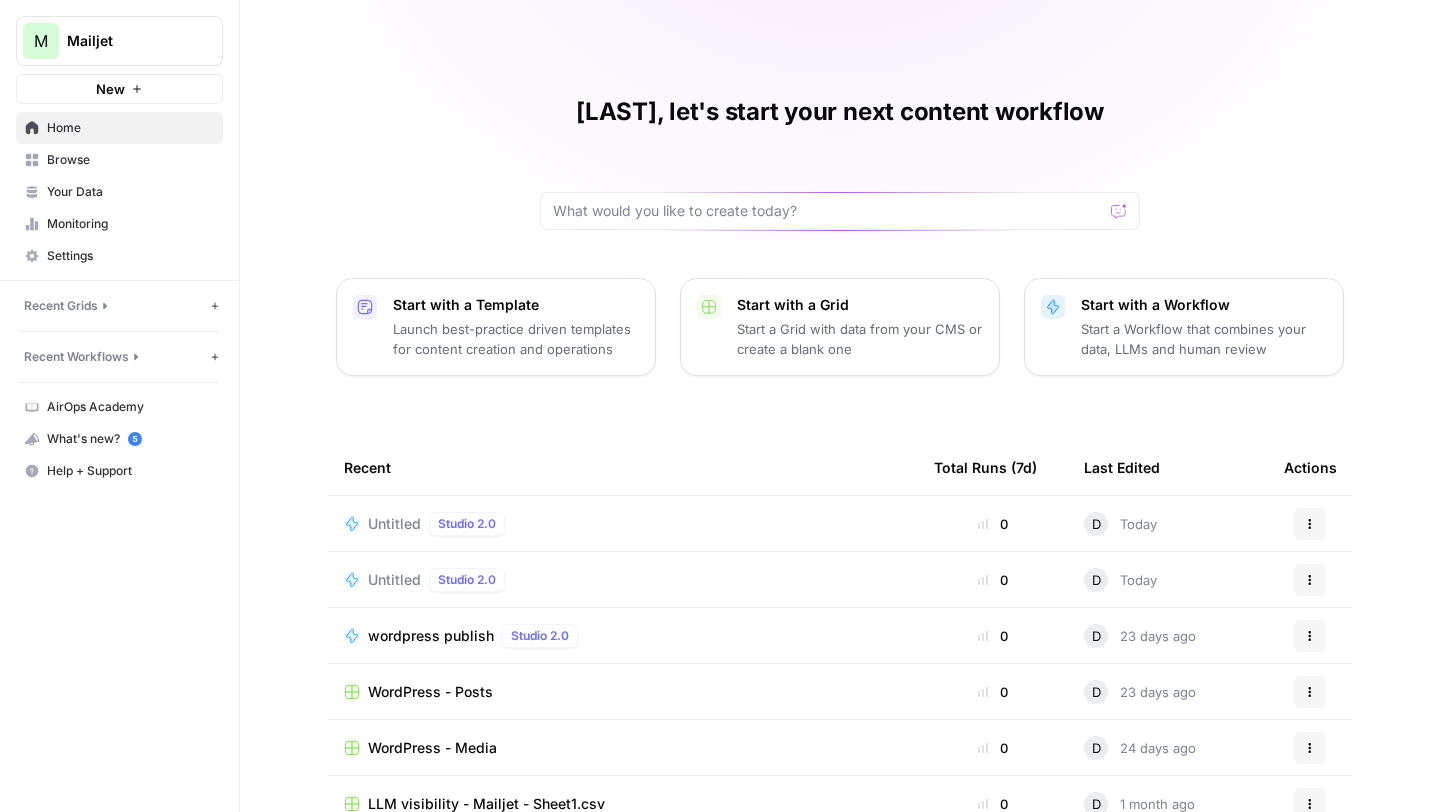 click on "Settings" at bounding box center (130, 256) 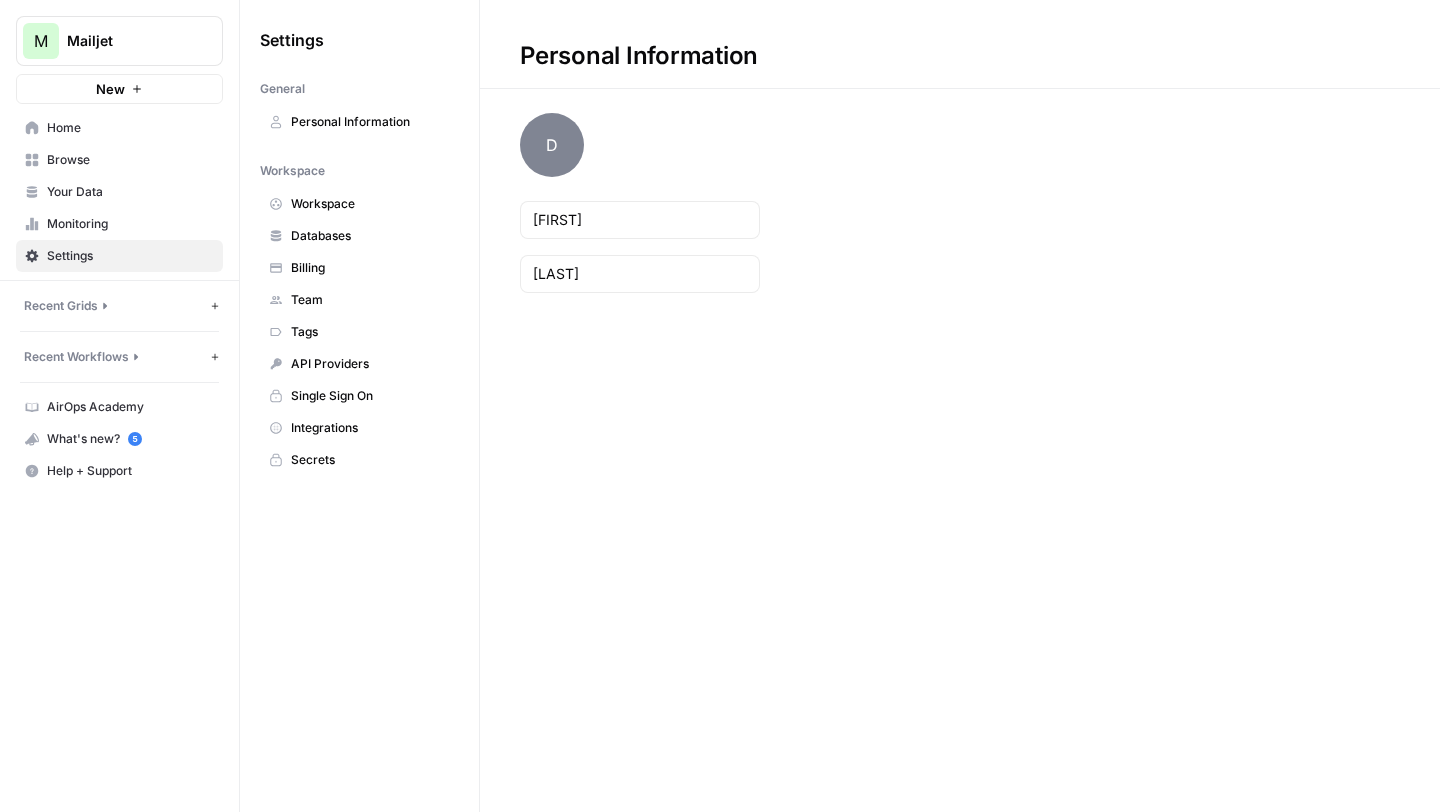 click on "Billing" at bounding box center (370, 268) 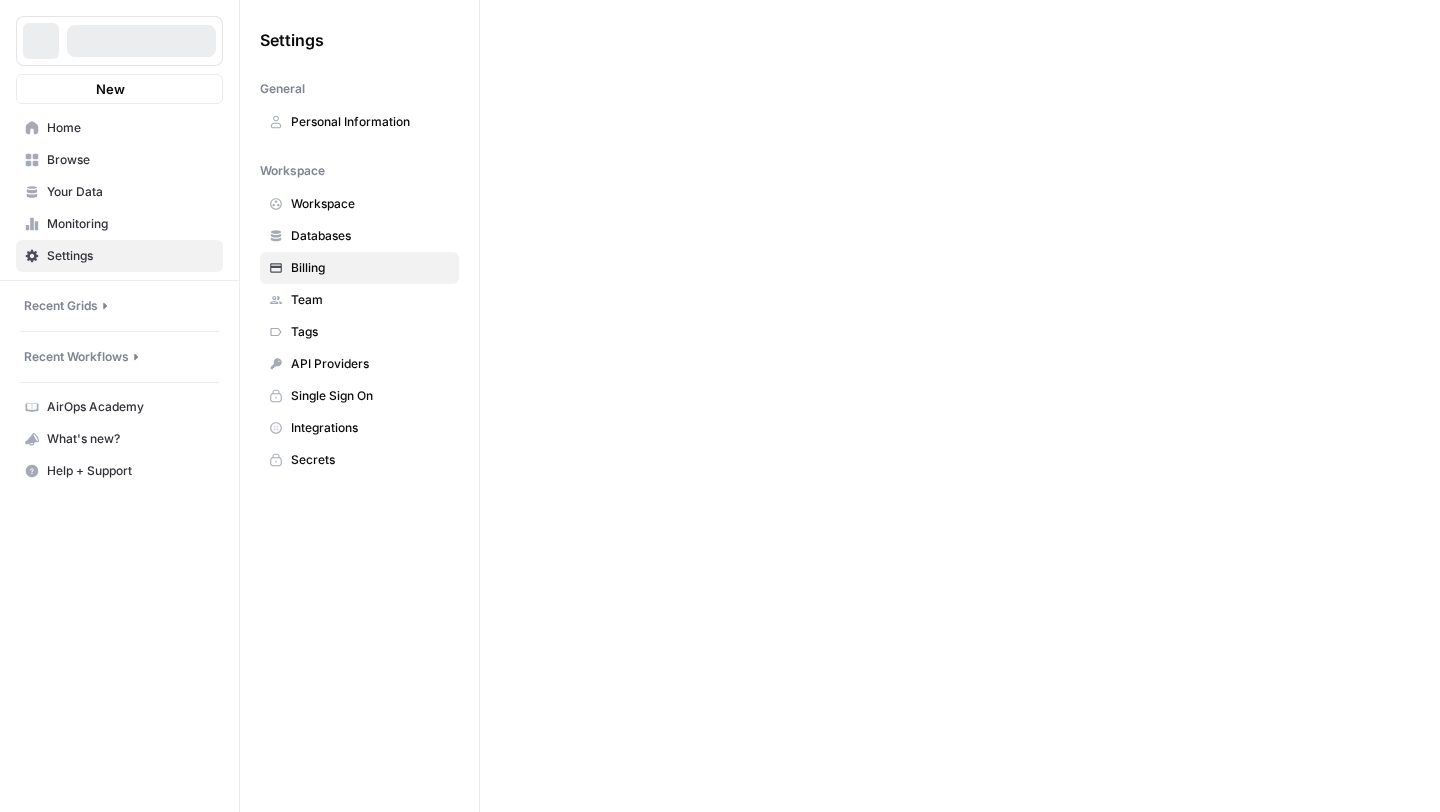 scroll, scrollTop: 0, scrollLeft: 0, axis: both 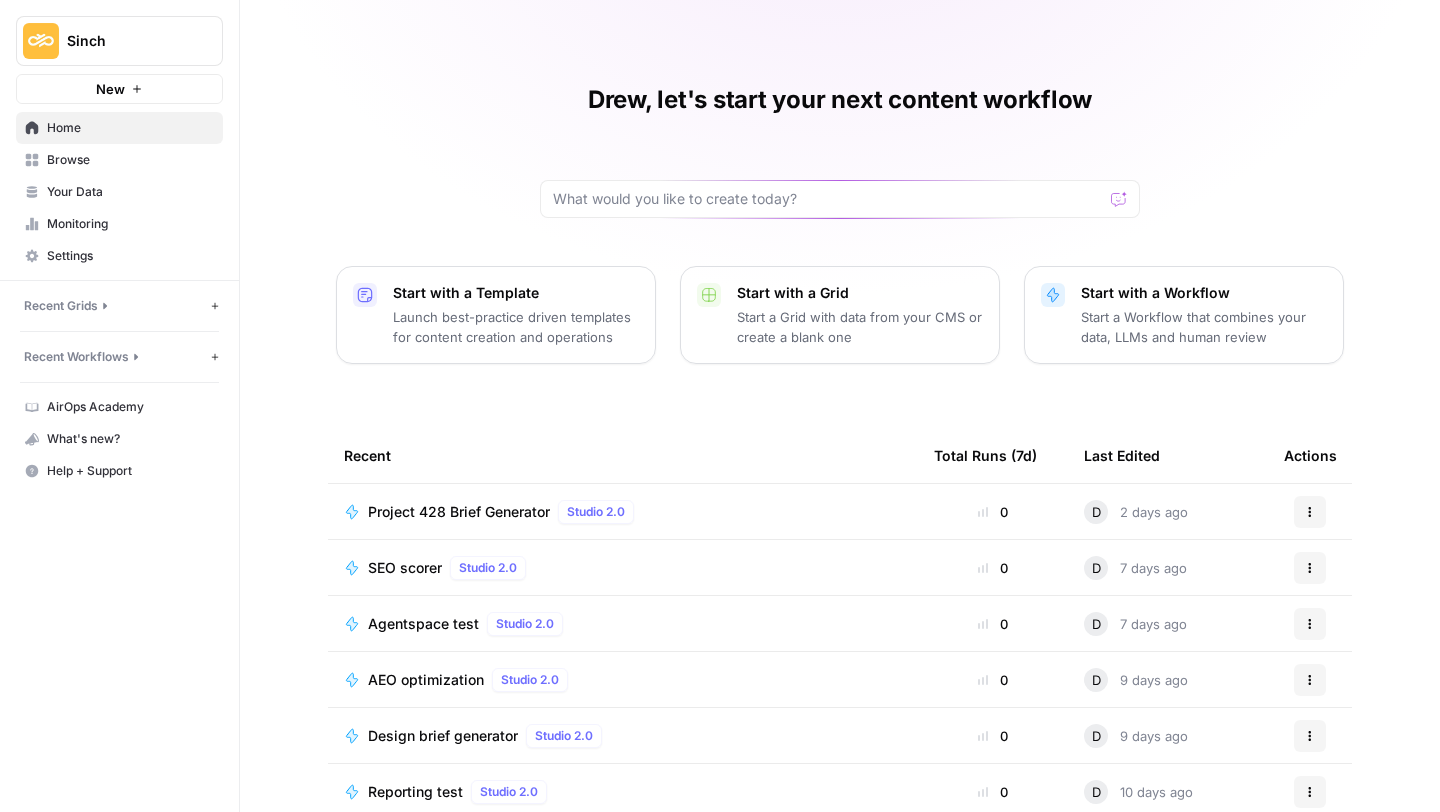 click on "Start a Workflow that combines your data, LLMs and human review" at bounding box center (1204, 327) 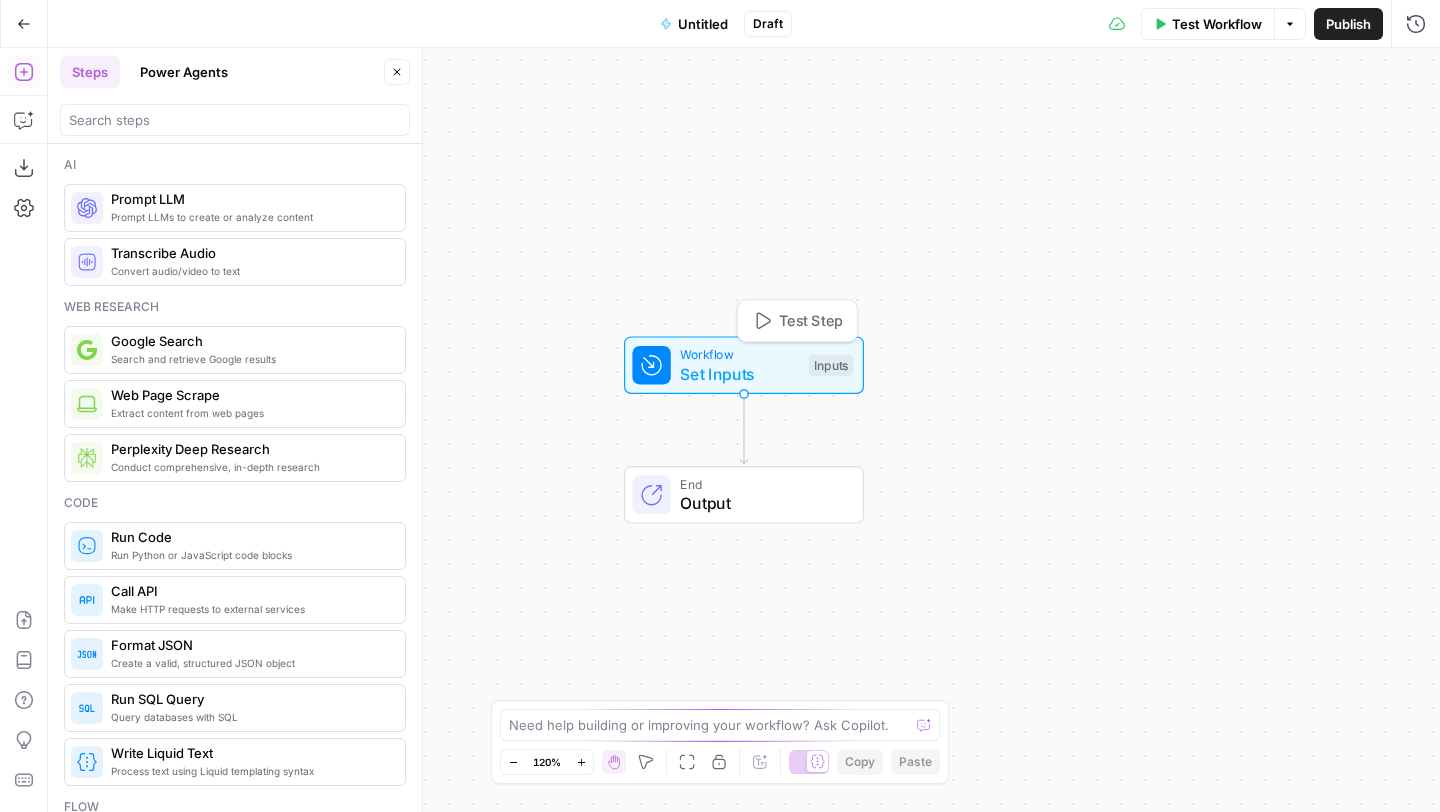 click on "Set Inputs" at bounding box center [739, 374] 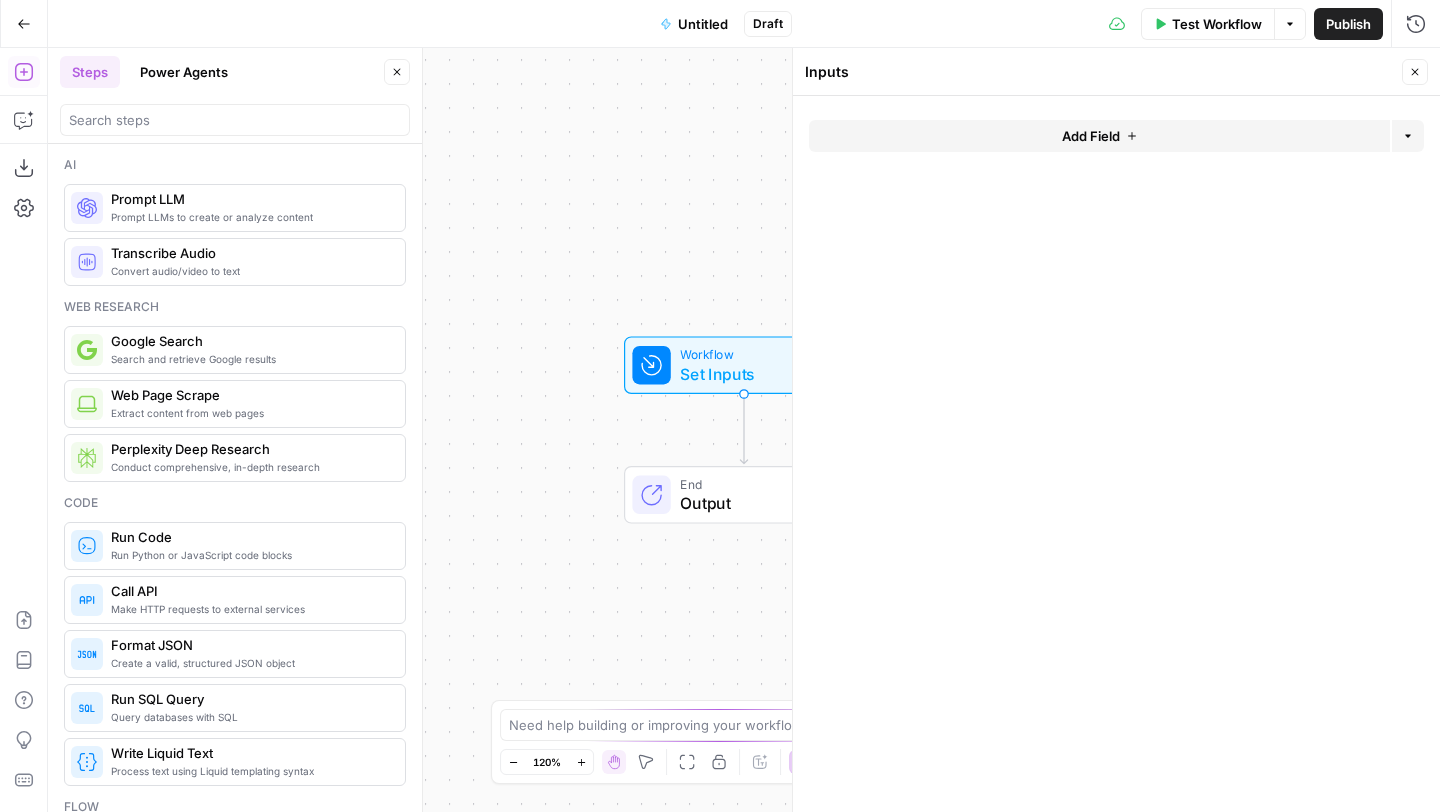 click on "Add Field" at bounding box center (1099, 136) 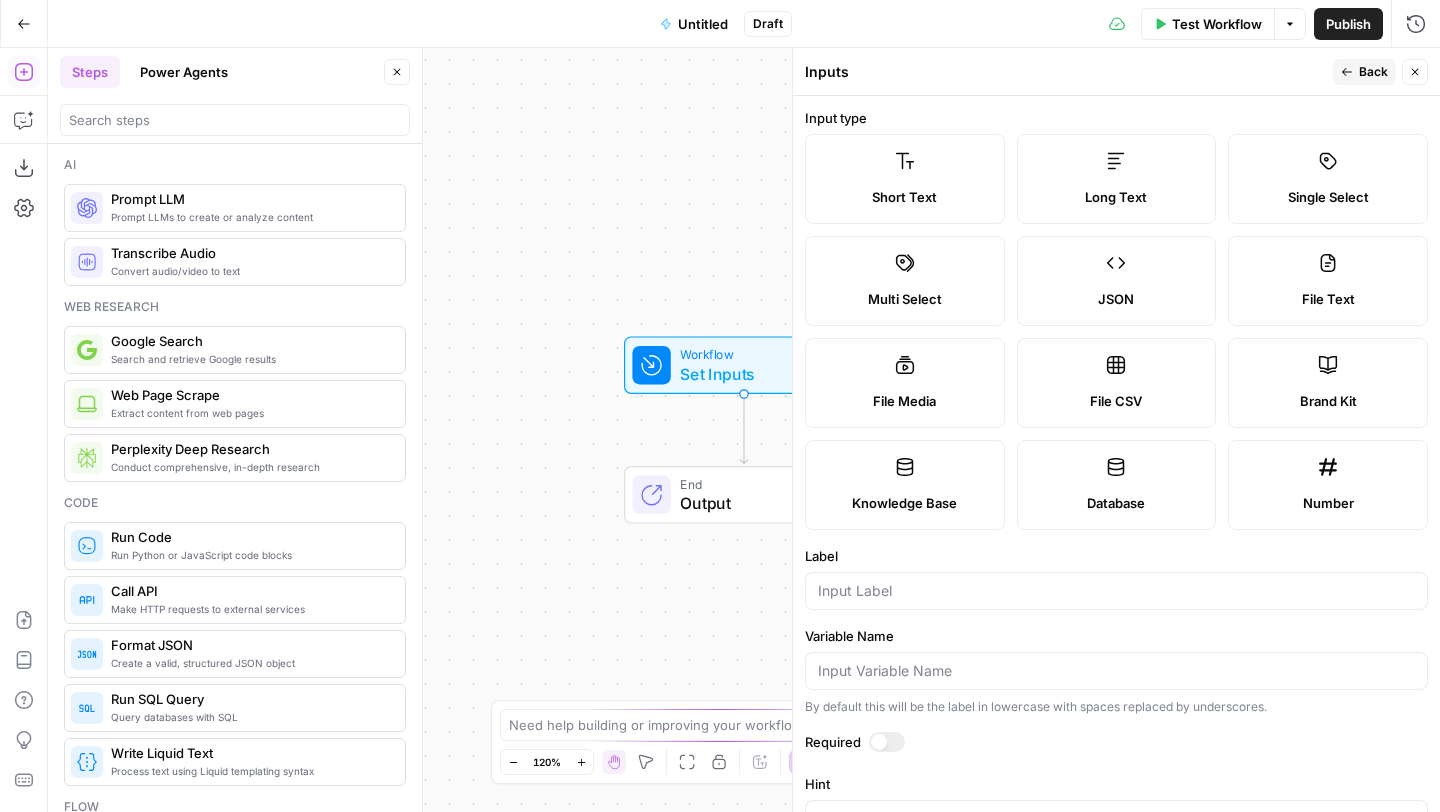click on "Short Text" at bounding box center [905, 179] 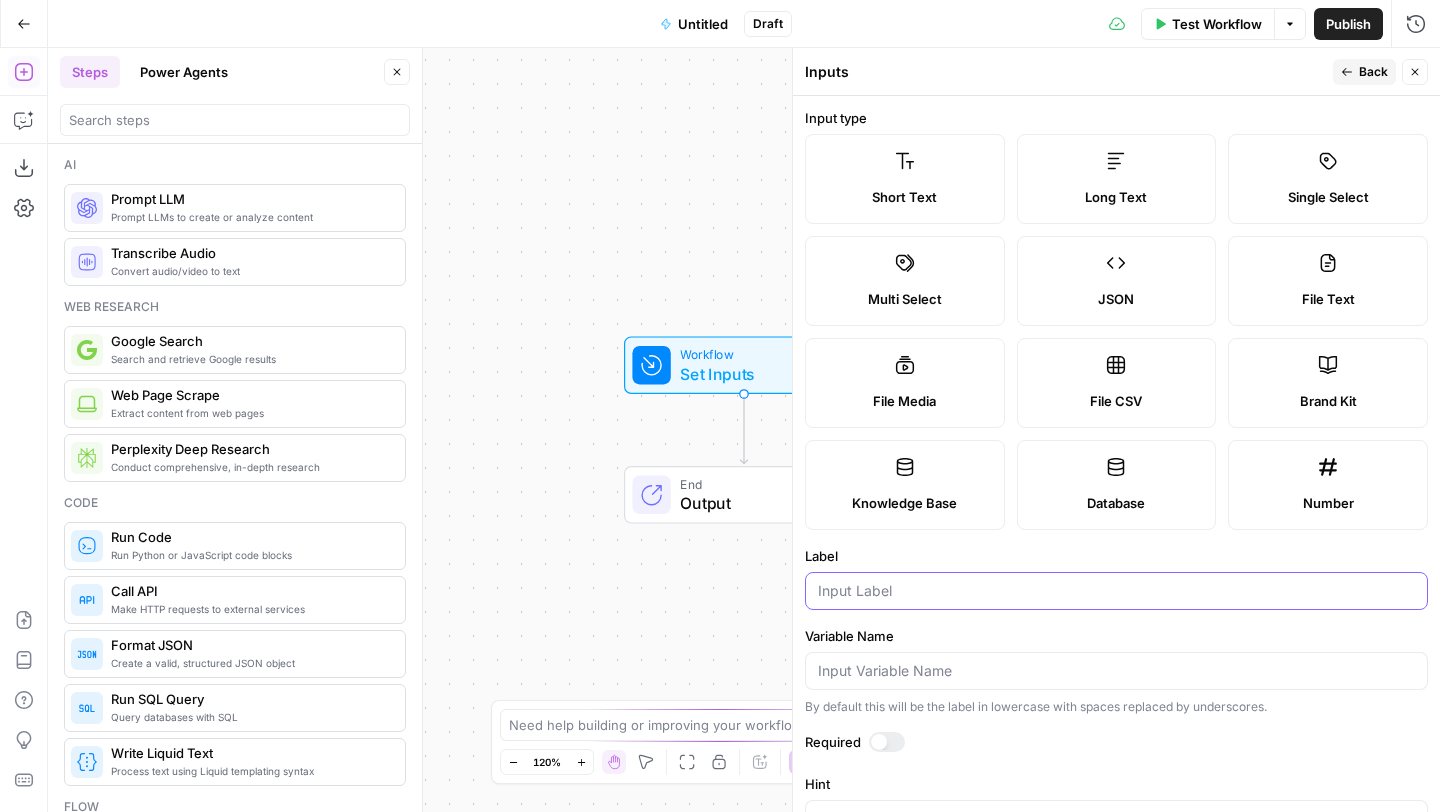 click on "Label" at bounding box center [1116, 591] 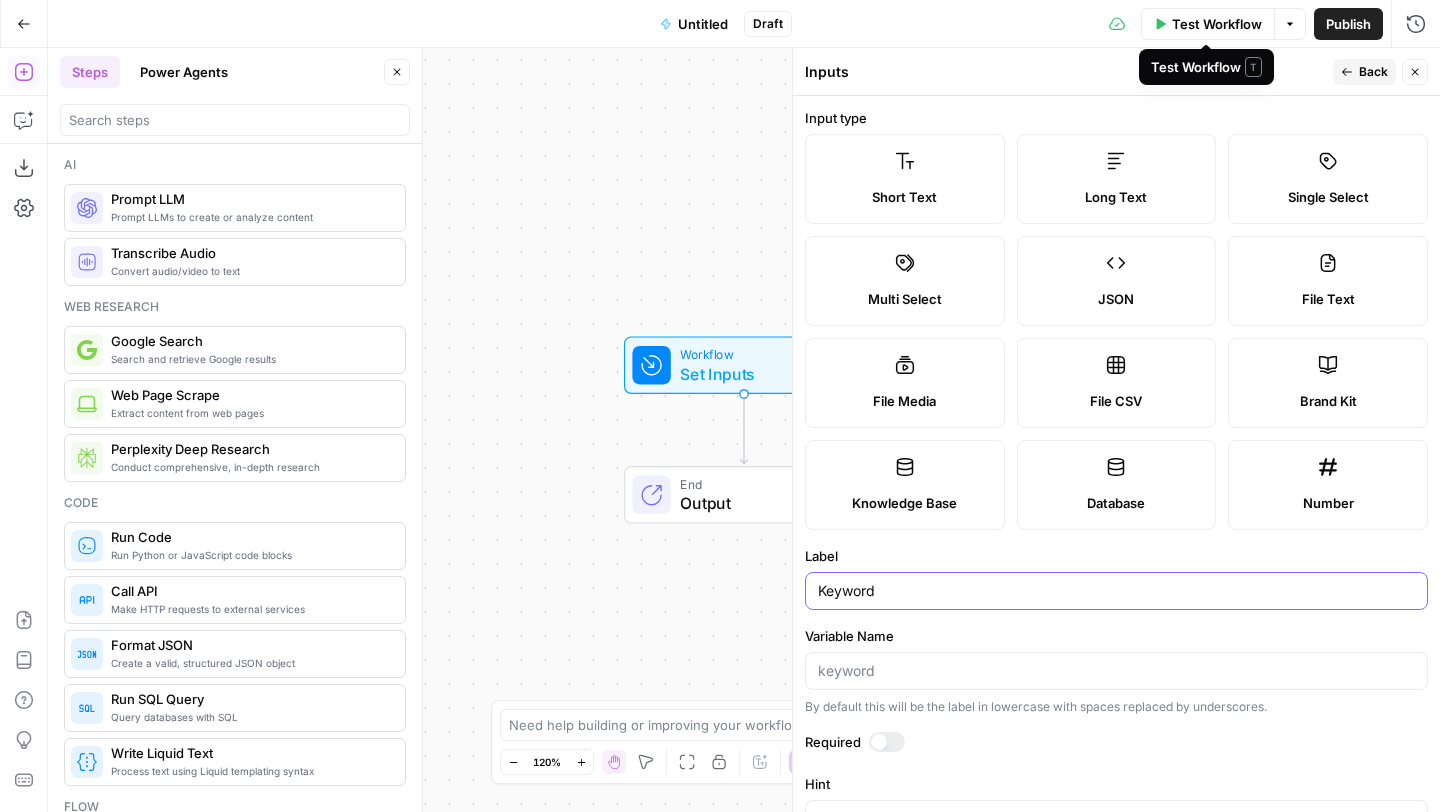 type on "Keyword" 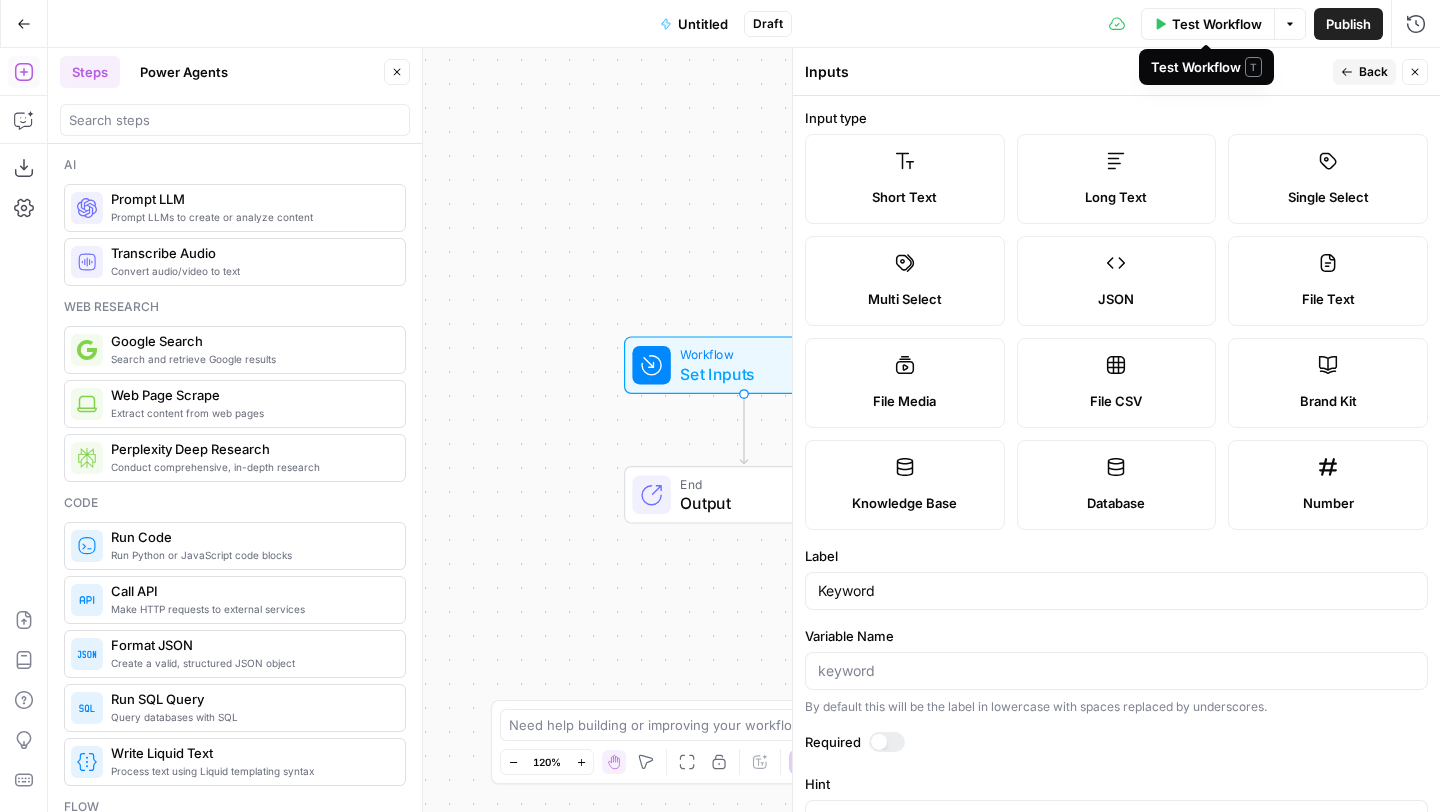 click 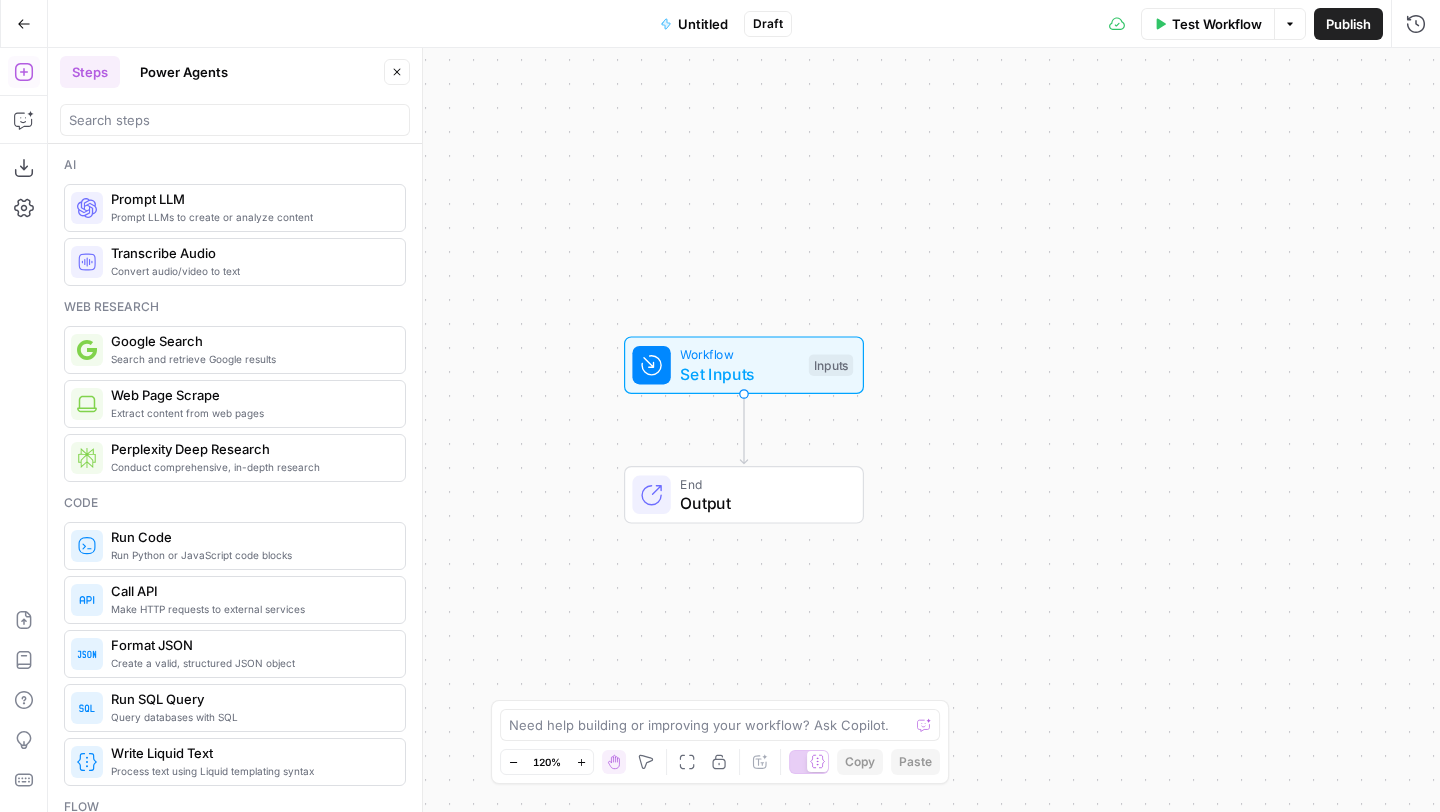 click on "Power Agents" at bounding box center (184, 72) 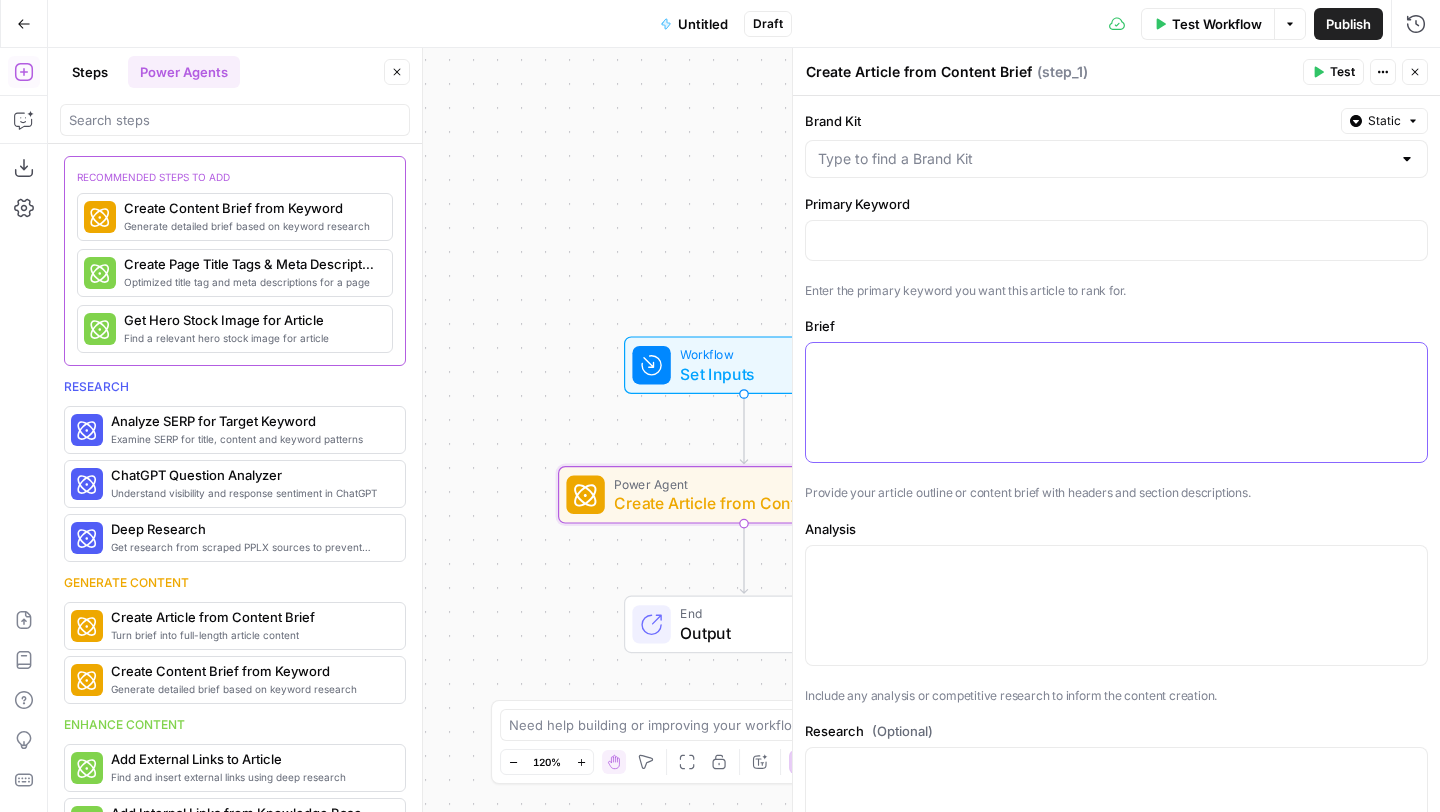 click at bounding box center (1116, 402) 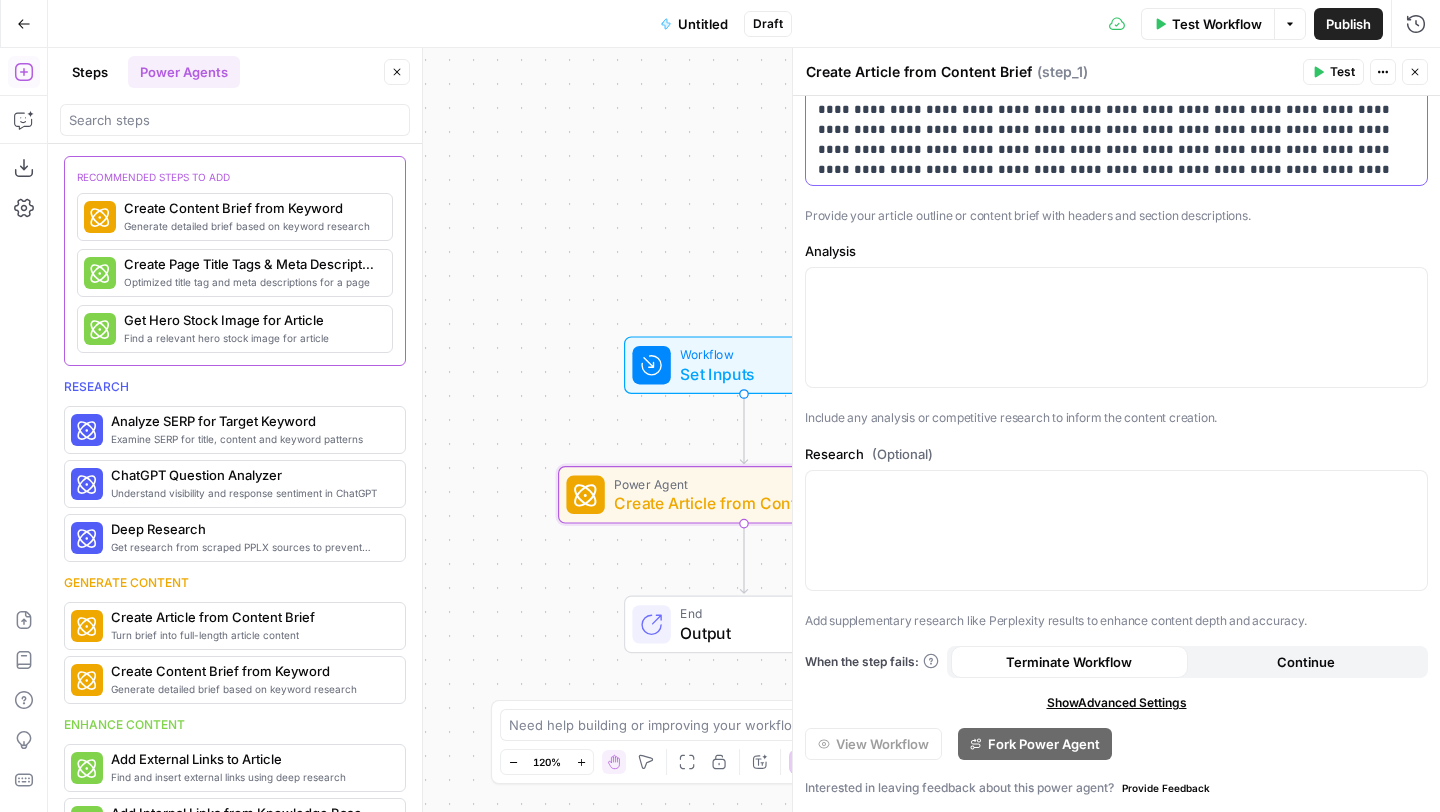 scroll, scrollTop: 284, scrollLeft: 0, axis: vertical 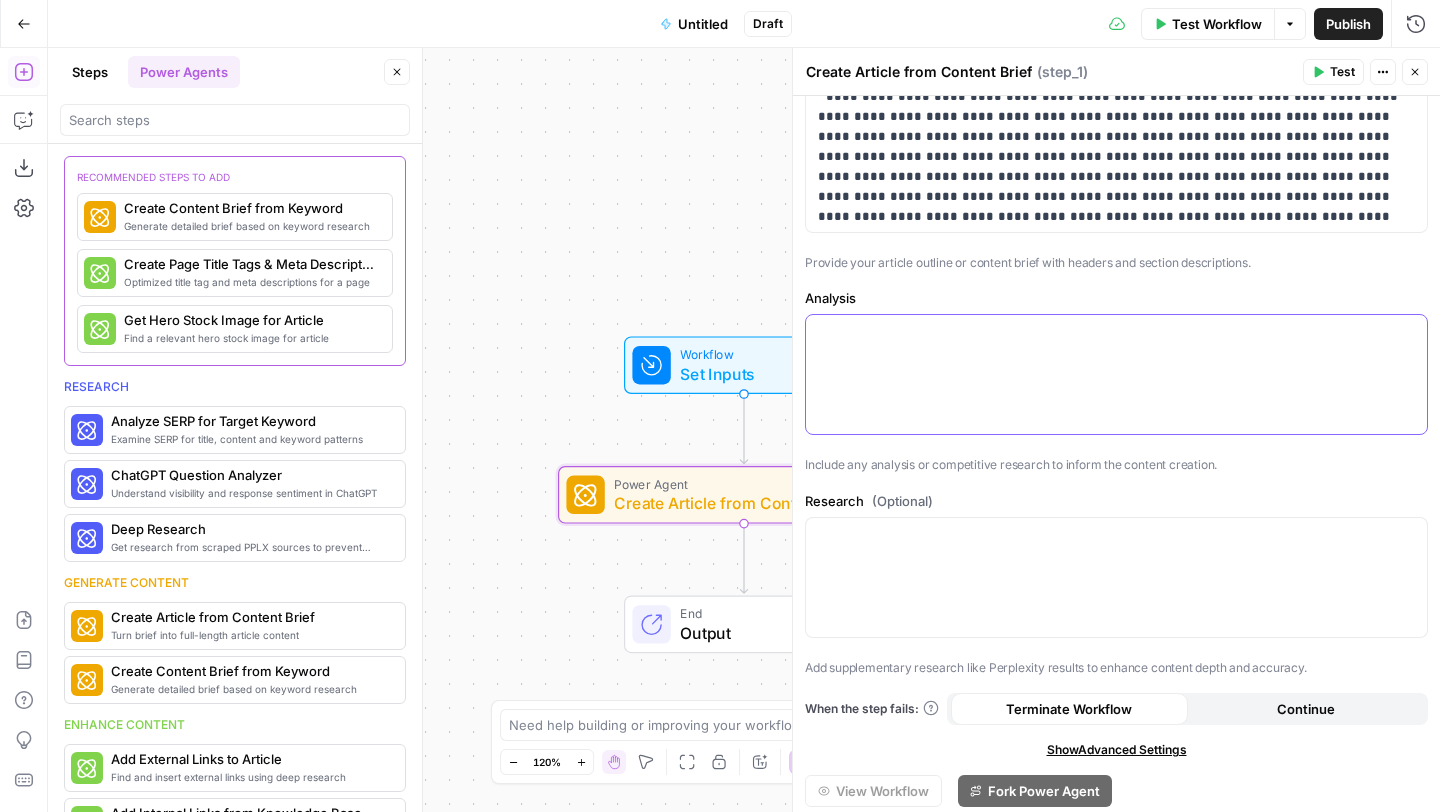 click at bounding box center (1116, 374) 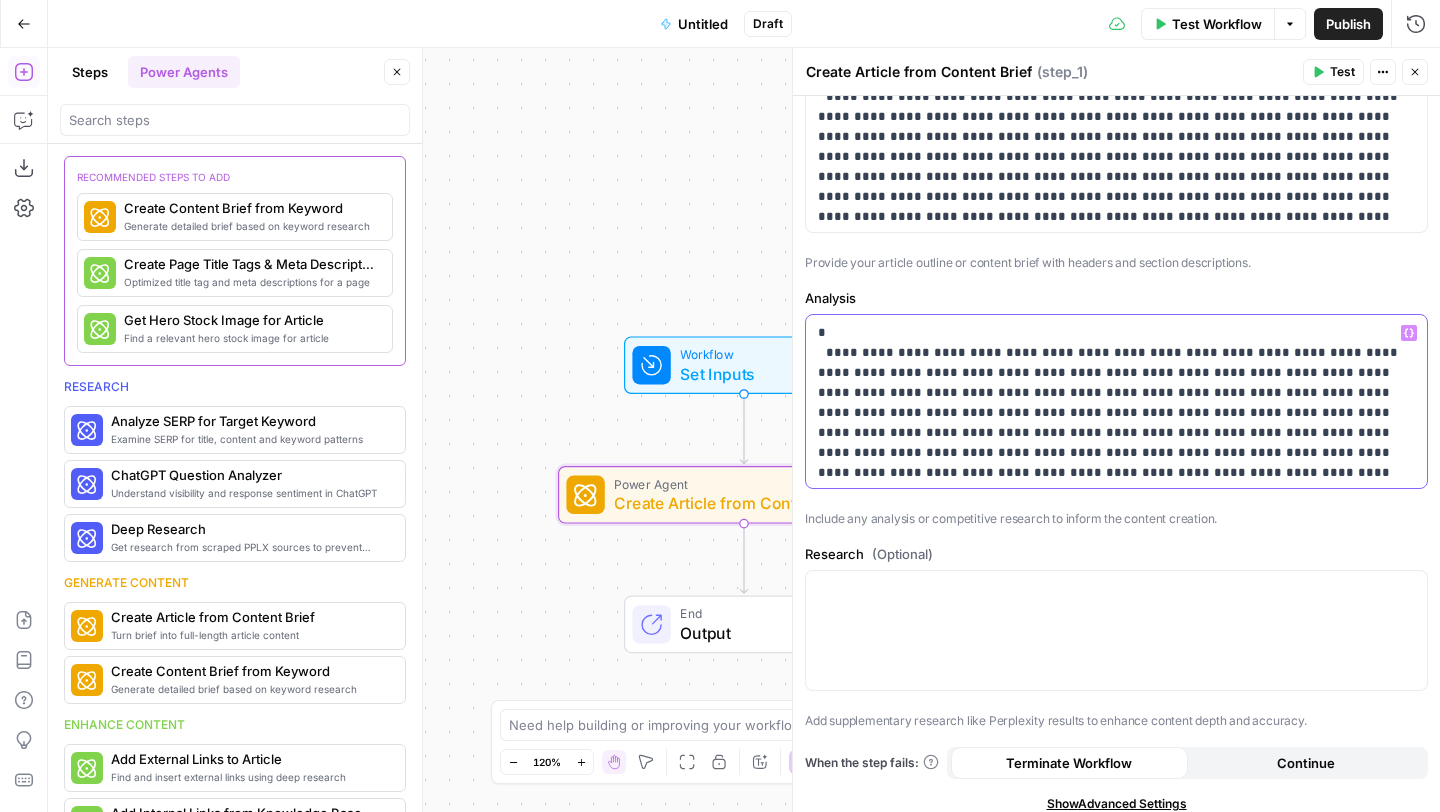 scroll, scrollTop: 0, scrollLeft: 0, axis: both 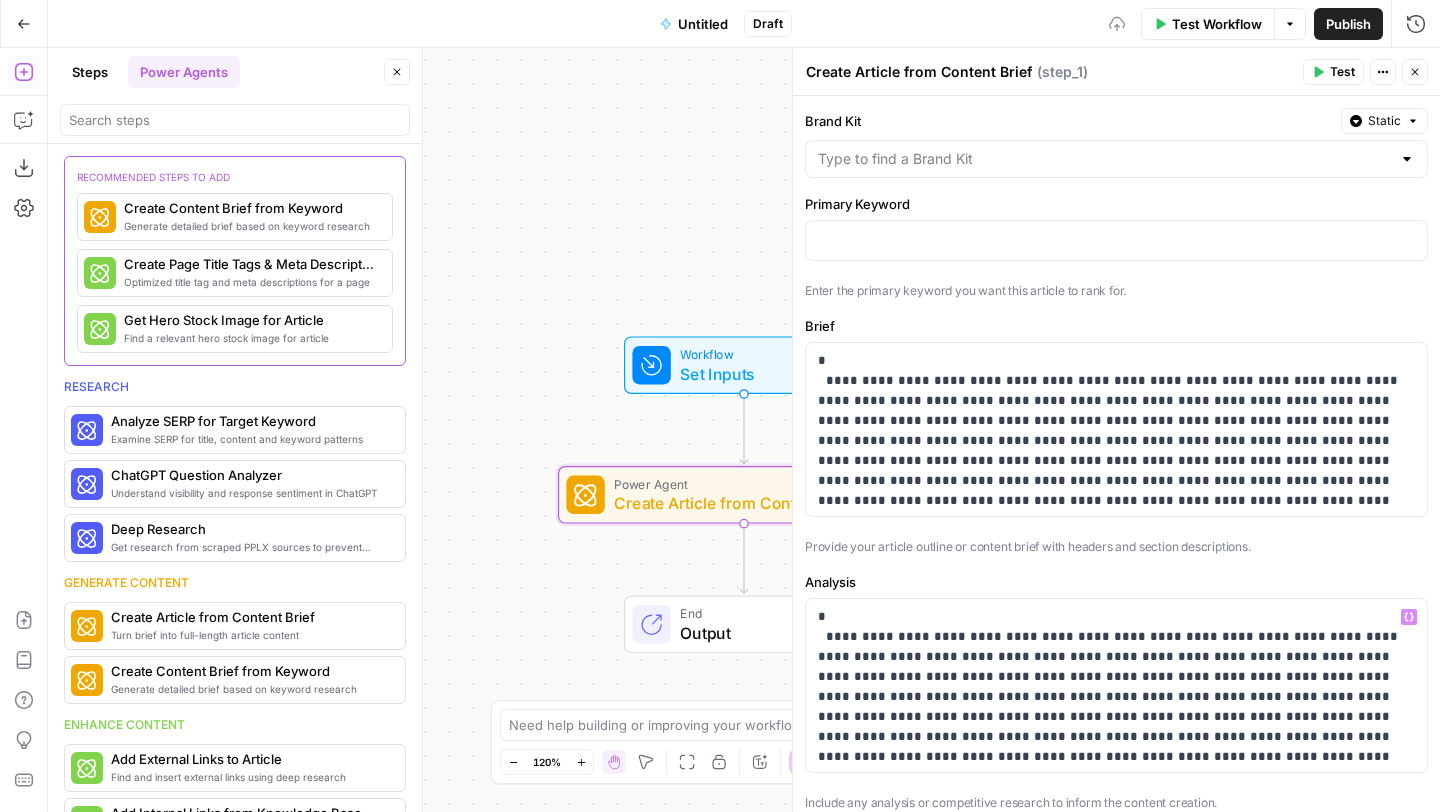 click at bounding box center [1116, 159] 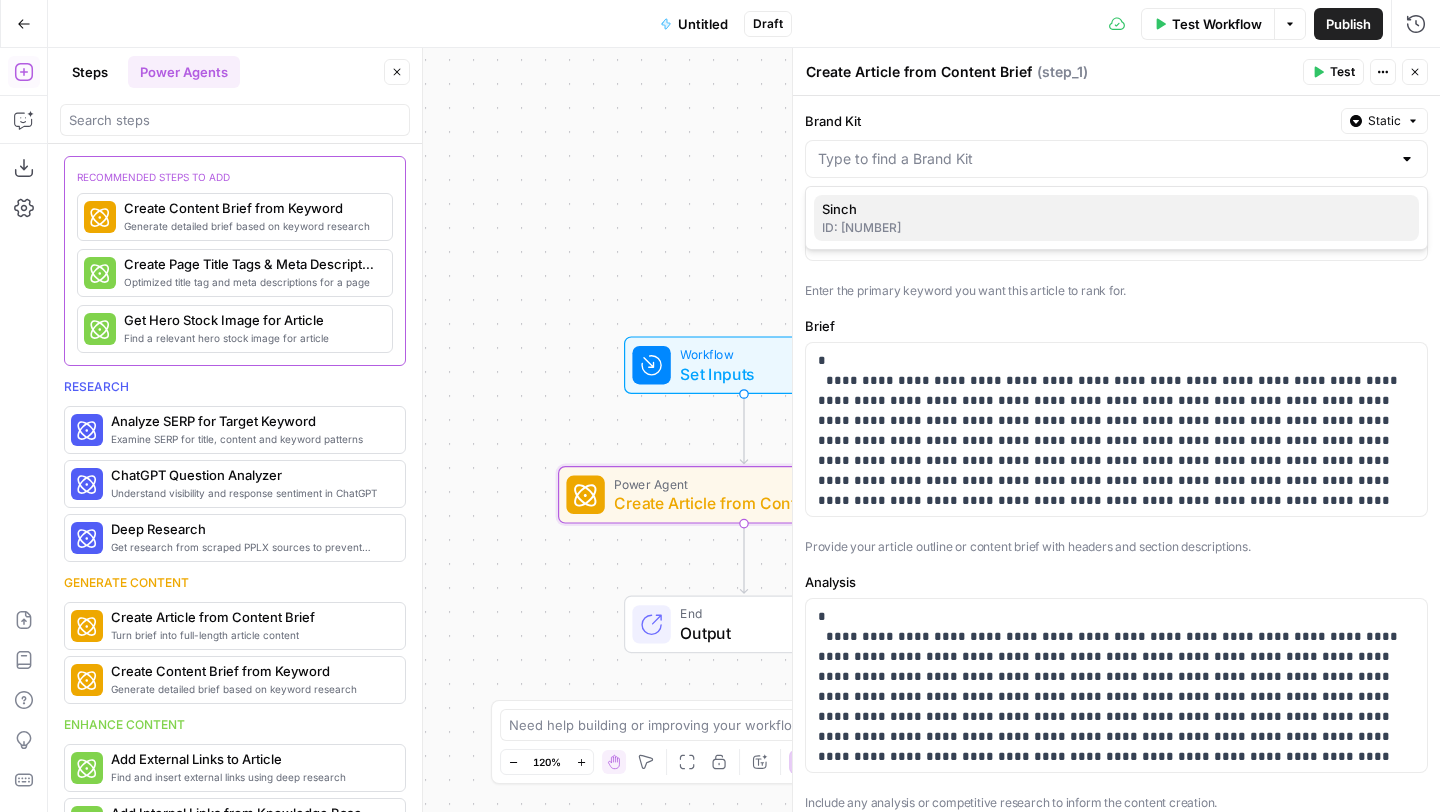 click on "ID: [NUMBER]" at bounding box center (1116, 228) 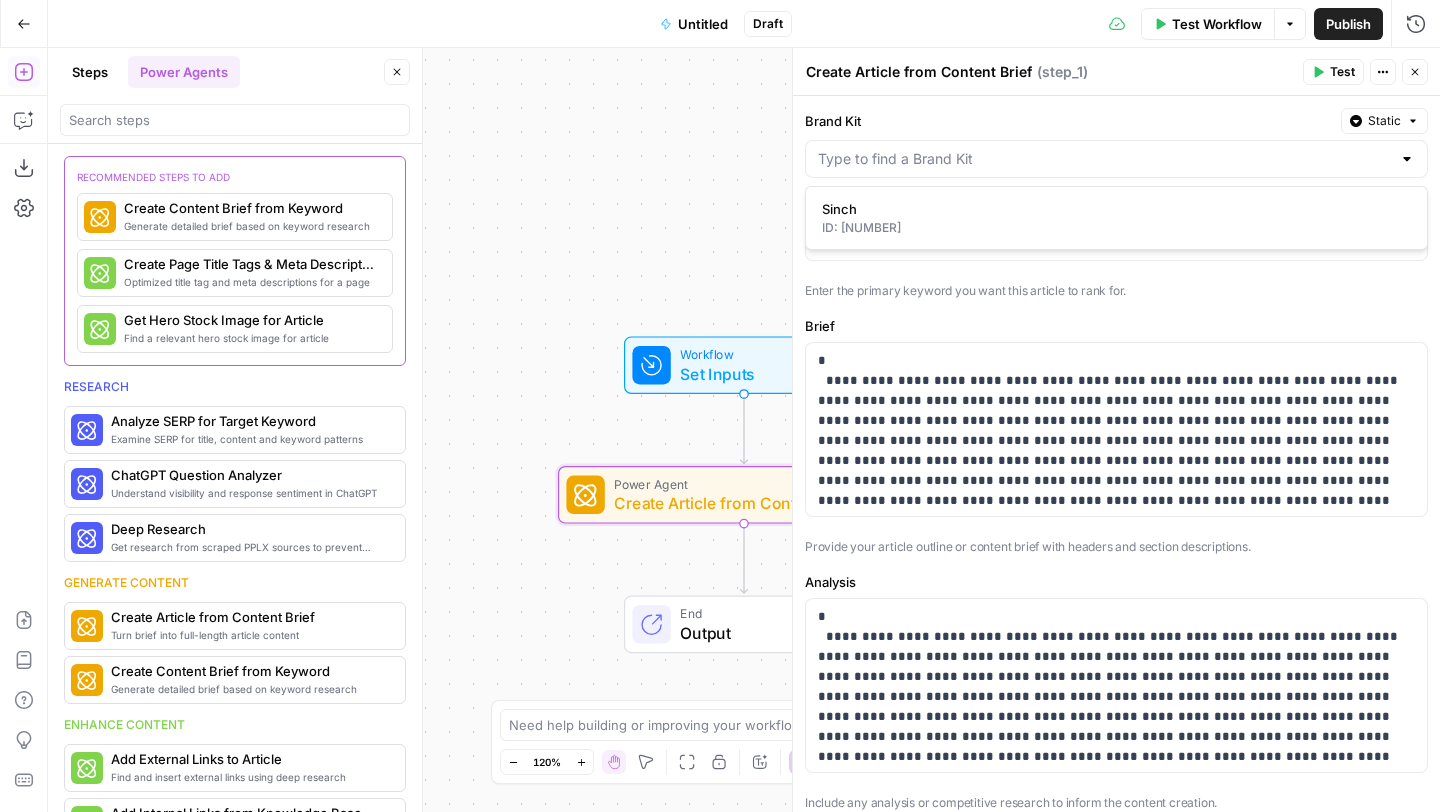 type on "Sinch" 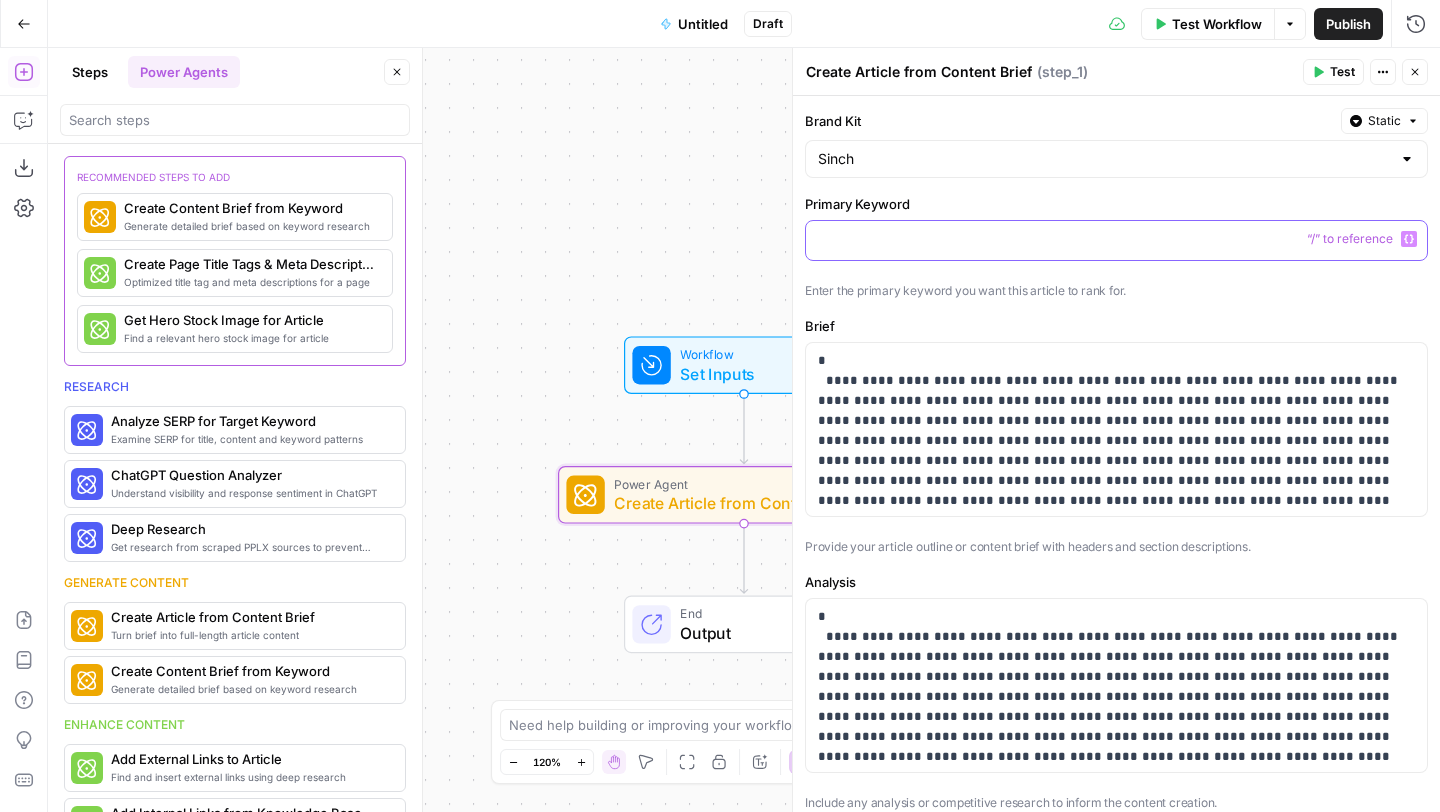 click at bounding box center (1116, 239) 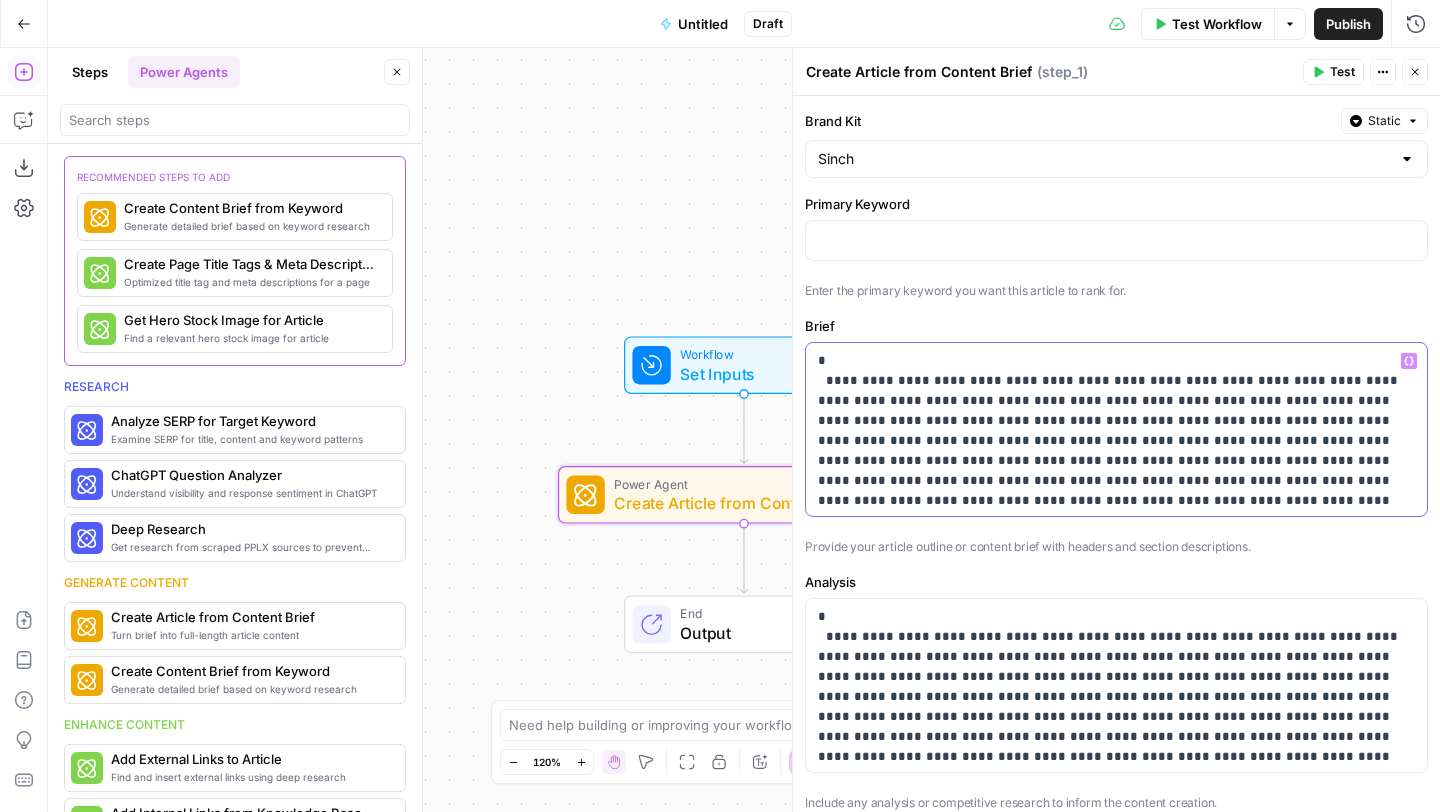 drag, startPoint x: 933, startPoint y: 381, endPoint x: 1043, endPoint y: 381, distance: 110 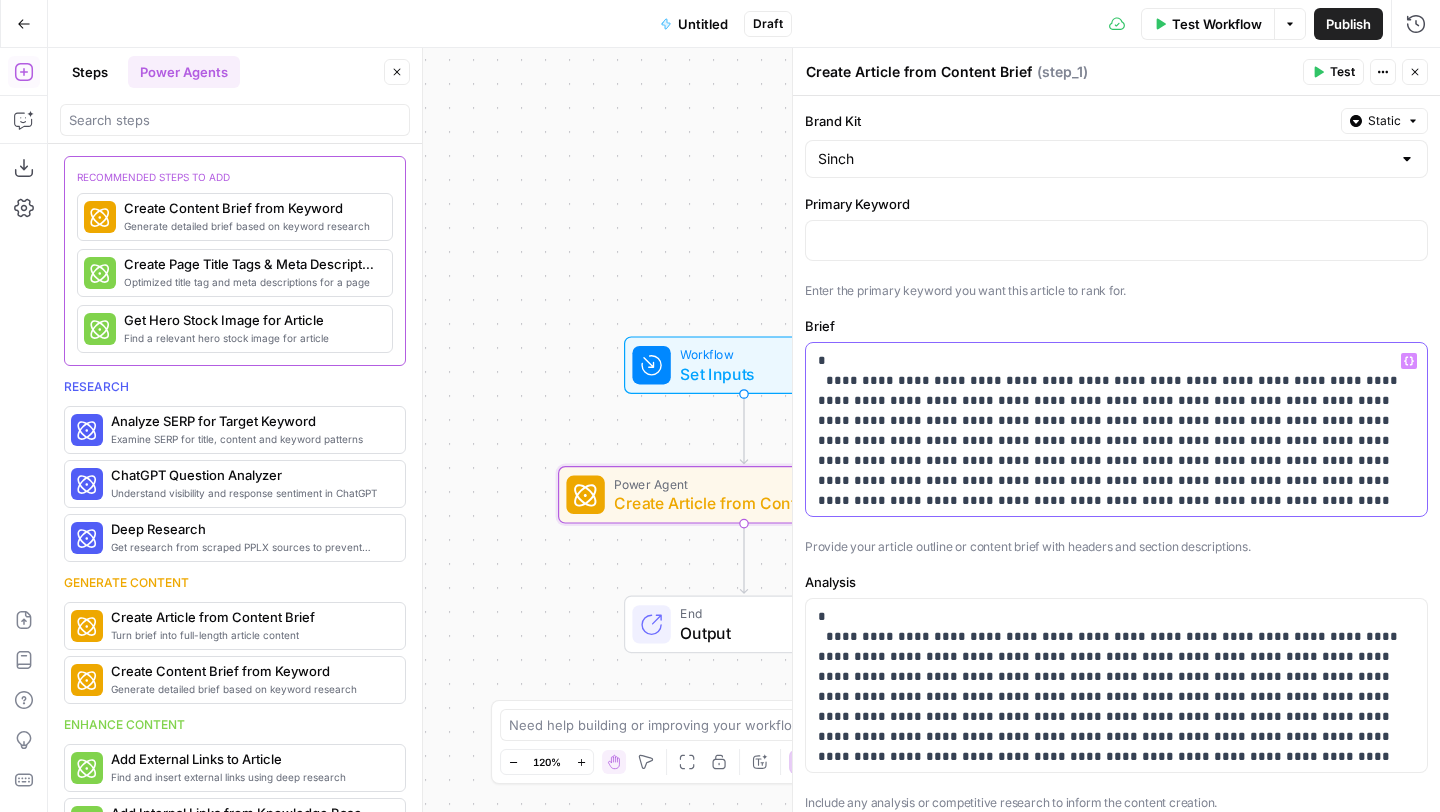 click on "**********" at bounding box center [1116, 29091] 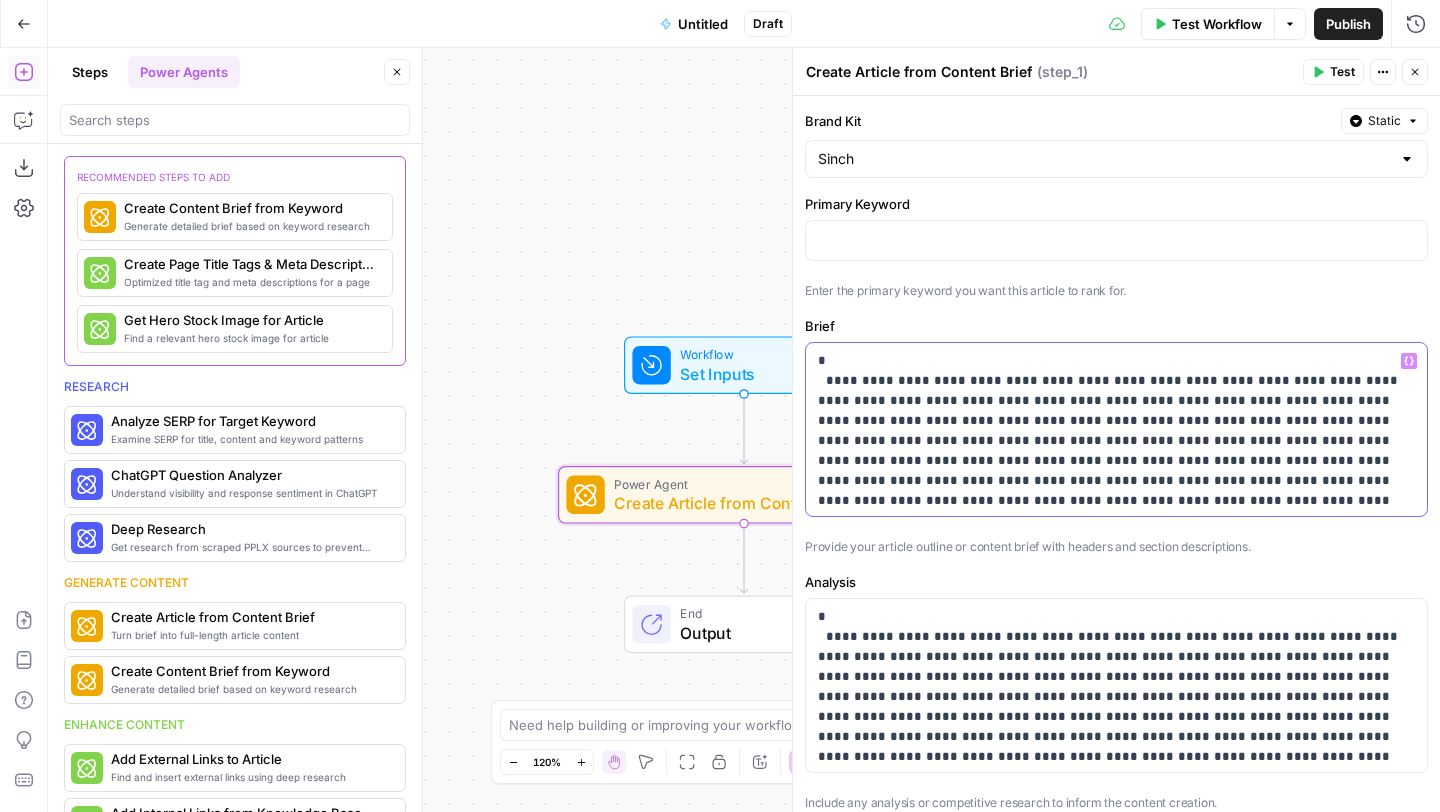 copy on "**********" 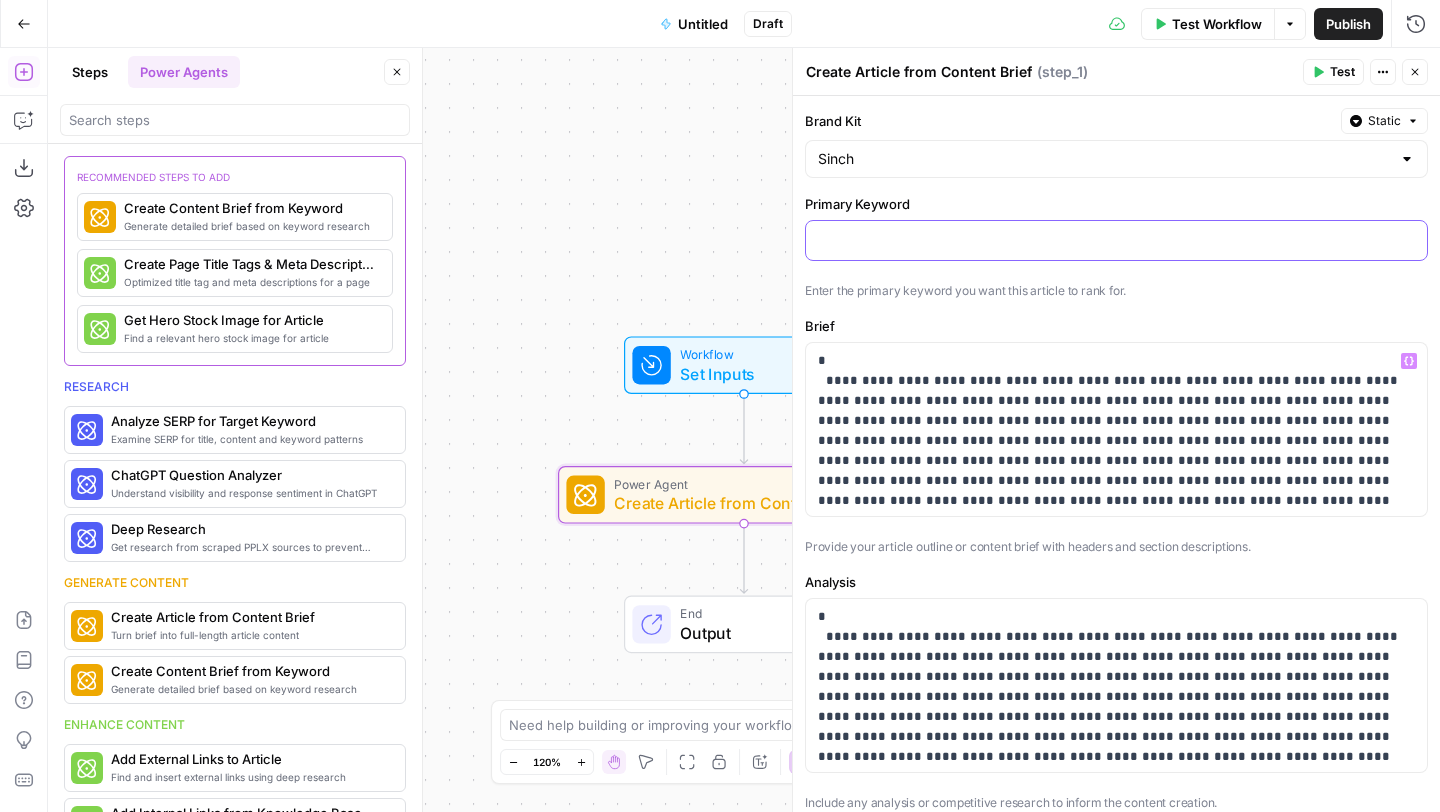 click at bounding box center [1116, 239] 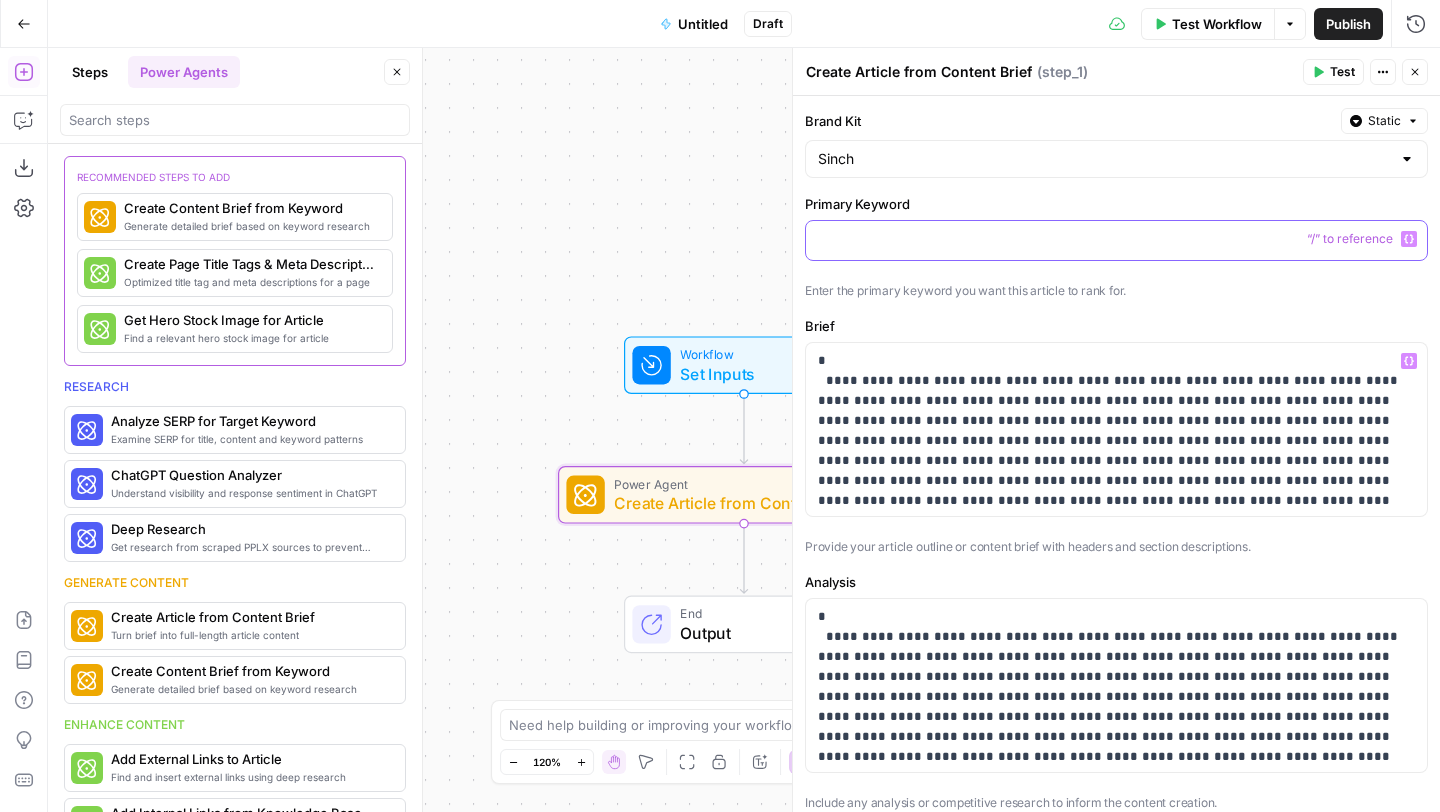 paste 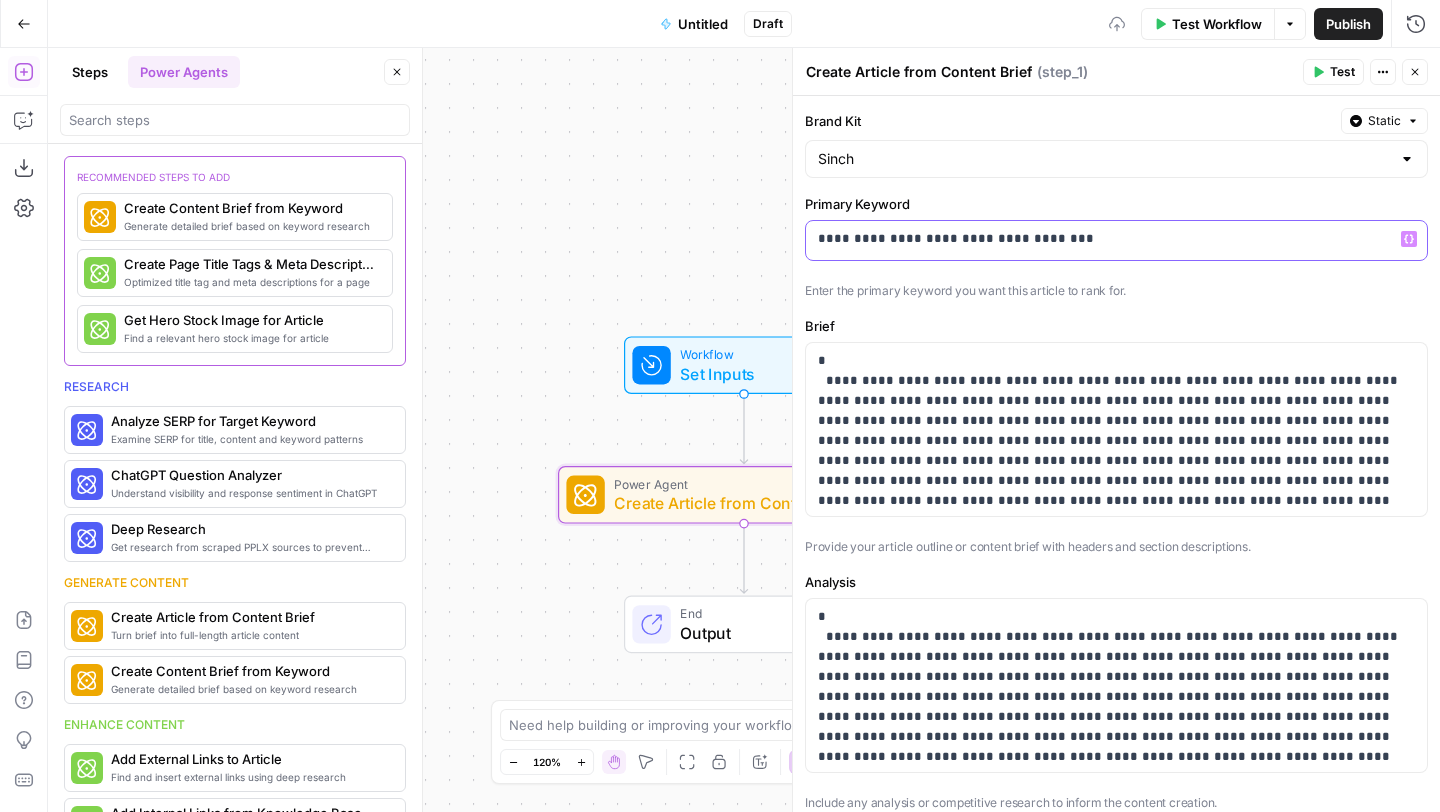 click on "**********" at bounding box center [1116, 239] 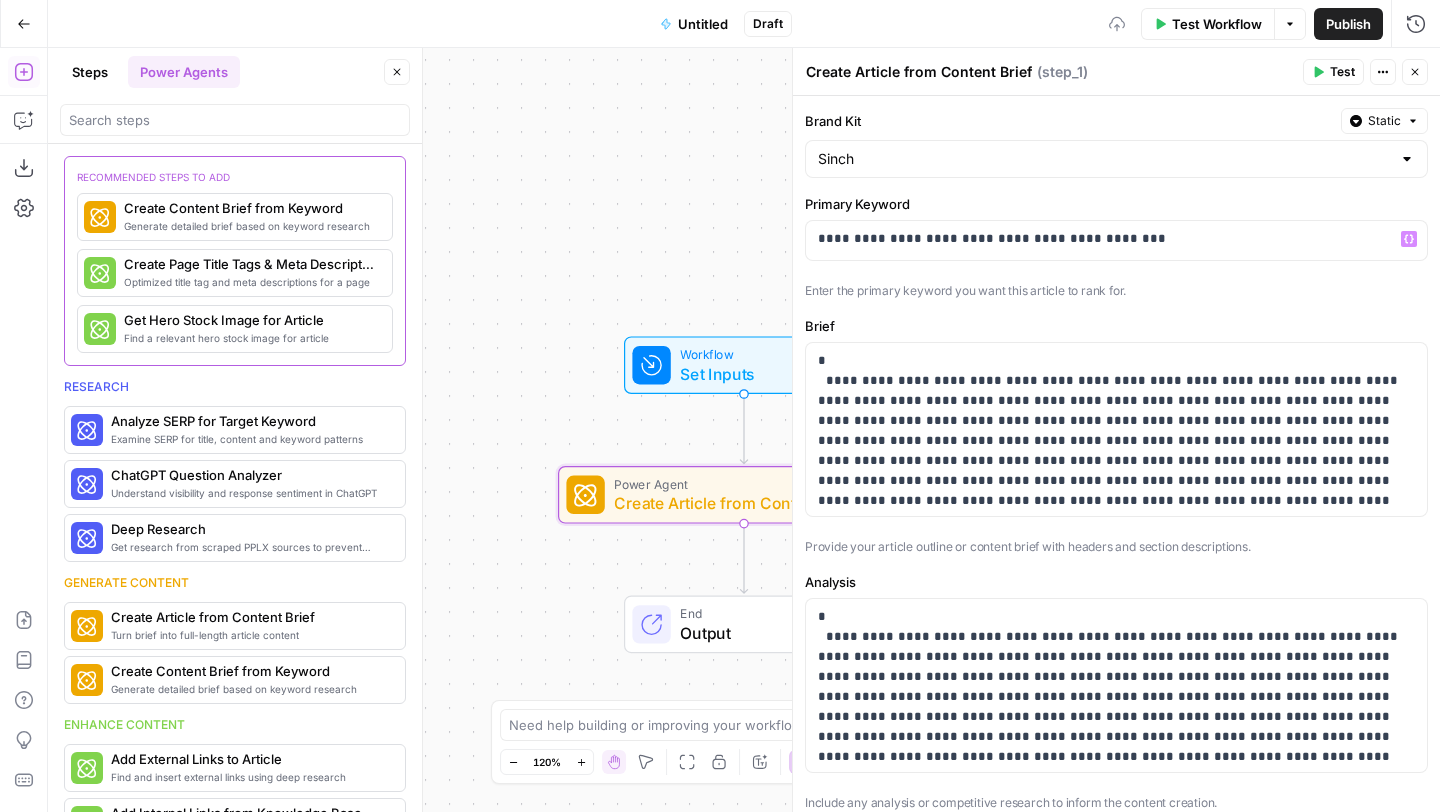 click on "Test" at bounding box center [1342, 72] 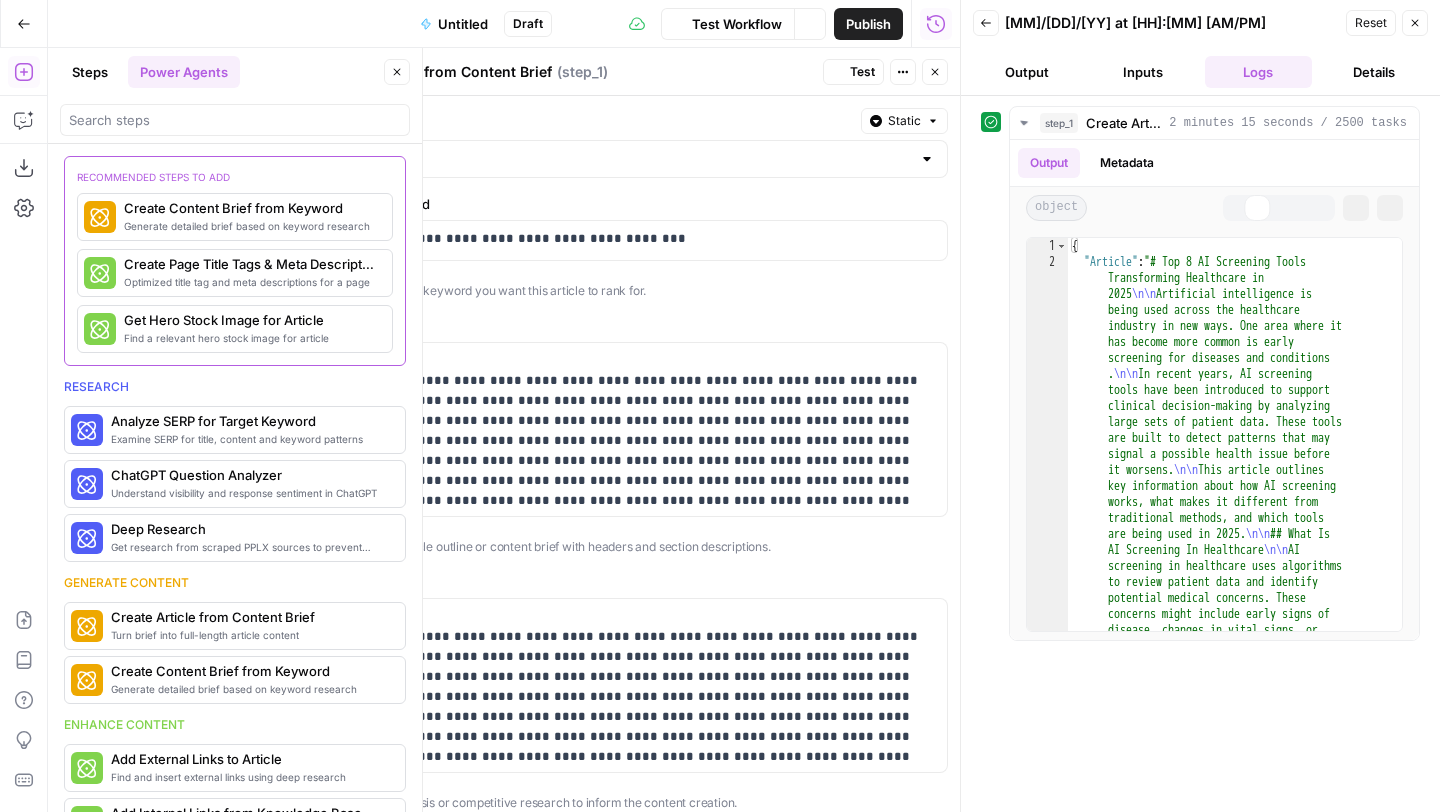 click on "Output" at bounding box center (1027, 72) 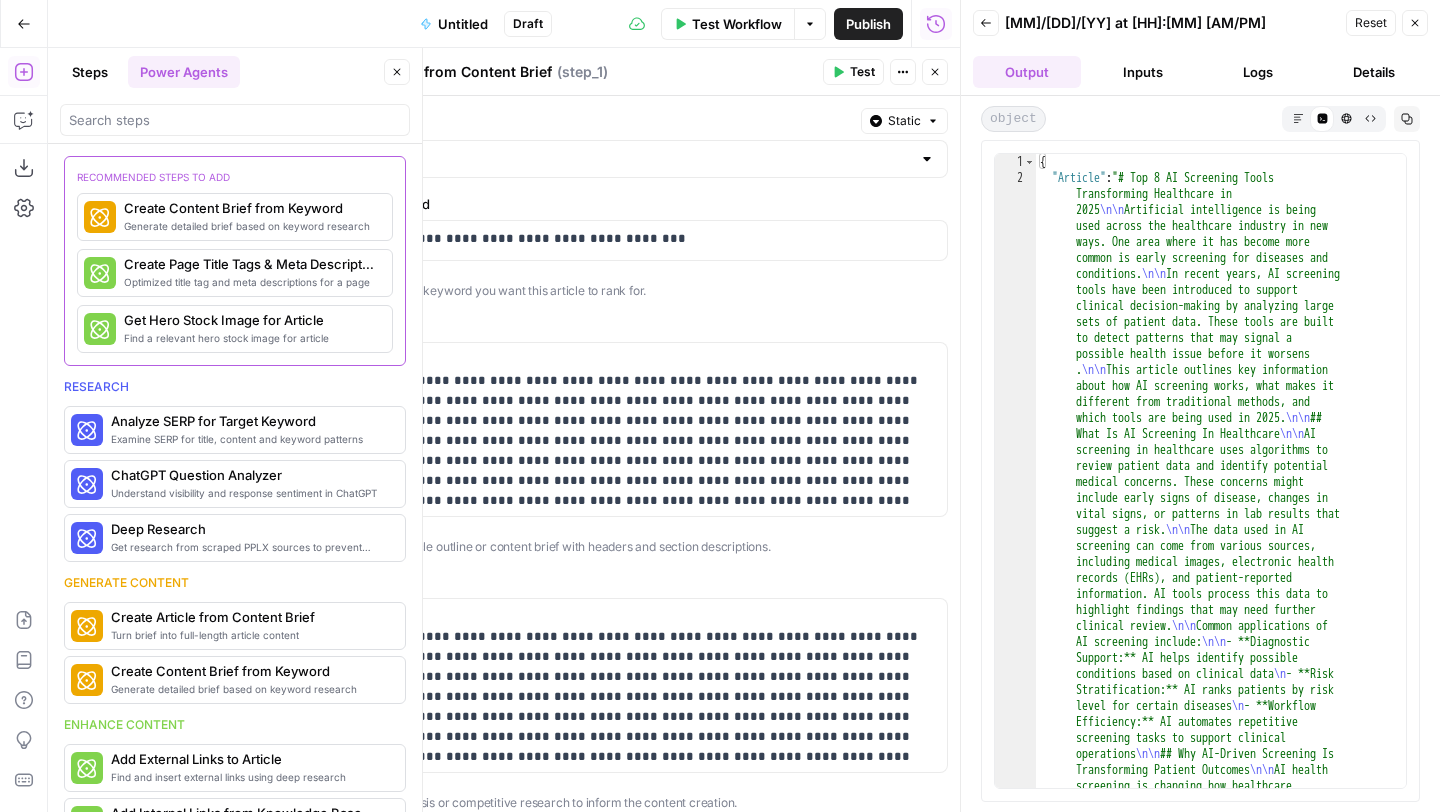 click on "Logs" at bounding box center (1259, 72) 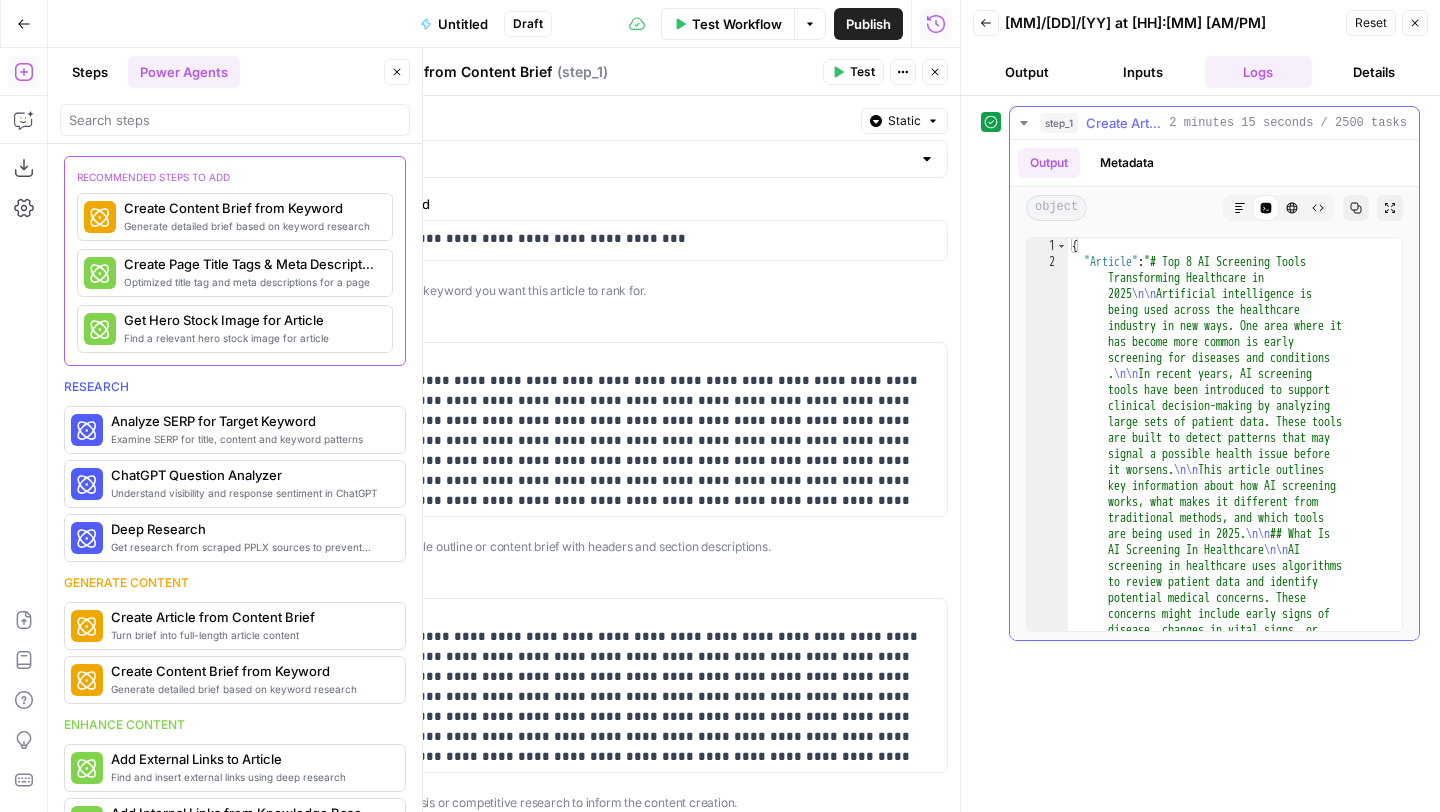 click 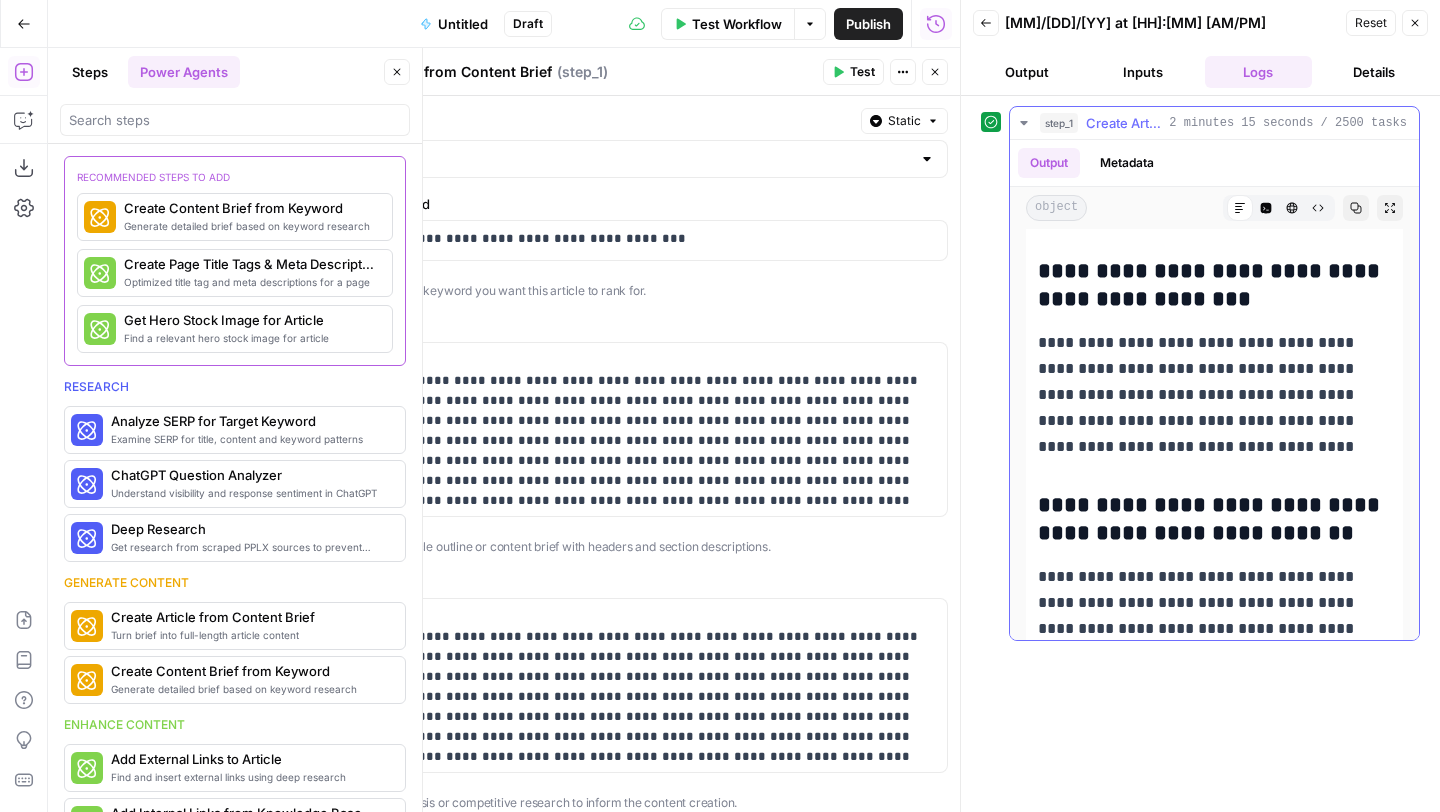 scroll, scrollTop: 10799, scrollLeft: 0, axis: vertical 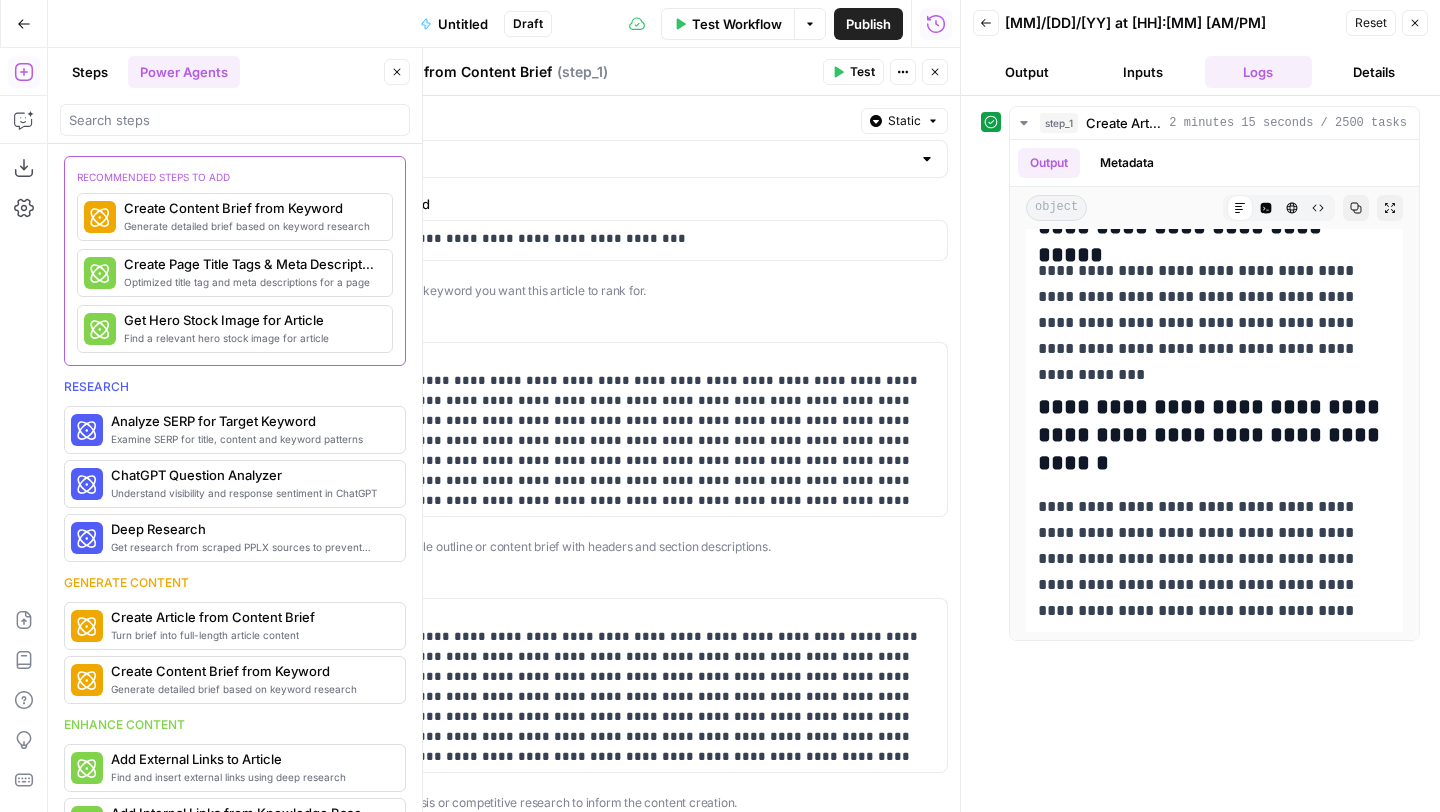 click on "Go Back" at bounding box center (24, 24) 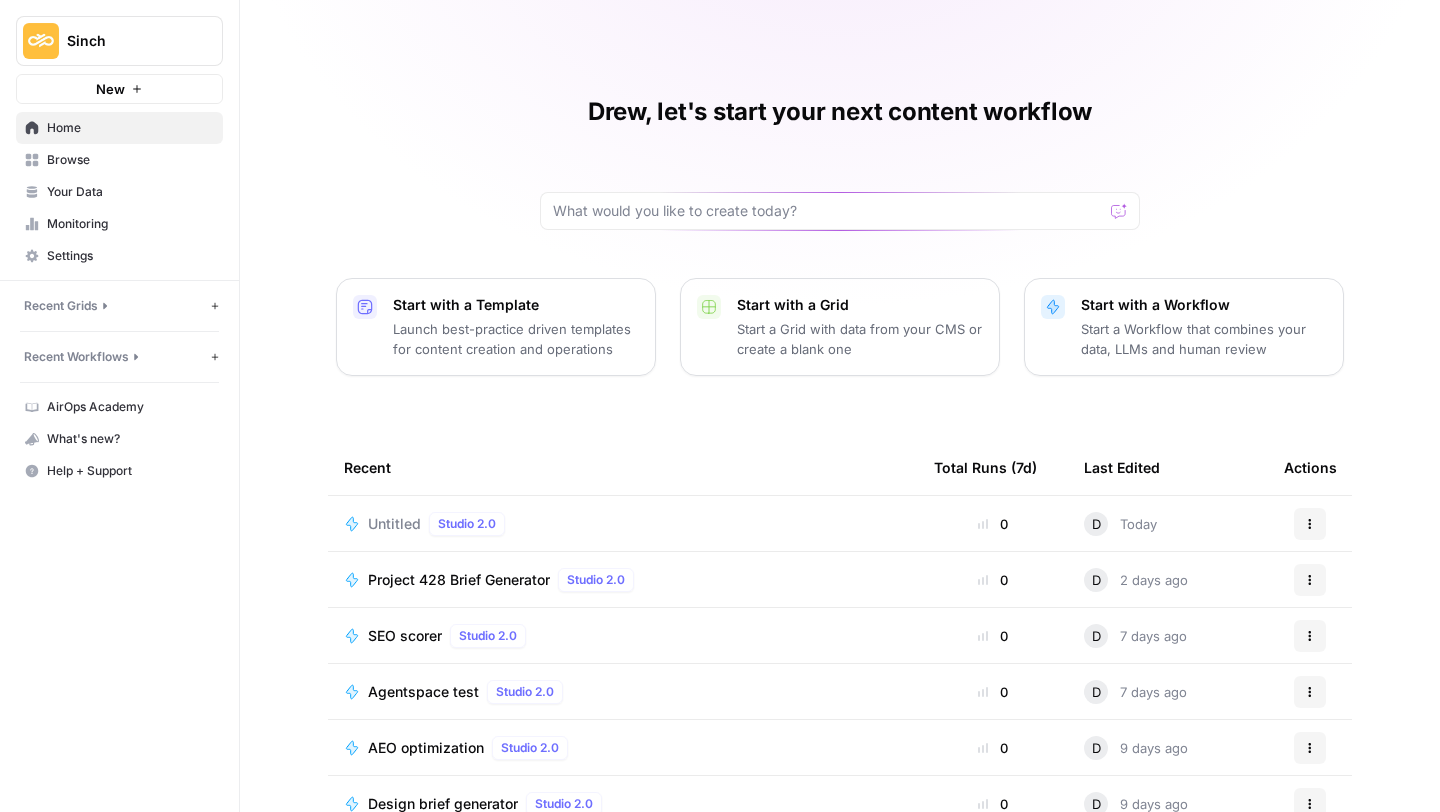 click 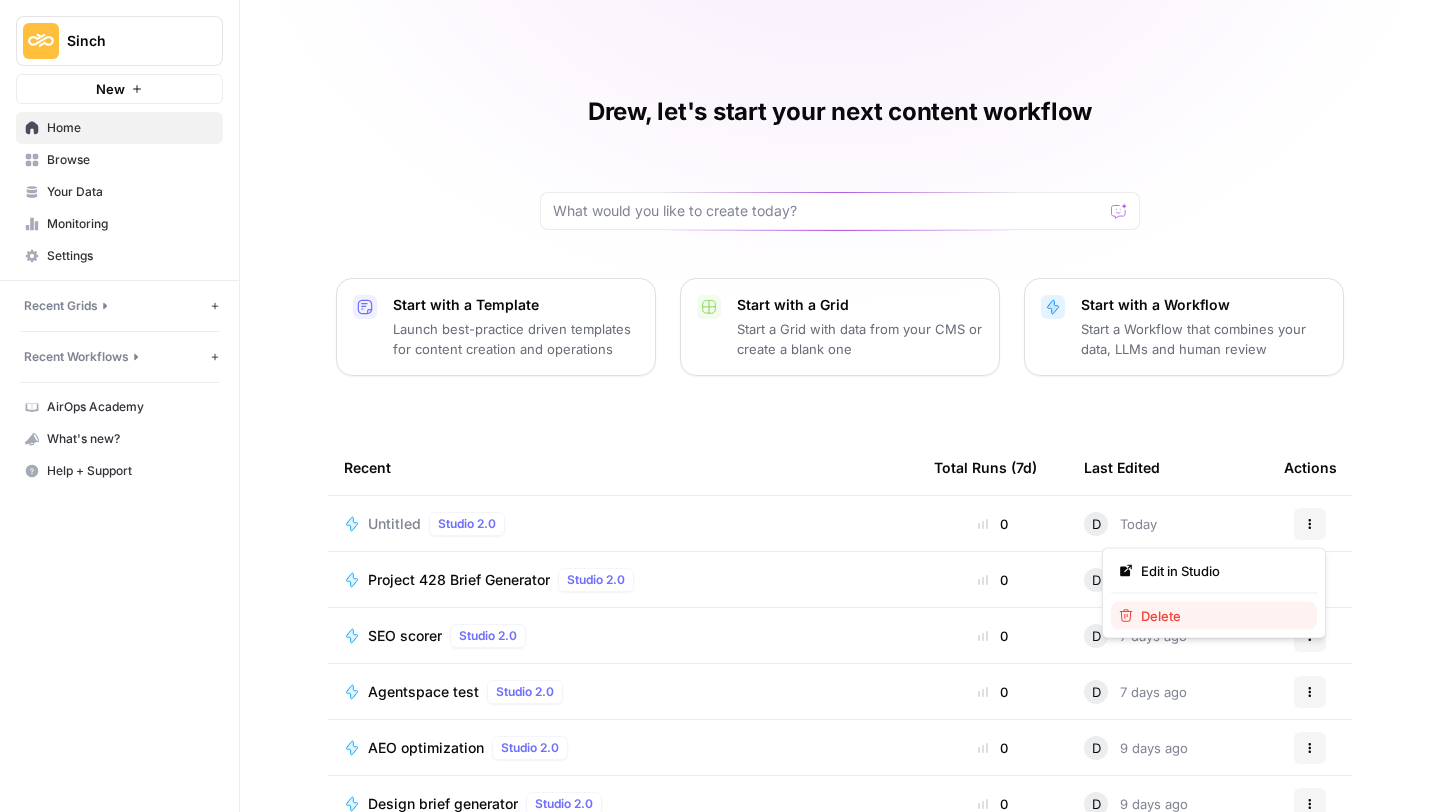 click on "Delete" at bounding box center (1221, 616) 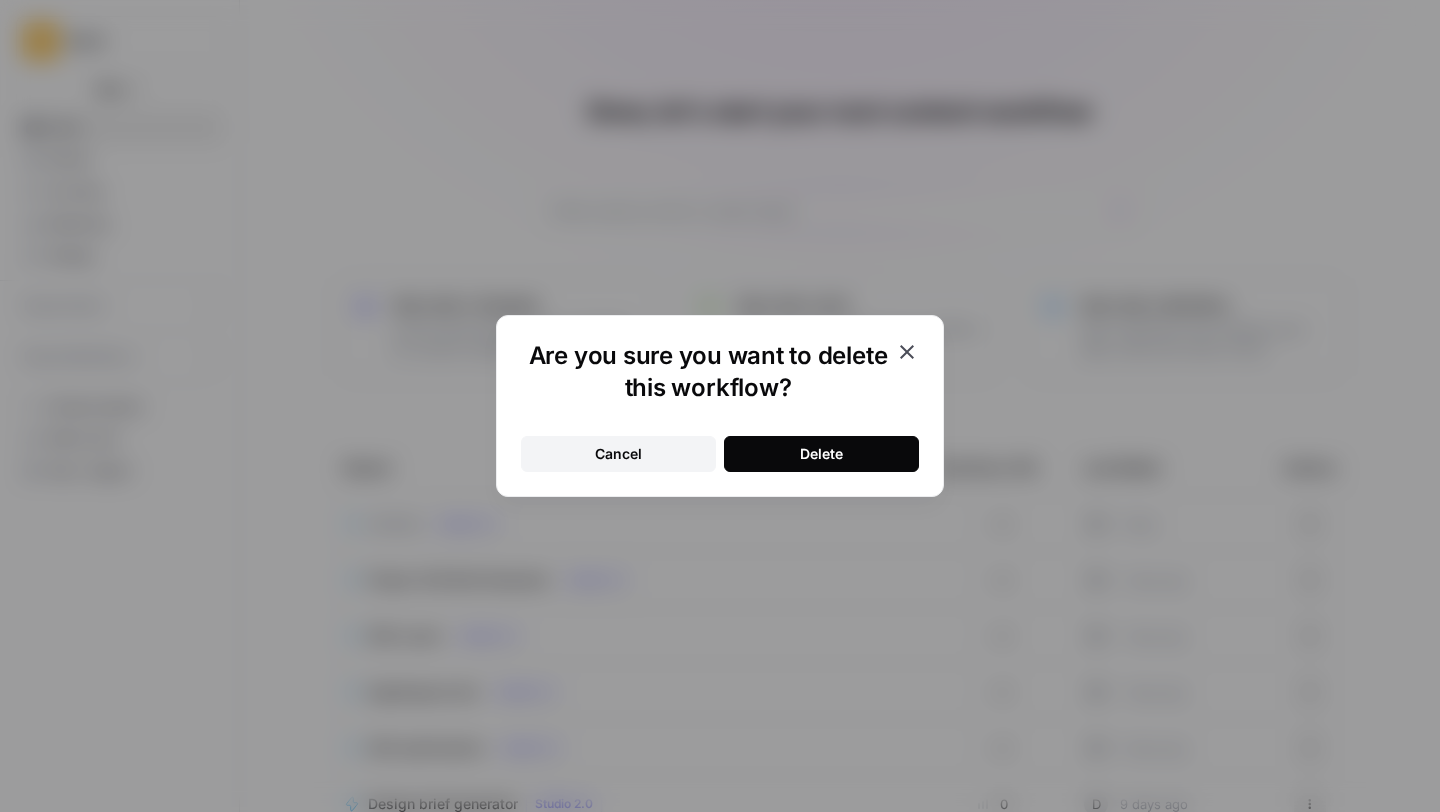 click on "Delete" at bounding box center (821, 454) 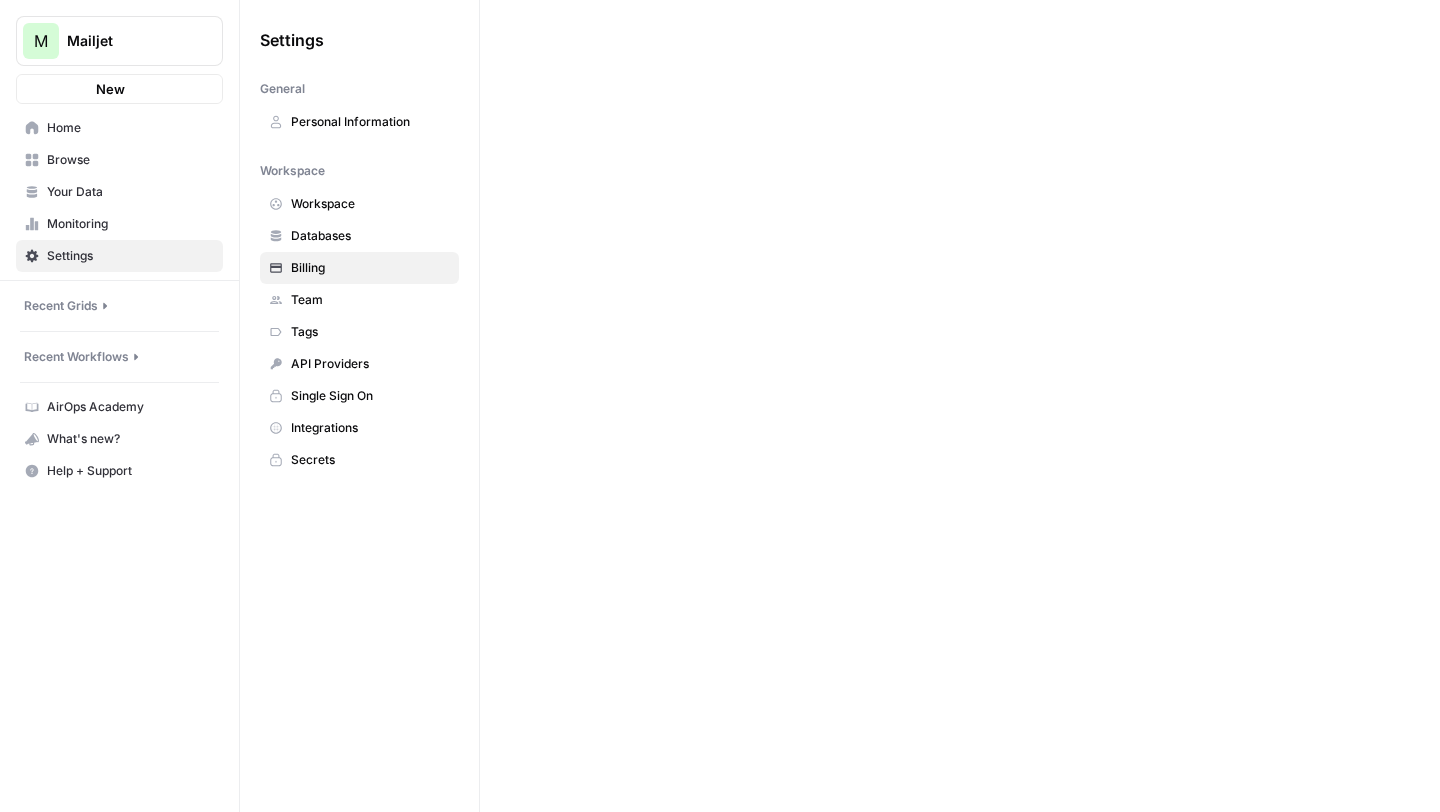 scroll, scrollTop: 0, scrollLeft: 0, axis: both 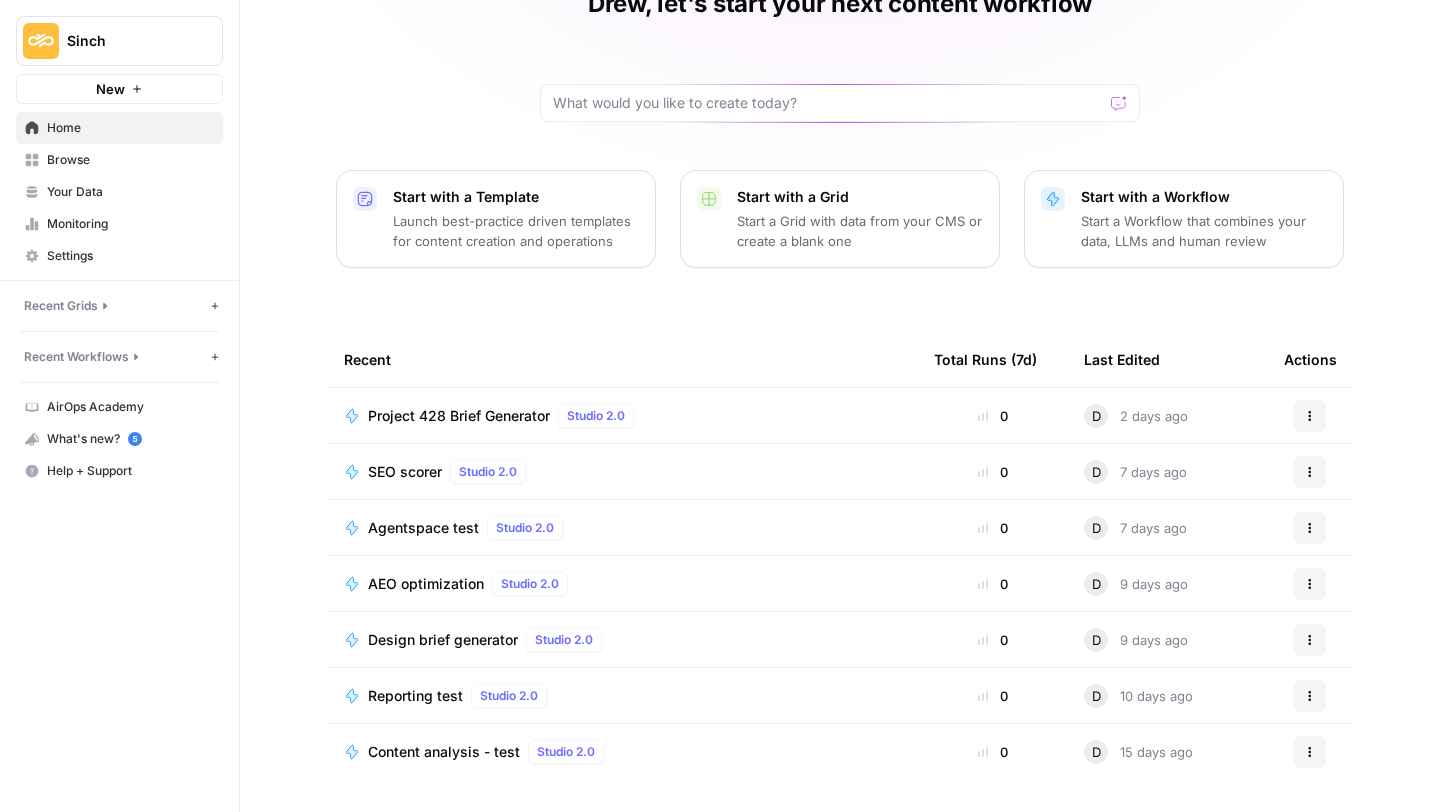 click on "Start a Workflow that combines your data, LLMs and human review" at bounding box center (1204, 231) 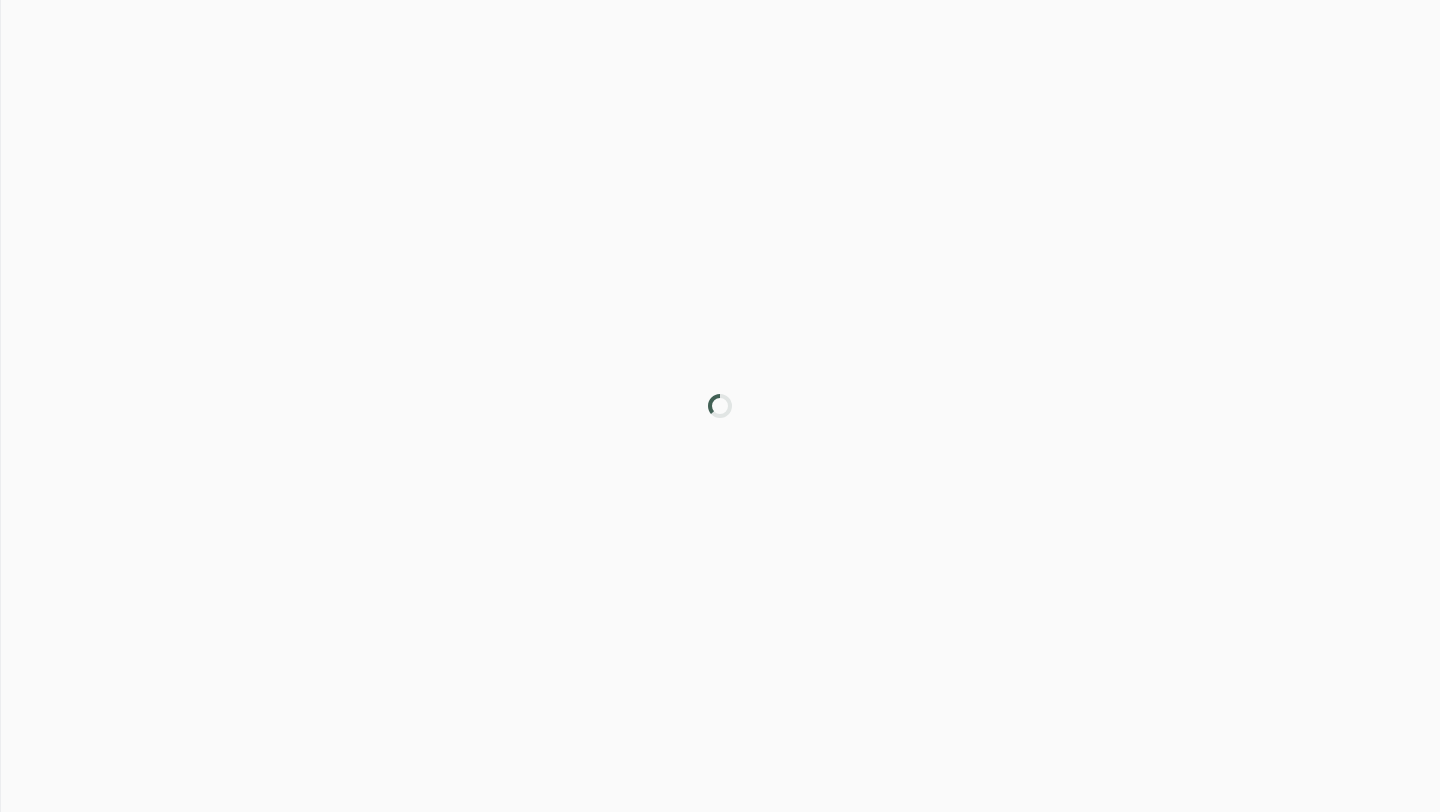 scroll, scrollTop: 0, scrollLeft: 0, axis: both 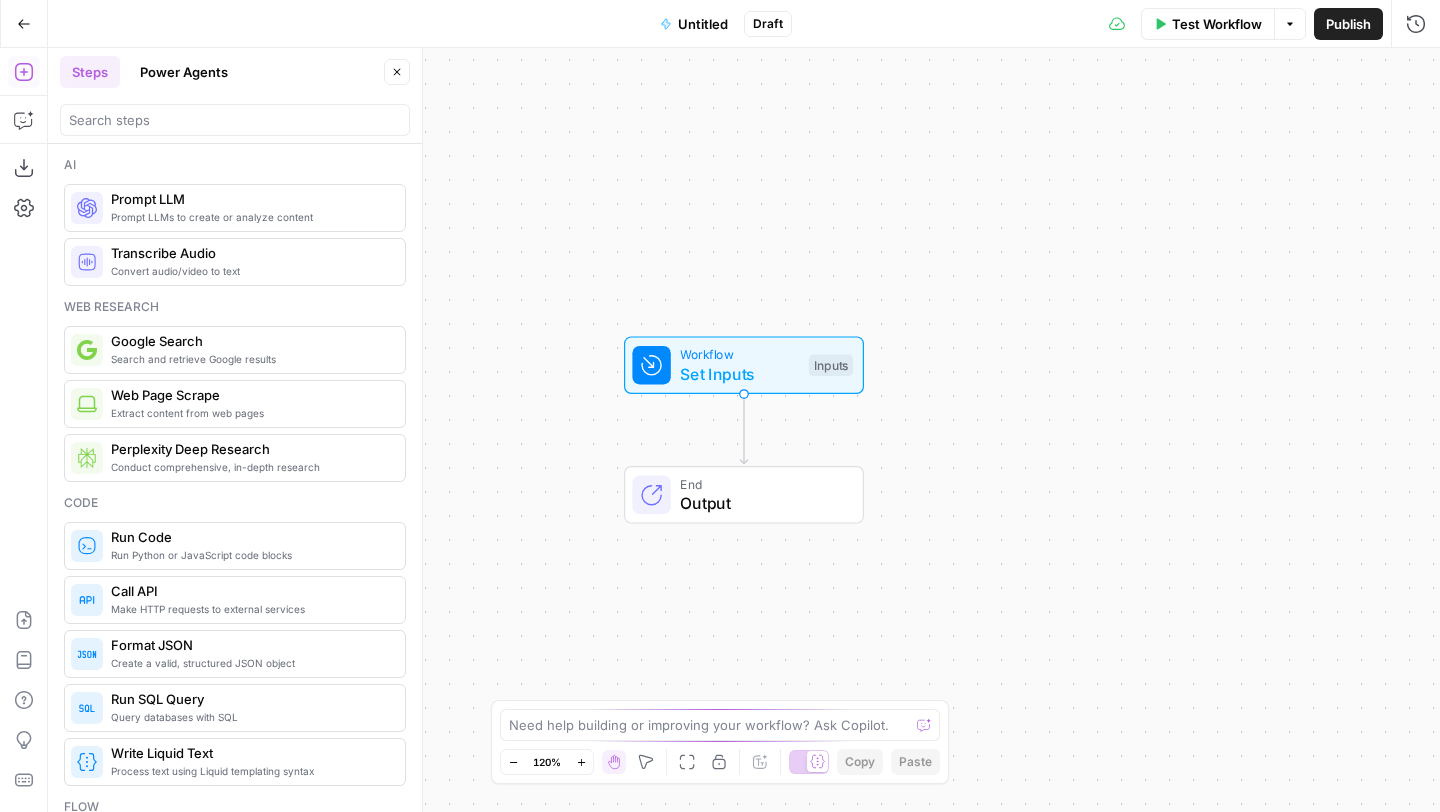 click on "Power Agents" at bounding box center [184, 72] 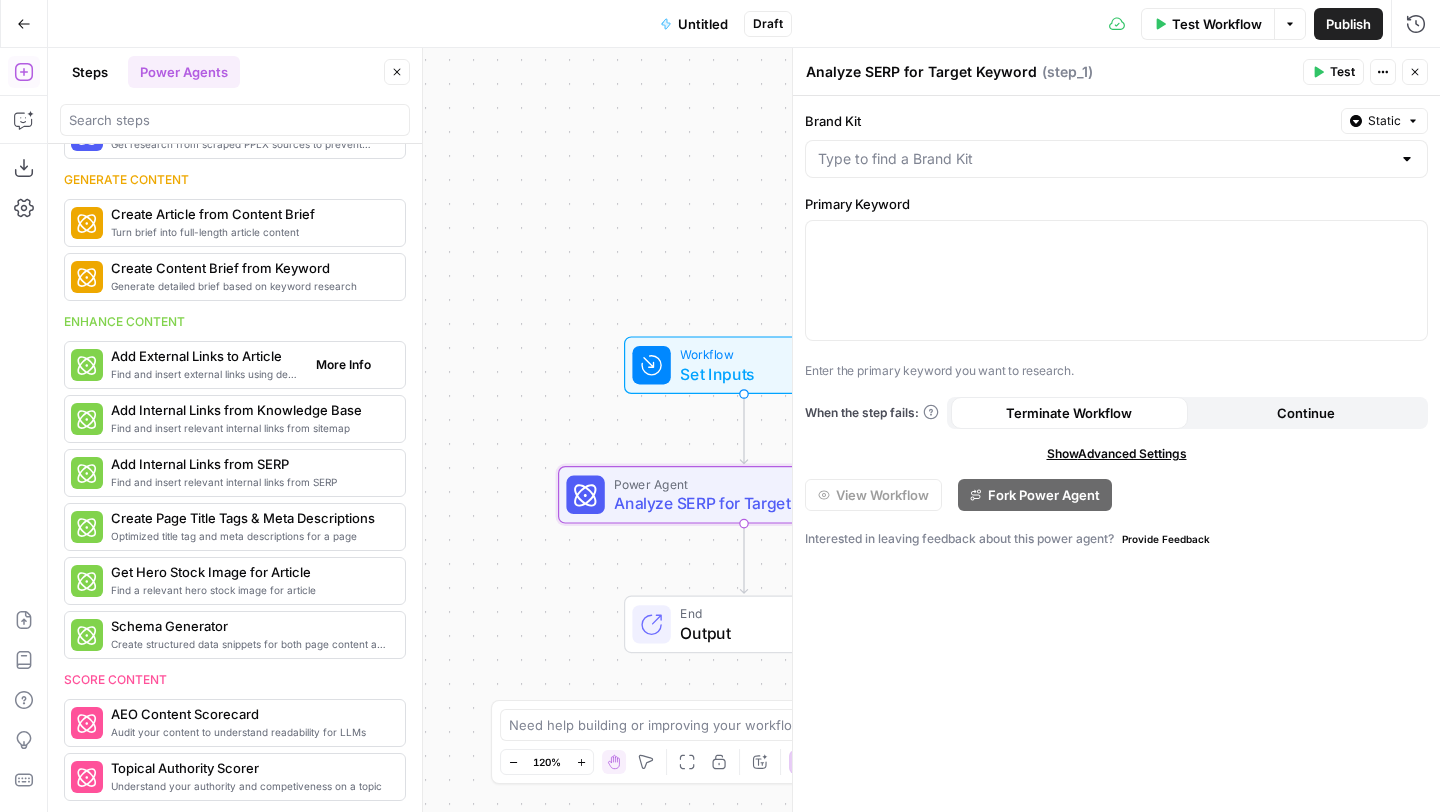 scroll, scrollTop: 185, scrollLeft: 0, axis: vertical 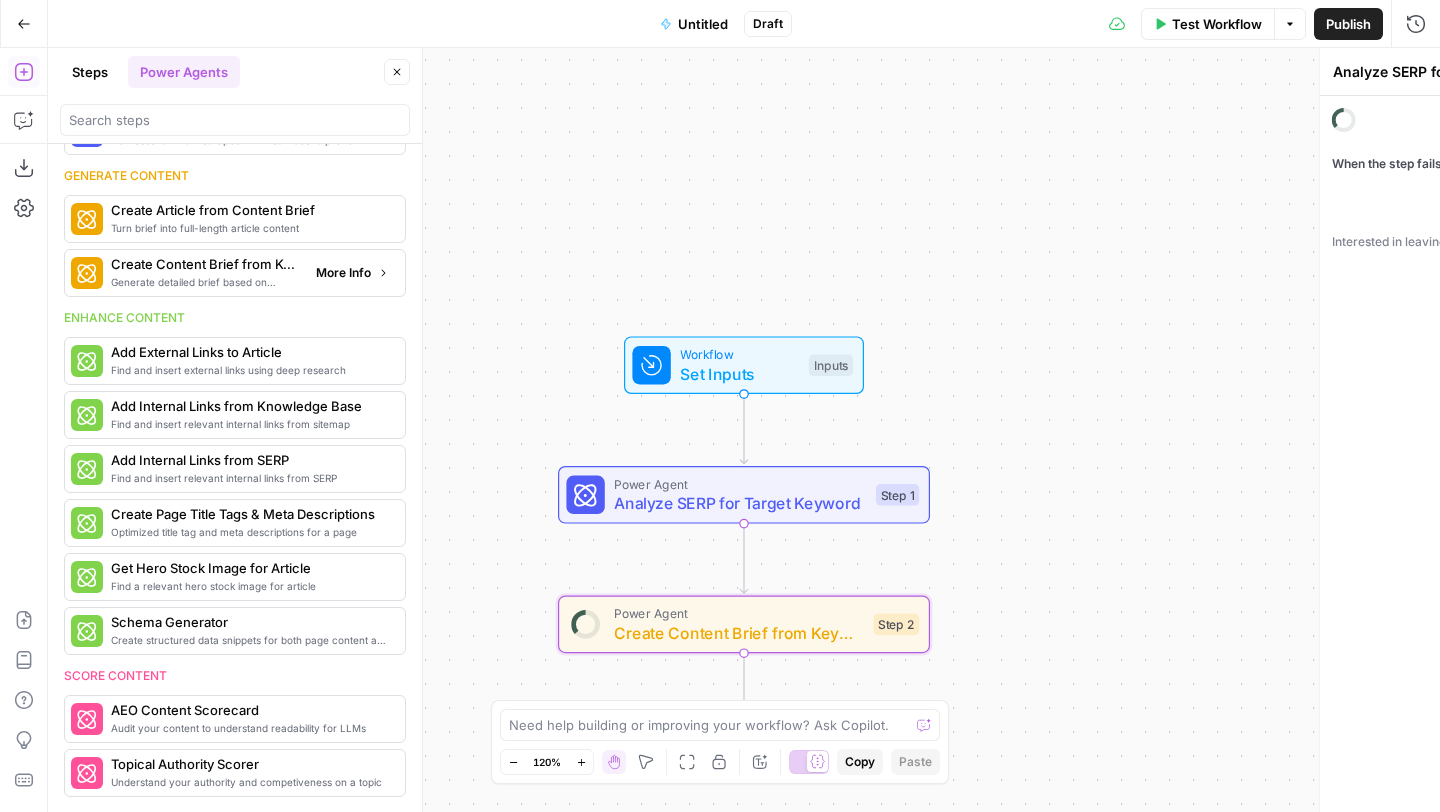 type on "Create Content Brief from Keyword" 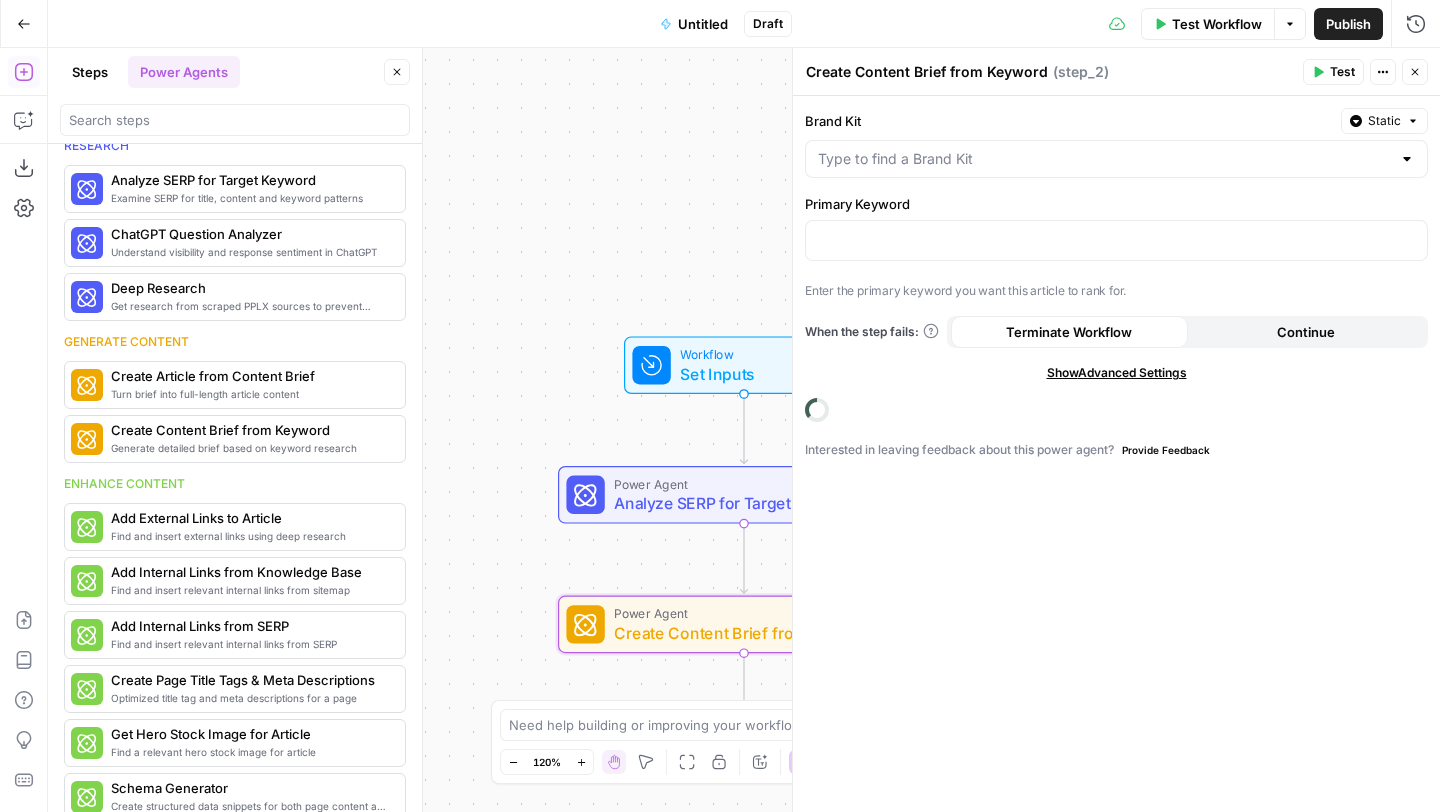 scroll, scrollTop: 351, scrollLeft: 0, axis: vertical 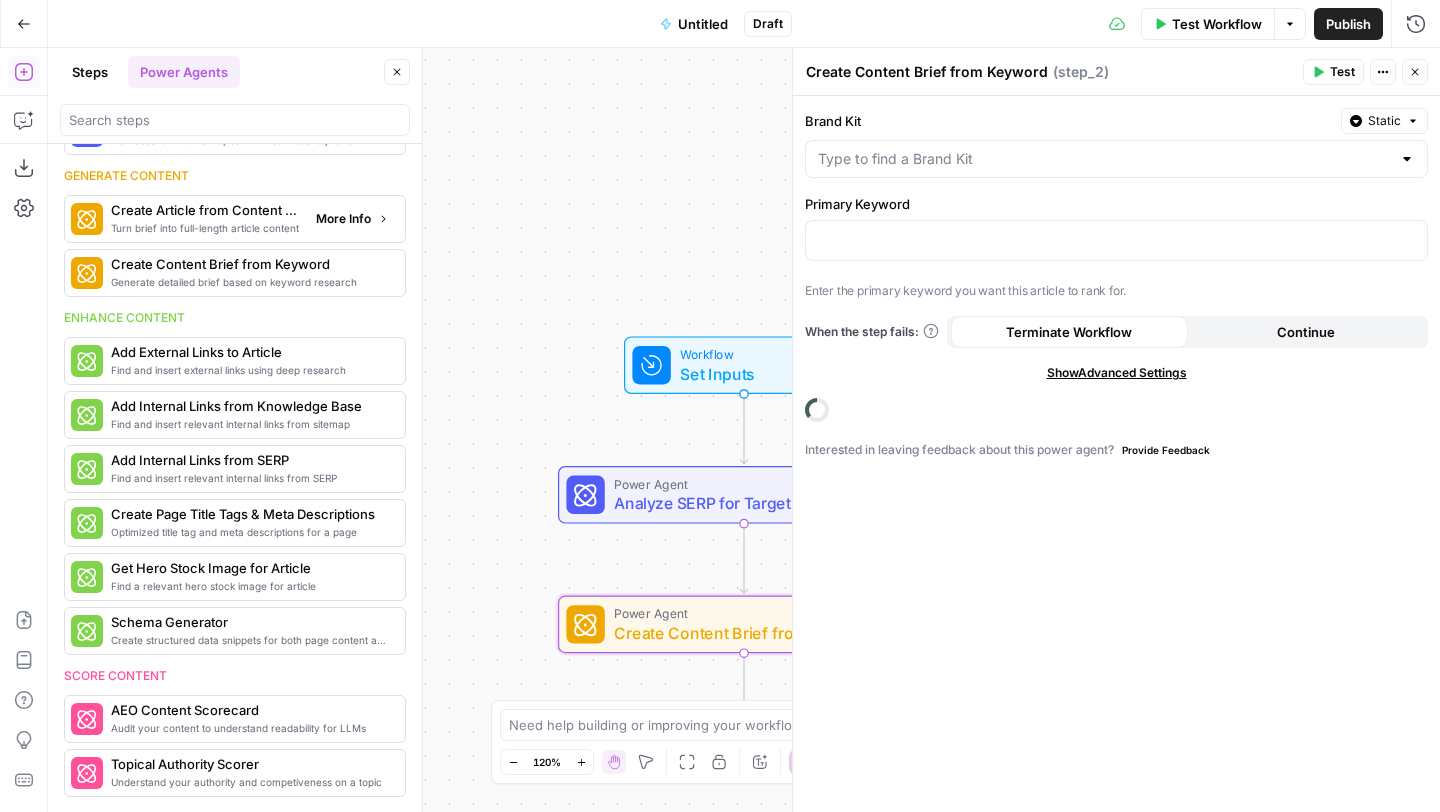 click on "Turn brief into full-length article content" at bounding box center (205, 228) 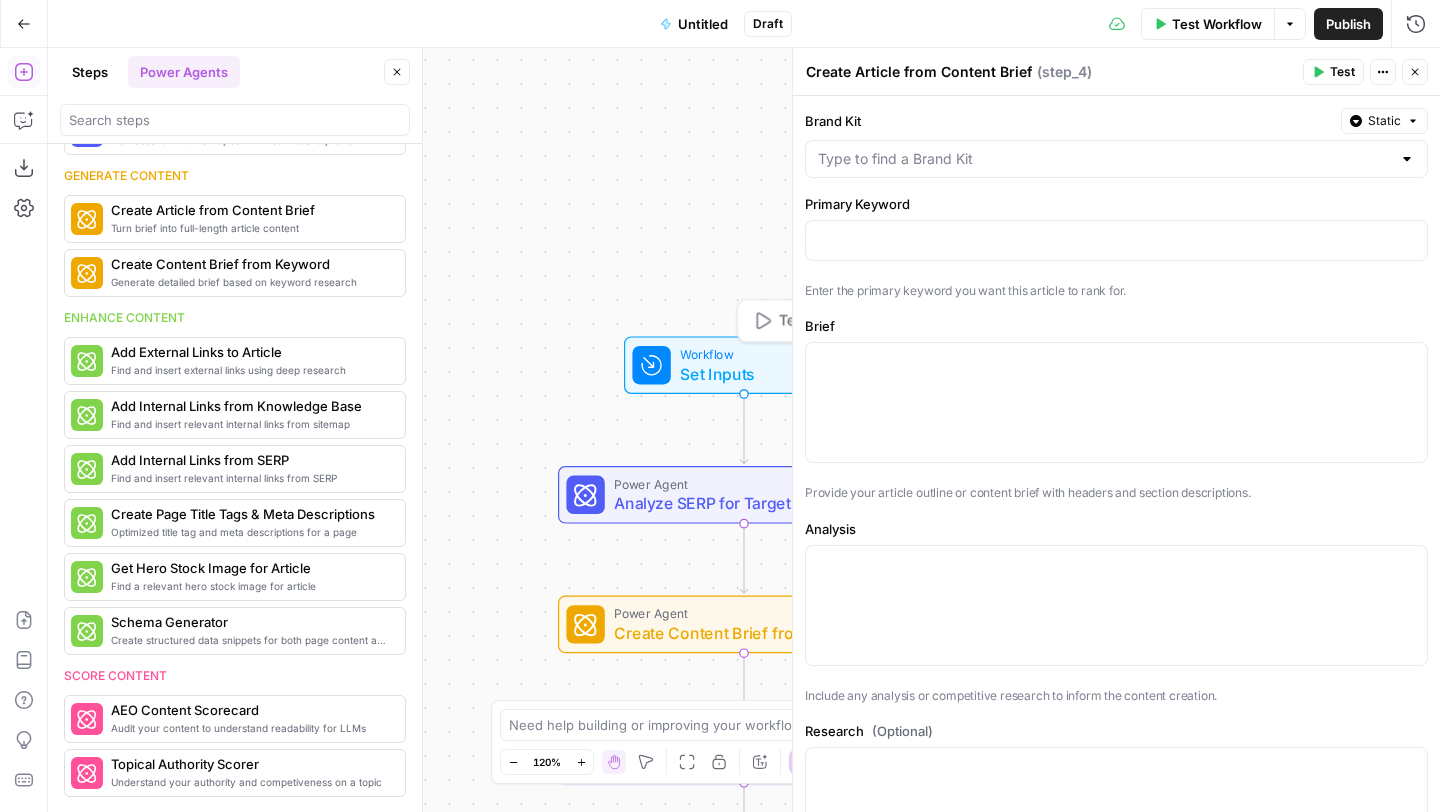 click on "Set Inputs" at bounding box center (739, 374) 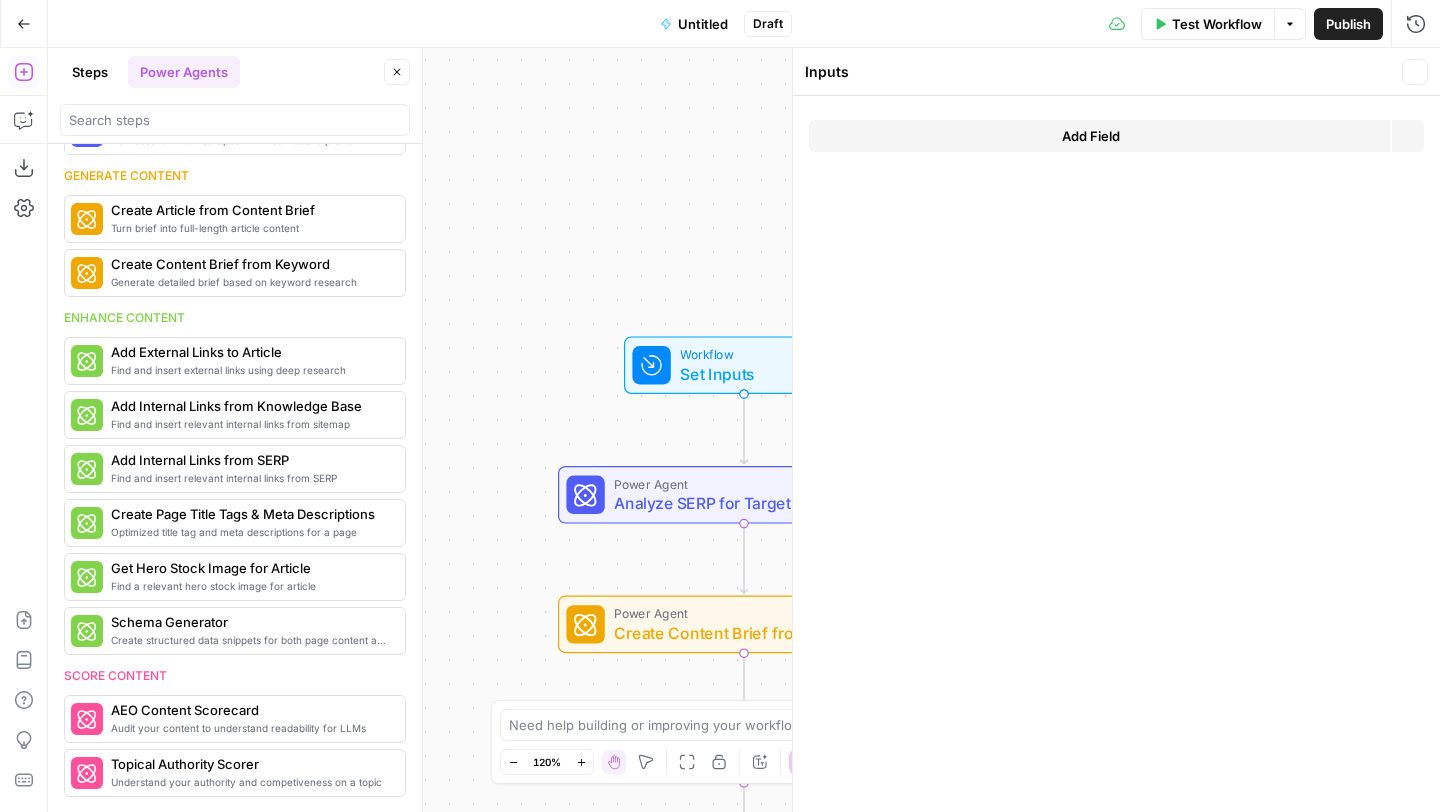 scroll, scrollTop: 185, scrollLeft: 0, axis: vertical 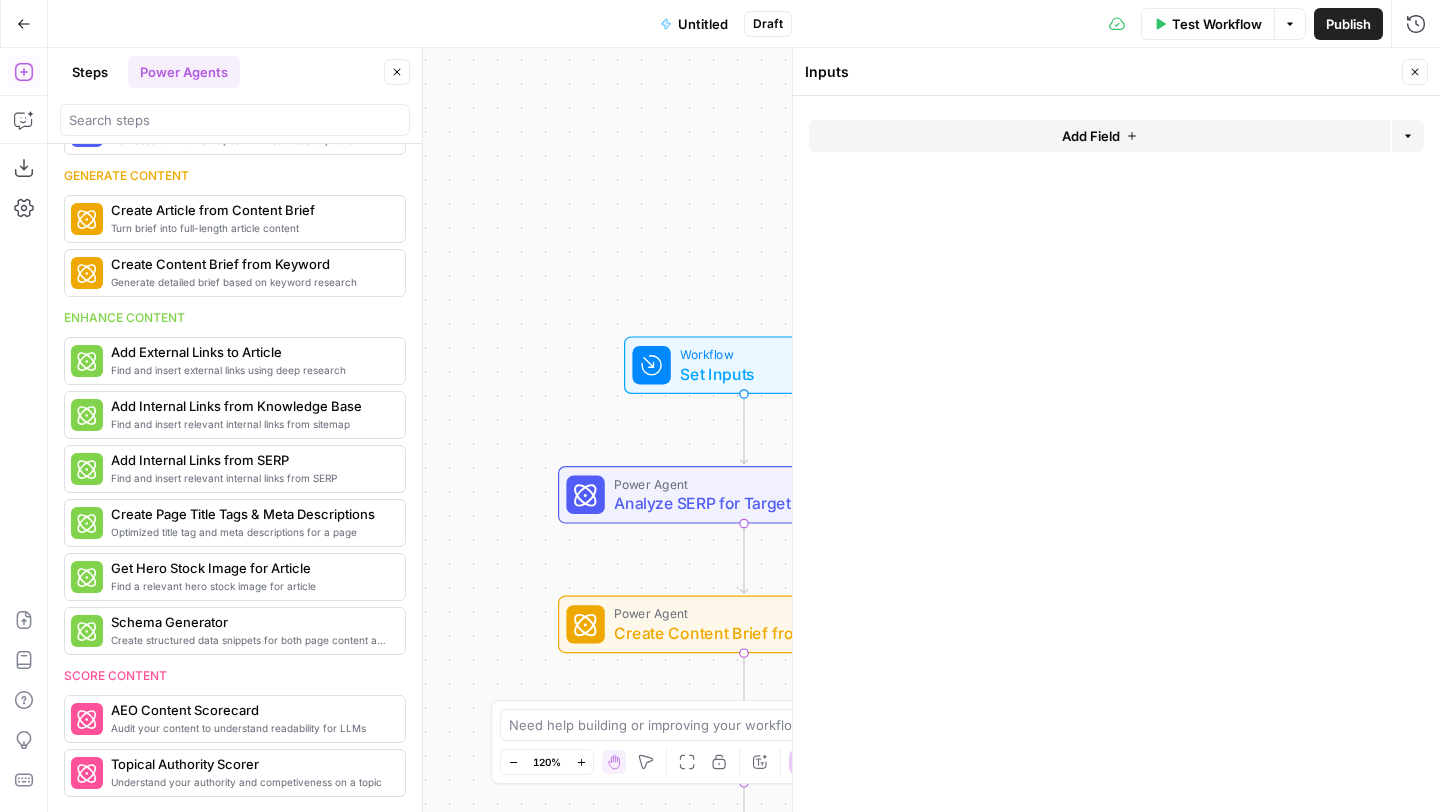 click on "Add Field" at bounding box center [1091, 136] 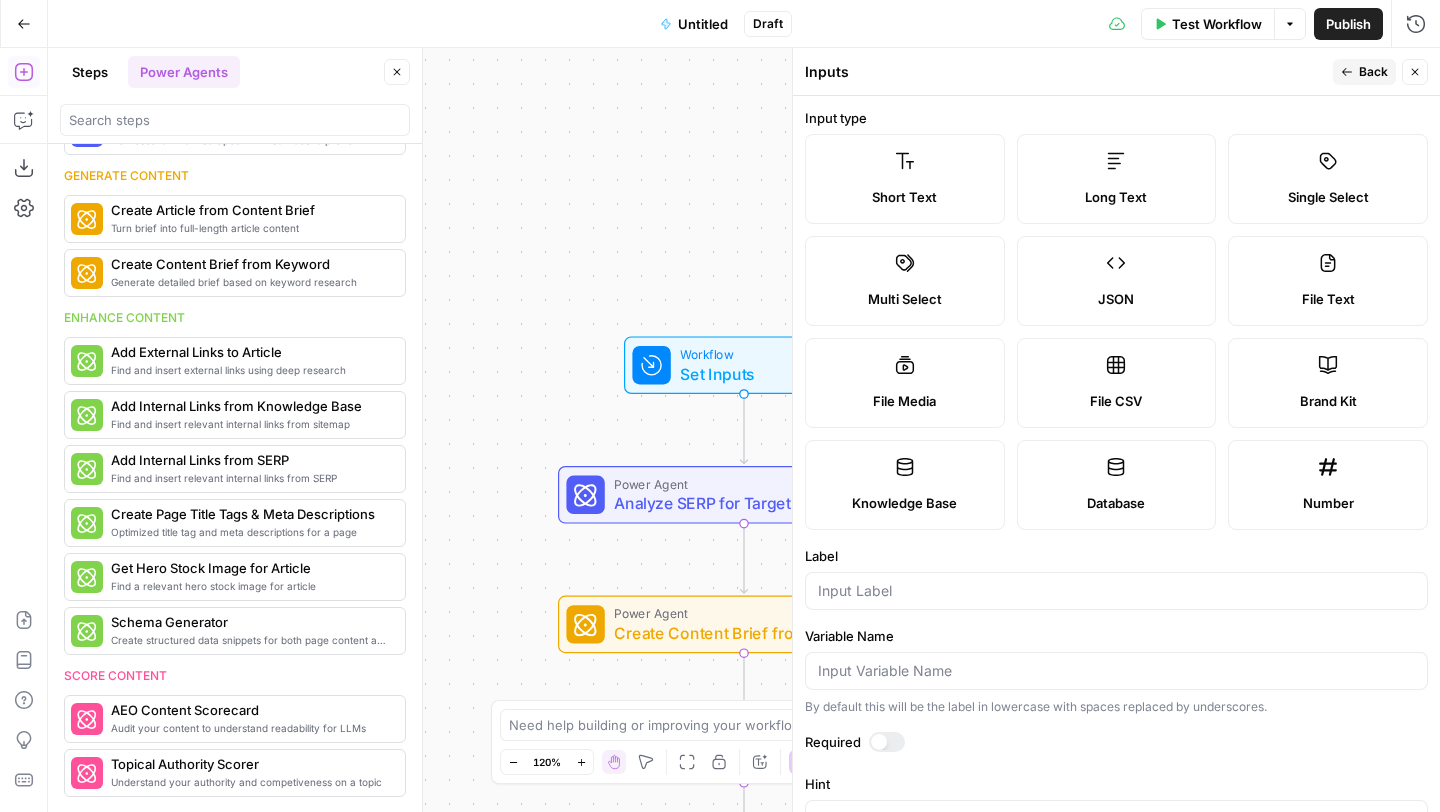 click on "Short Text" at bounding box center [905, 179] 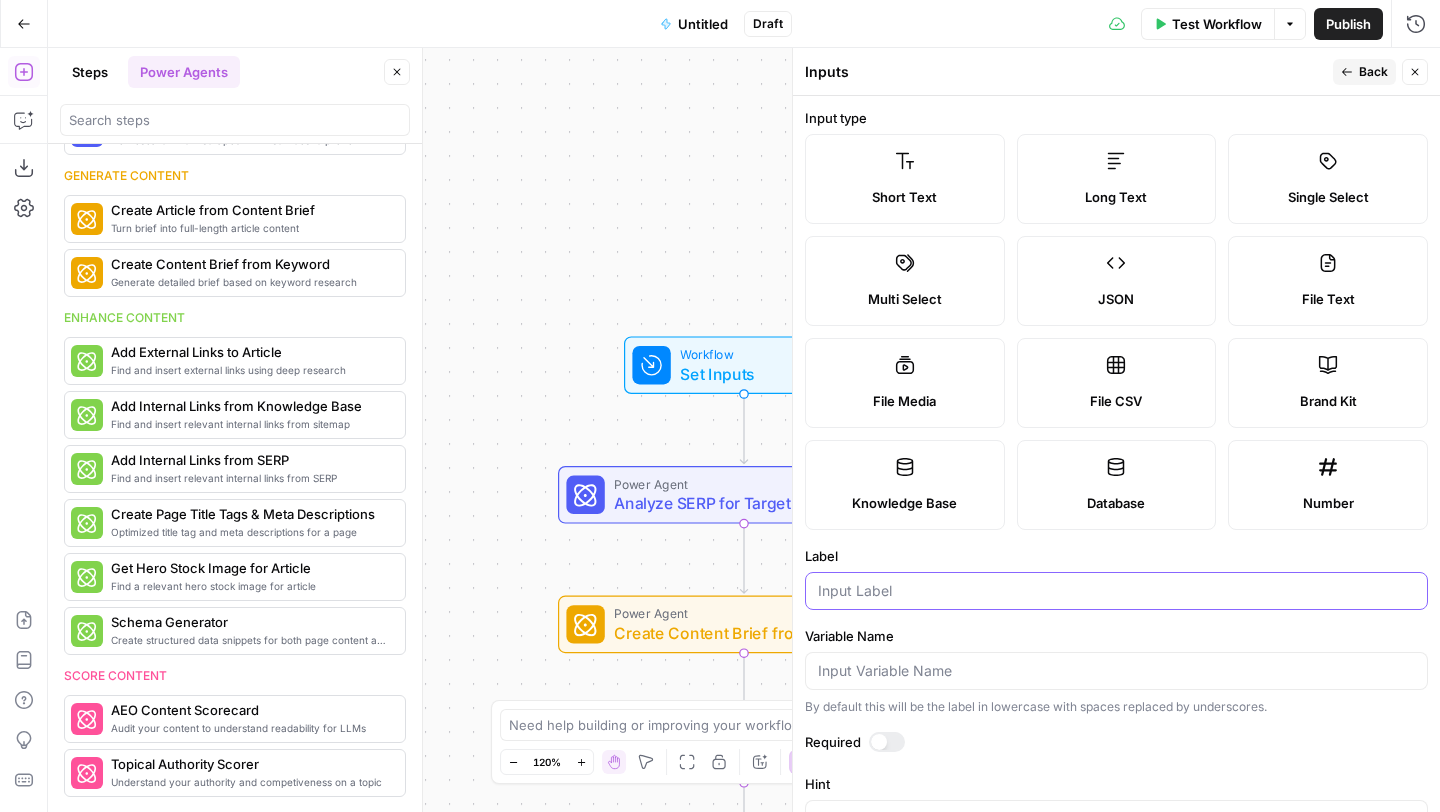 click on "Label" at bounding box center (1116, 591) 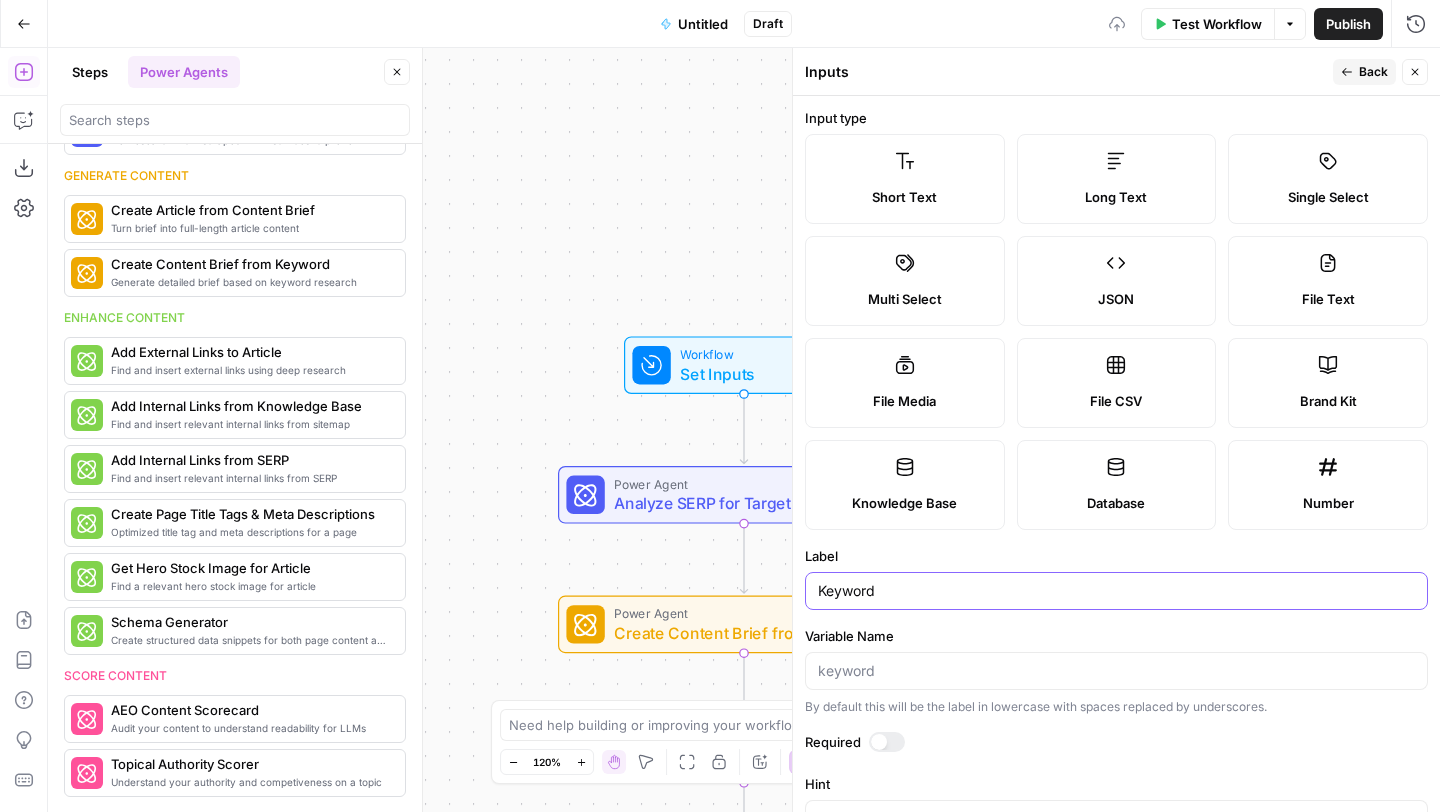 type on "Keyword" 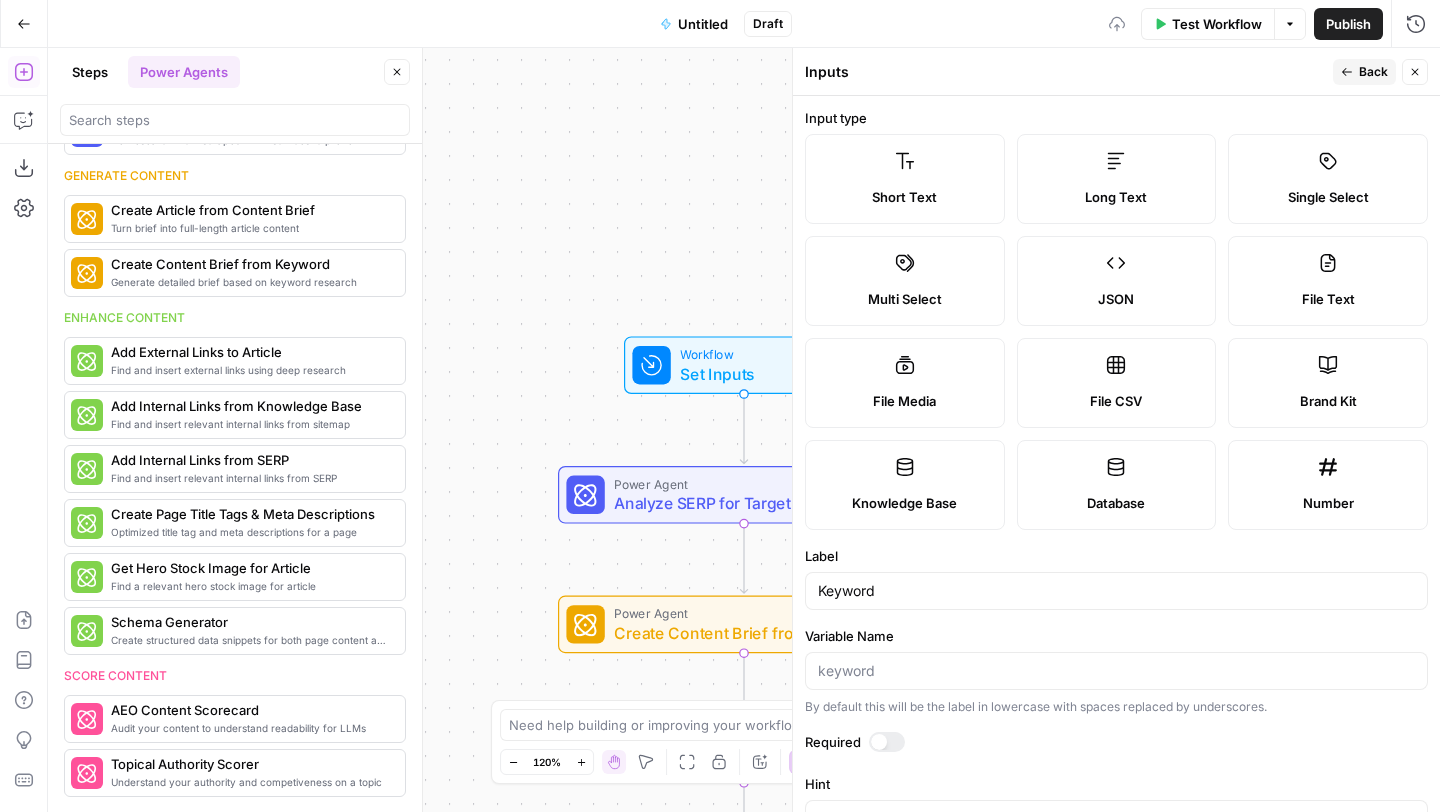 click on "Close" at bounding box center (1415, 72) 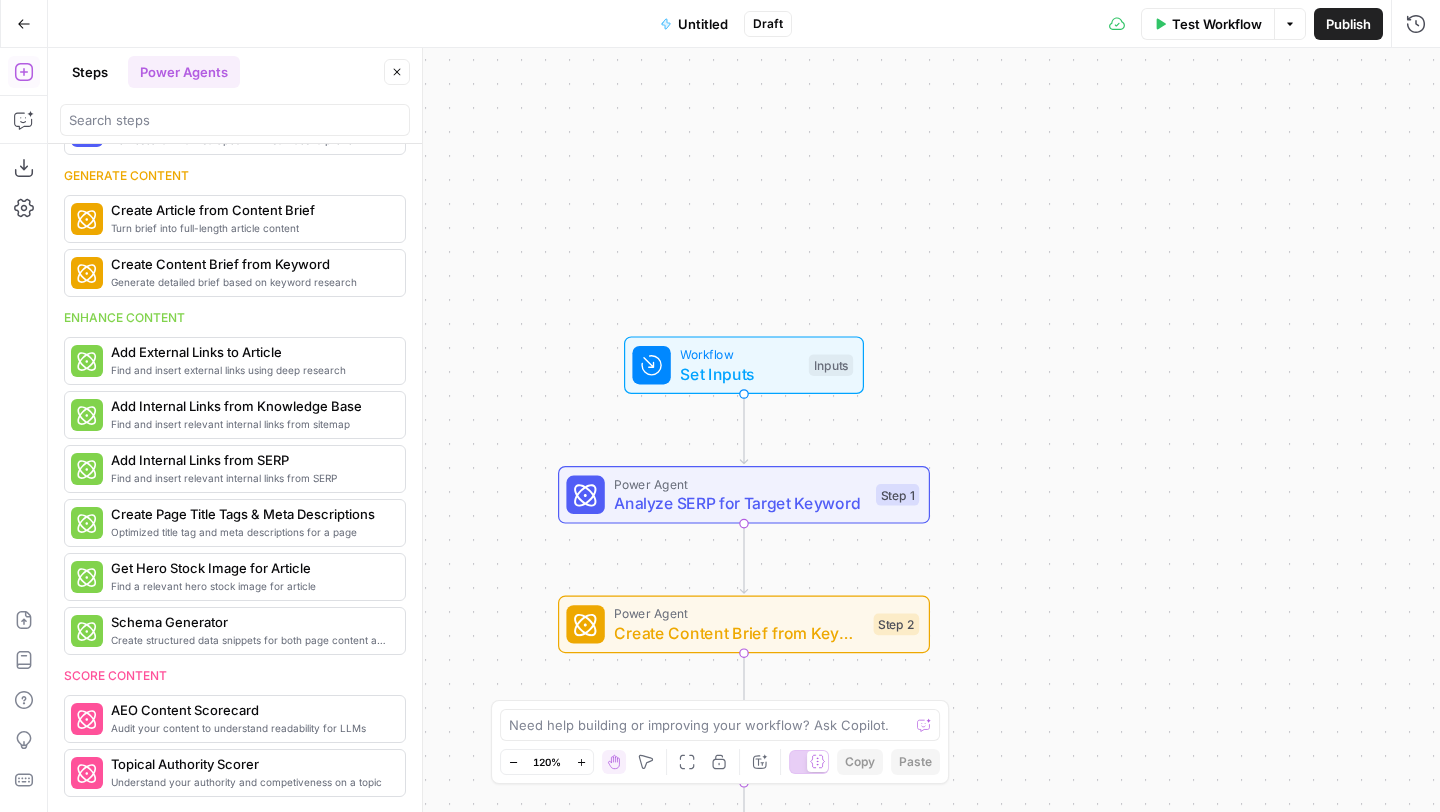 click on "Analyze SERP for Target Keyword" at bounding box center (740, 503) 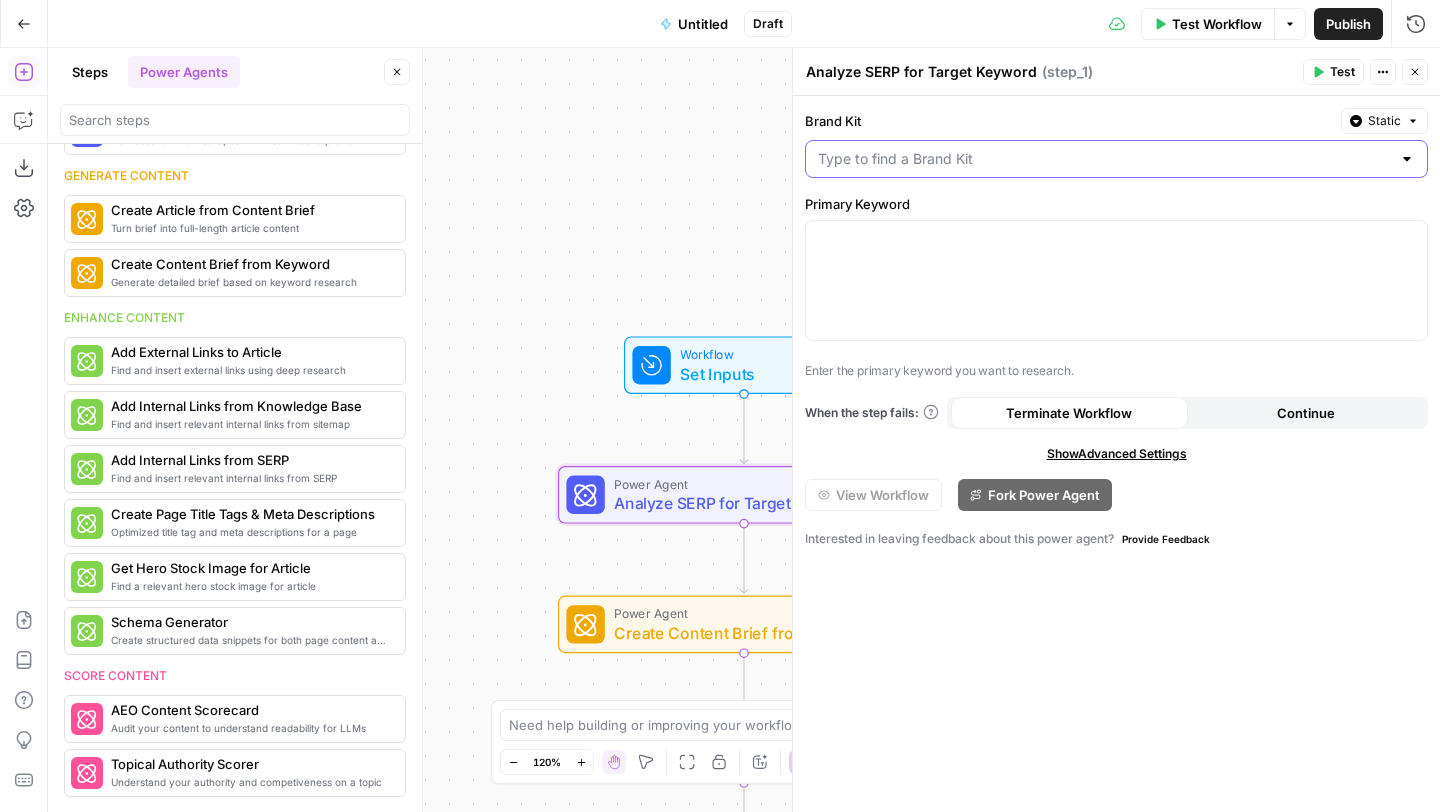 click on "Brand Kit" at bounding box center (1104, 159) 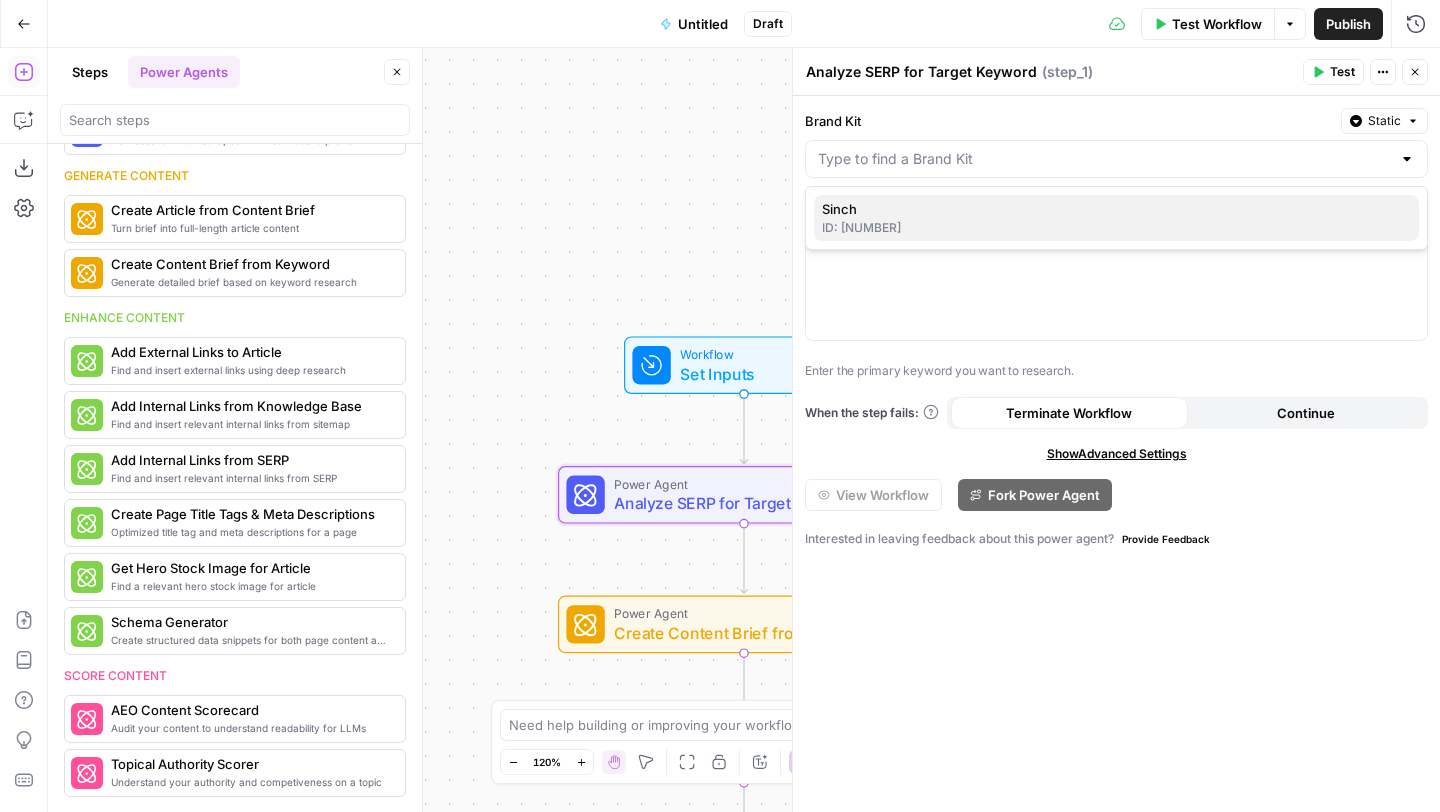click on "Sinch" at bounding box center (1112, 209) 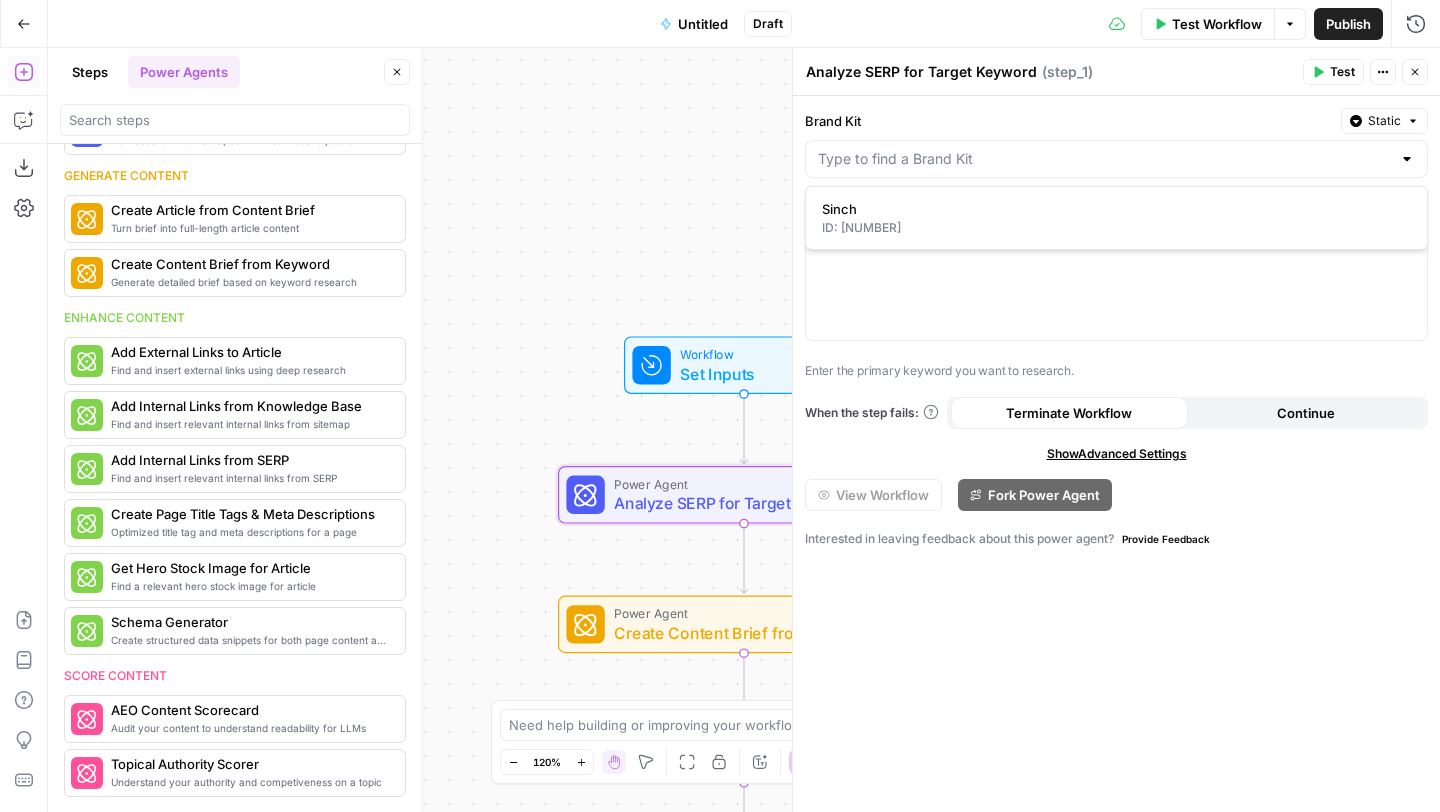 type on "Sinch" 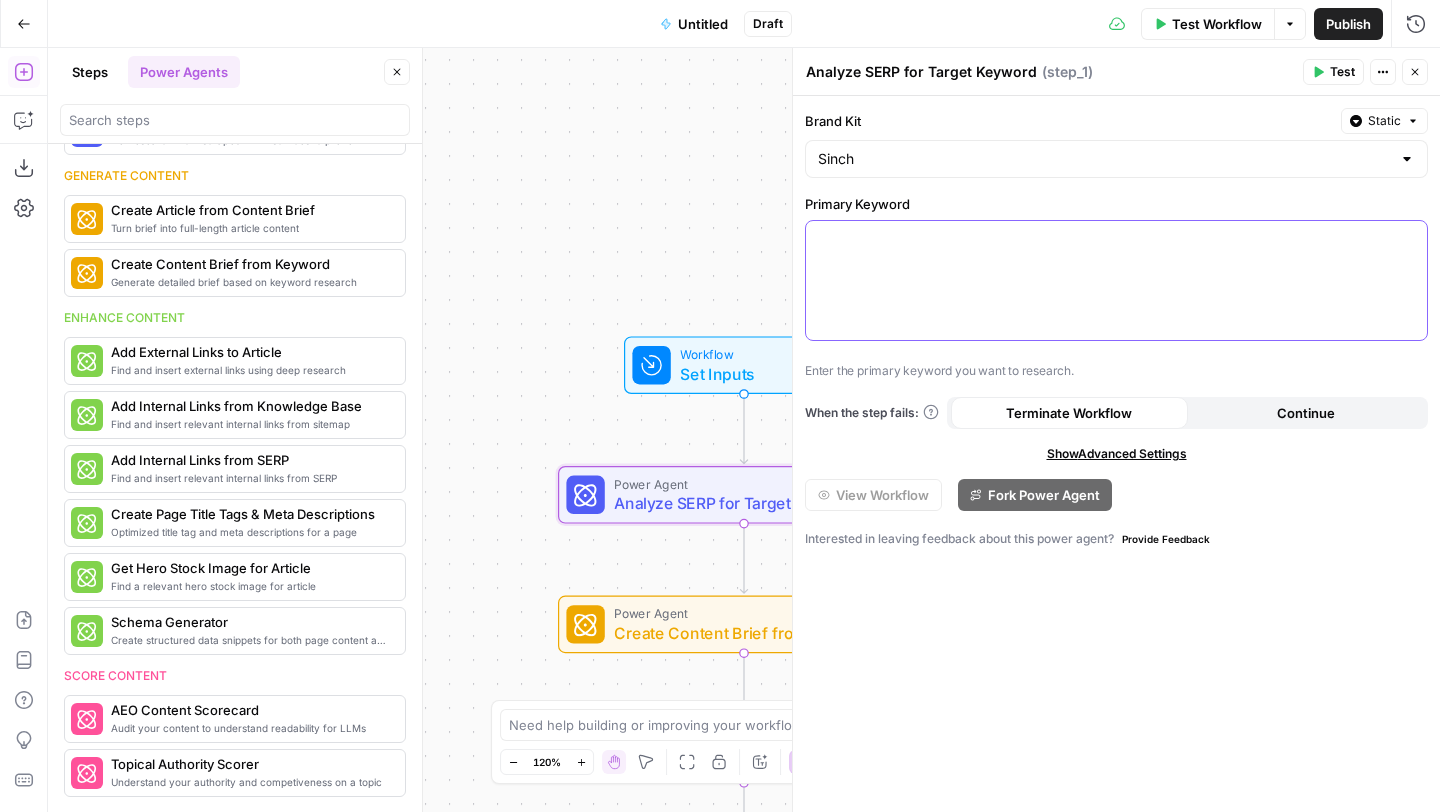 click at bounding box center (1116, 239) 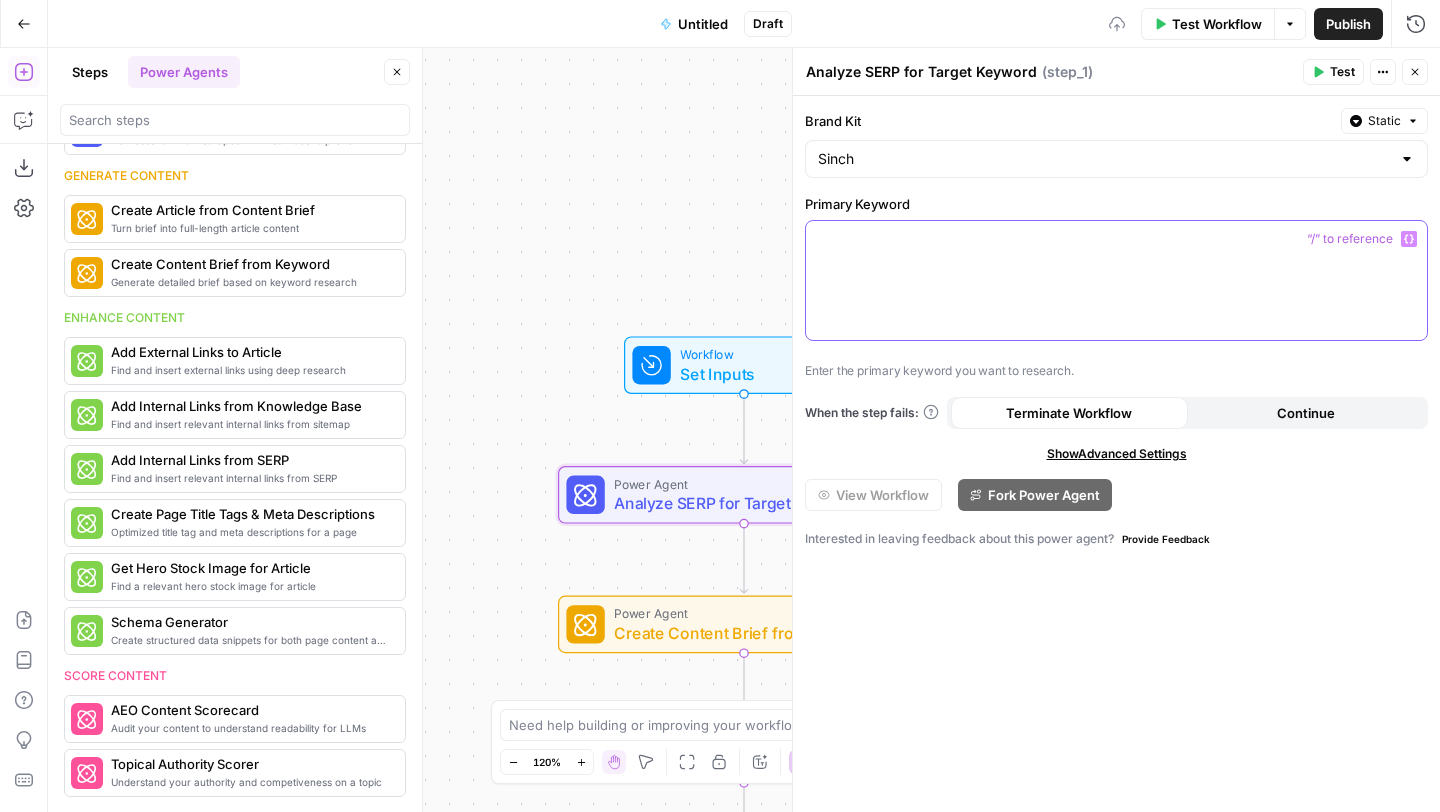 click 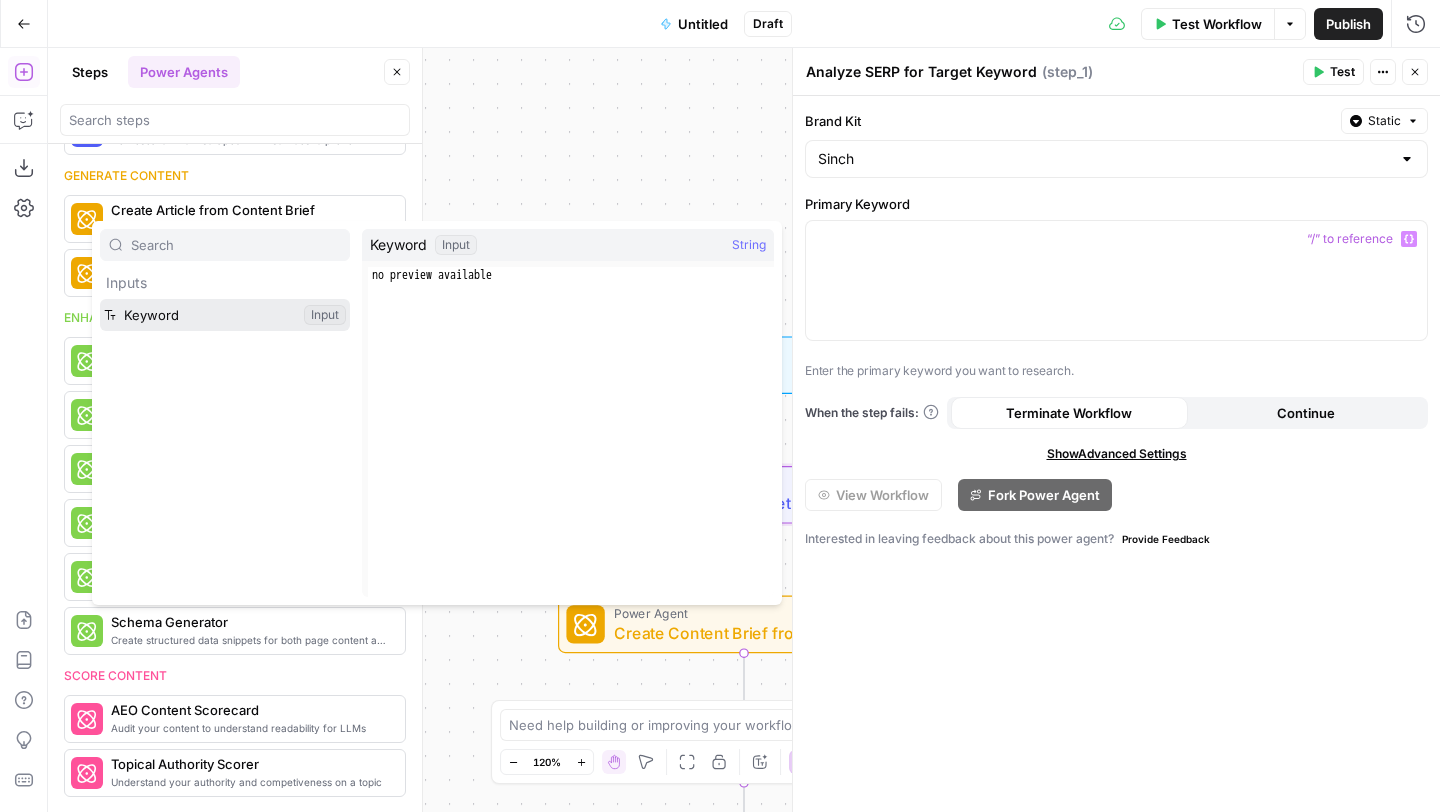 click at bounding box center (225, 315) 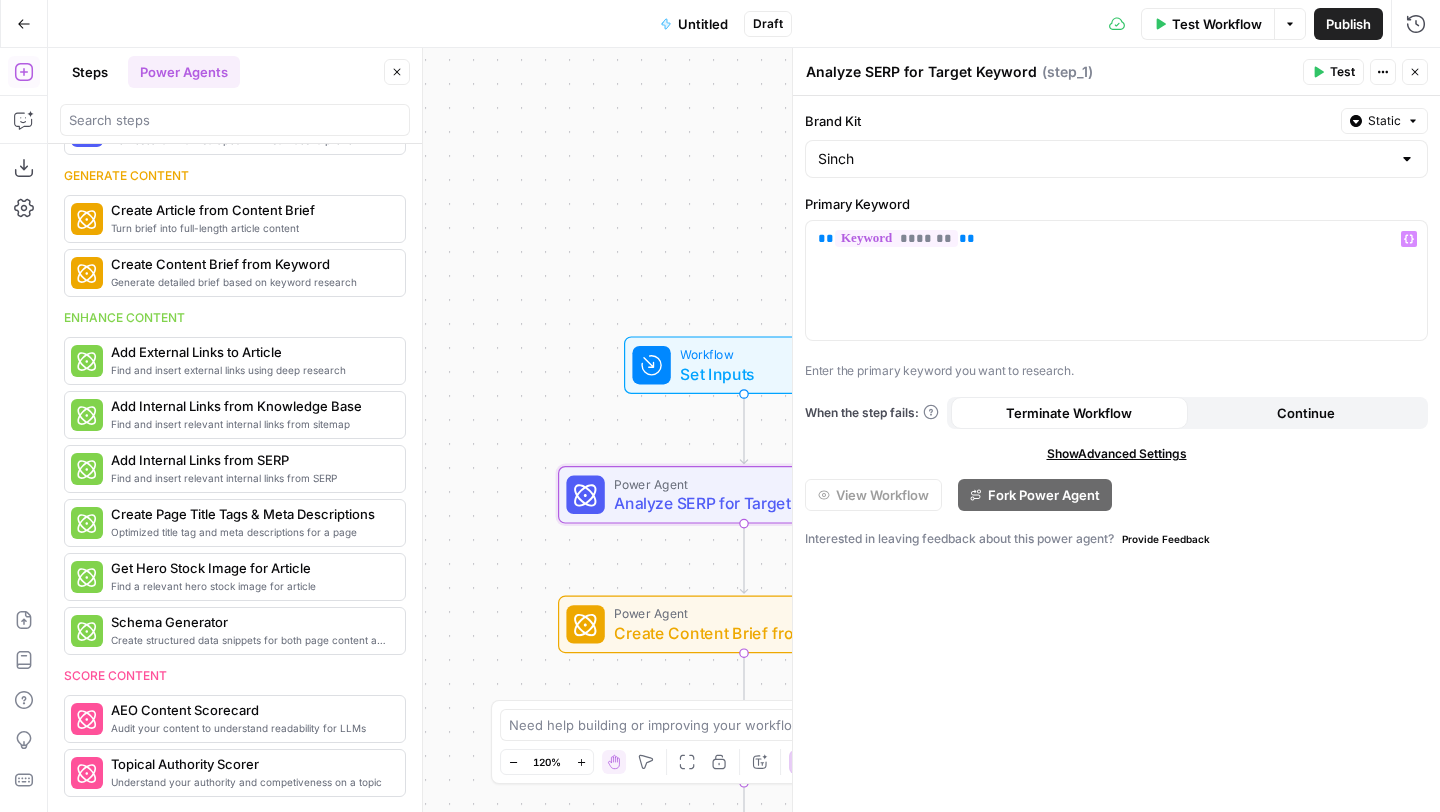 click 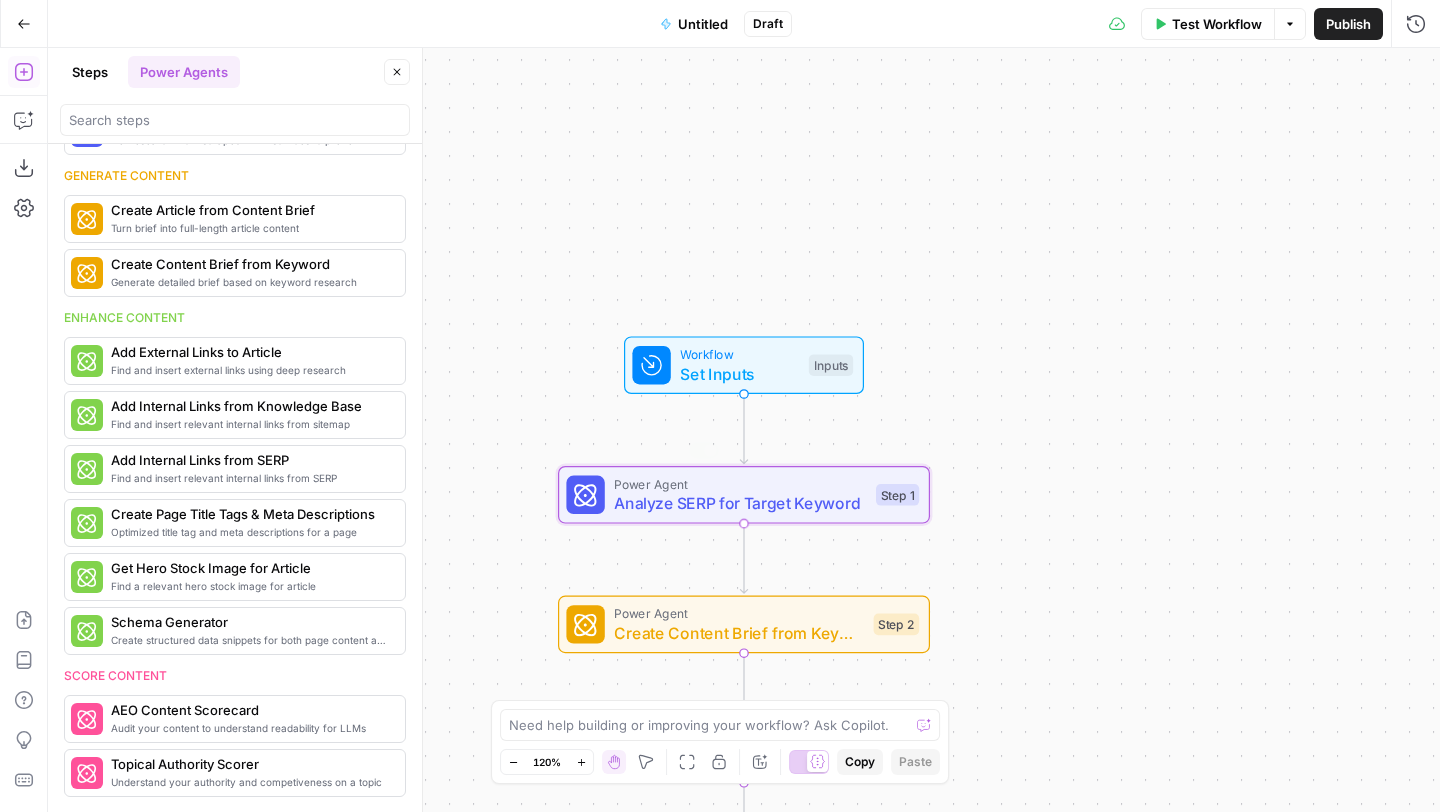 click on "Create Content Brief from Keyword" at bounding box center [739, 633] 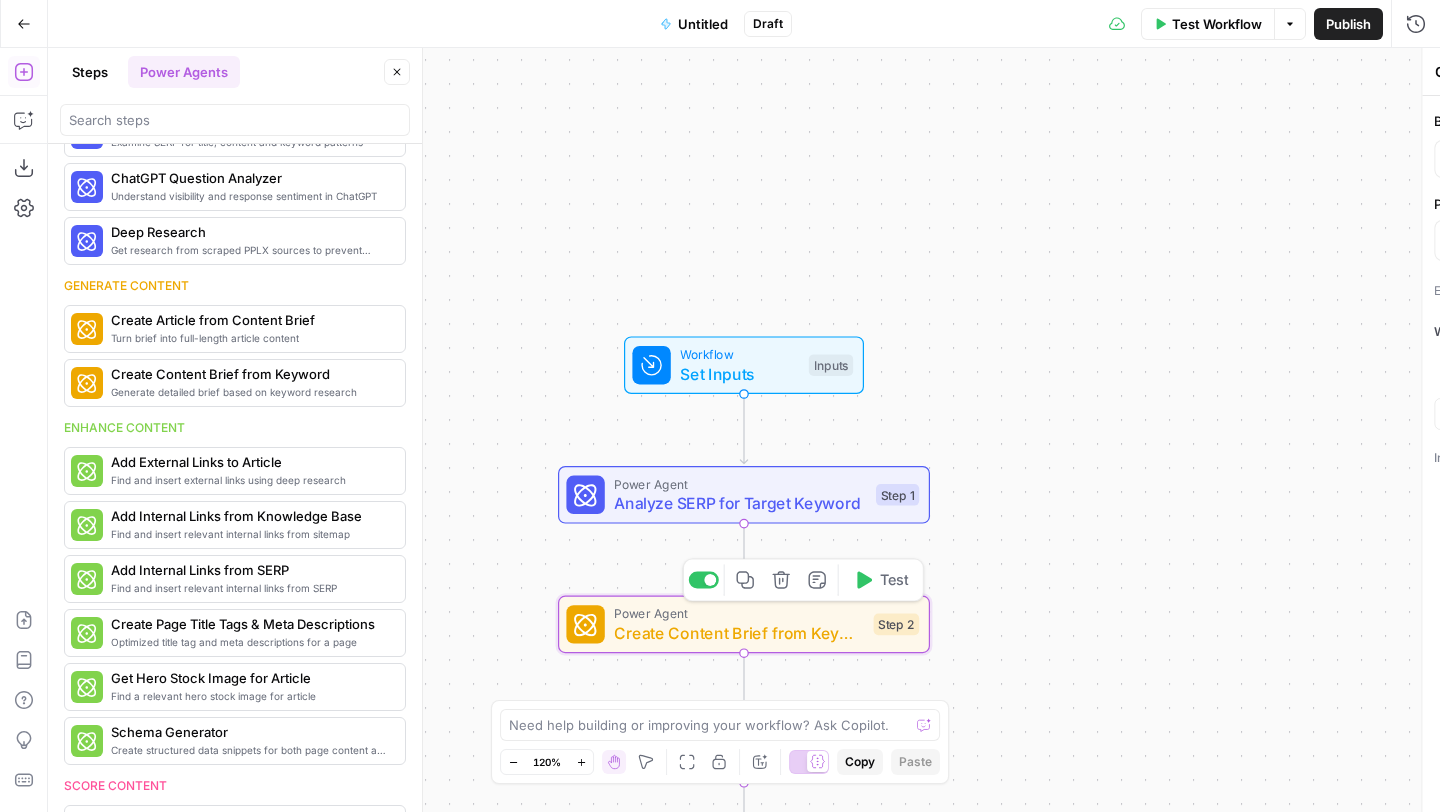 scroll, scrollTop: 295, scrollLeft: 0, axis: vertical 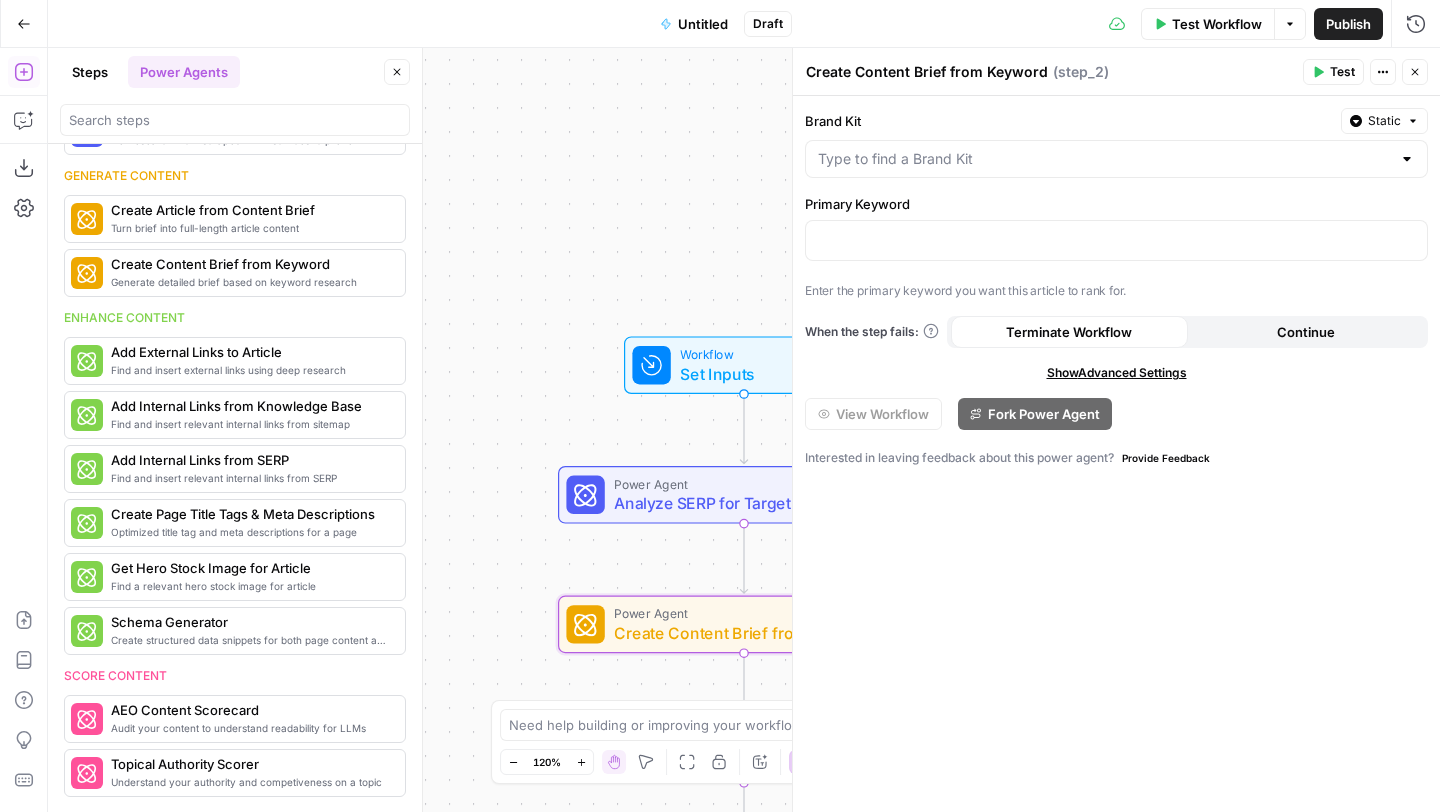 click on "“/” to reference Variables Menu" at bounding box center (1116, 240) 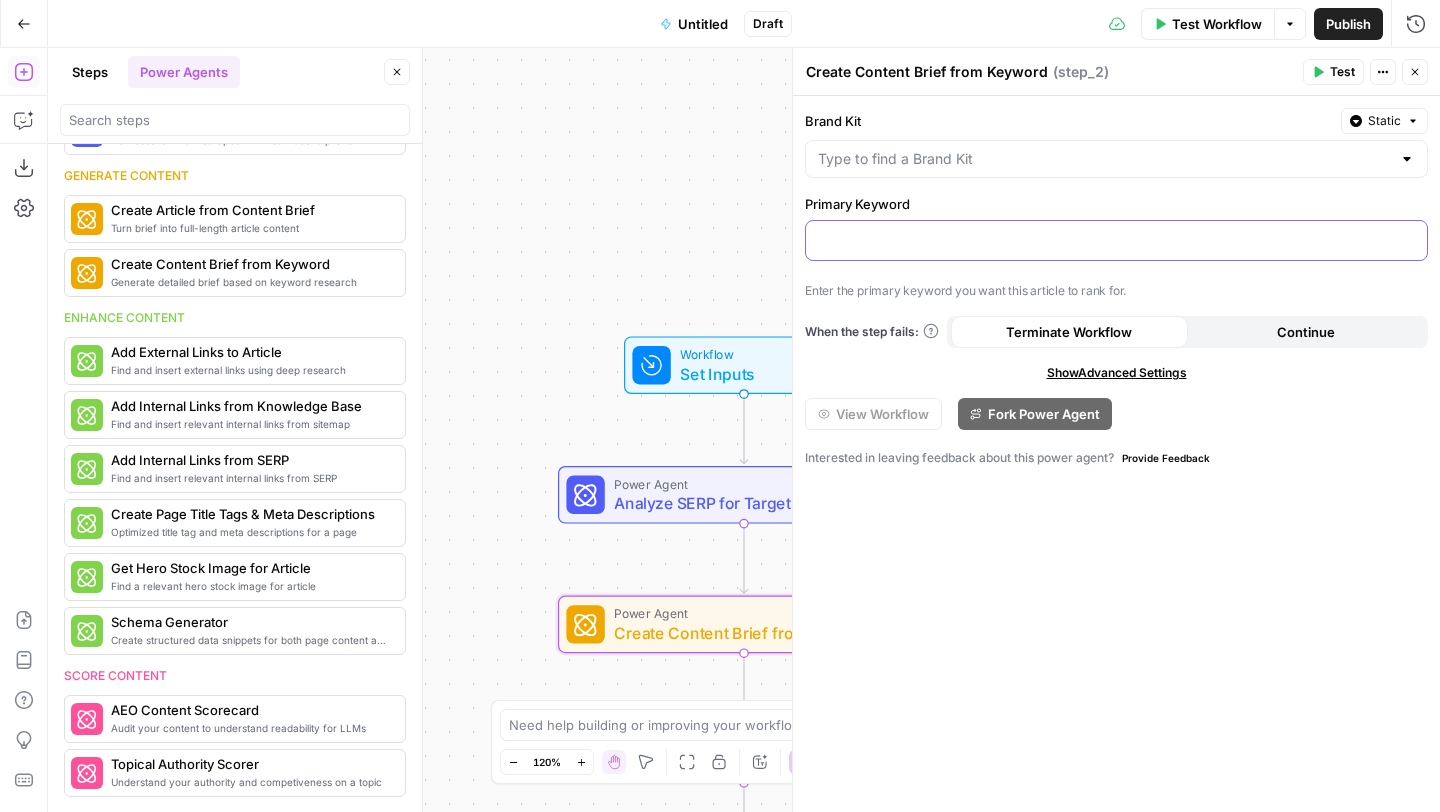click at bounding box center (1116, 240) 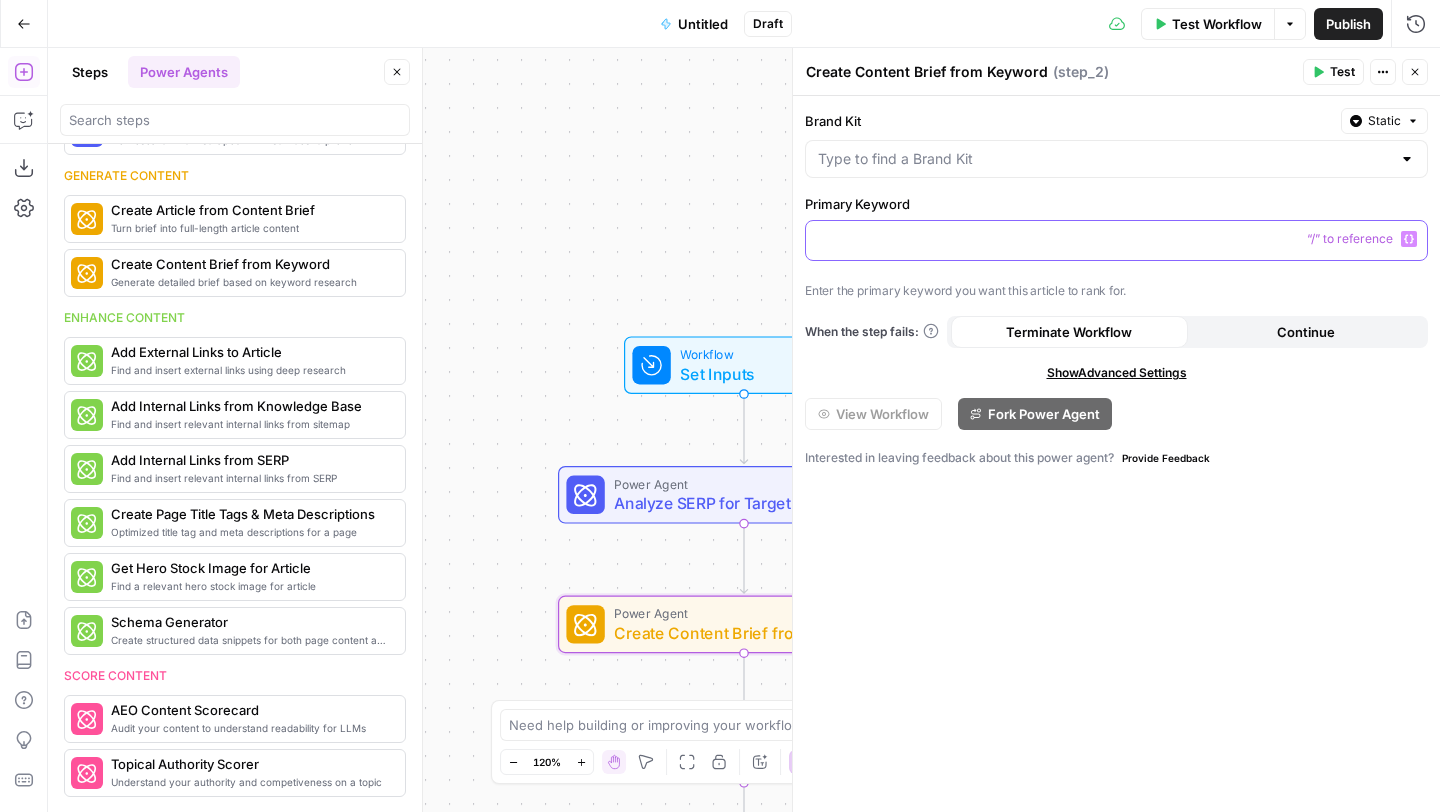 click on "Variables Menu" at bounding box center [1409, 239] 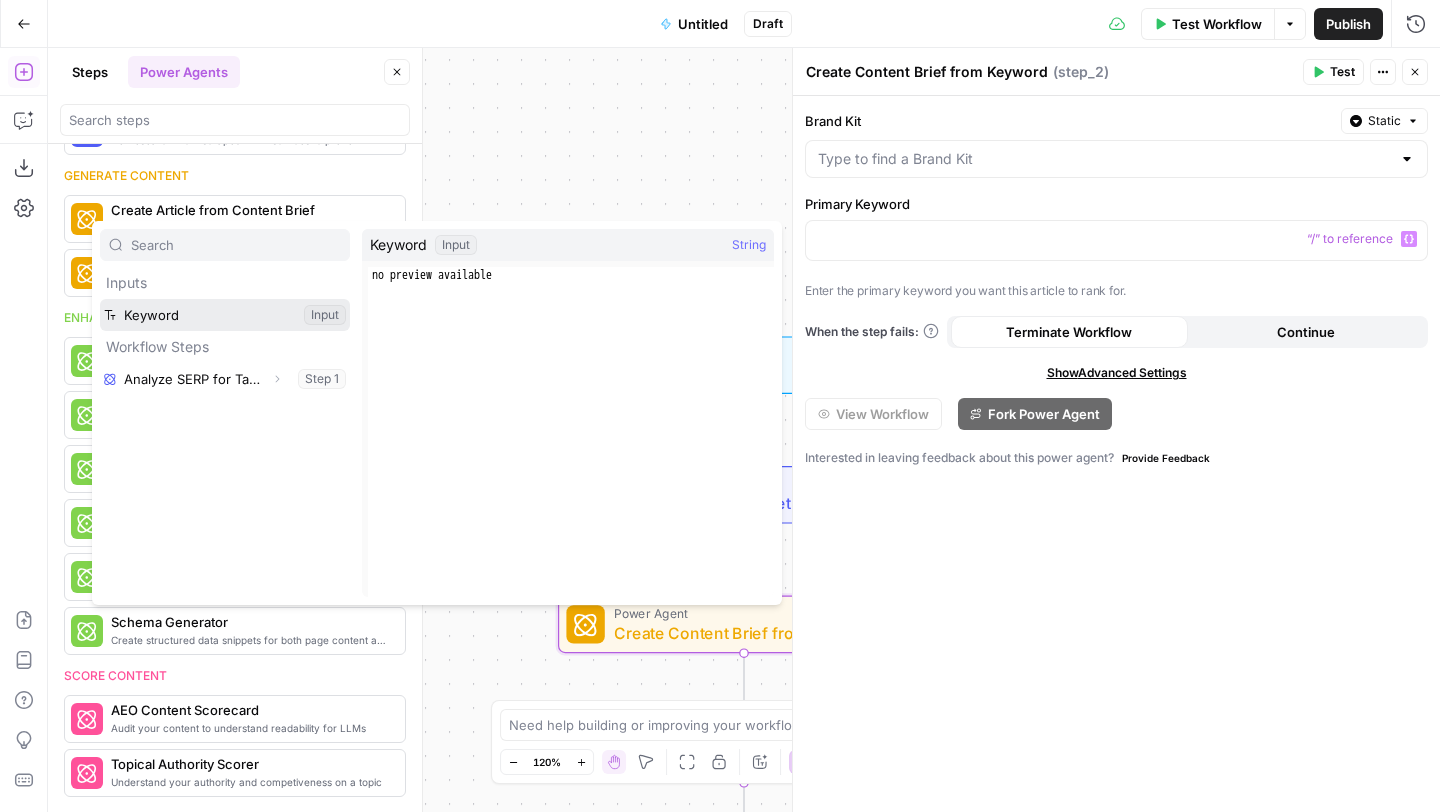click at bounding box center (225, 315) 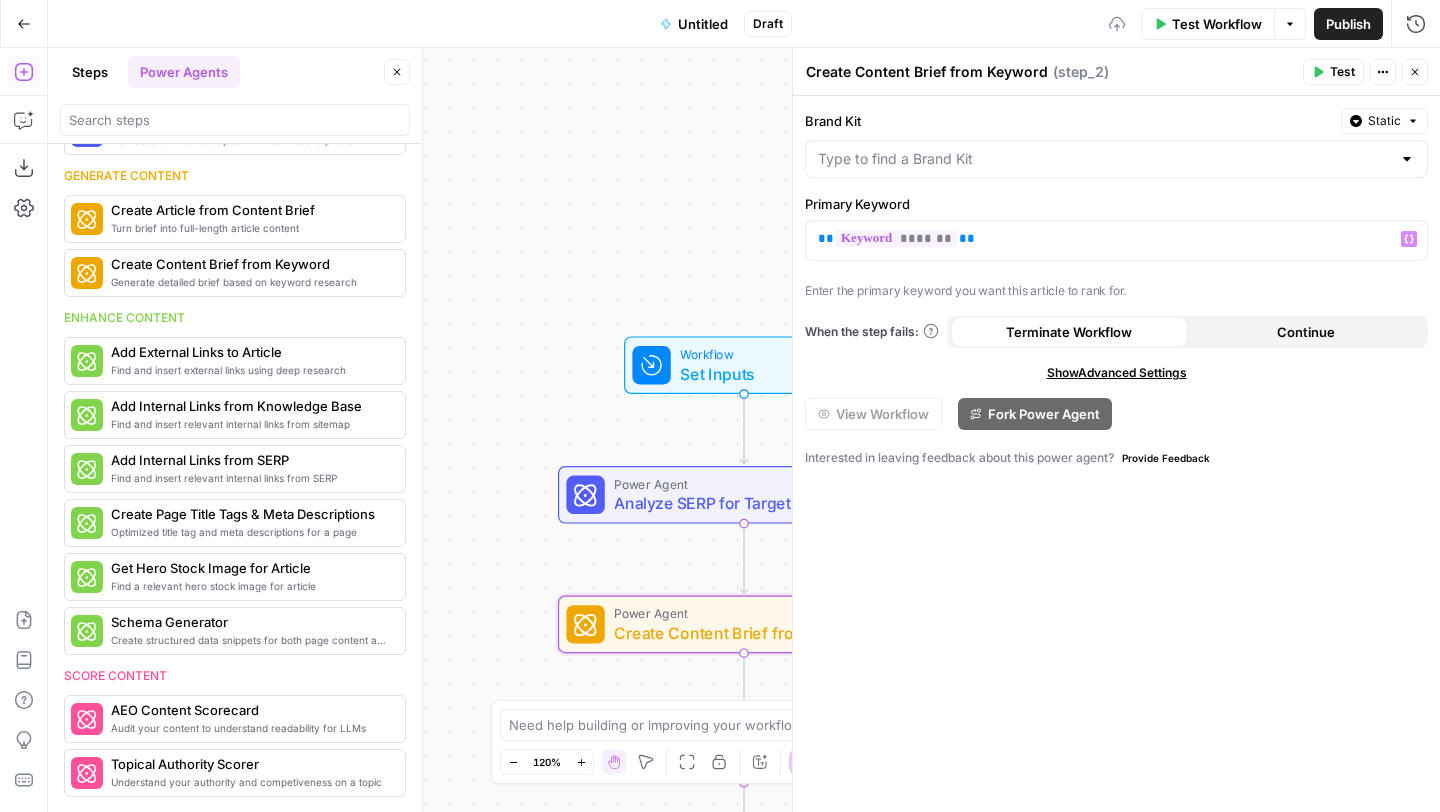 click at bounding box center (1116, 159) 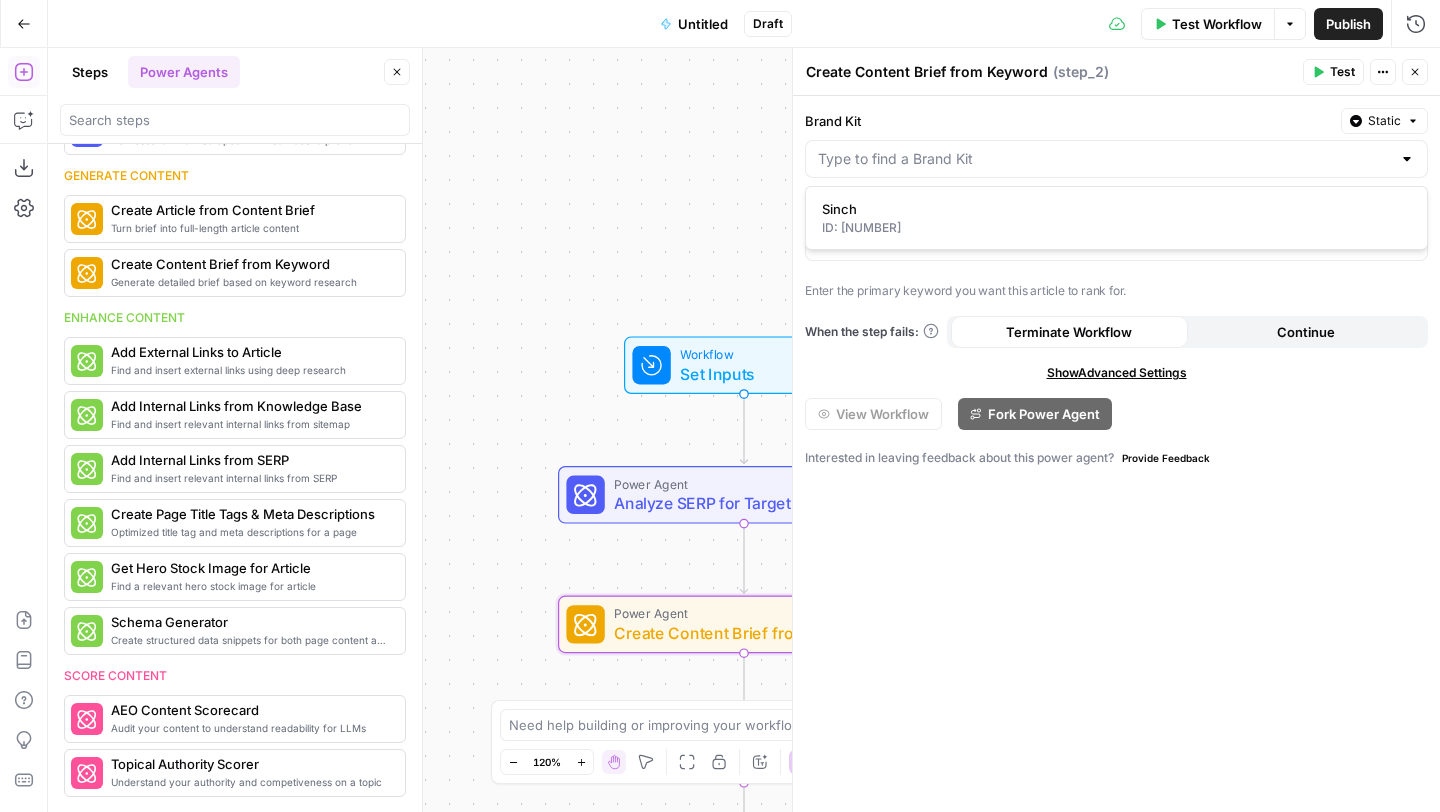 click at bounding box center [1116, 159] 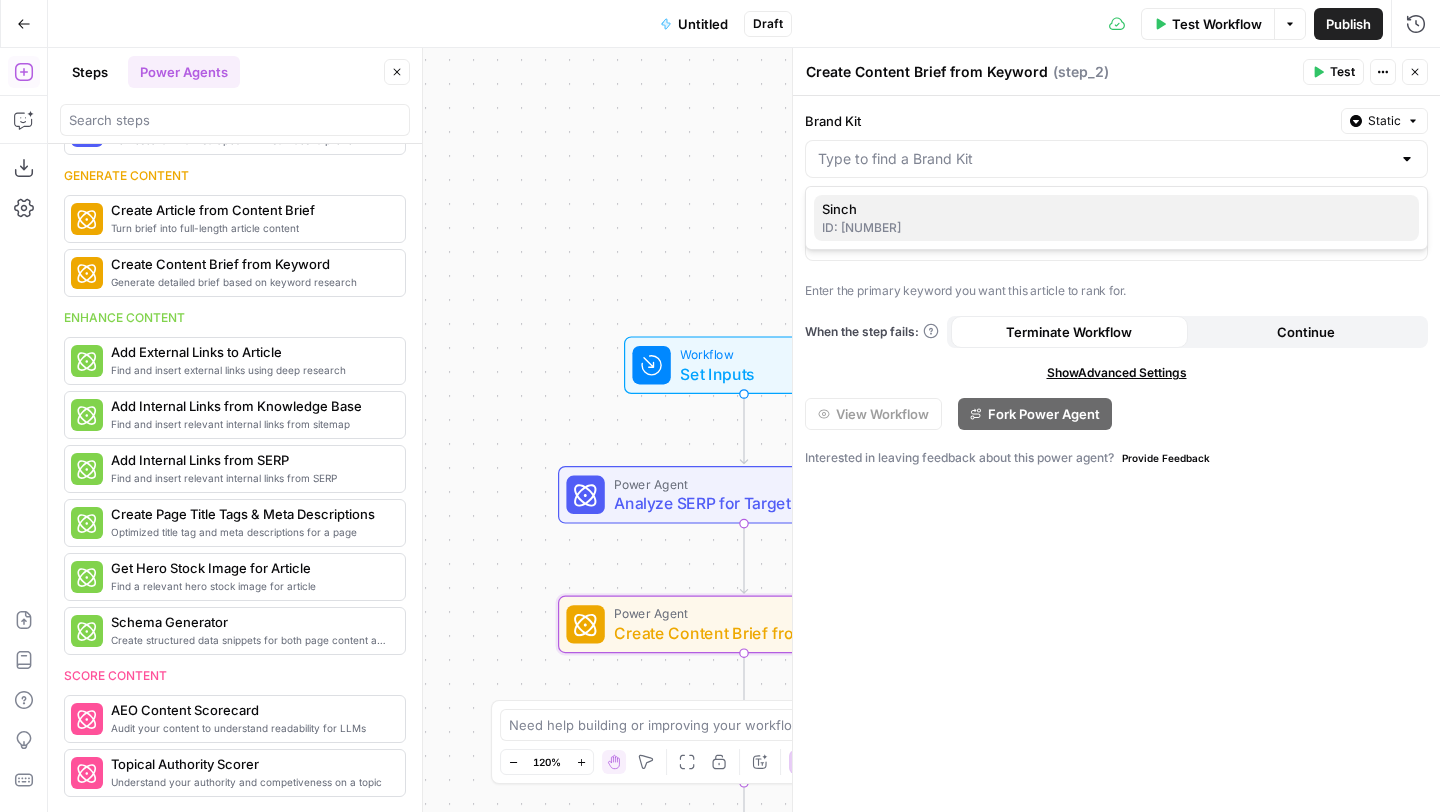 click on "Sinch" at bounding box center [1112, 209] 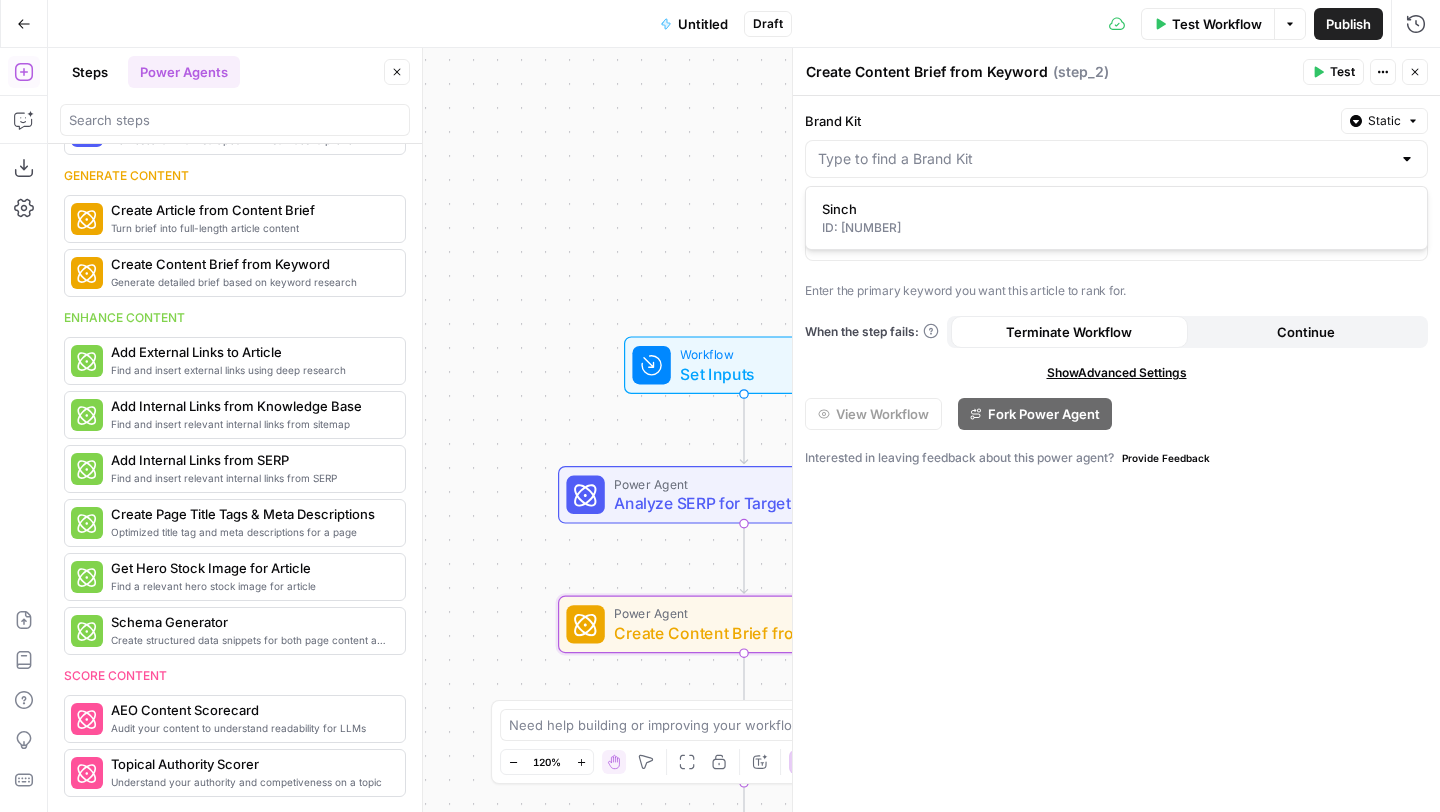 type on "Sinch" 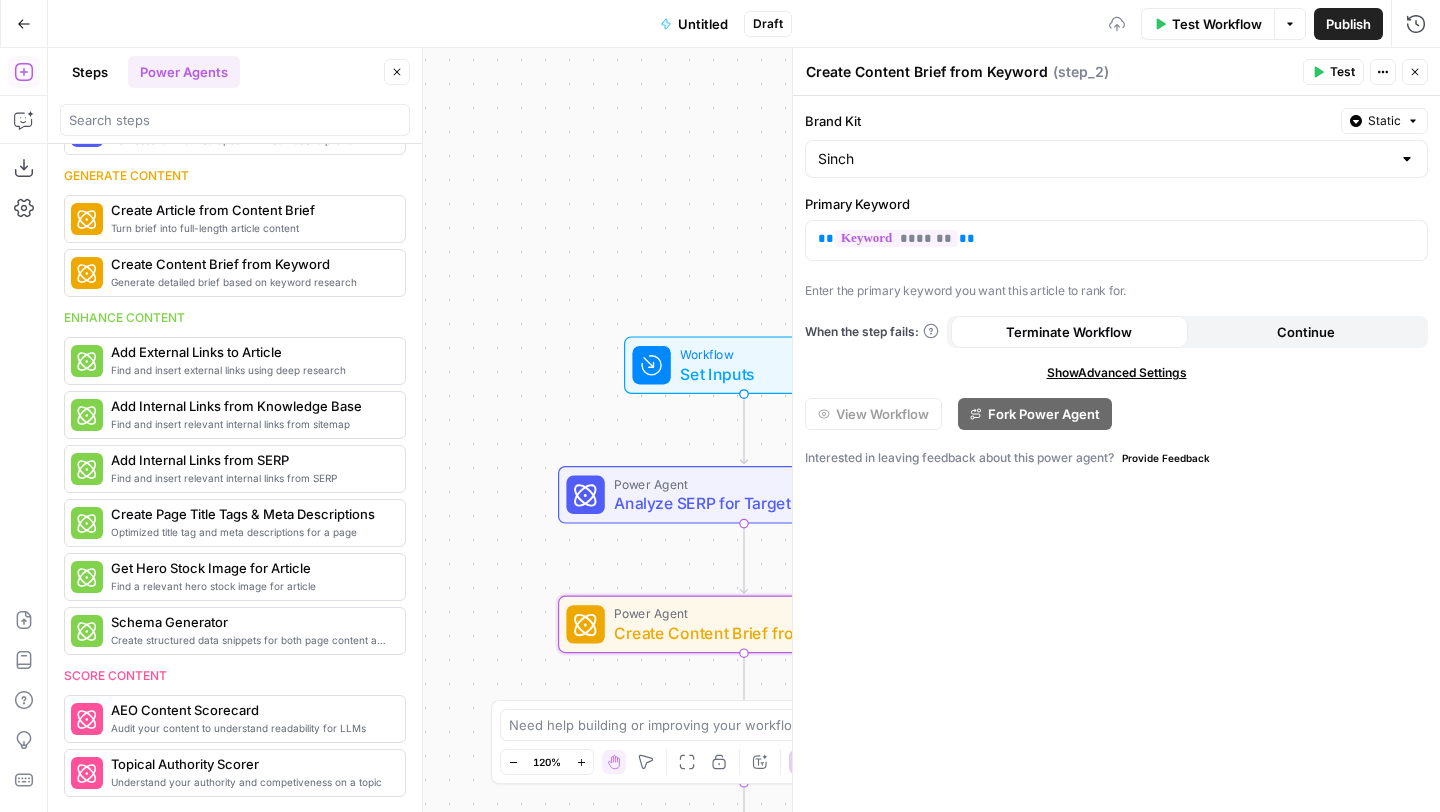 click 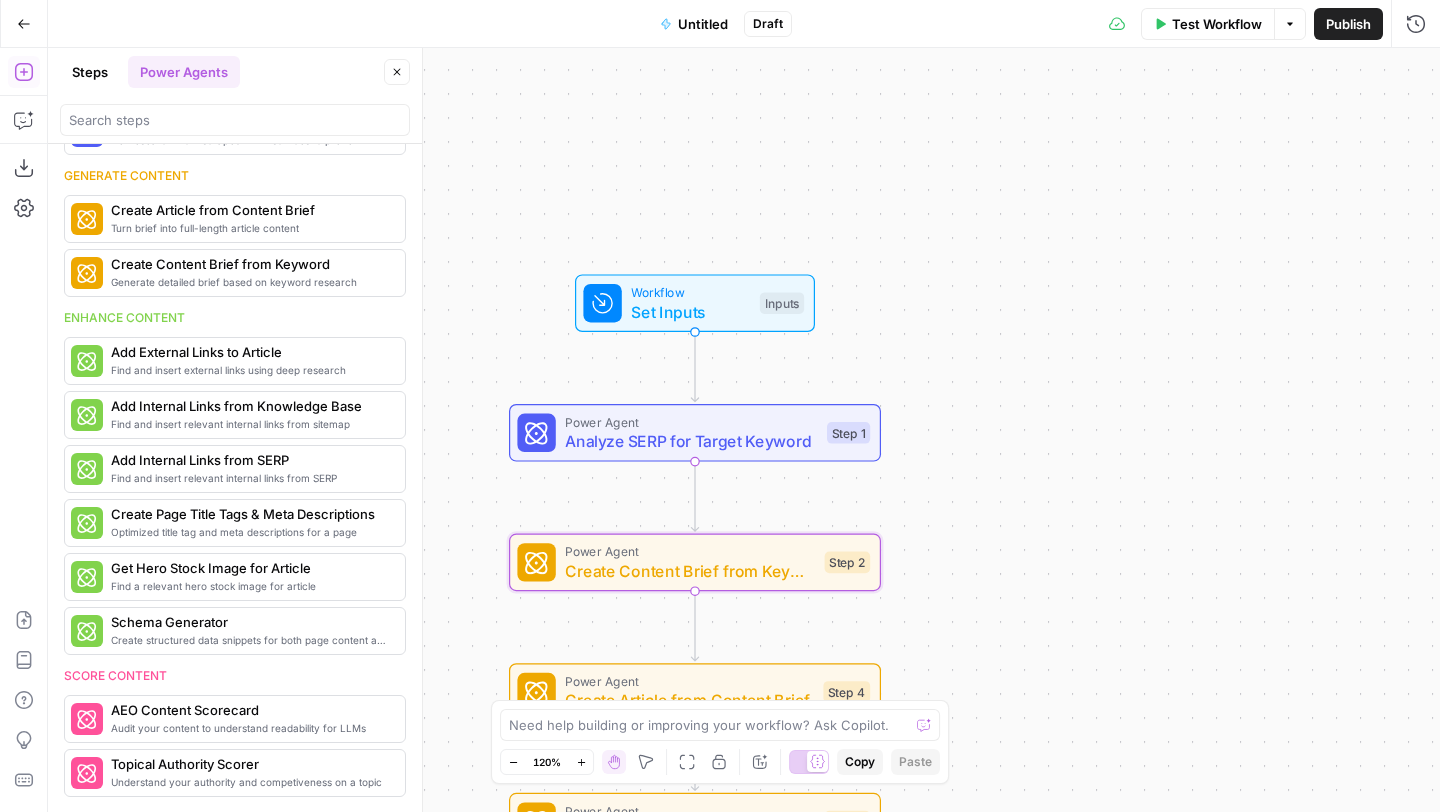 drag, startPoint x: 744, startPoint y: 197, endPoint x: 679, endPoint y: 123, distance: 98.49365 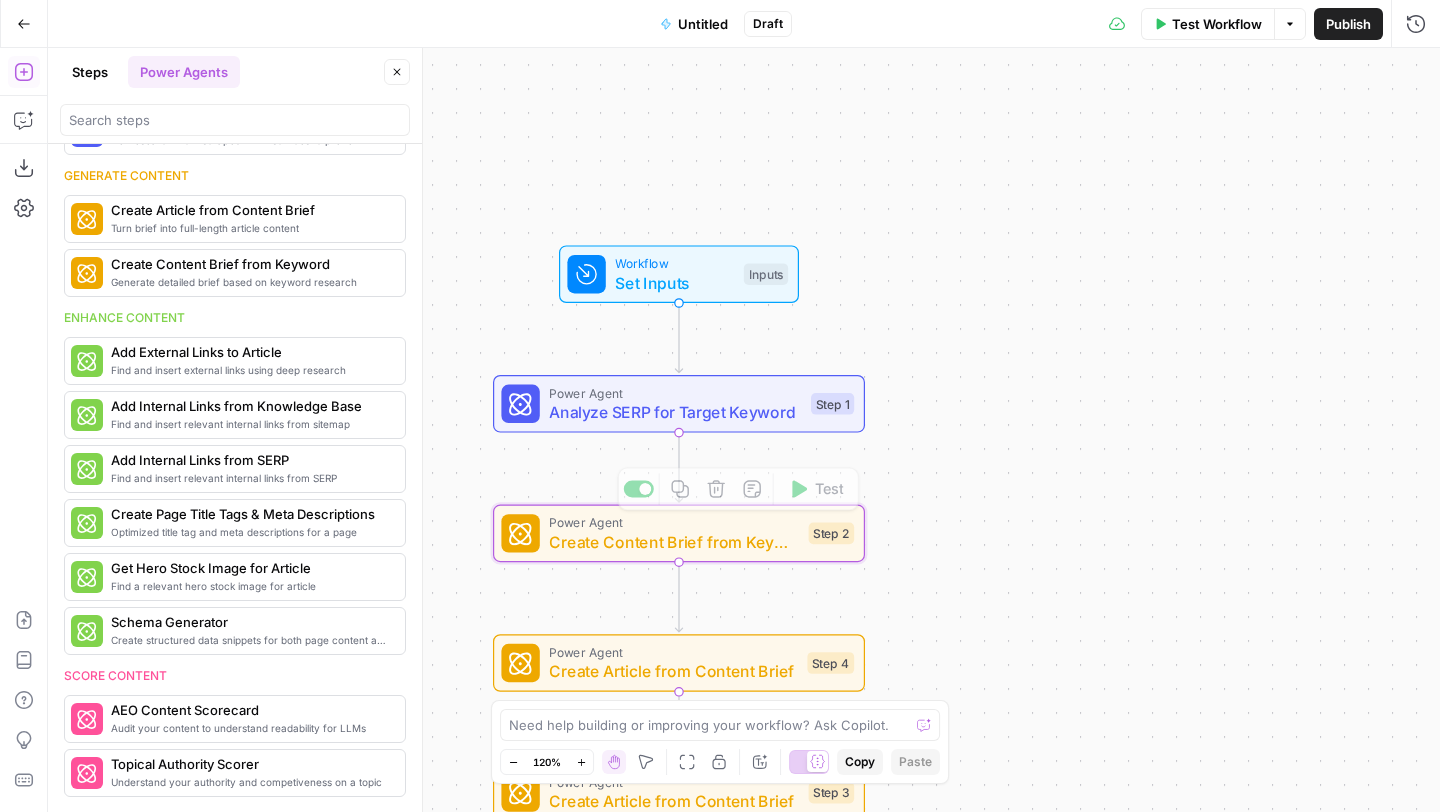 click on "Create Content Brief from Keyword" at bounding box center (674, 542) 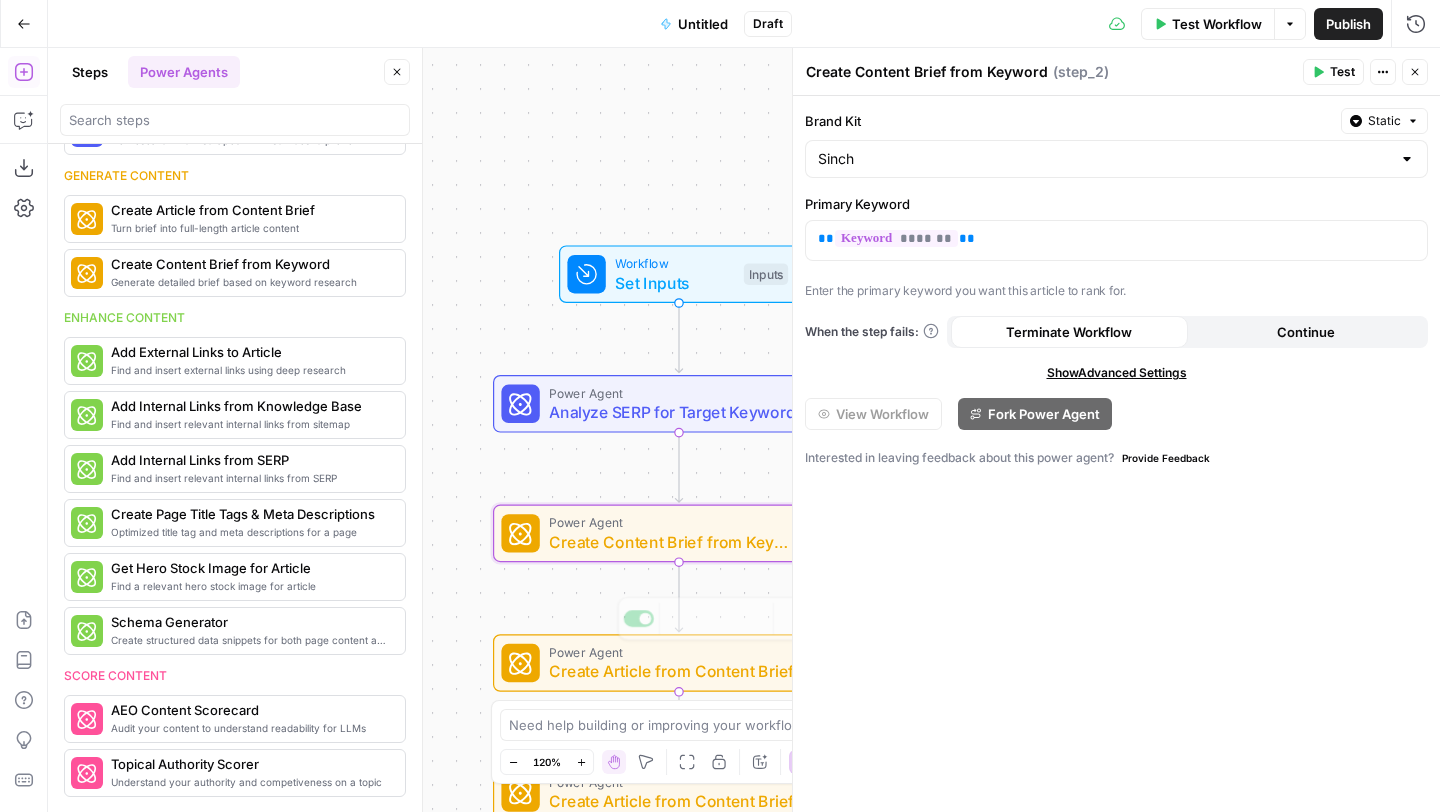 click on "Power Agent Create Article from Content Brief Step 4 Copy step Delete step Add Note Test" at bounding box center [679, 663] 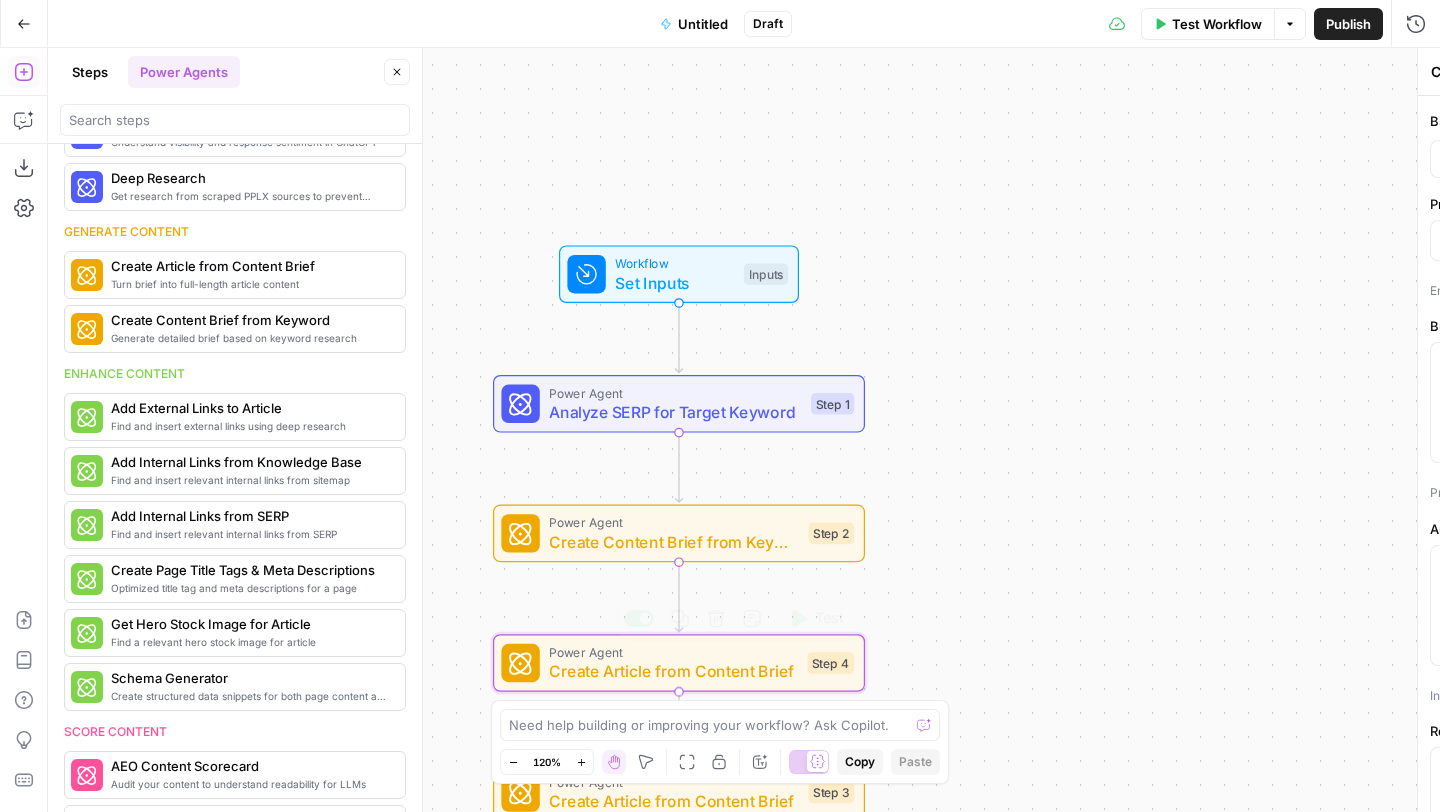 type on "Create Article from Content Brief" 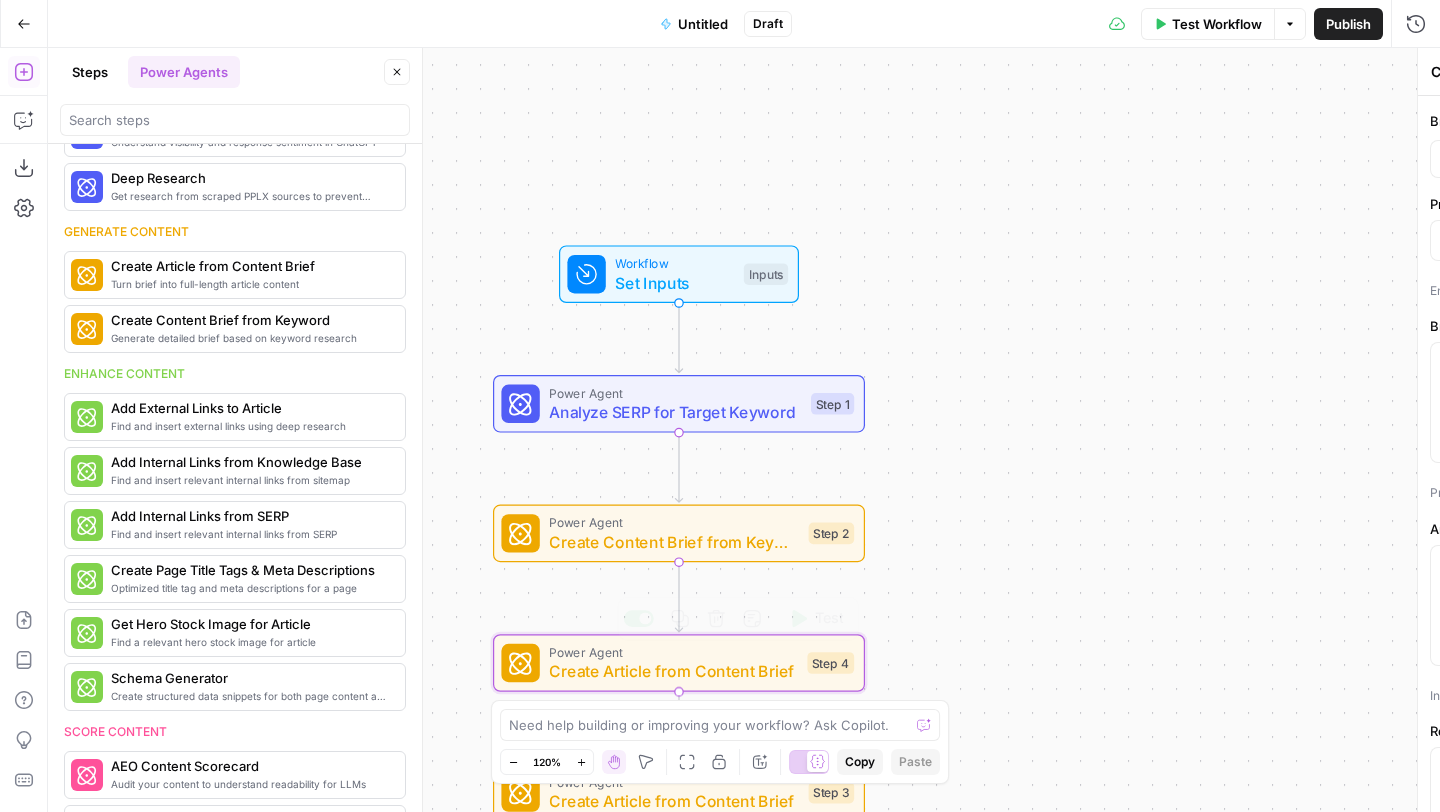 scroll, scrollTop: 351, scrollLeft: 0, axis: vertical 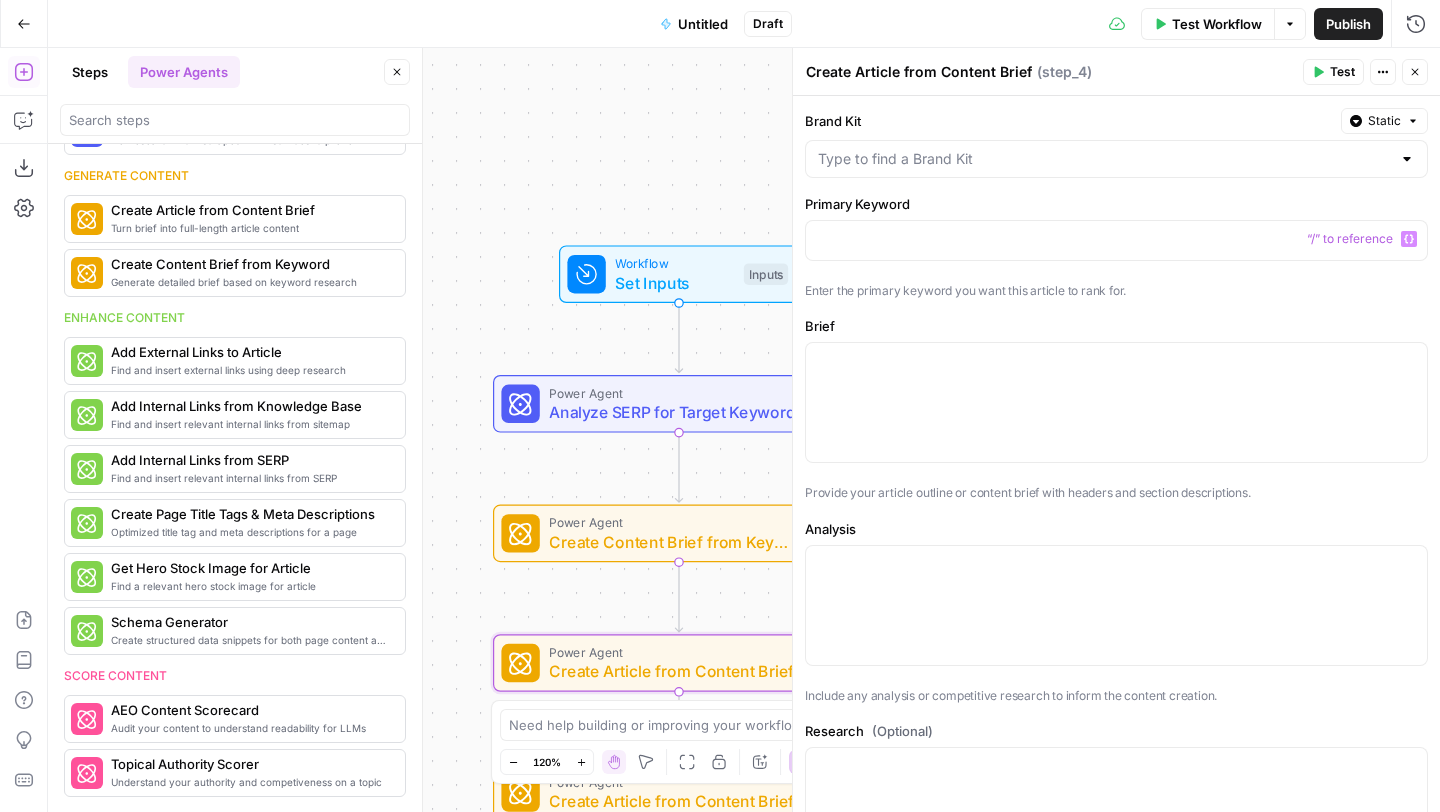 click at bounding box center (1116, 159) 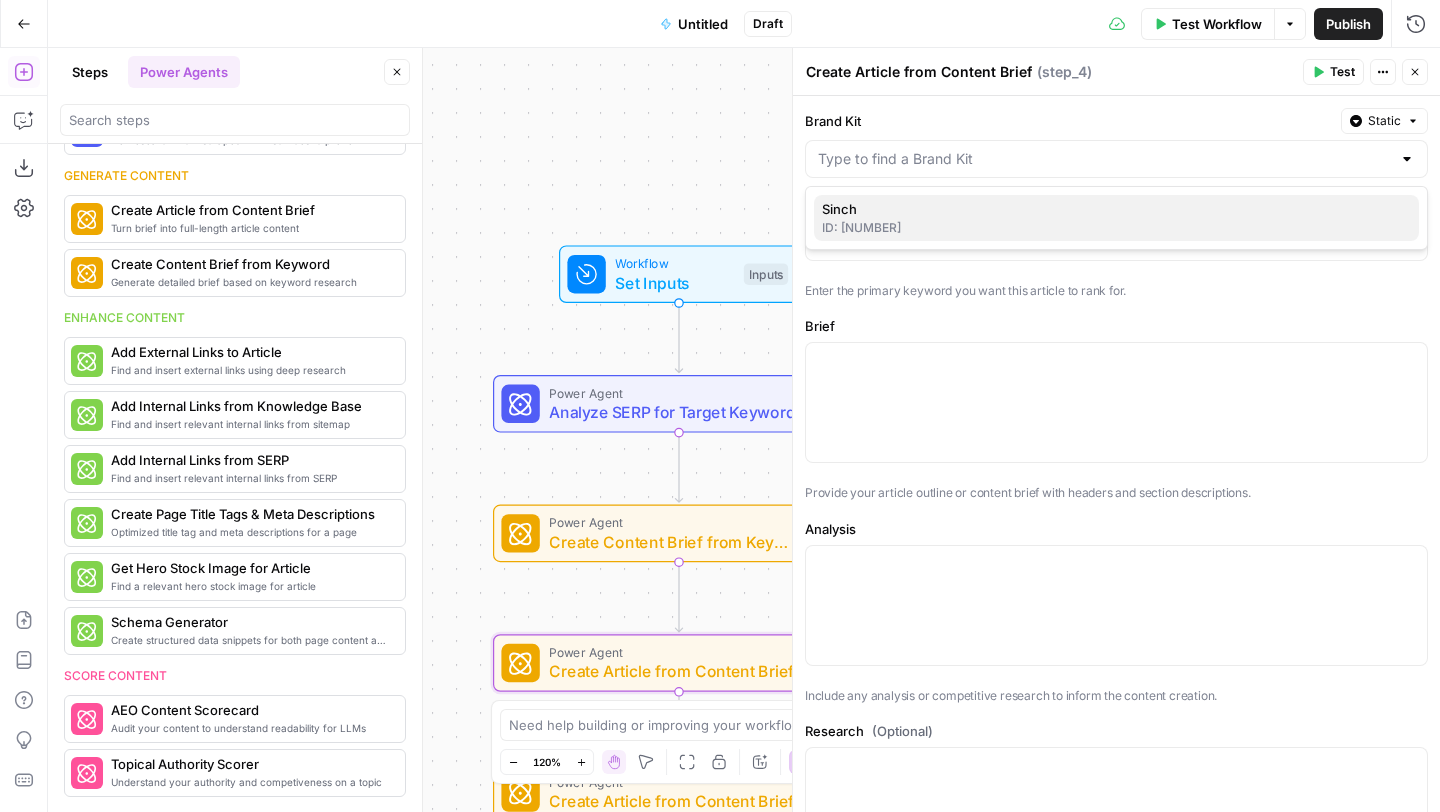 click on "Sinch" at bounding box center [1112, 209] 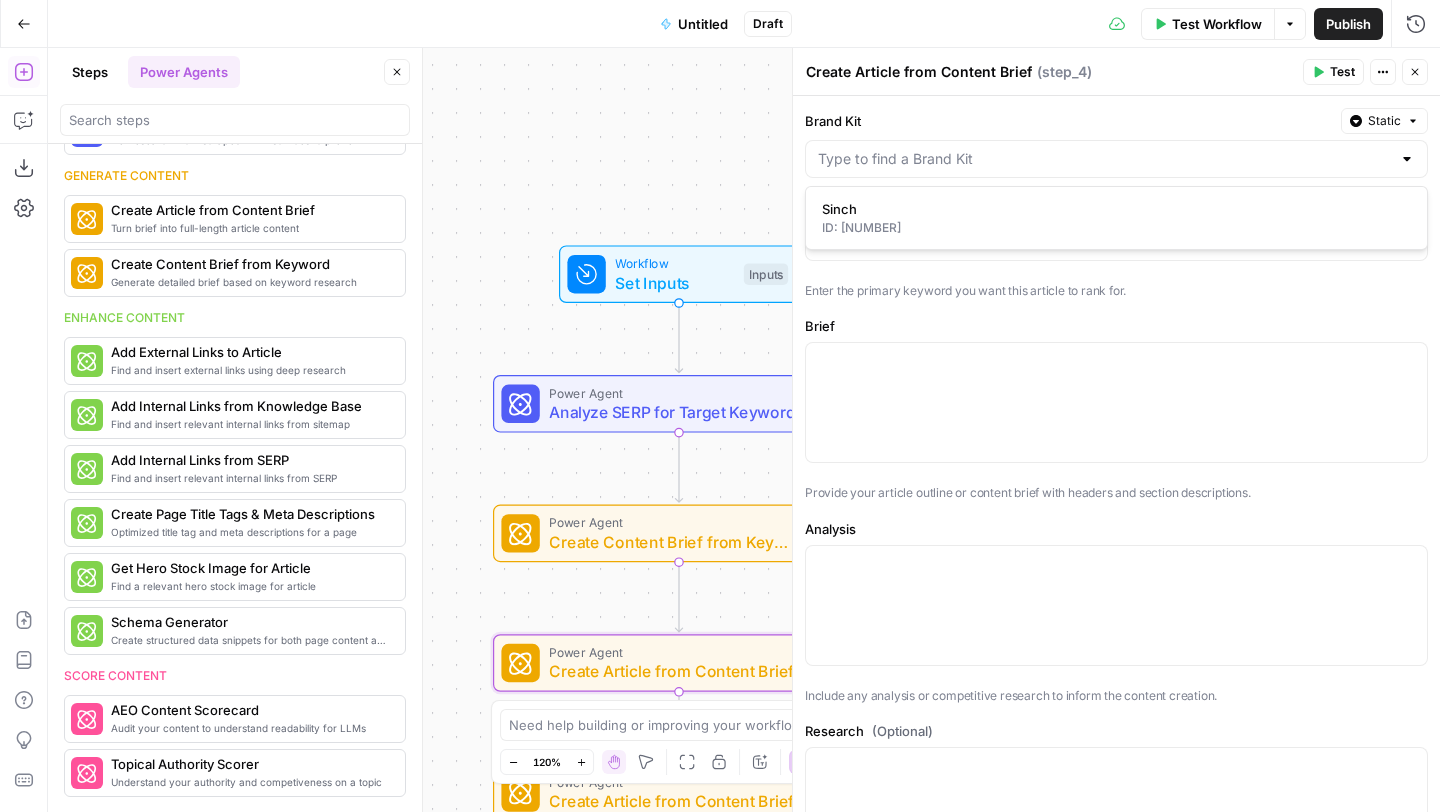 type on "Sinch" 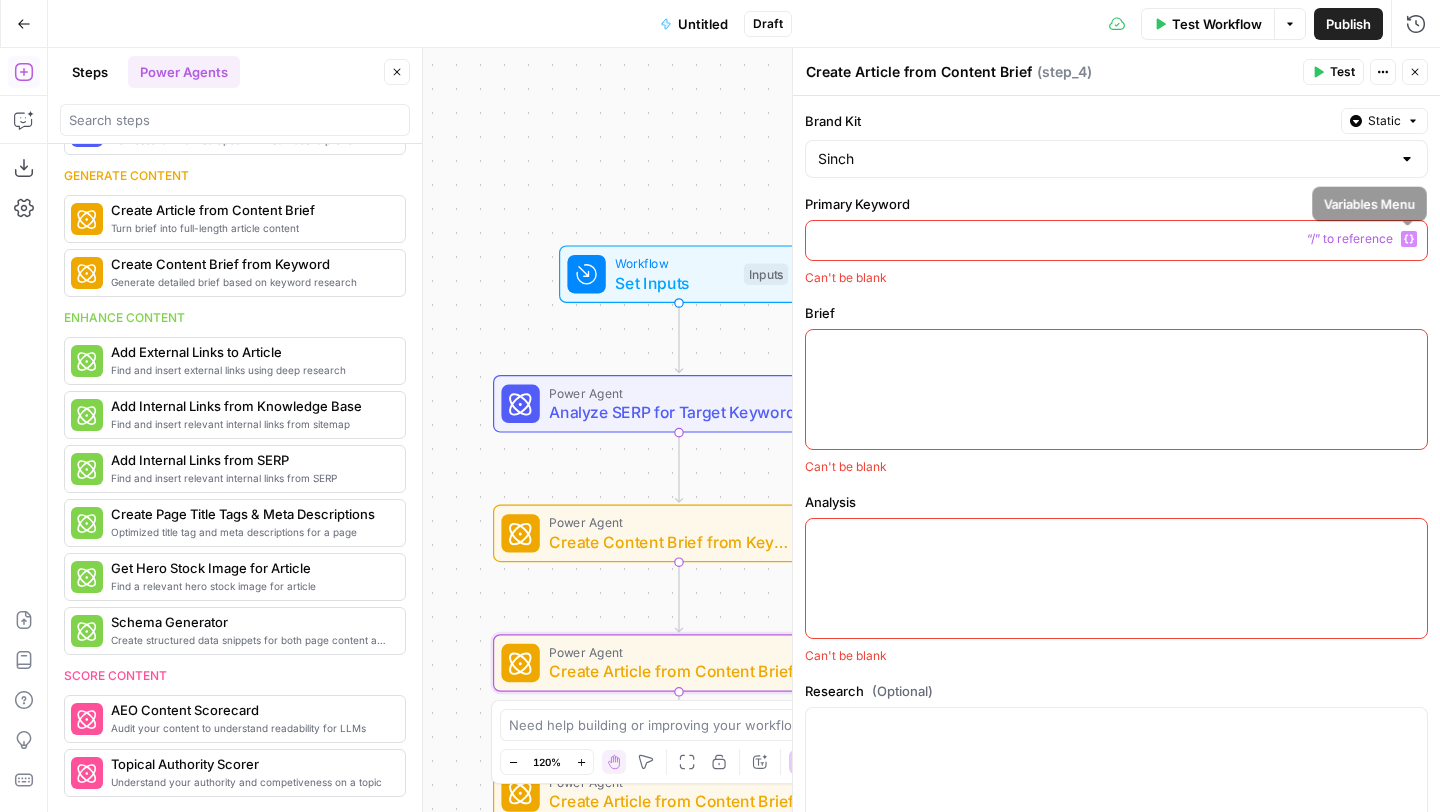 click on "Variables Menu" at bounding box center [1409, 239] 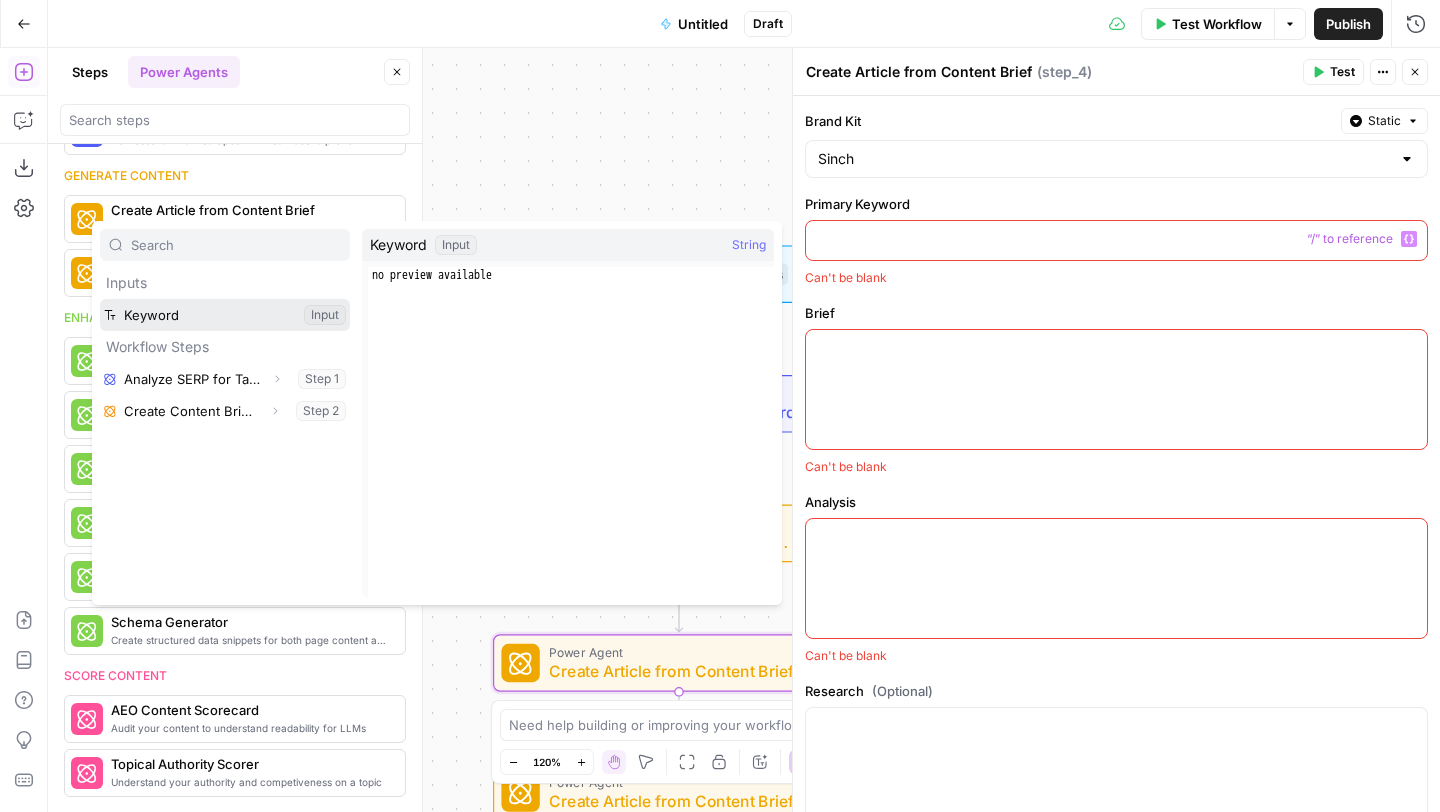 click at bounding box center [225, 315] 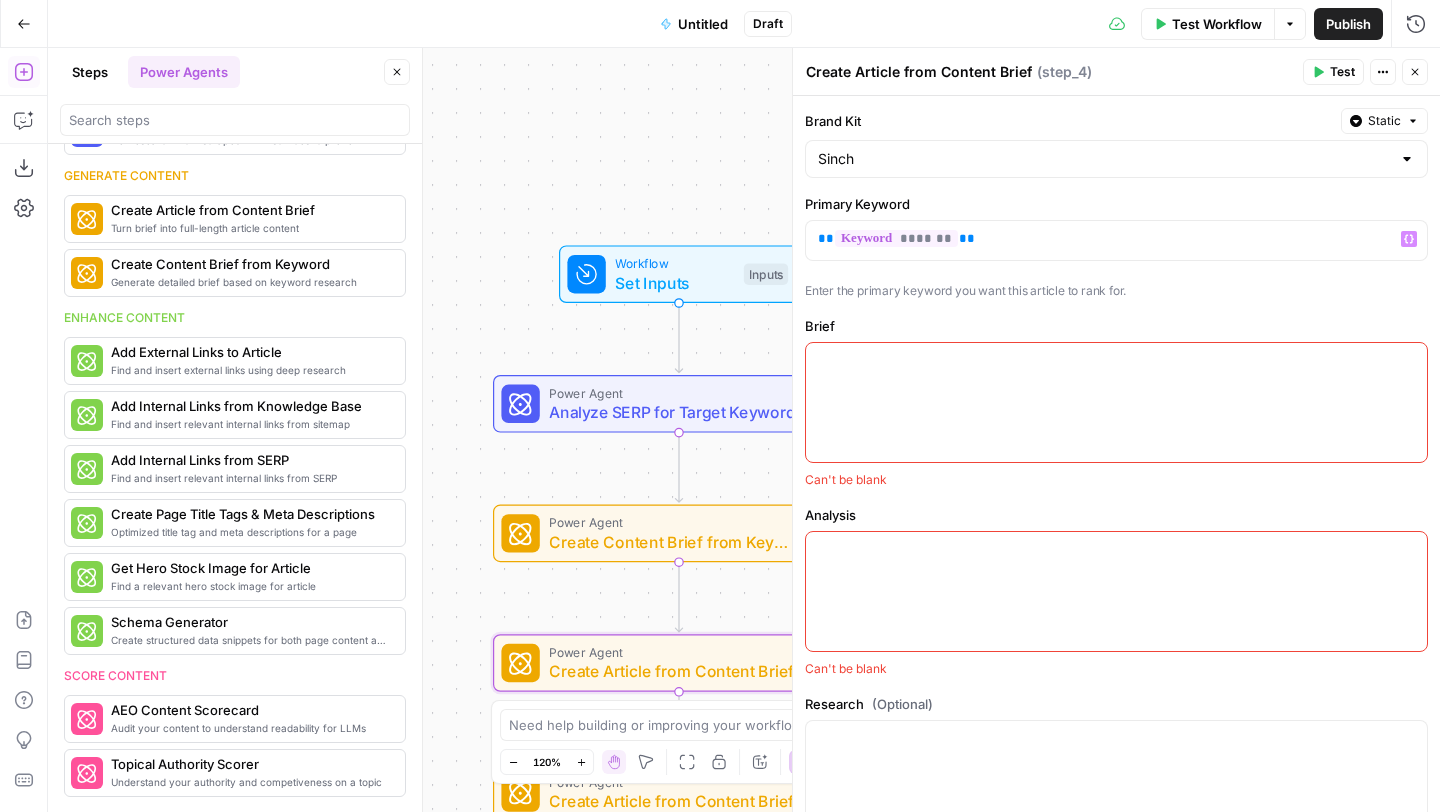 click at bounding box center [1116, 361] 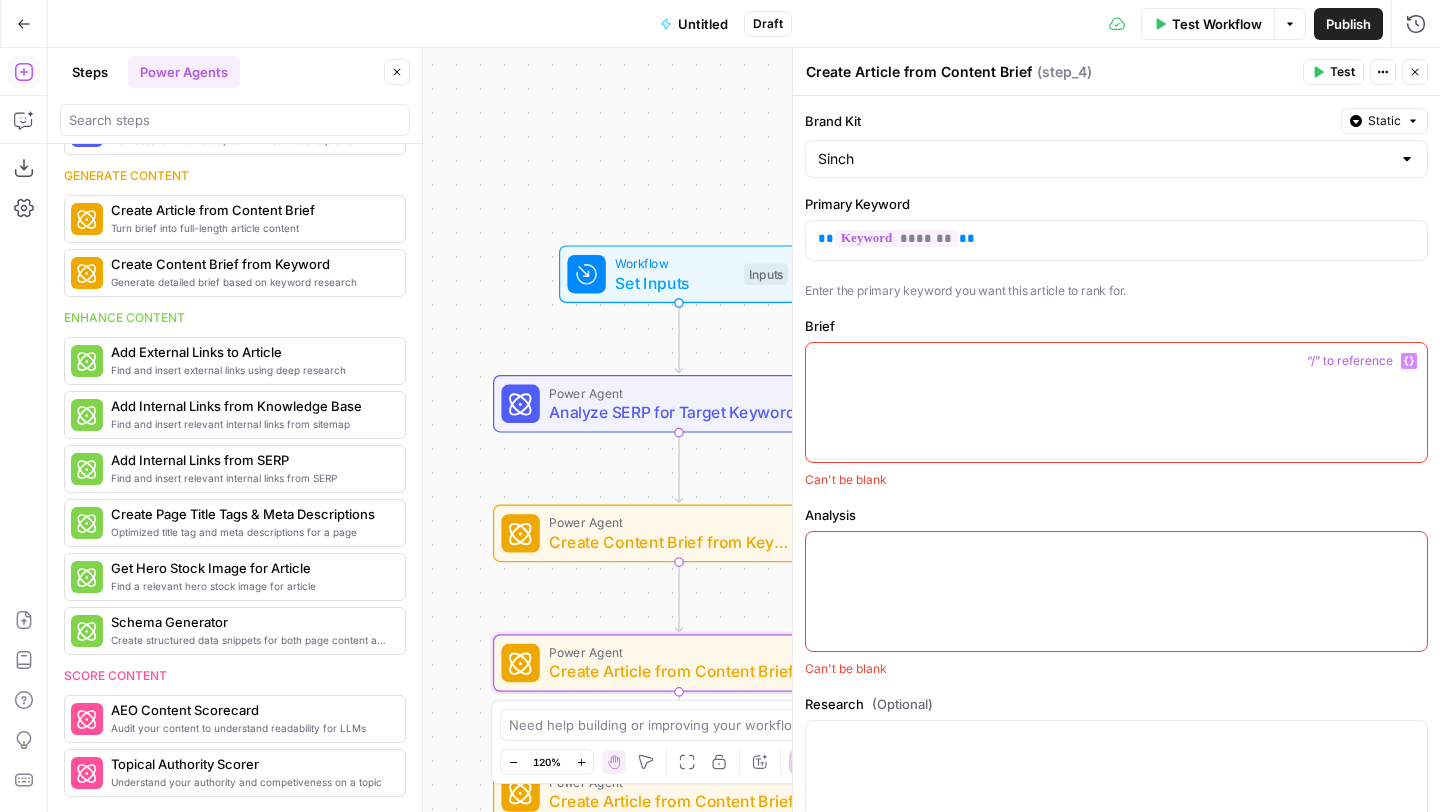 click 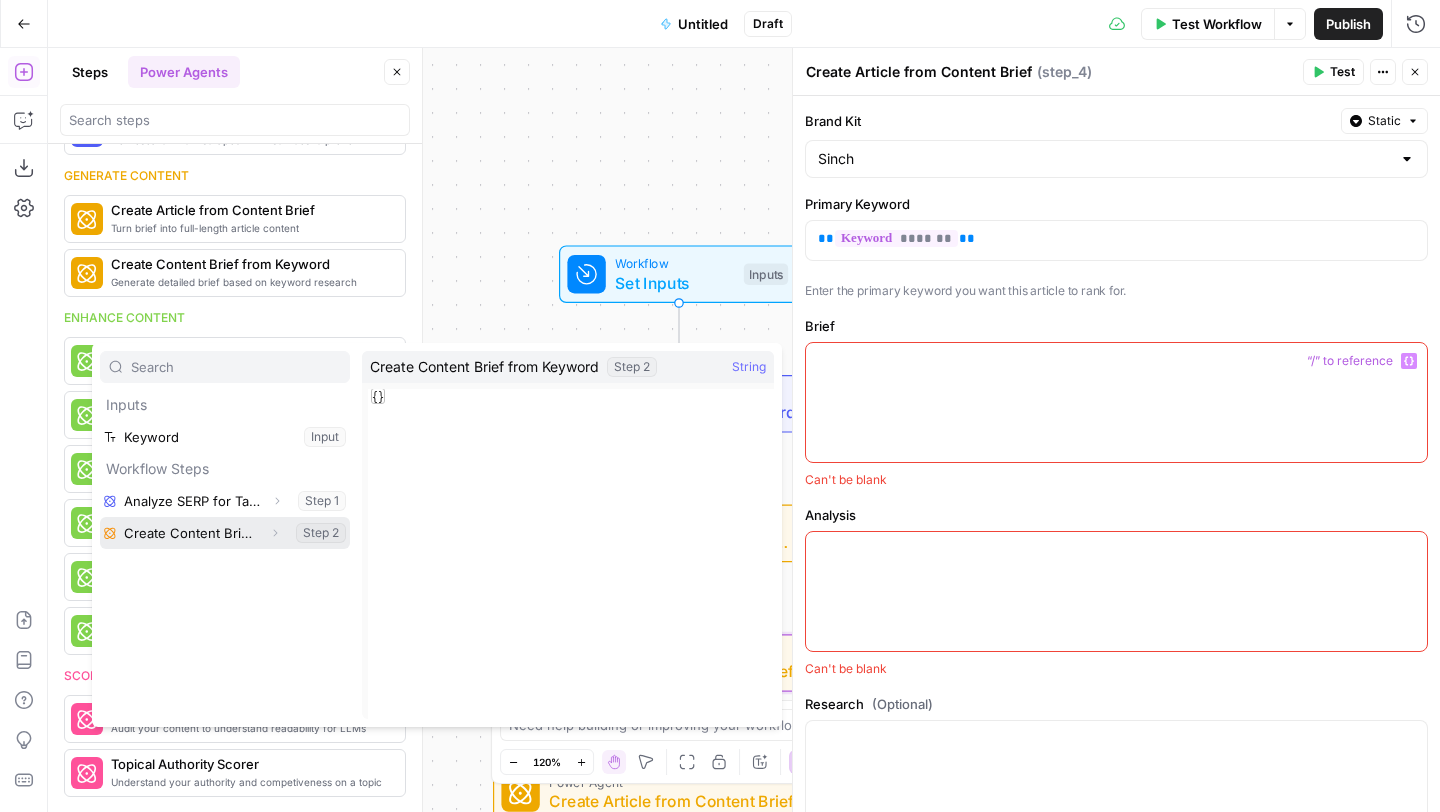 click on "Expand" at bounding box center (275, 533) 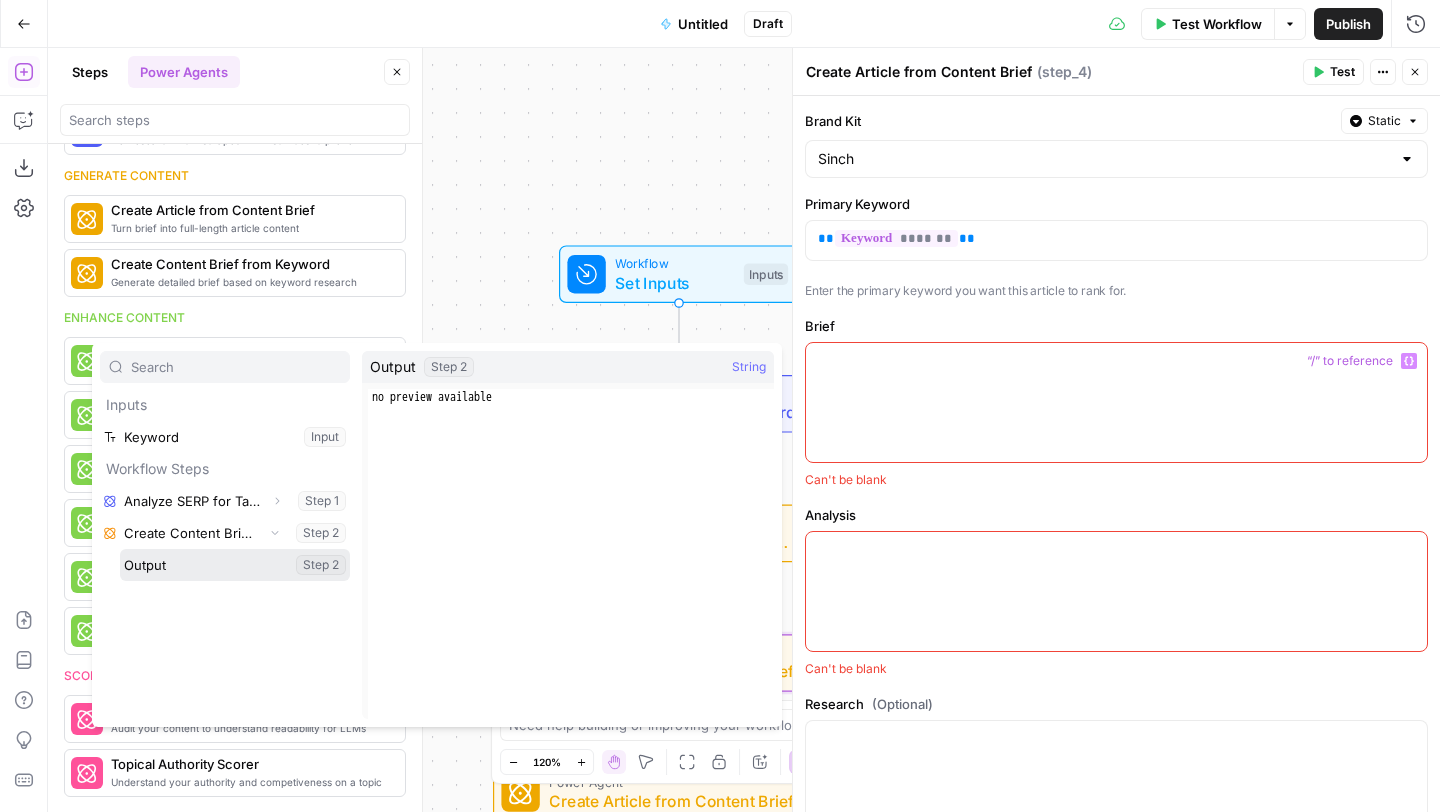 click at bounding box center (235, 565) 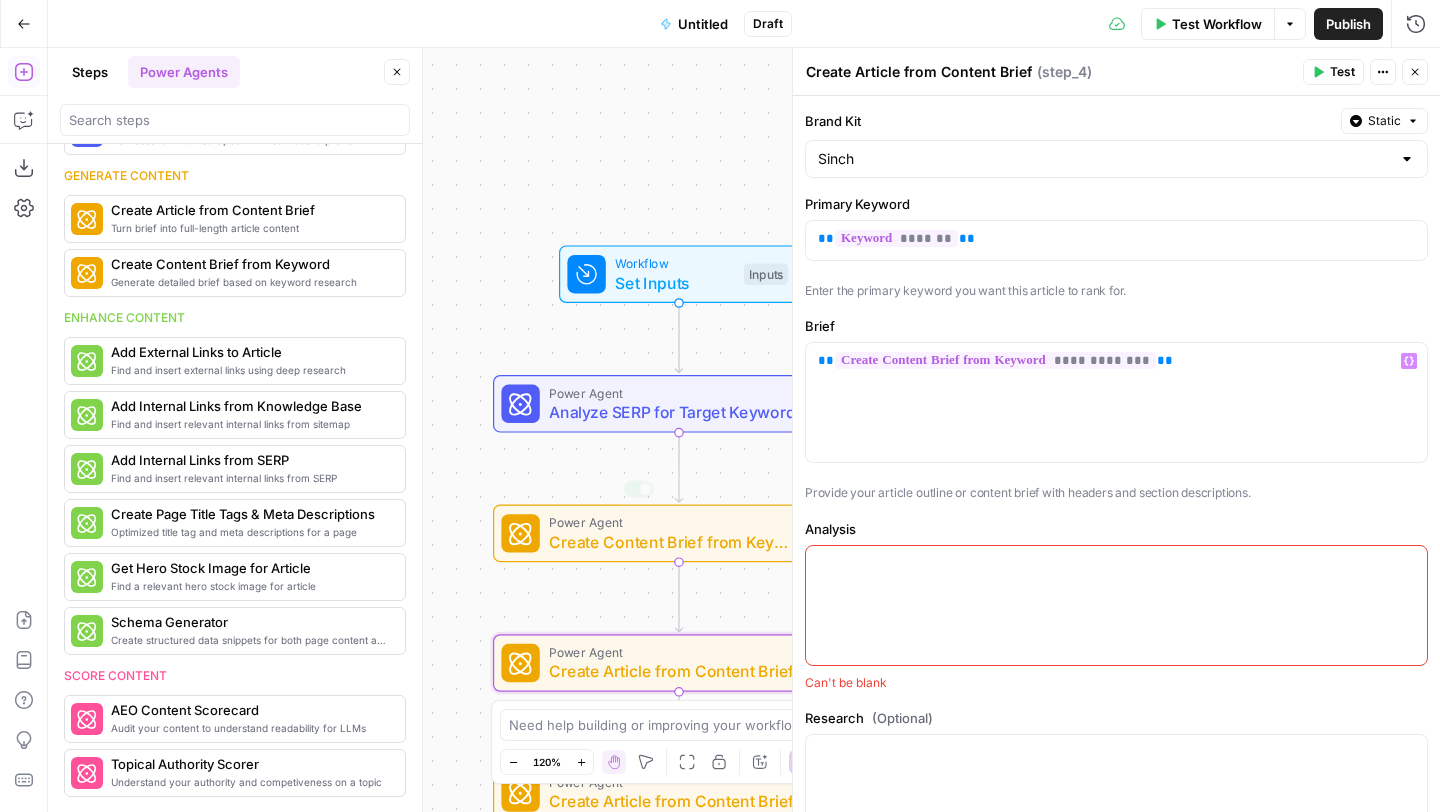 click on "Analysis" at bounding box center [1116, 529] 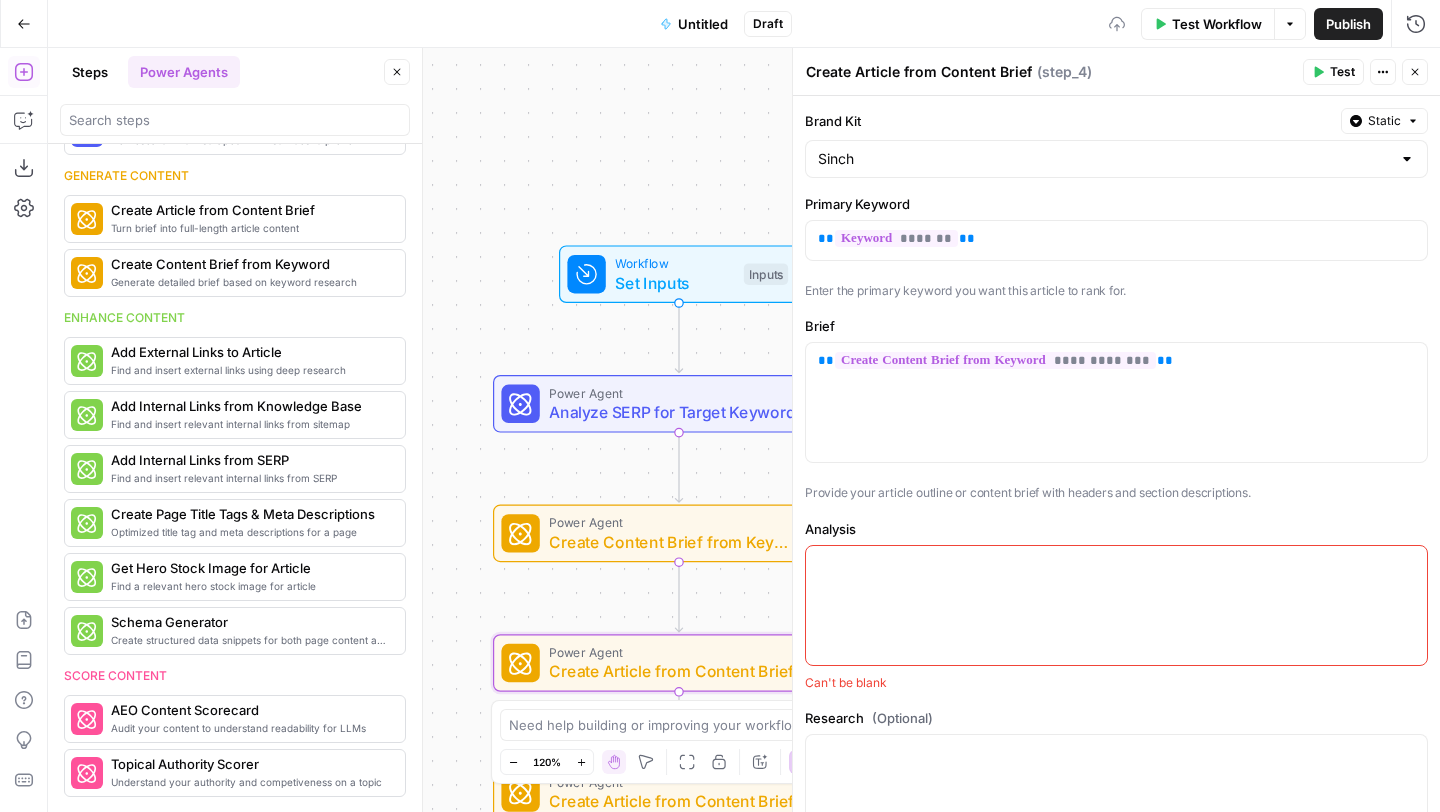 click at bounding box center (1116, 564) 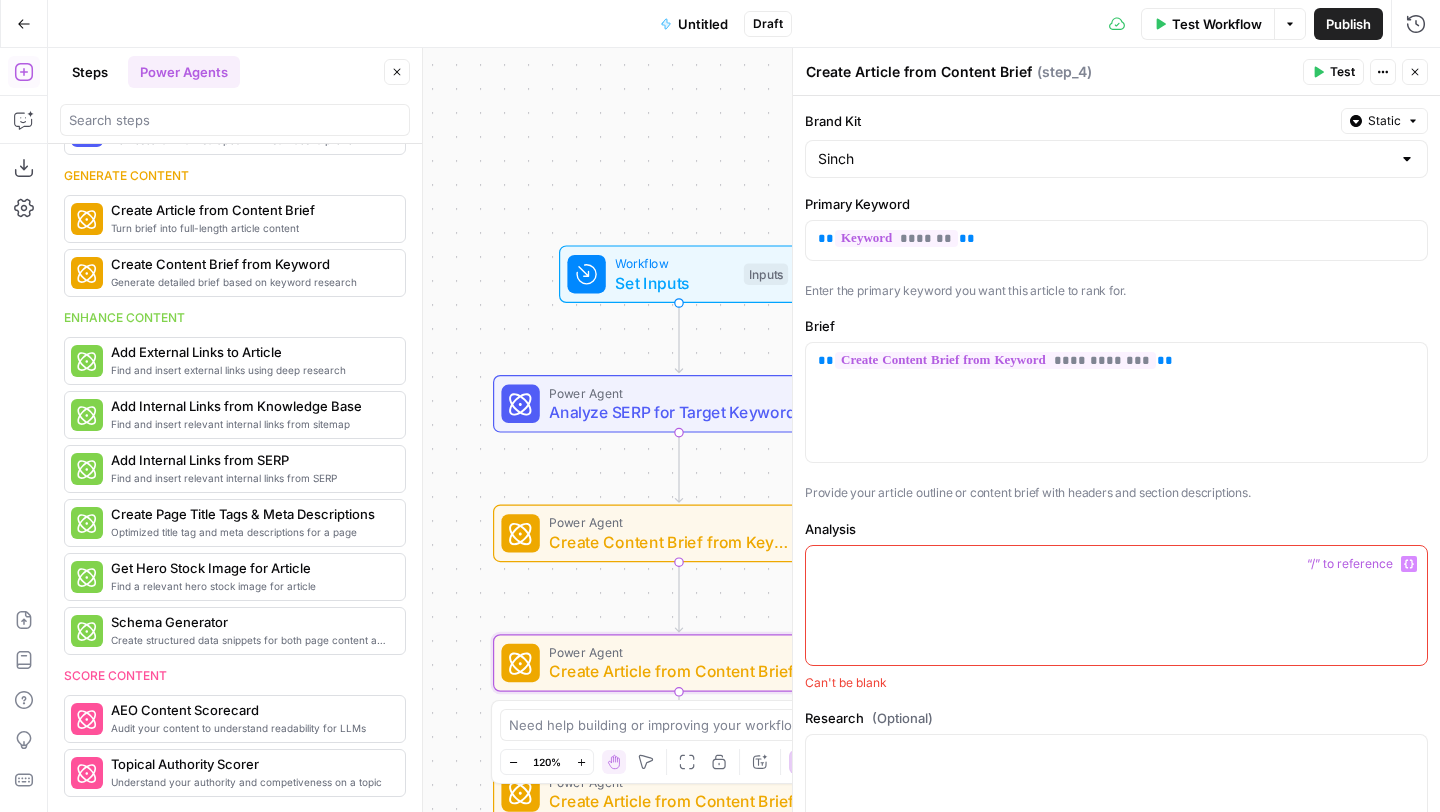 click 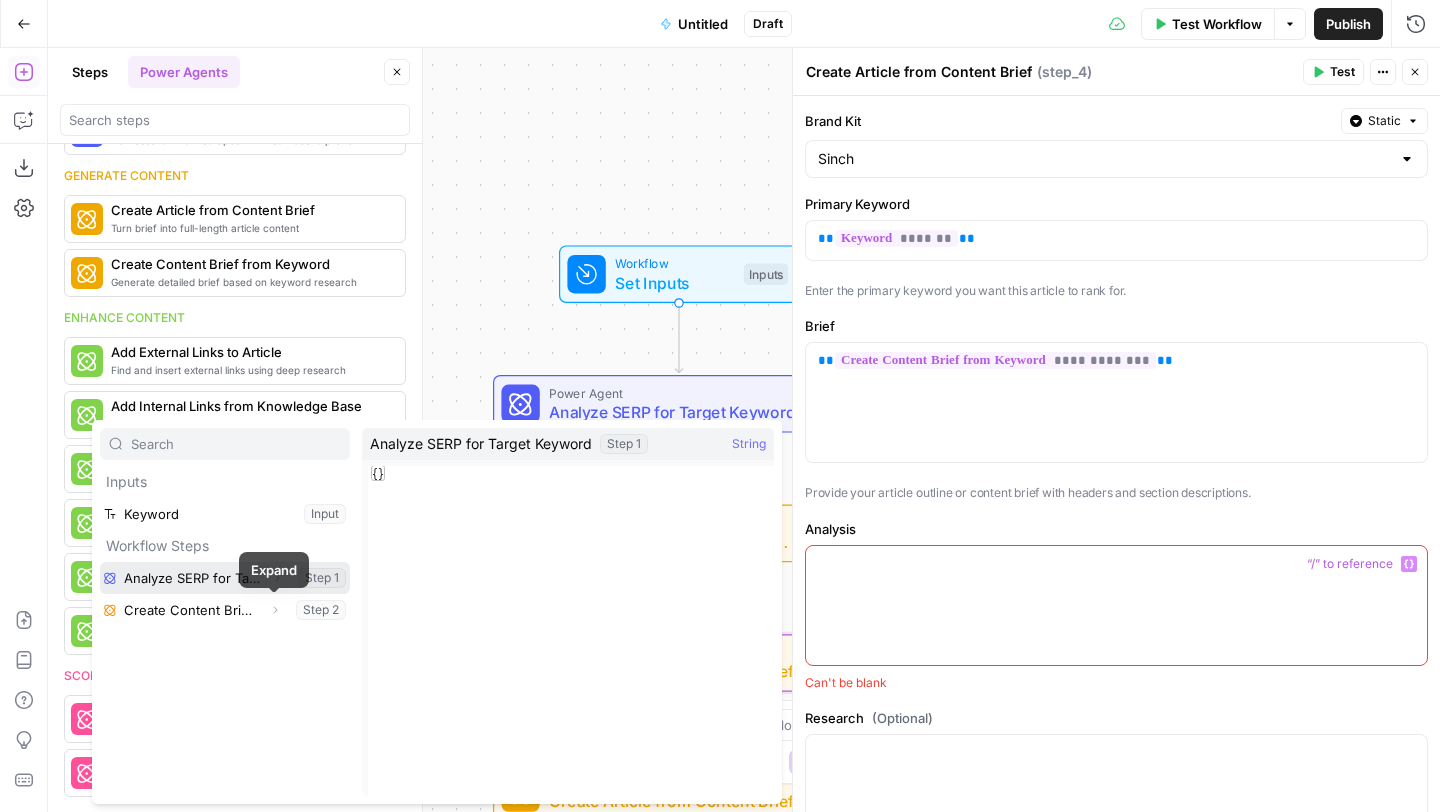 click on "Expand" at bounding box center [277, 578] 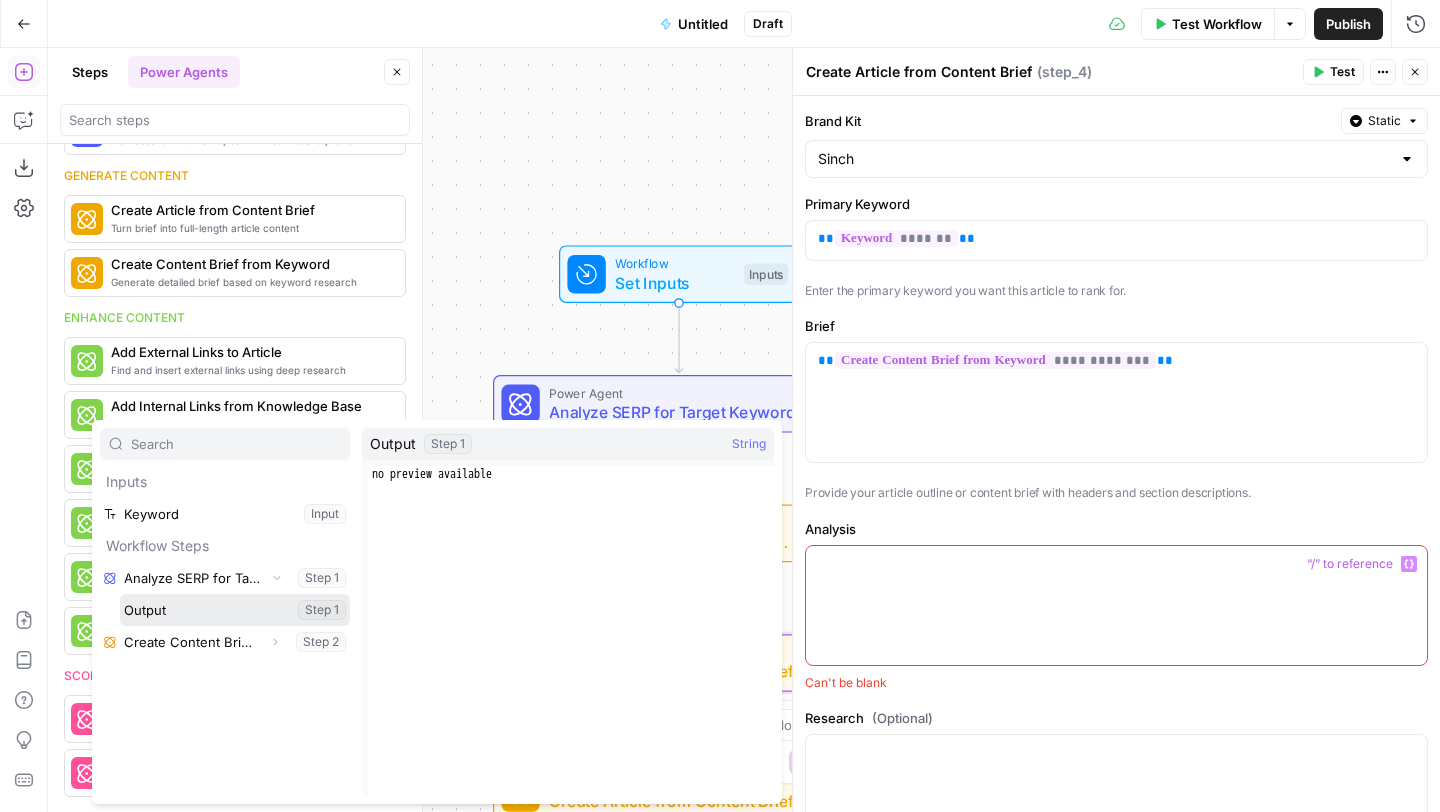 click at bounding box center (235, 610) 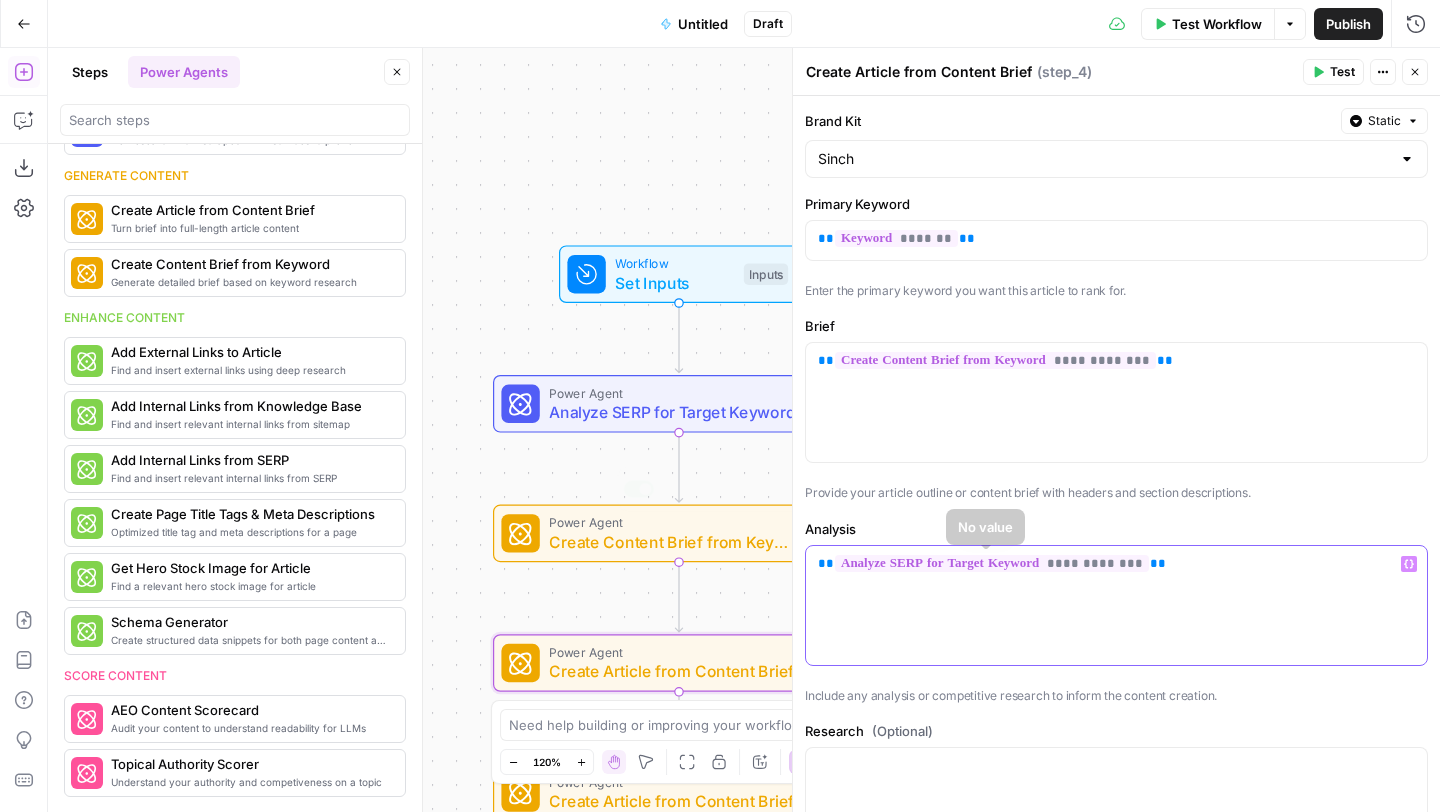 scroll, scrollTop: 278, scrollLeft: 0, axis: vertical 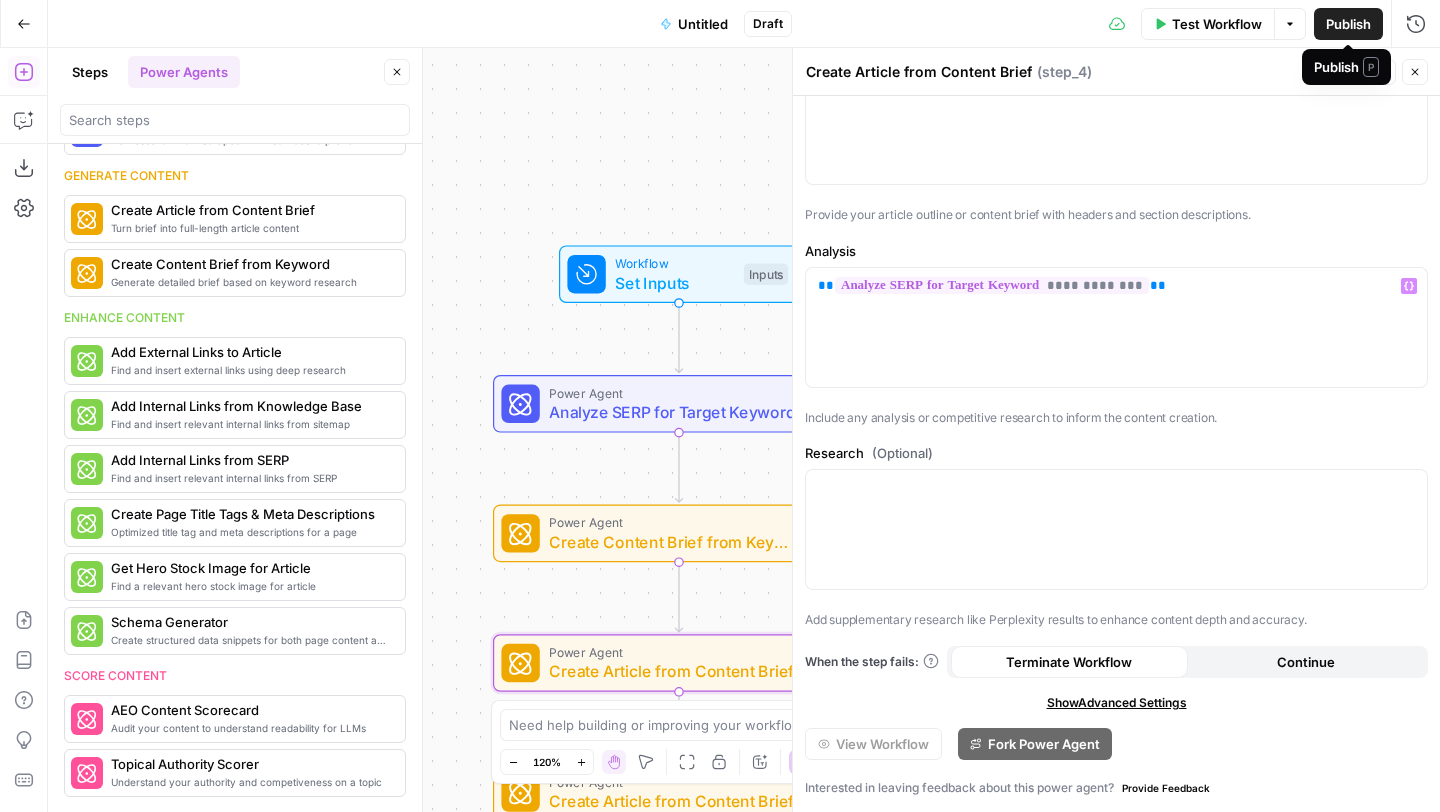 click on "Test Workflow" at bounding box center [1217, 24] 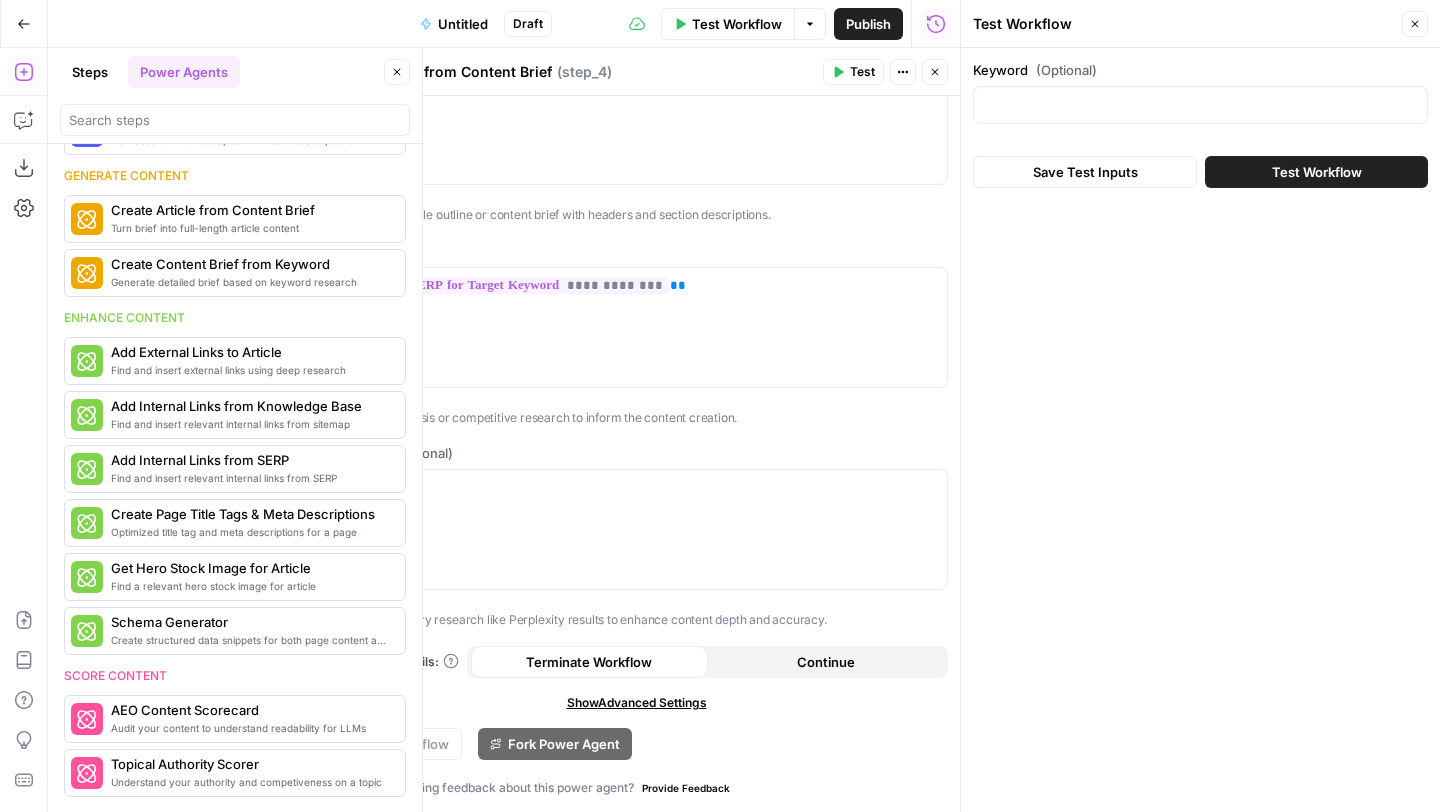 click on "(Optional)" at bounding box center (1066, 70) 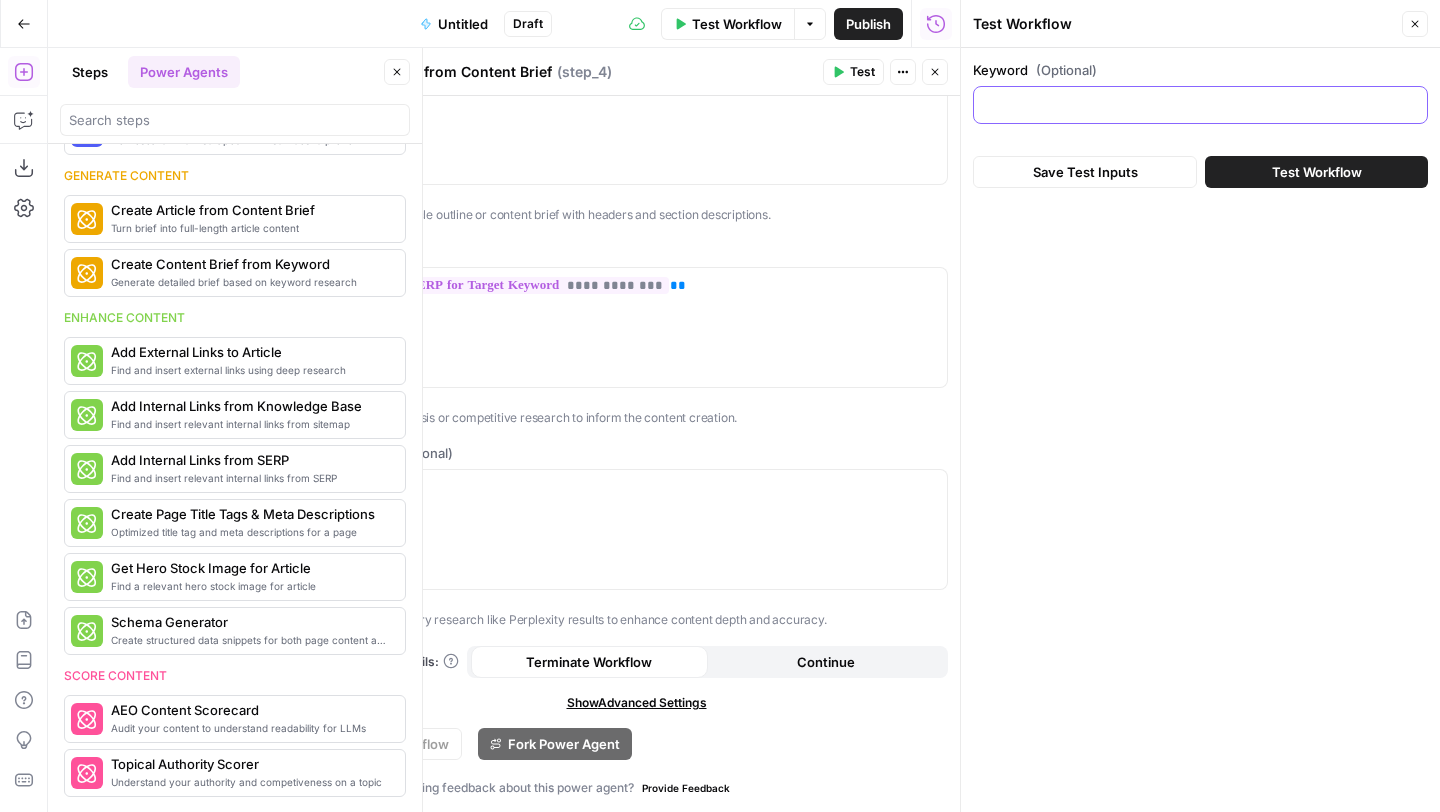 click on "Keyword   (Optional)" at bounding box center [1200, 105] 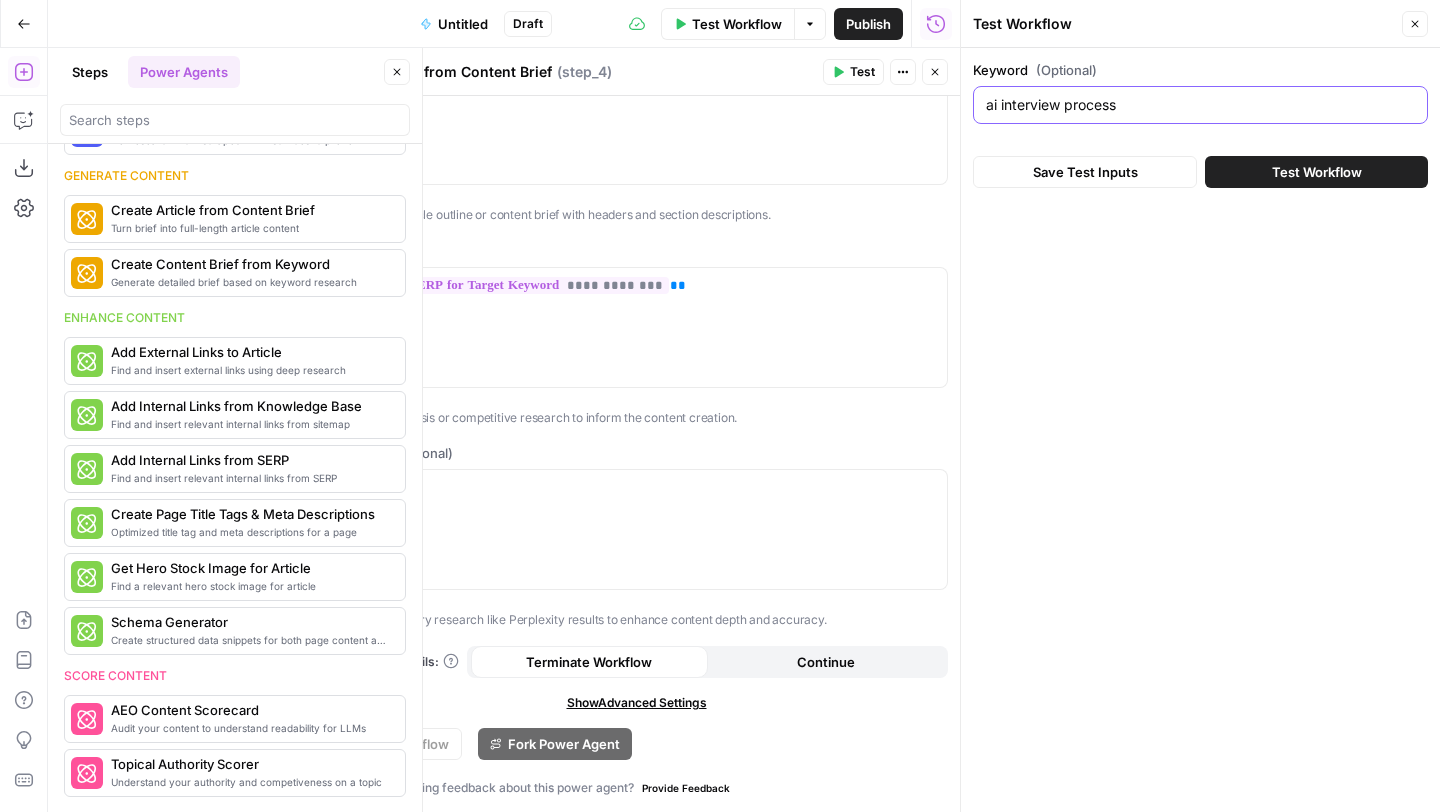 type on "ai interview process" 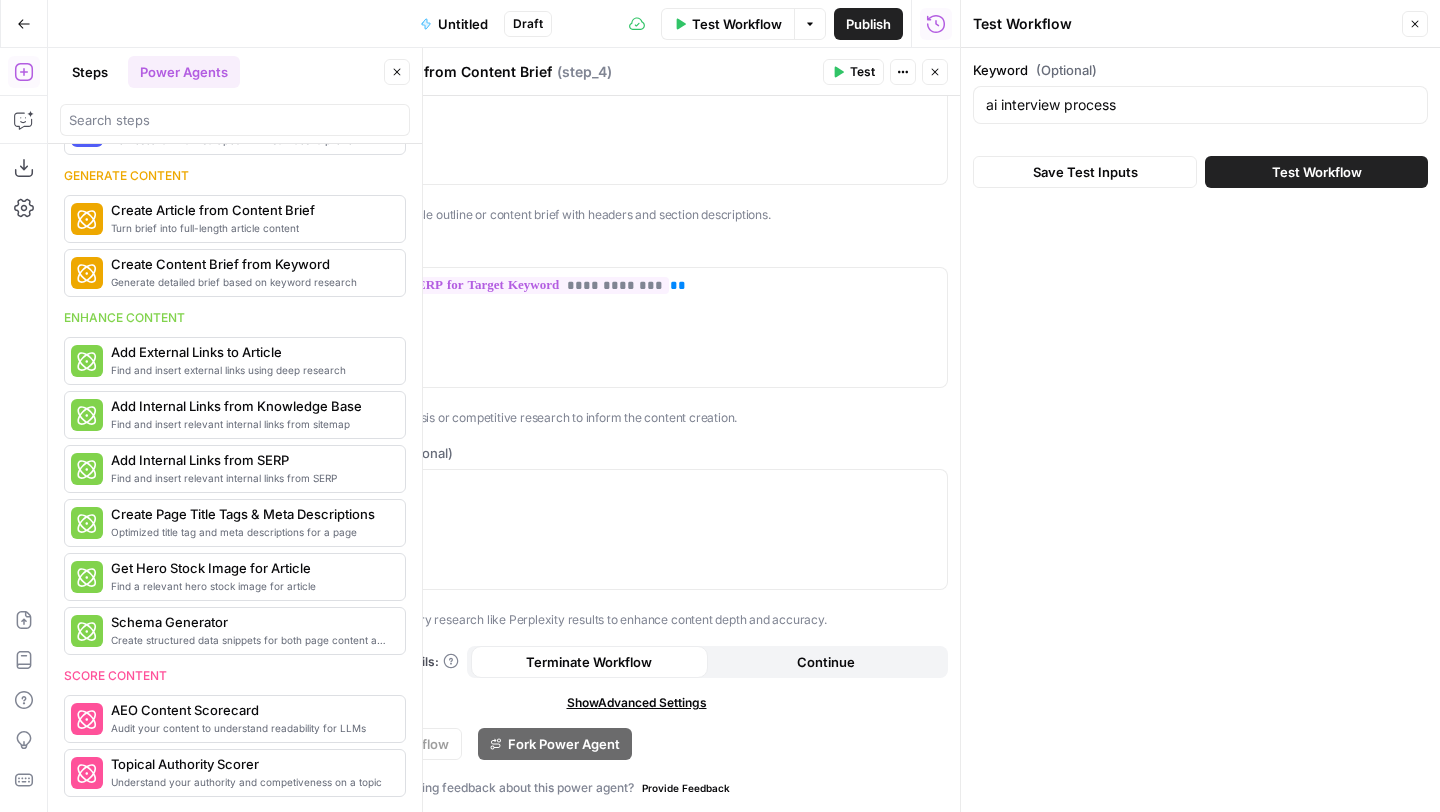 click on "Test Workflow" at bounding box center (1317, 172) 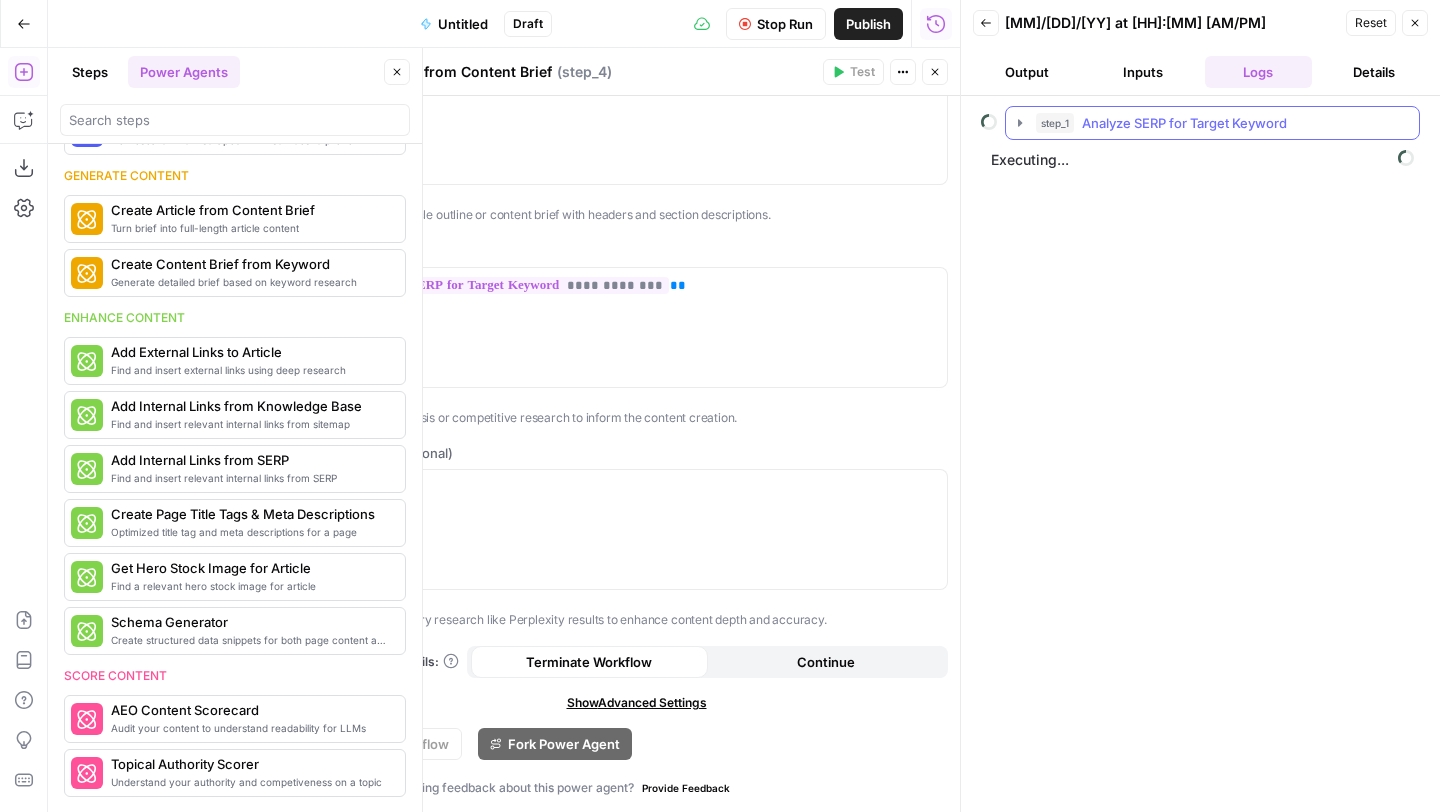 click 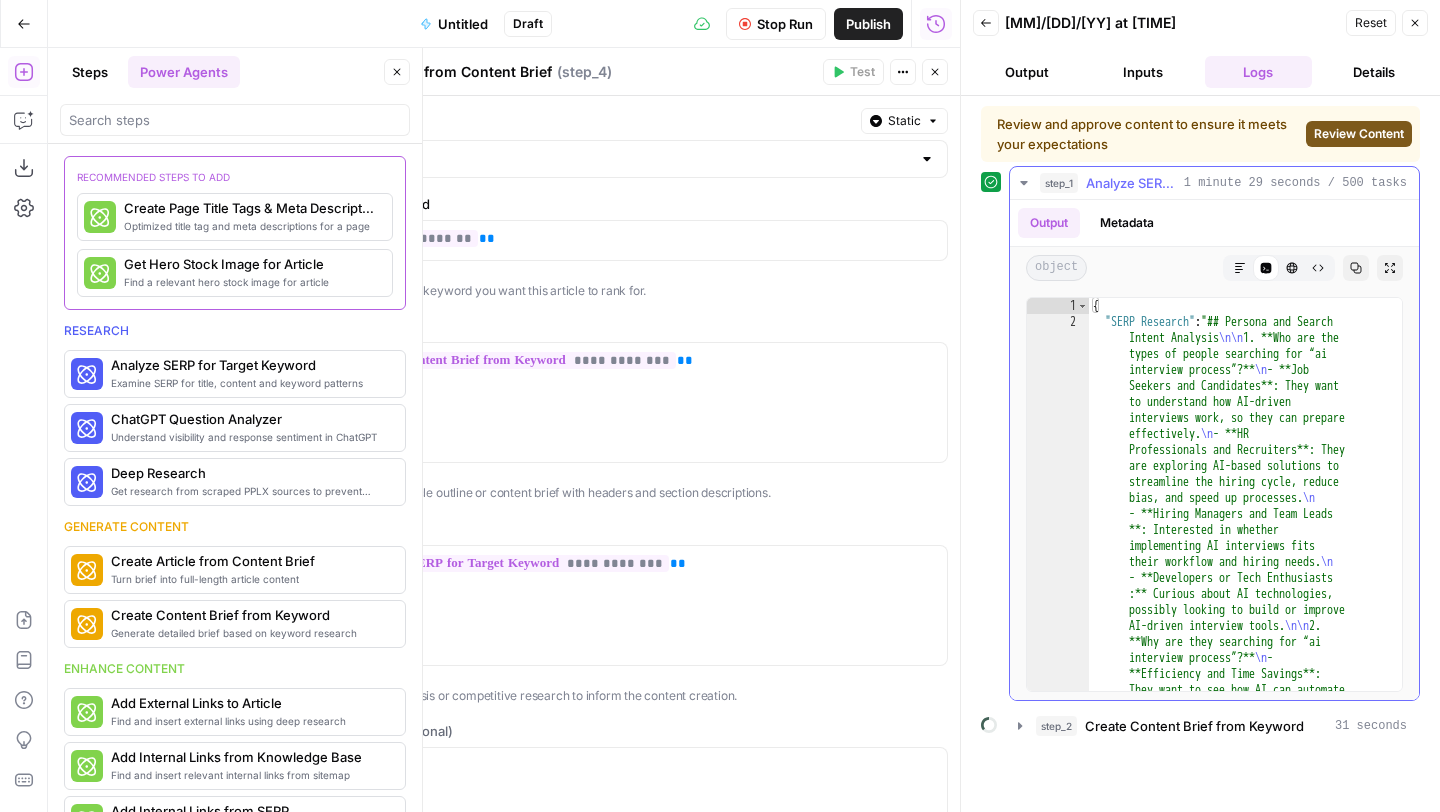 scroll, scrollTop: 0, scrollLeft: 0, axis: both 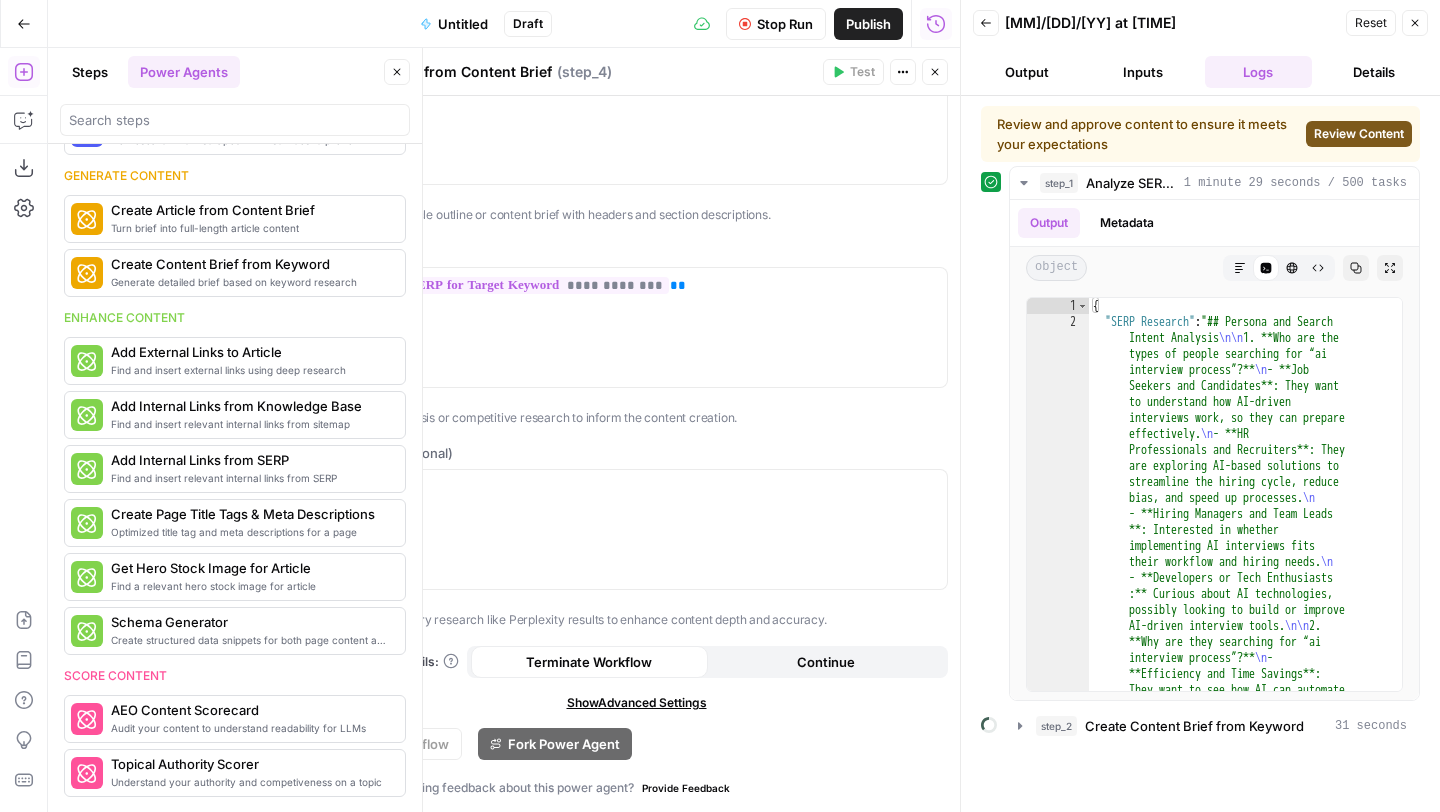 click on "Review Content" at bounding box center (1359, 134) 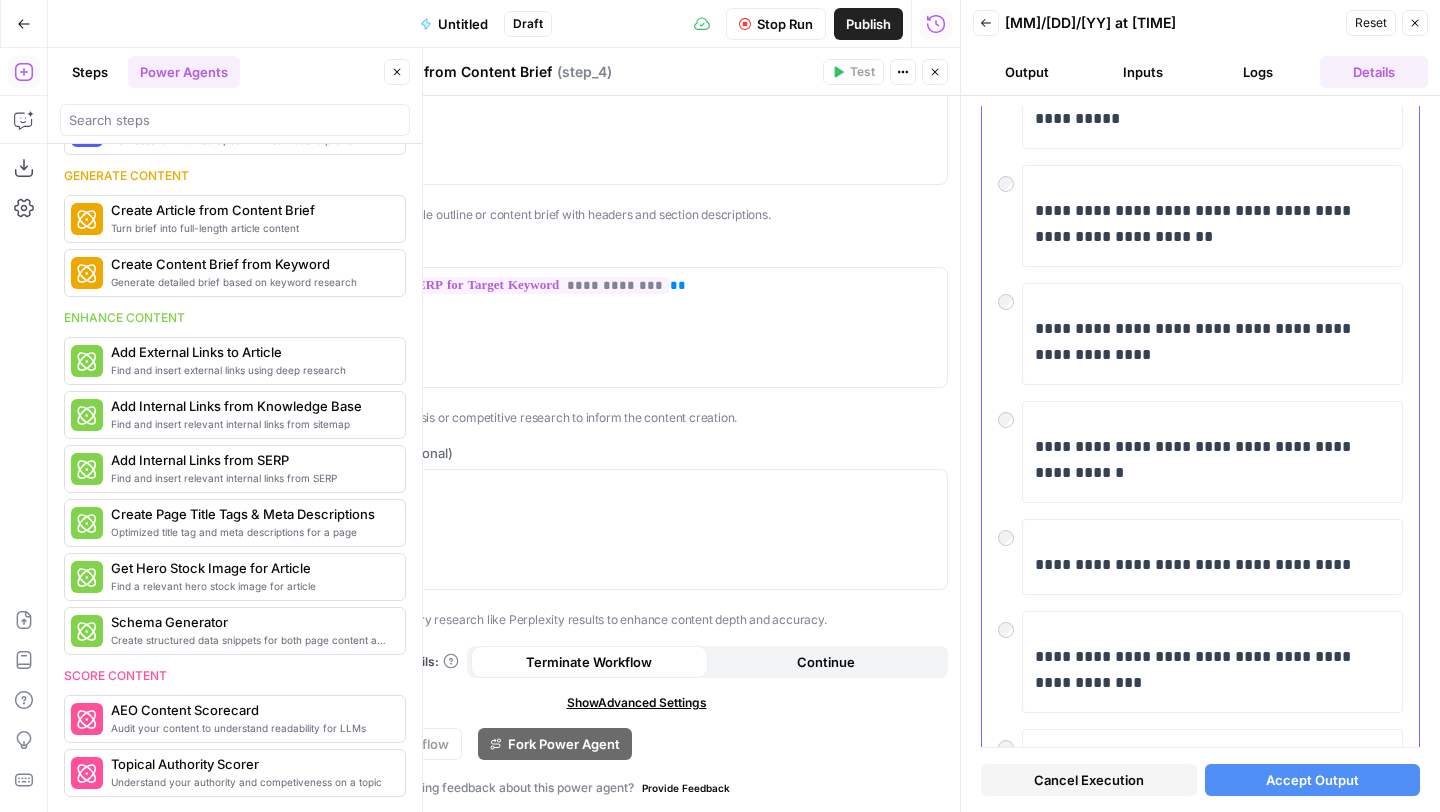 scroll, scrollTop: 623, scrollLeft: 0, axis: vertical 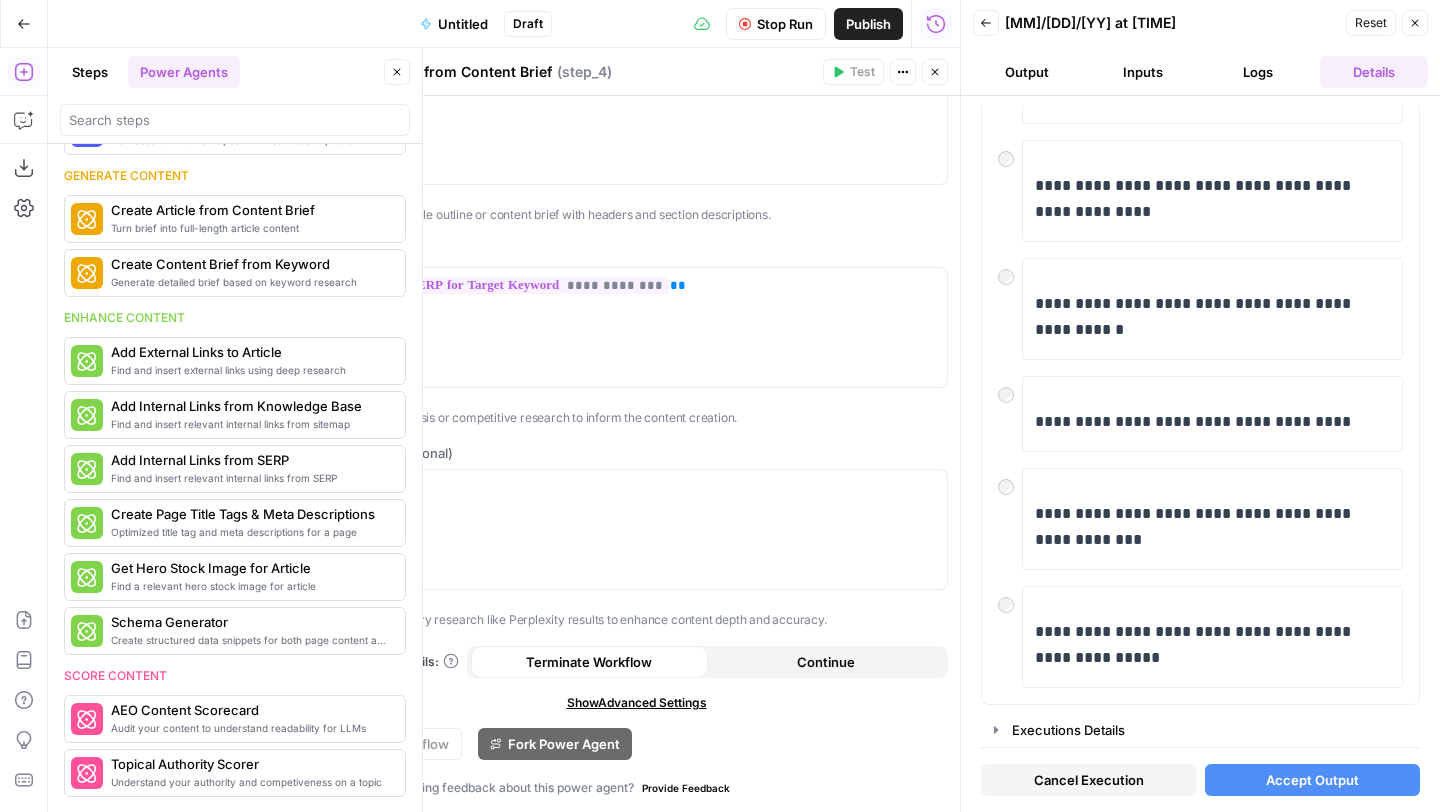 click on "Accept Output" at bounding box center (1312, 780) 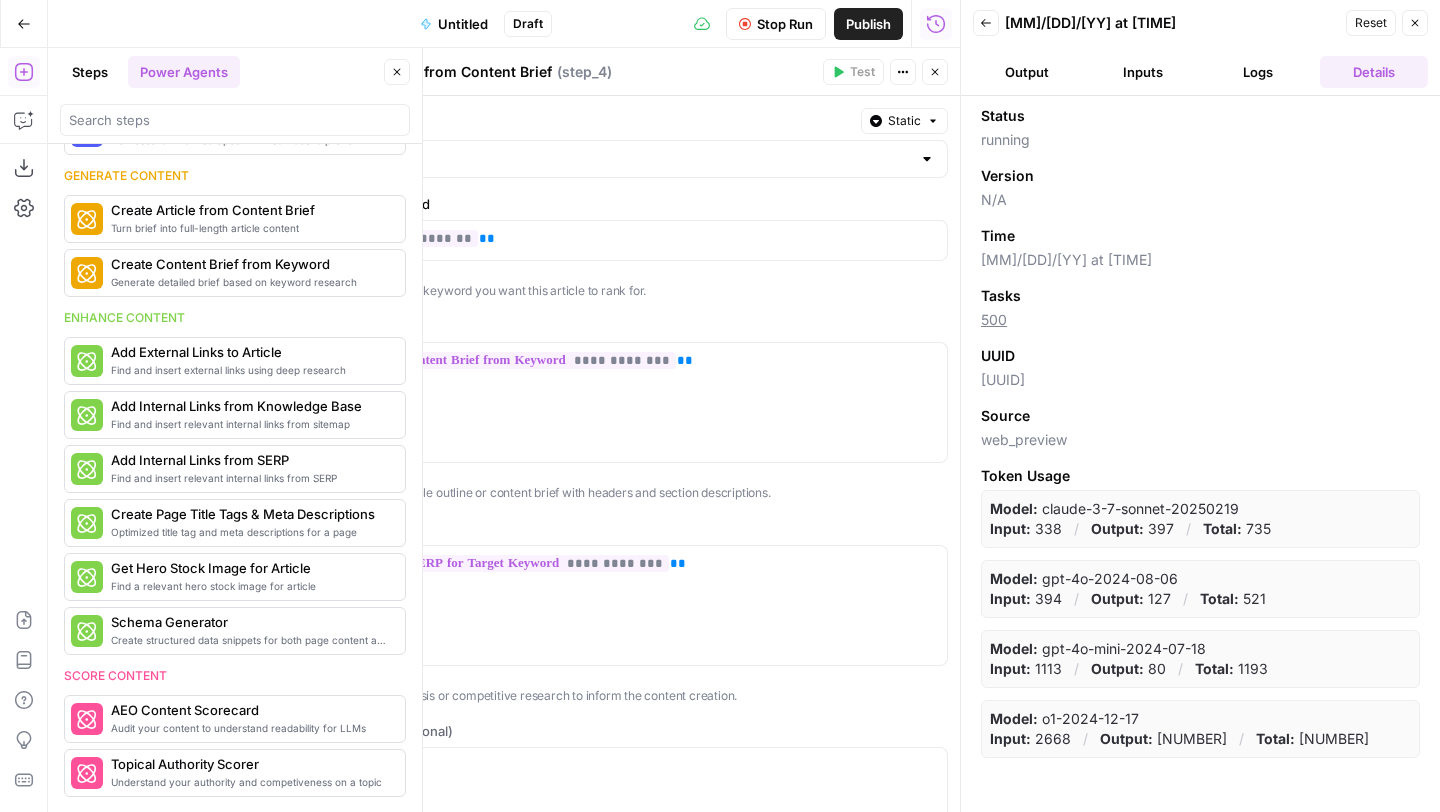 scroll, scrollTop: 278, scrollLeft: 0, axis: vertical 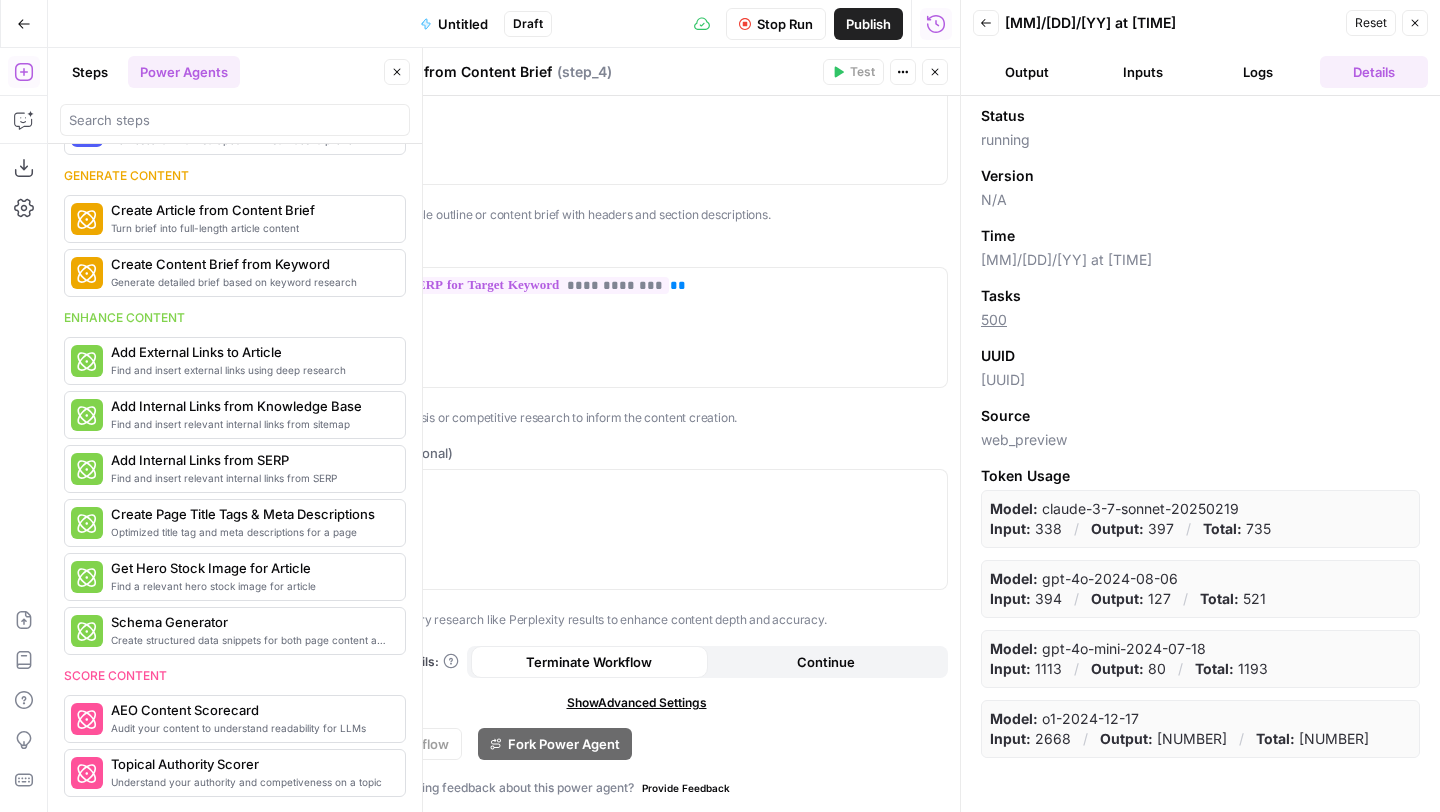 click on "Output" at bounding box center (1027, 72) 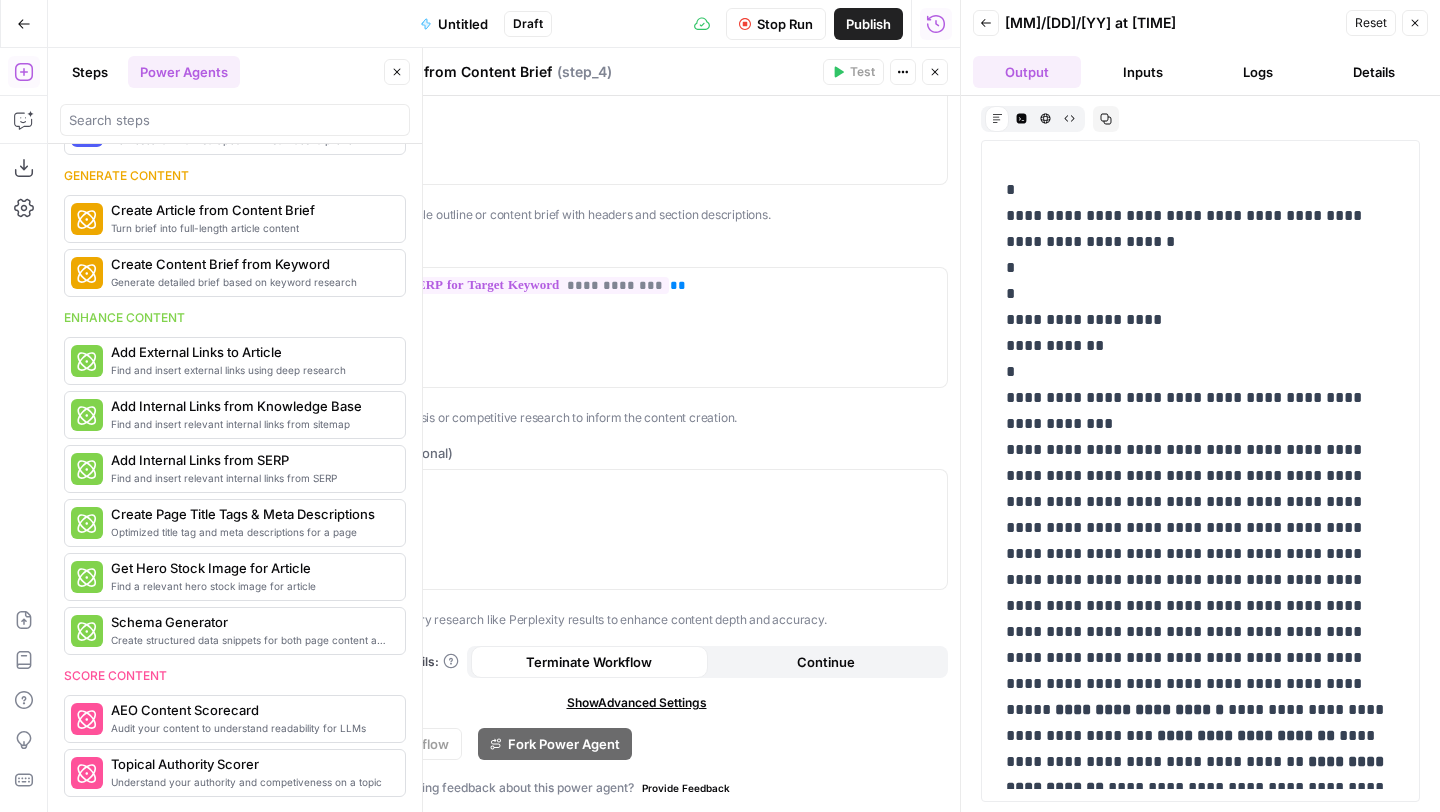 scroll, scrollTop: 2905, scrollLeft: 0, axis: vertical 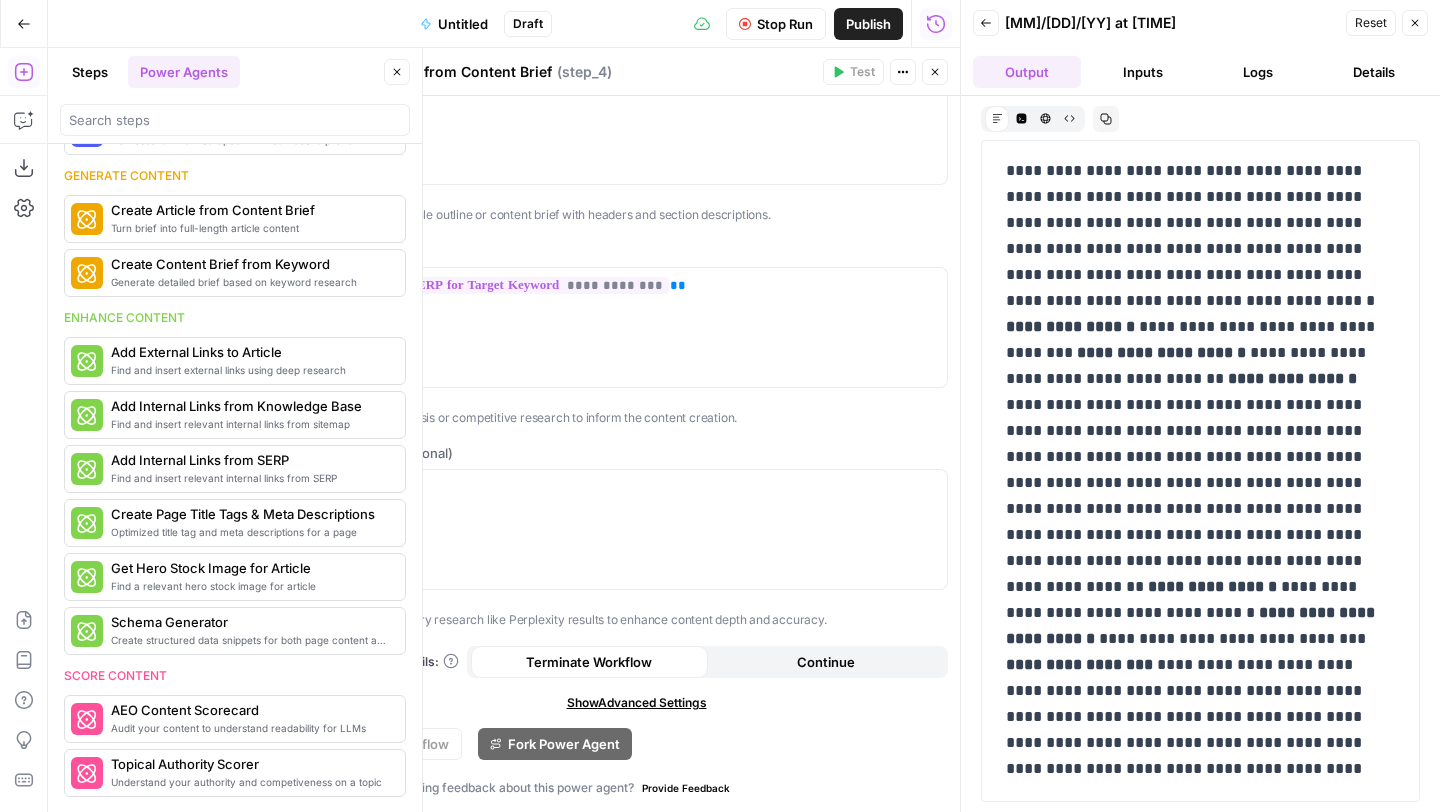 click on "Back" at bounding box center (986, 23) 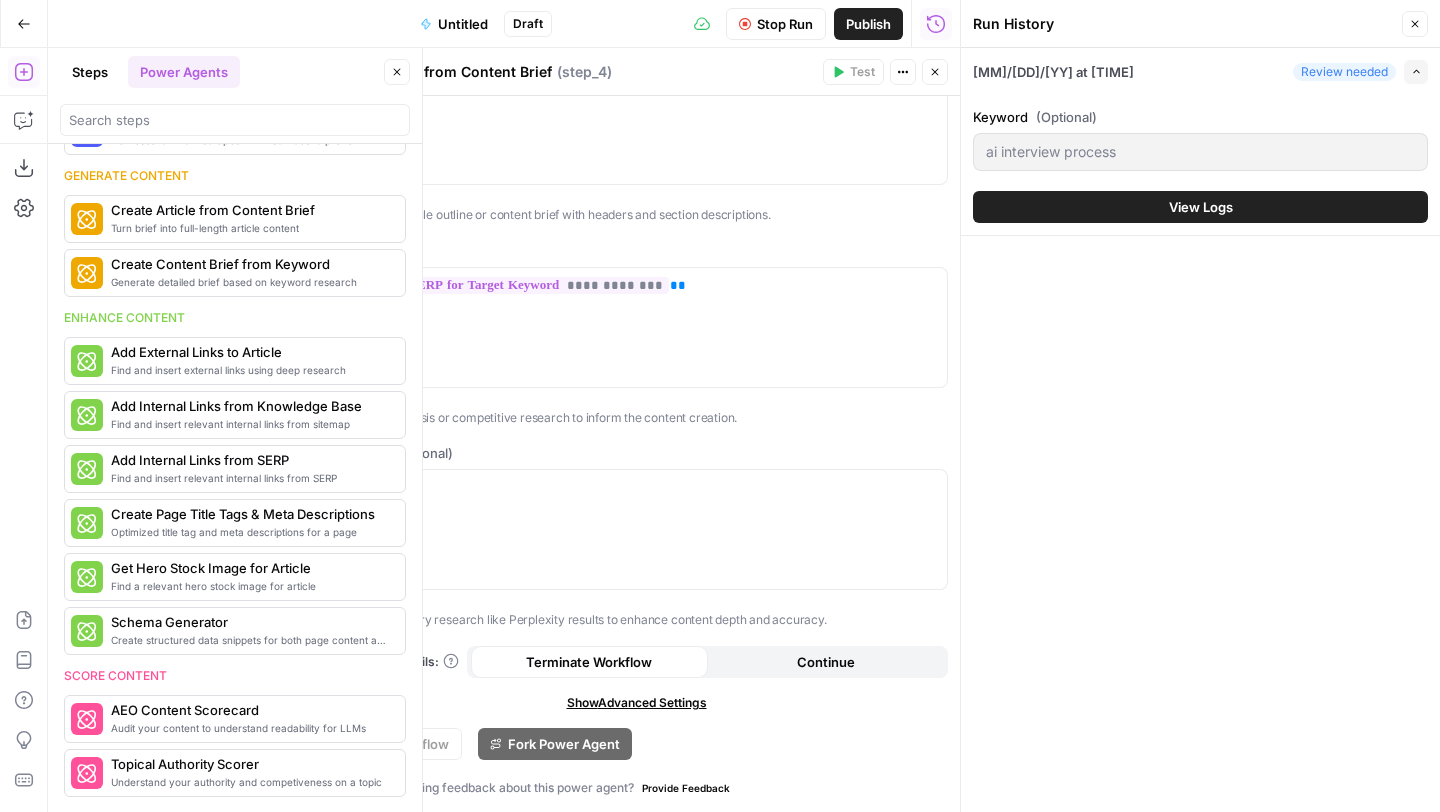 click on "View Logs" at bounding box center (1200, 207) 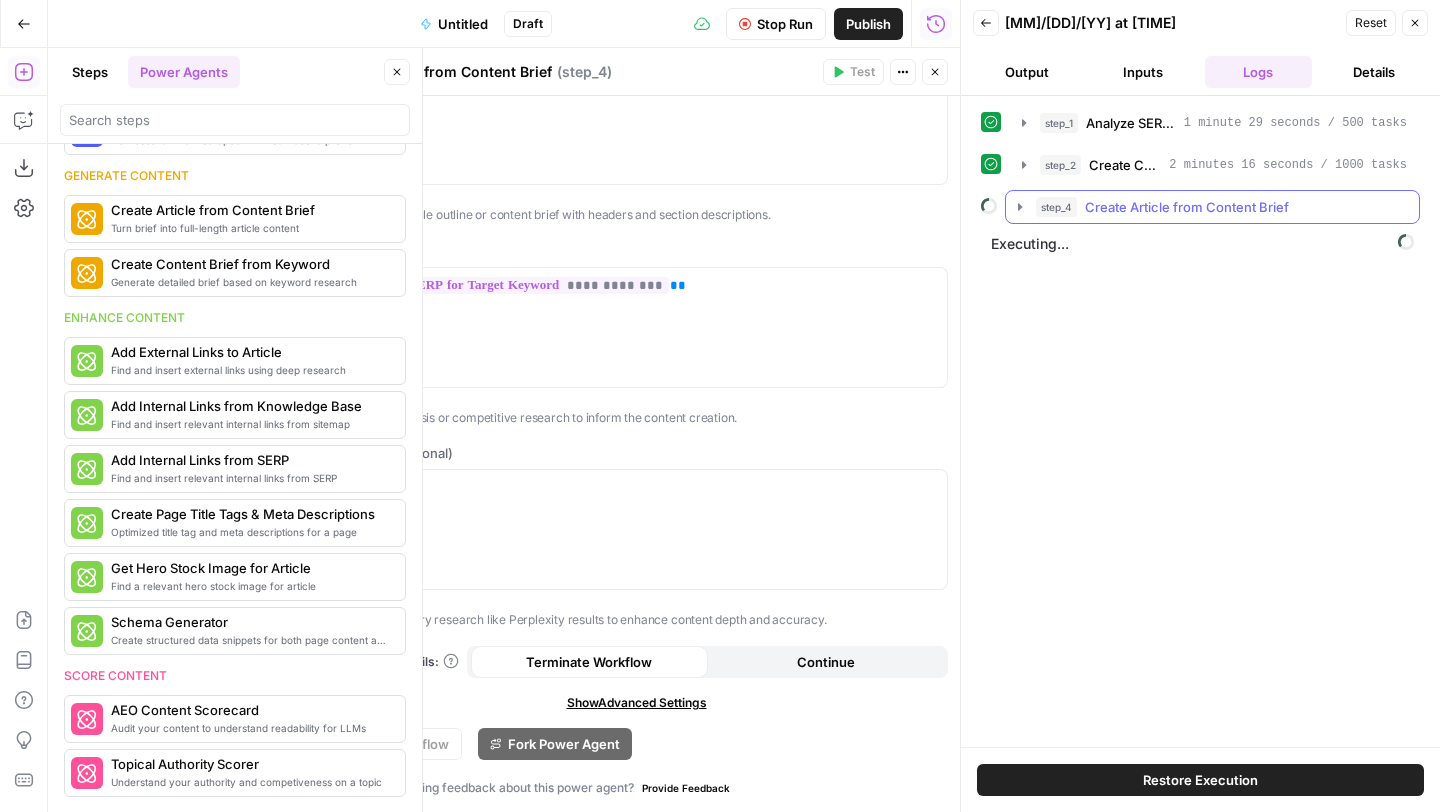 click 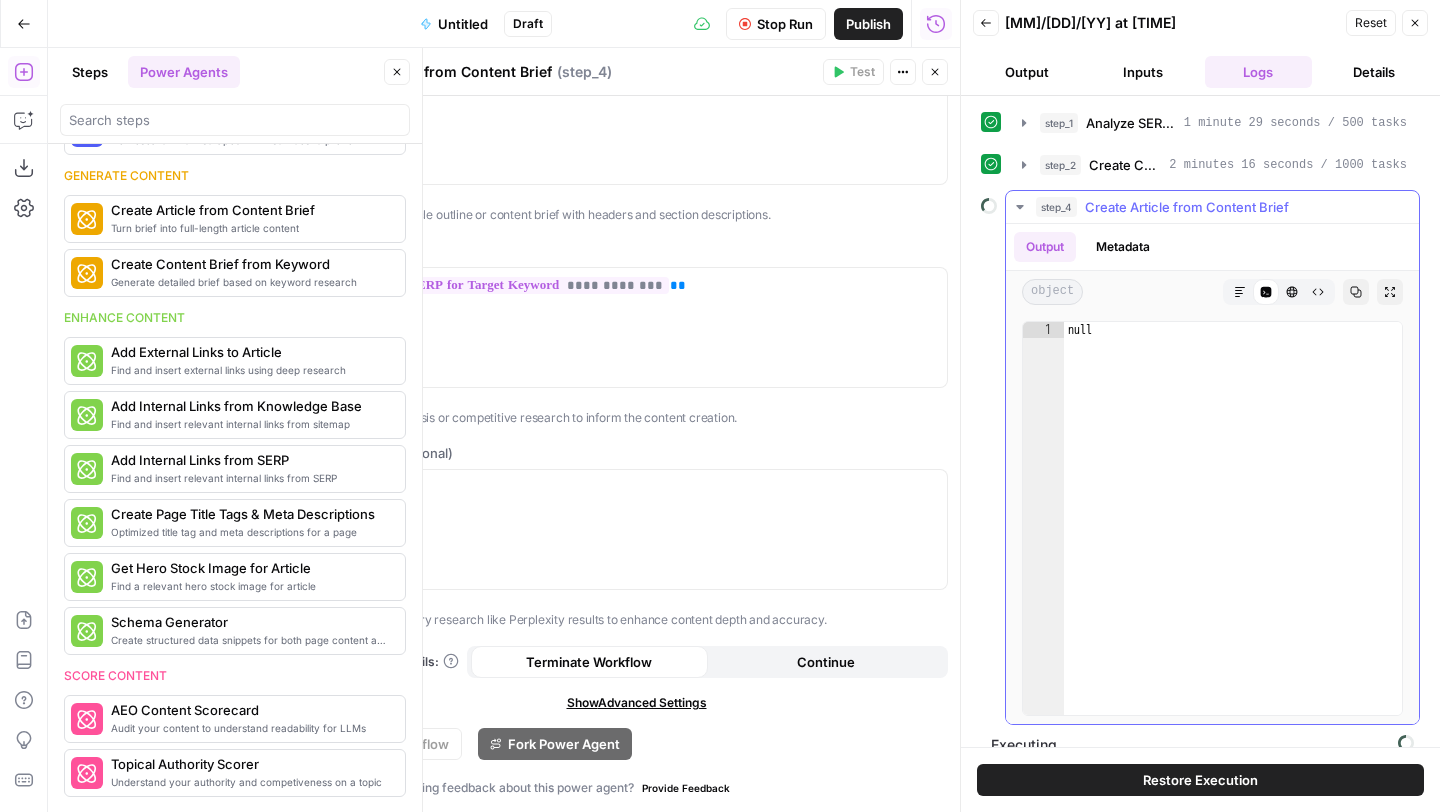 click 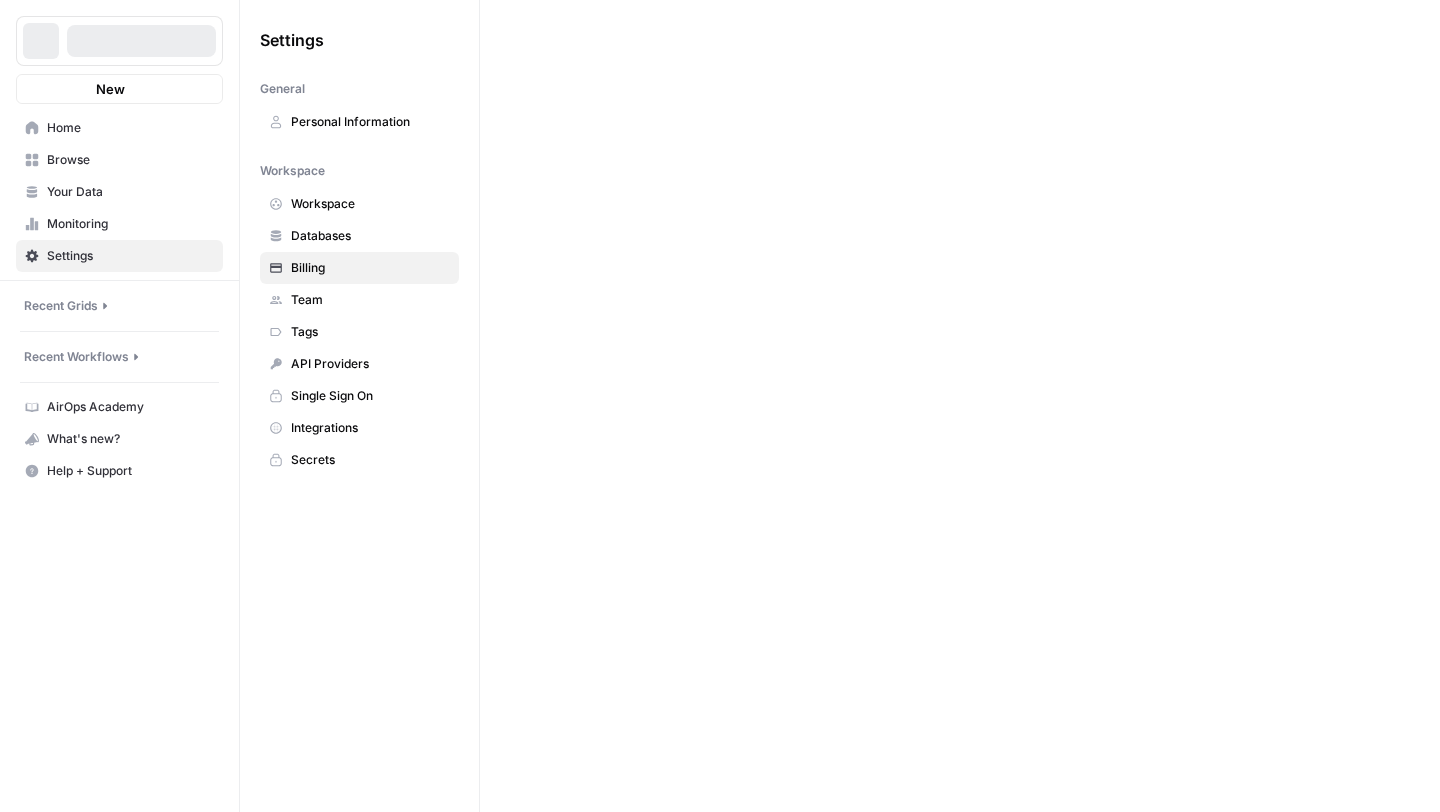 scroll, scrollTop: 0, scrollLeft: 0, axis: both 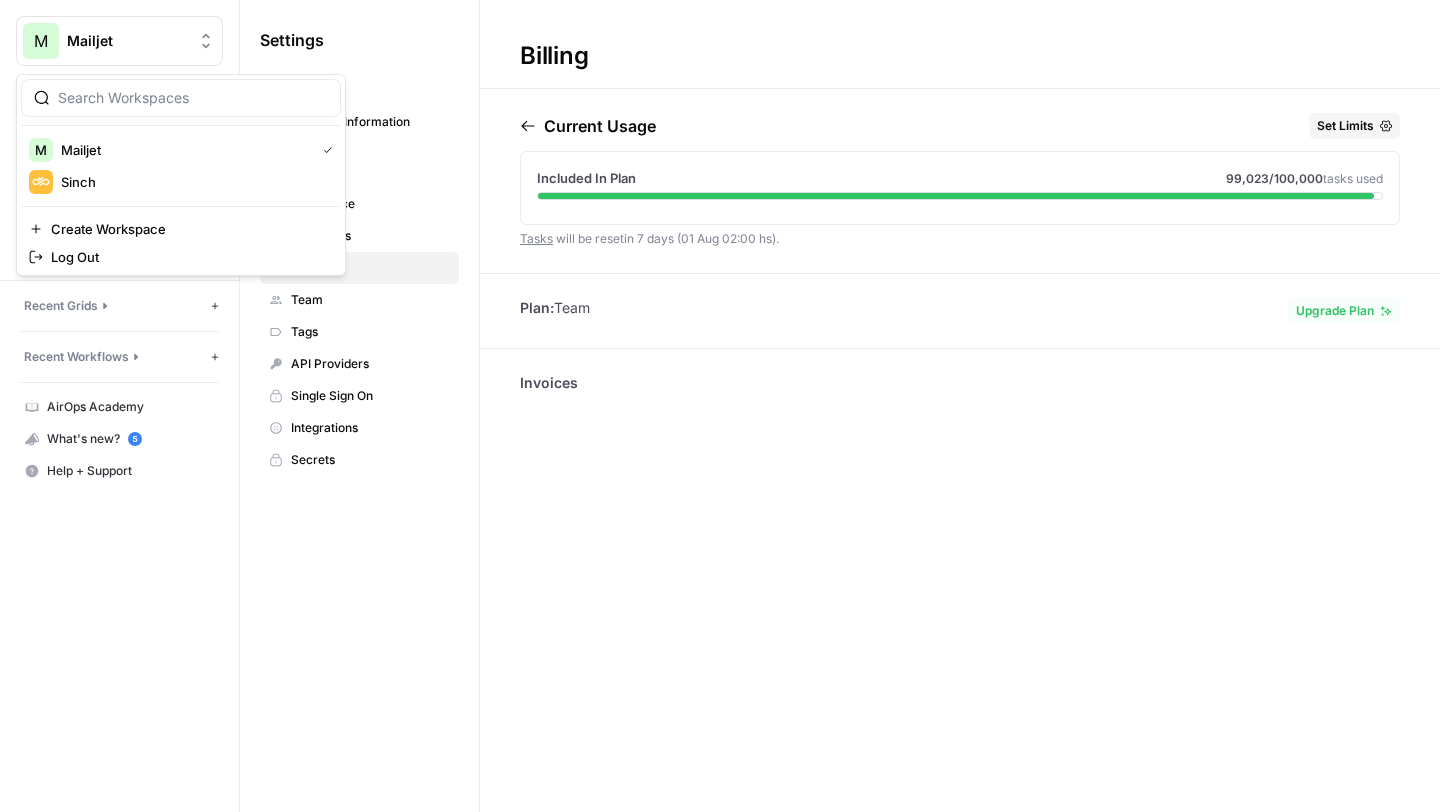 click on "Mailjet" at bounding box center (127, 41) 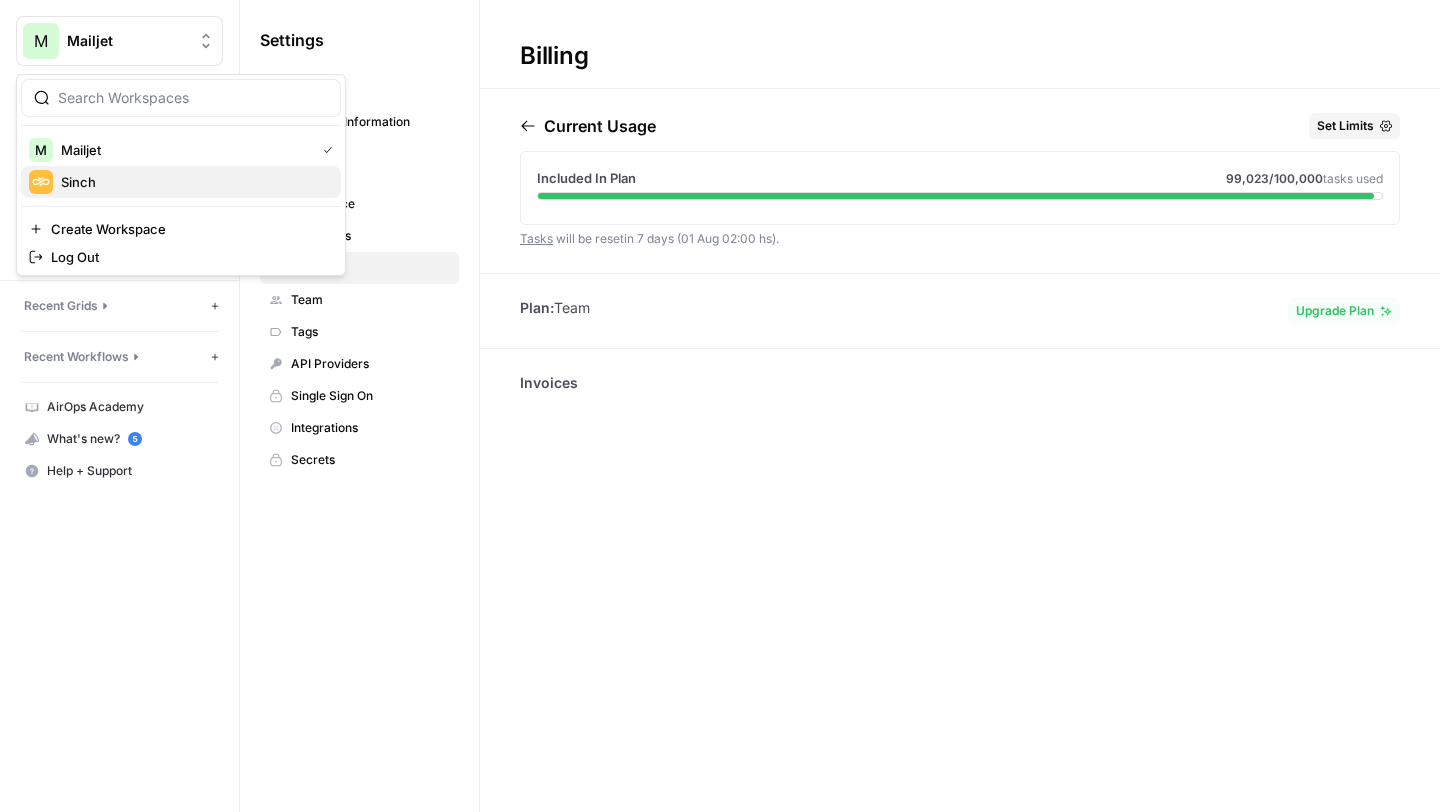 click on "Sinch" at bounding box center [193, 182] 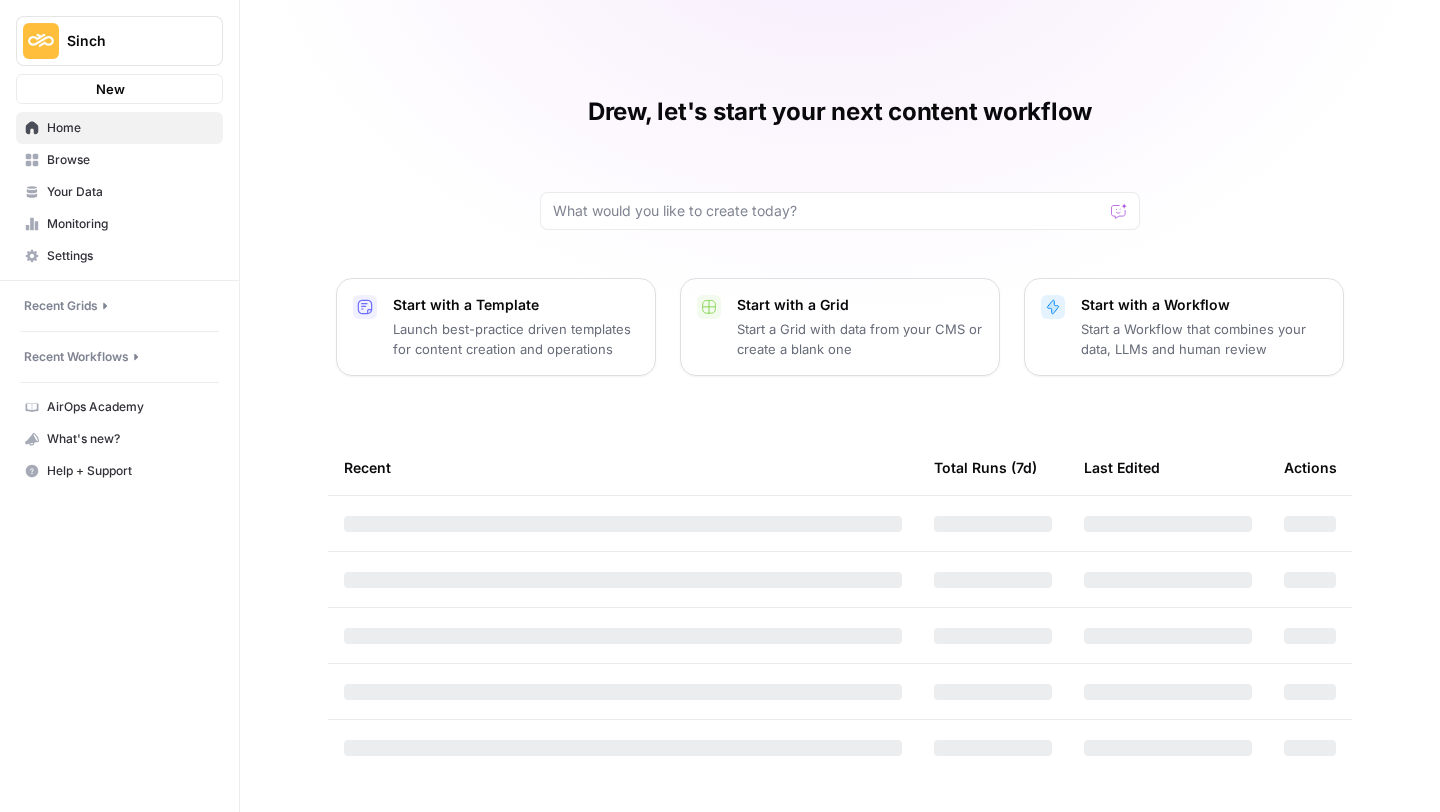 scroll, scrollTop: 0, scrollLeft: 0, axis: both 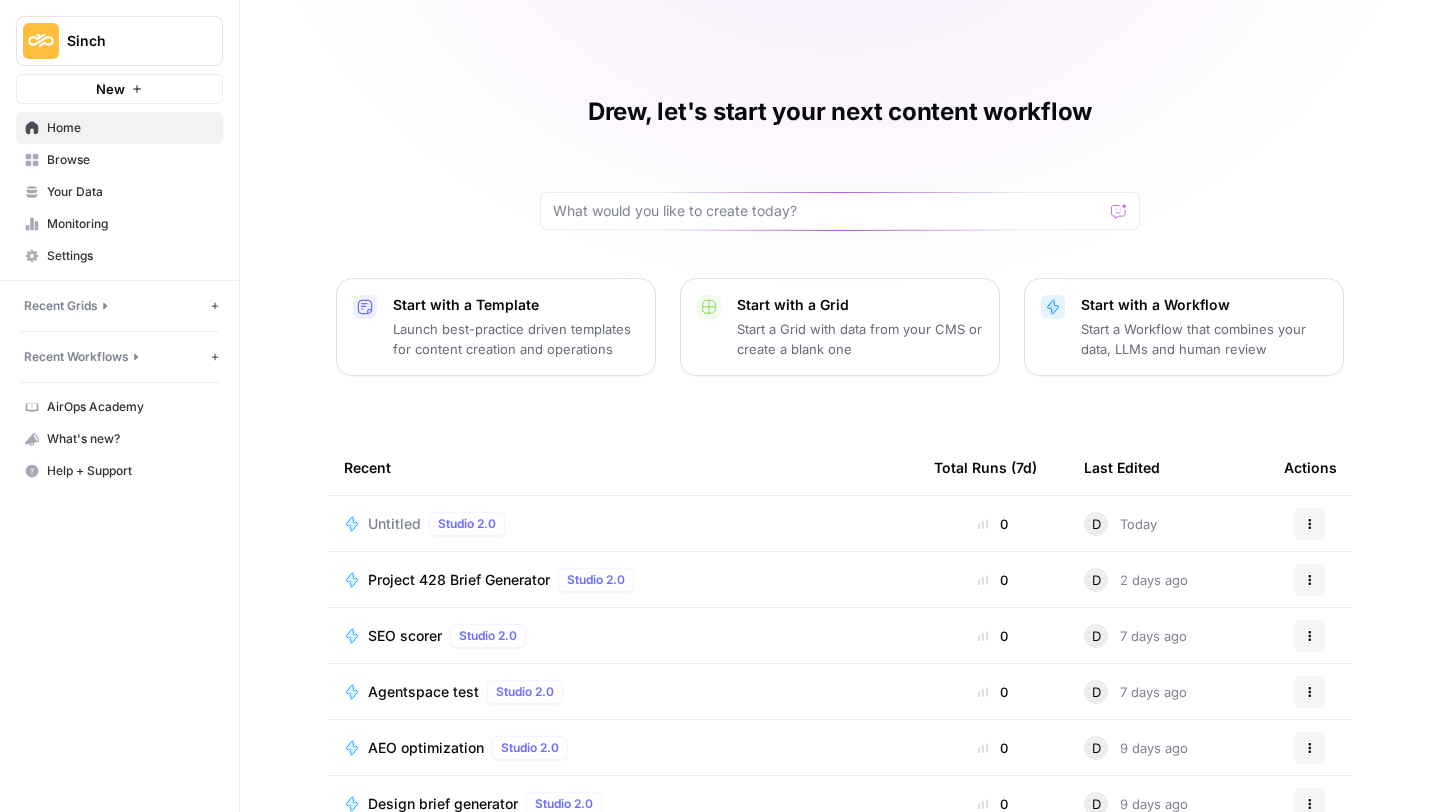 click on "Settings" at bounding box center [130, 256] 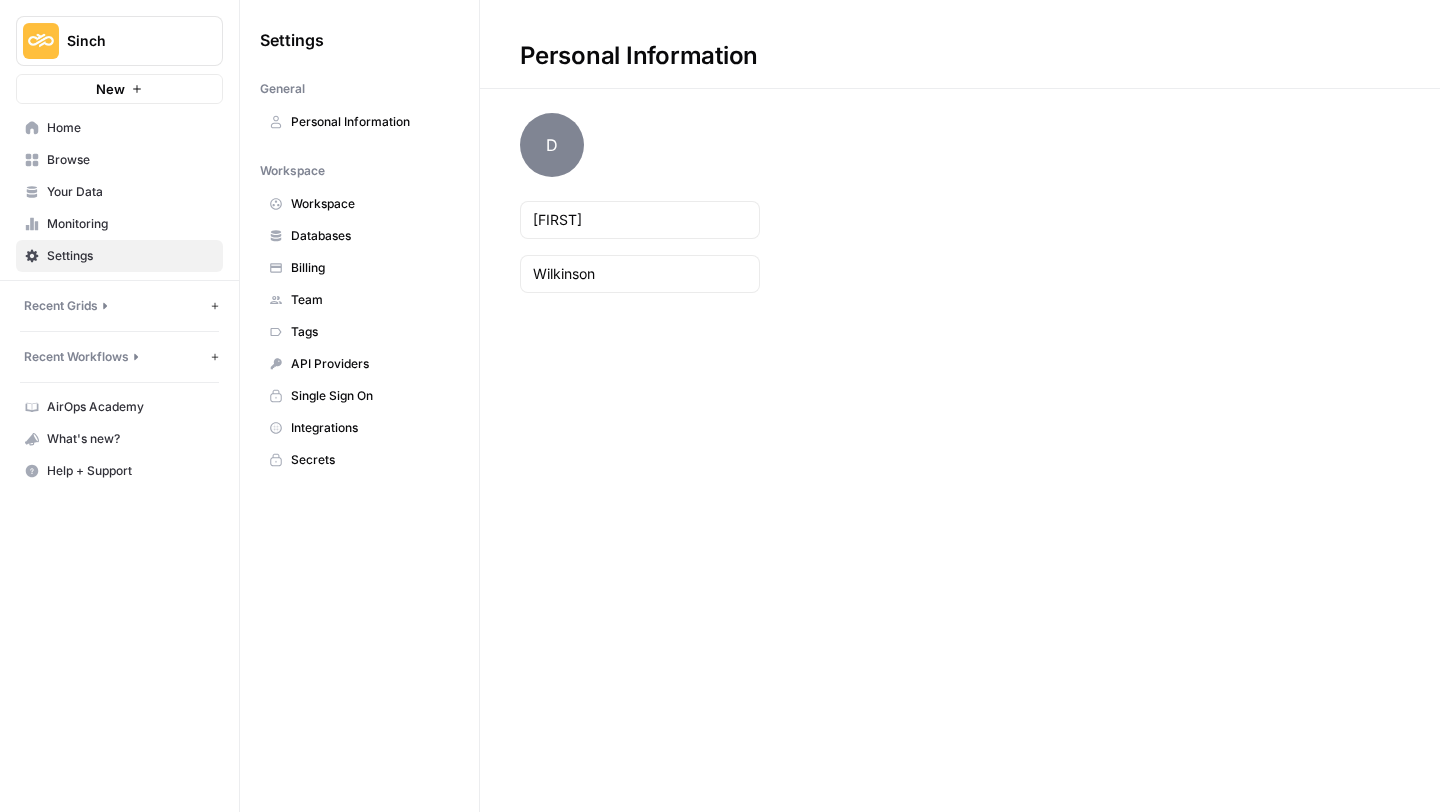 click on "Billing" at bounding box center [370, 268] 